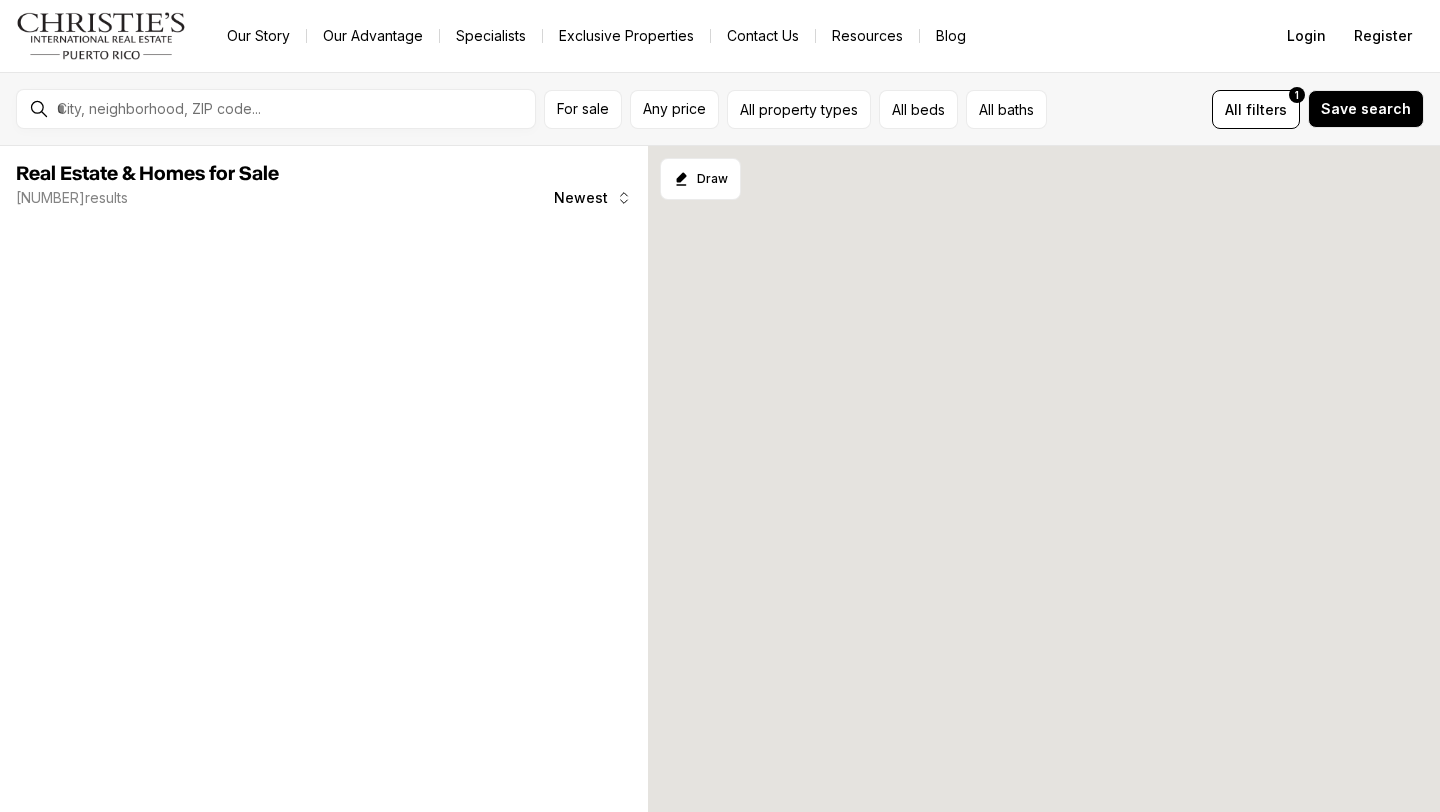 scroll, scrollTop: 0, scrollLeft: 0, axis: both 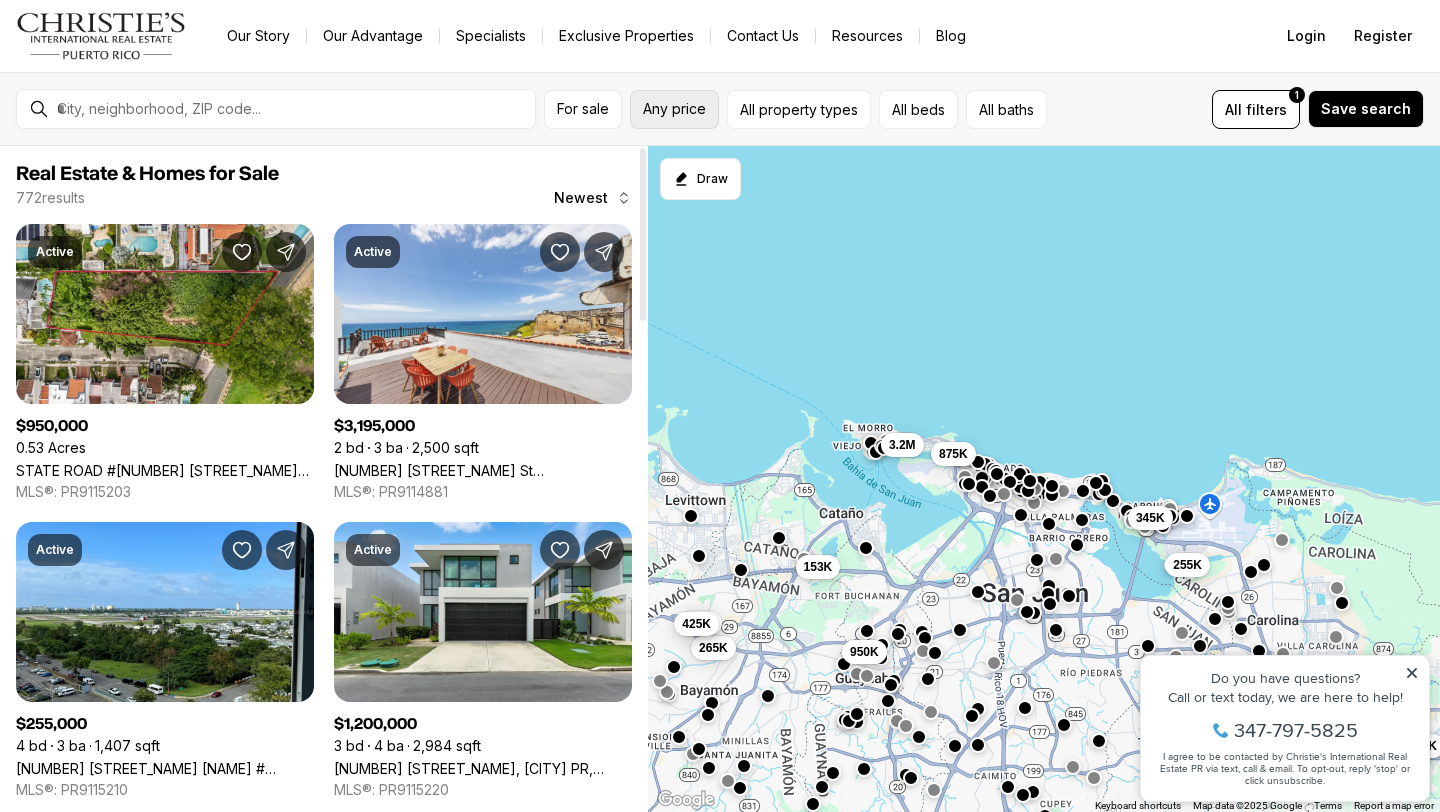click on "Any price" at bounding box center (674, 109) 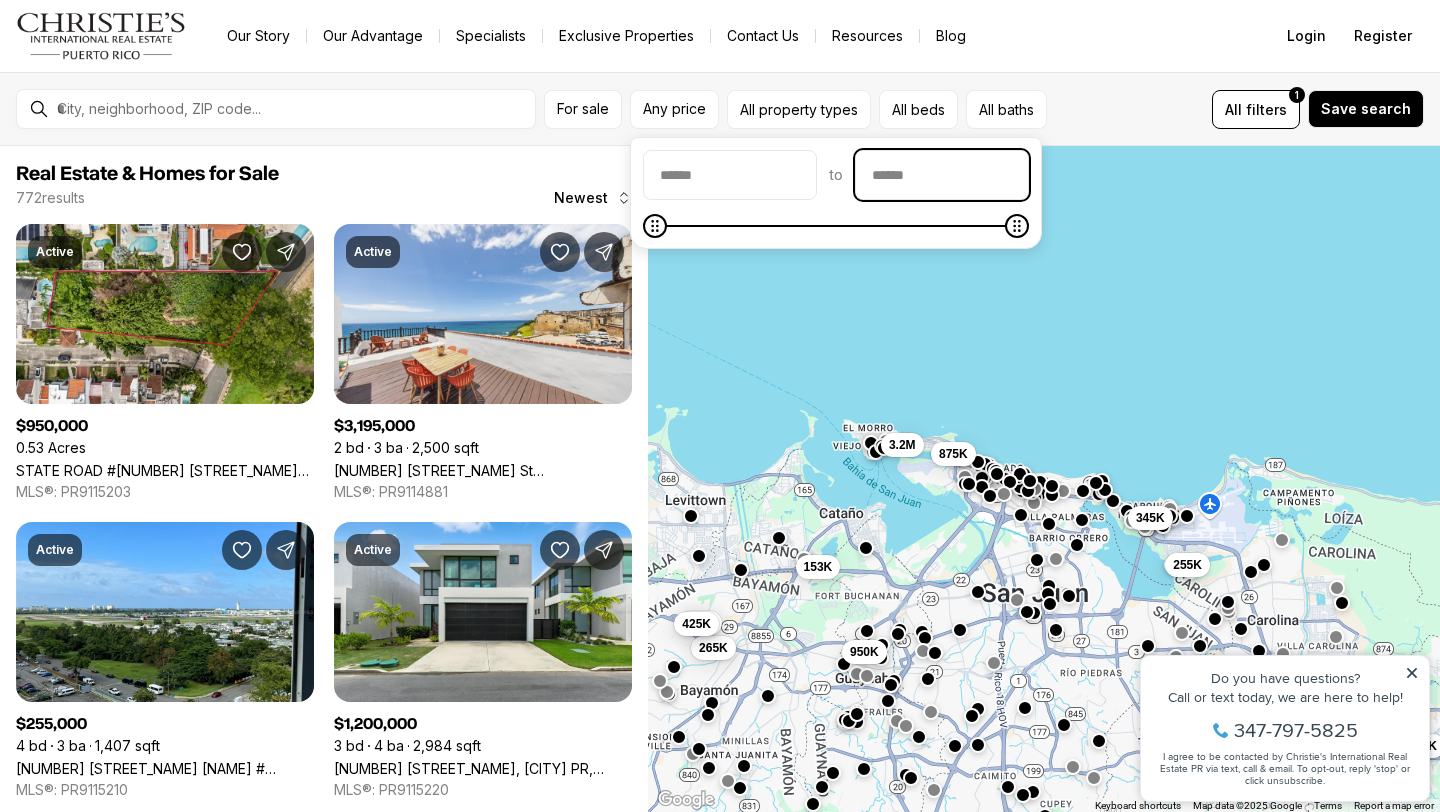 click at bounding box center [942, 175] 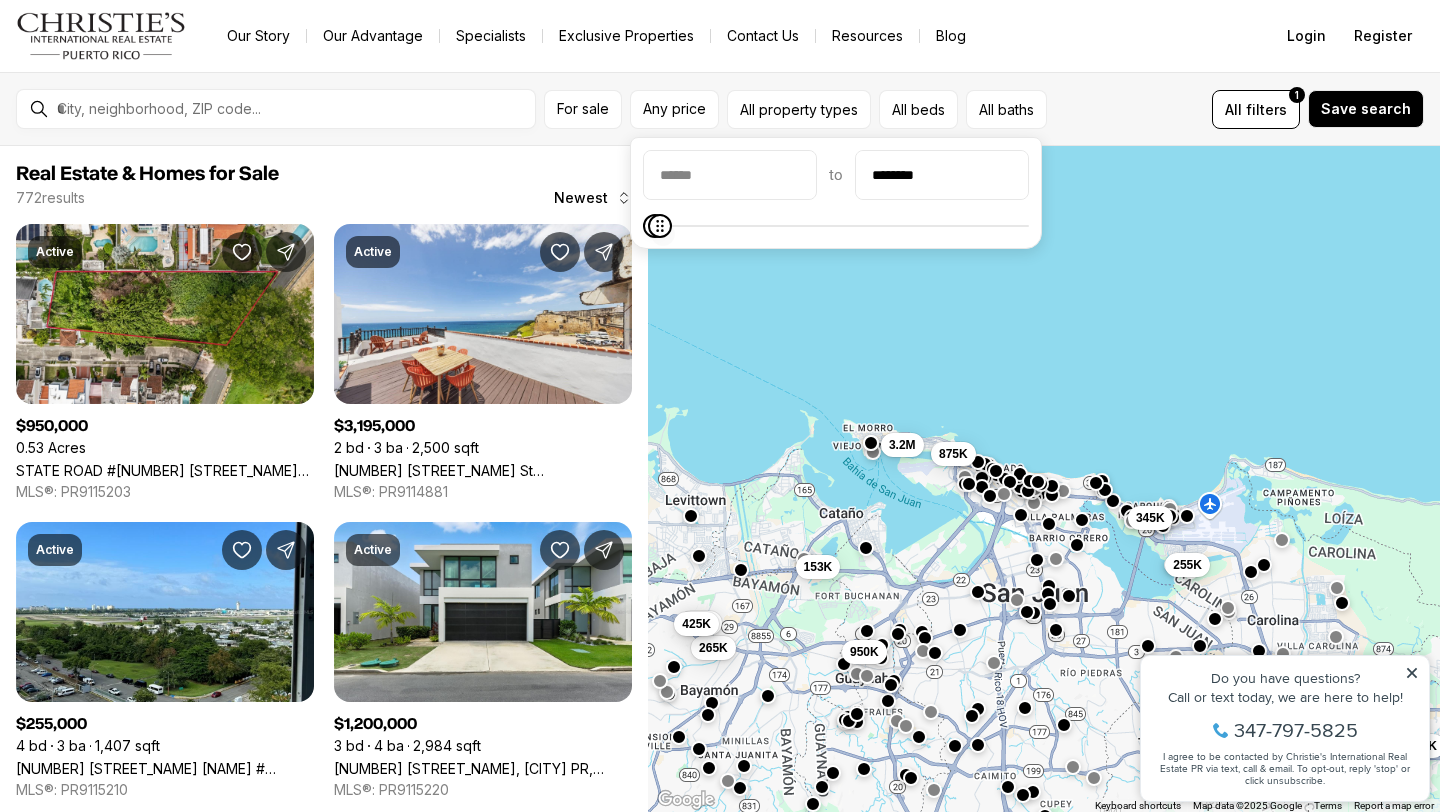 click at bounding box center [836, 226] 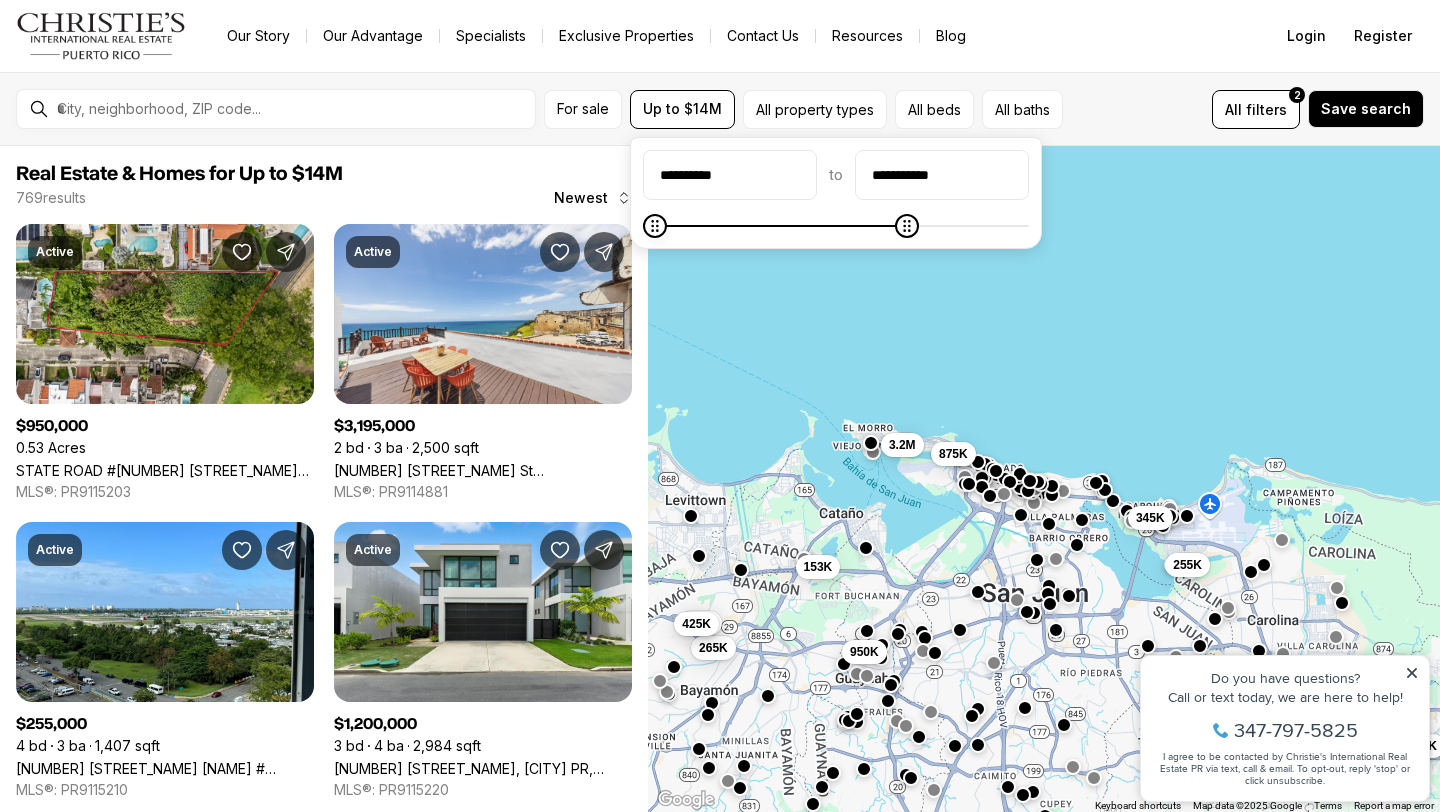 click at bounding box center (836, 226) 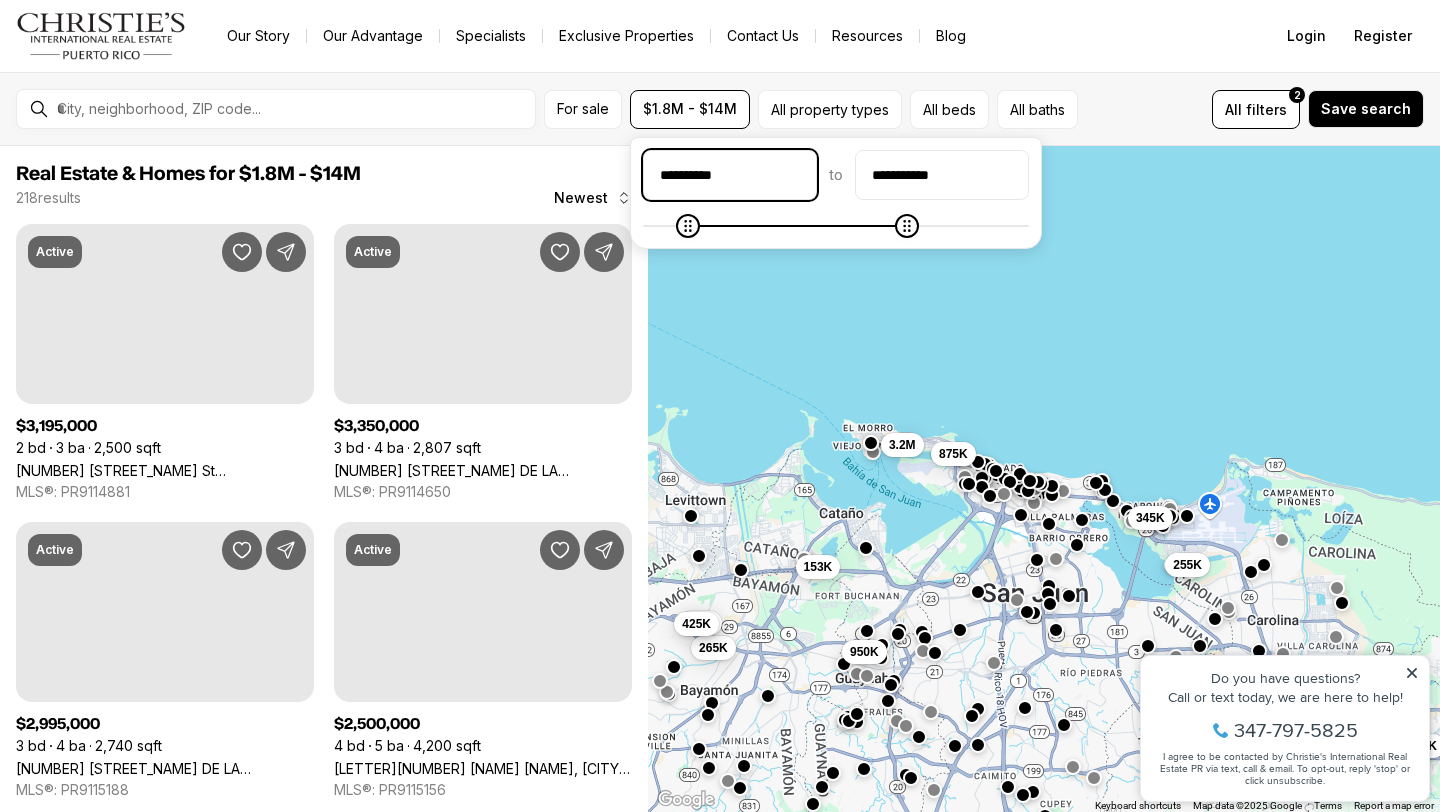 click on "**********" at bounding box center [730, 175] 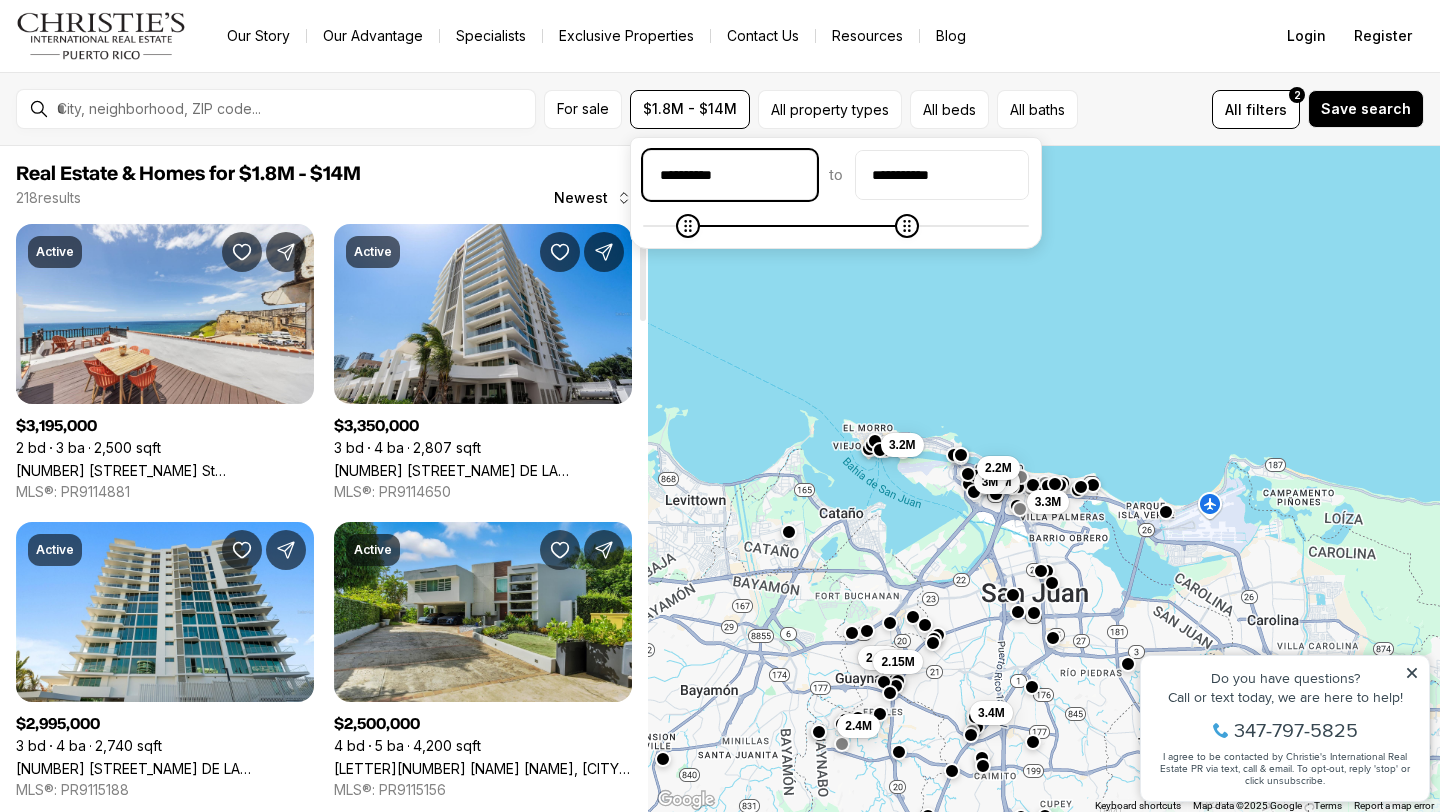 drag, startPoint x: 768, startPoint y: 176, endPoint x: 658, endPoint y: 181, distance: 110.11358 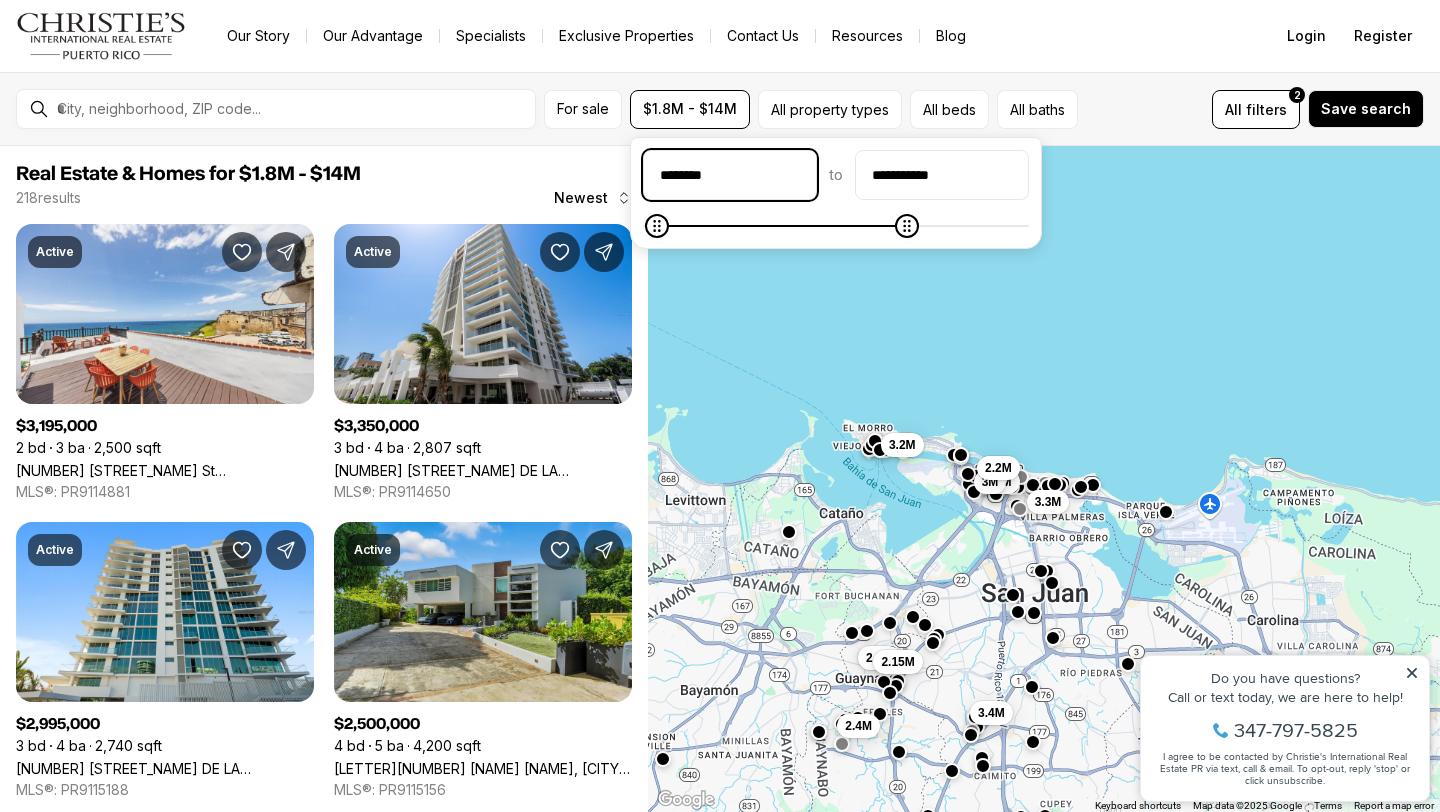 type on "********" 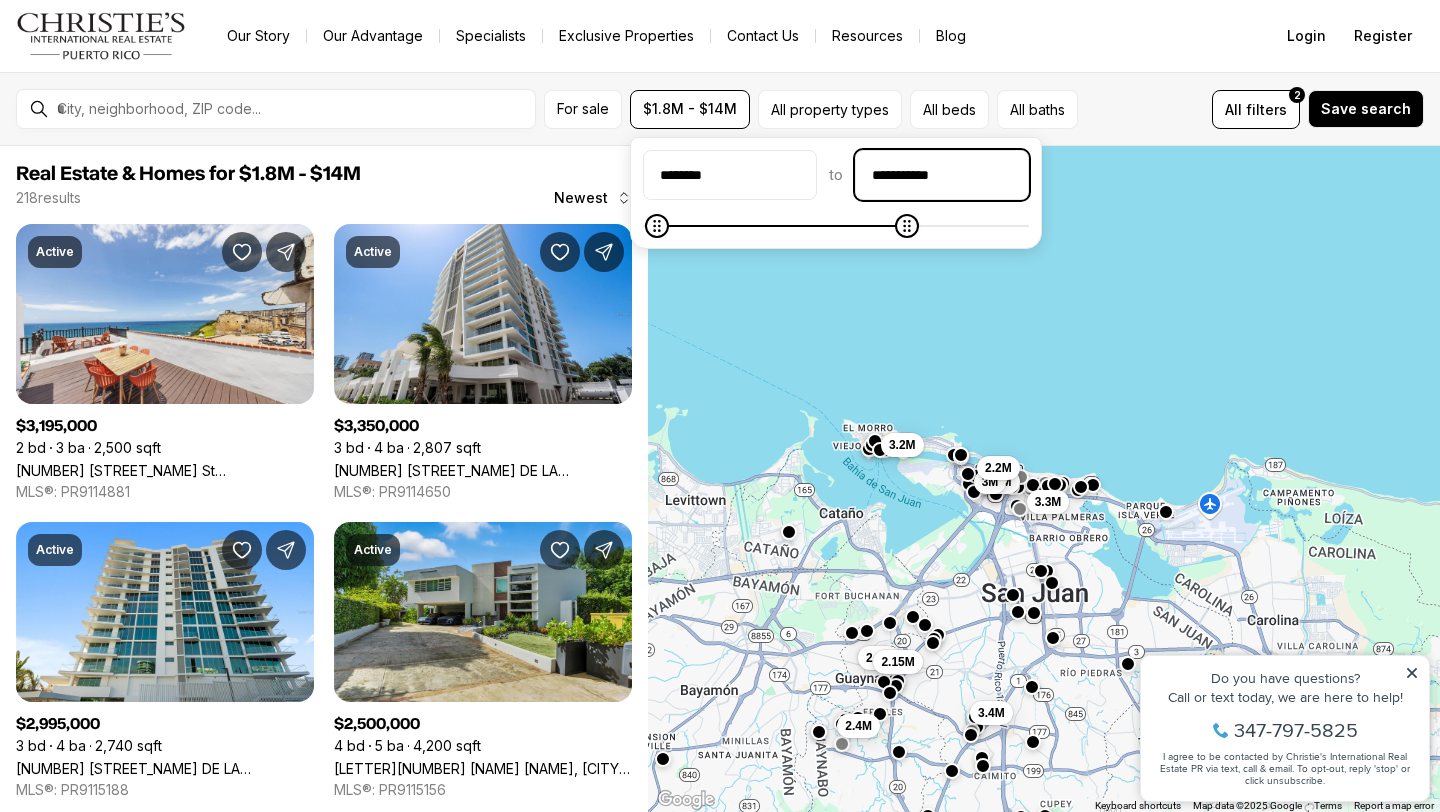 click on "**********" at bounding box center (942, 175) 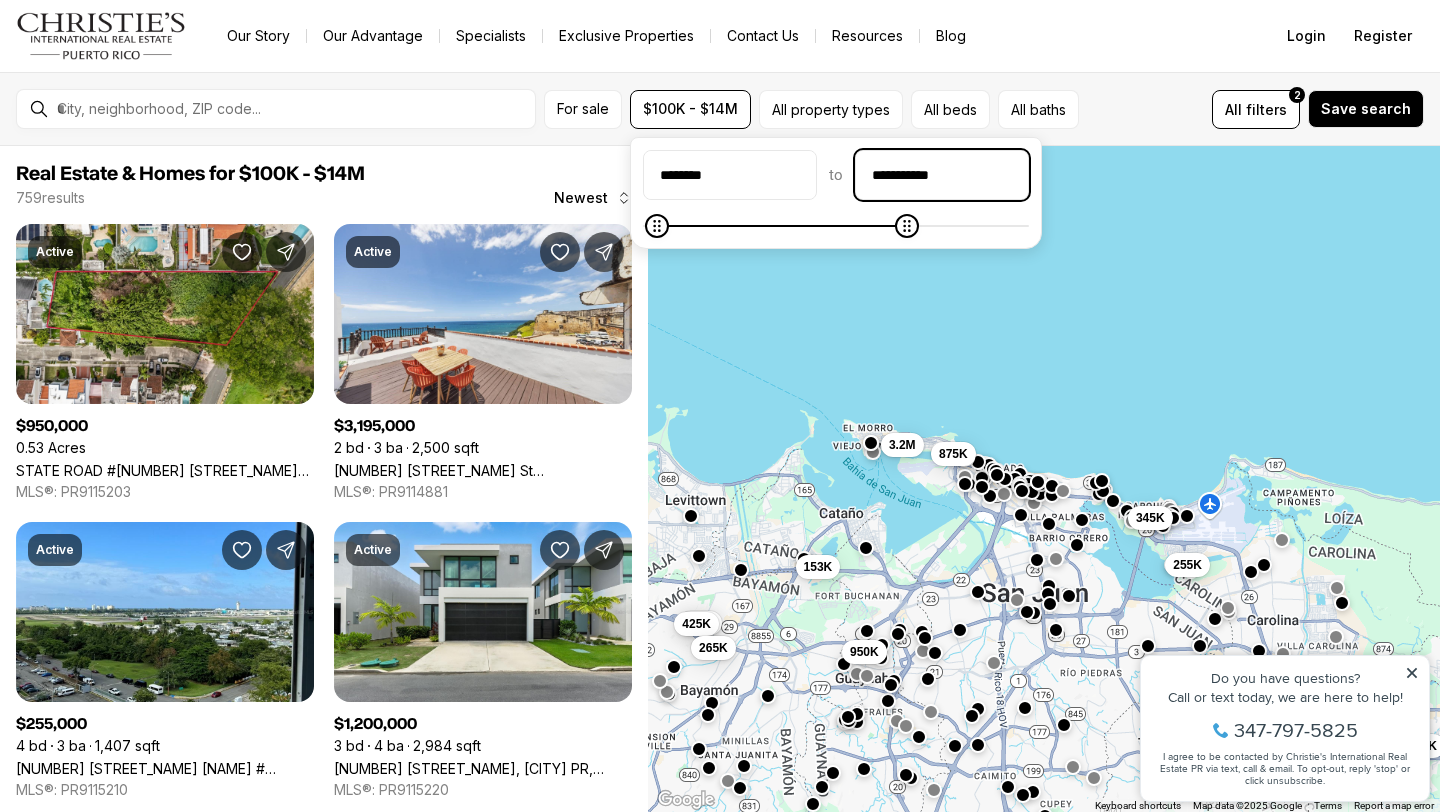 drag, startPoint x: 977, startPoint y: 178, endPoint x: 821, endPoint y: 178, distance: 156 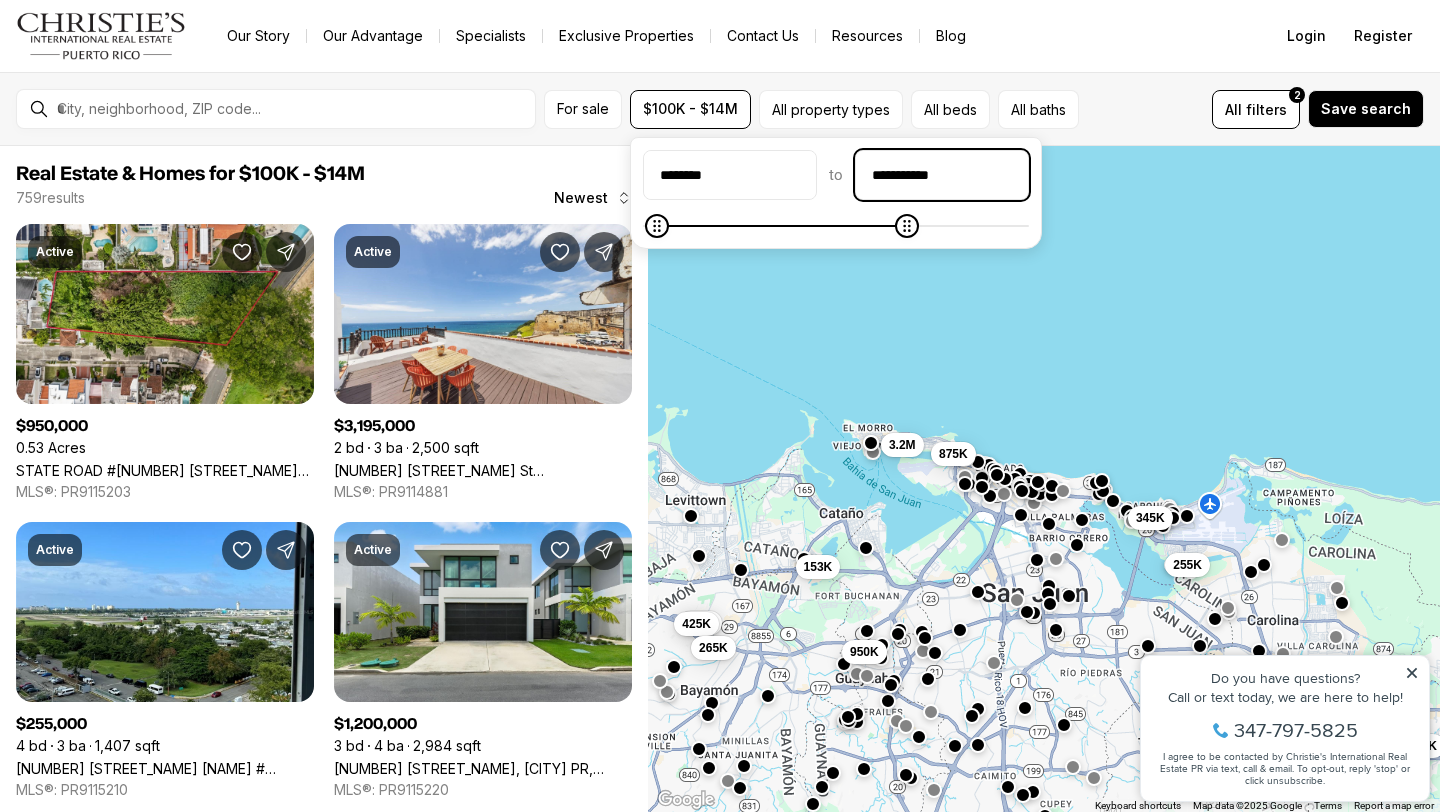 click on "**********" at bounding box center (836, 175) 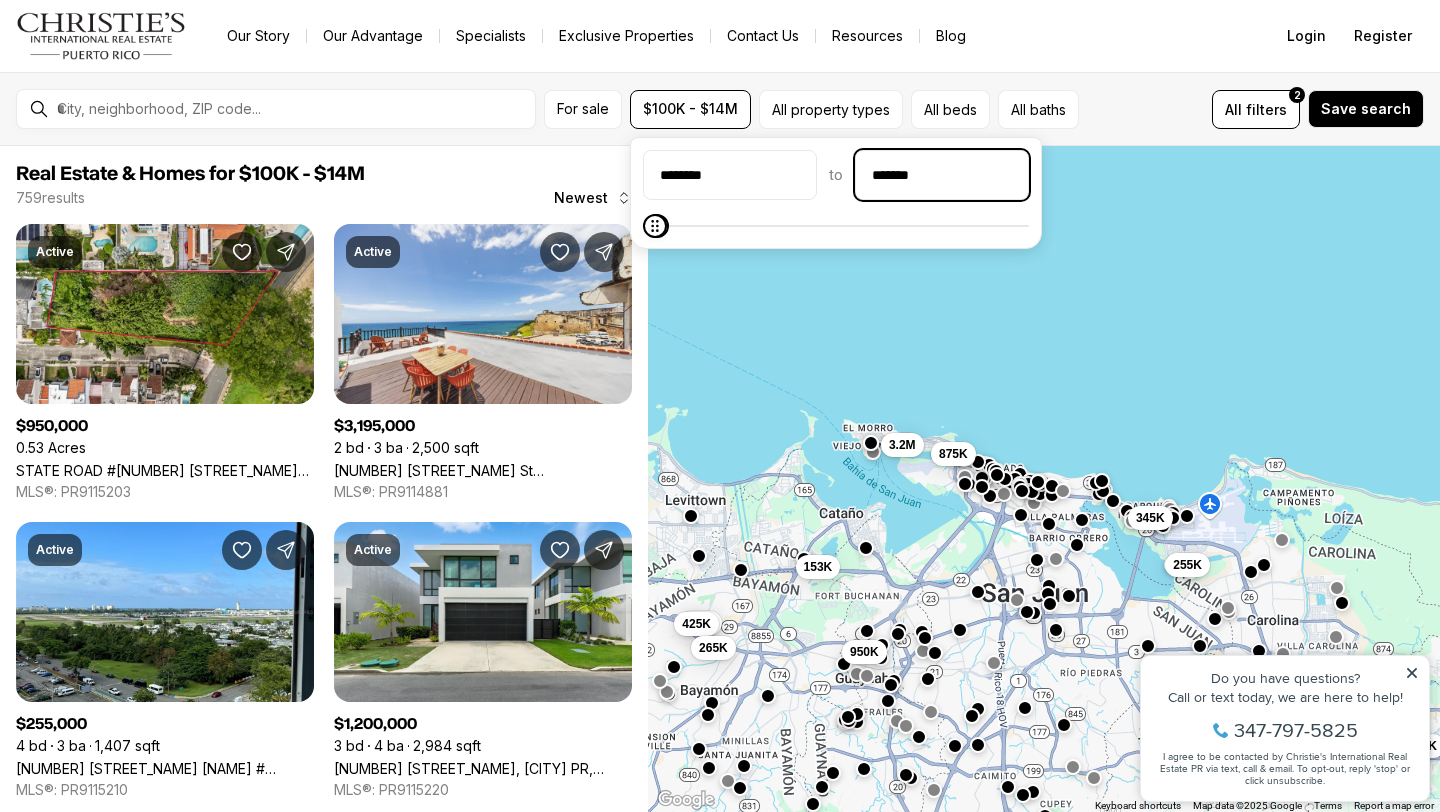 type on "********" 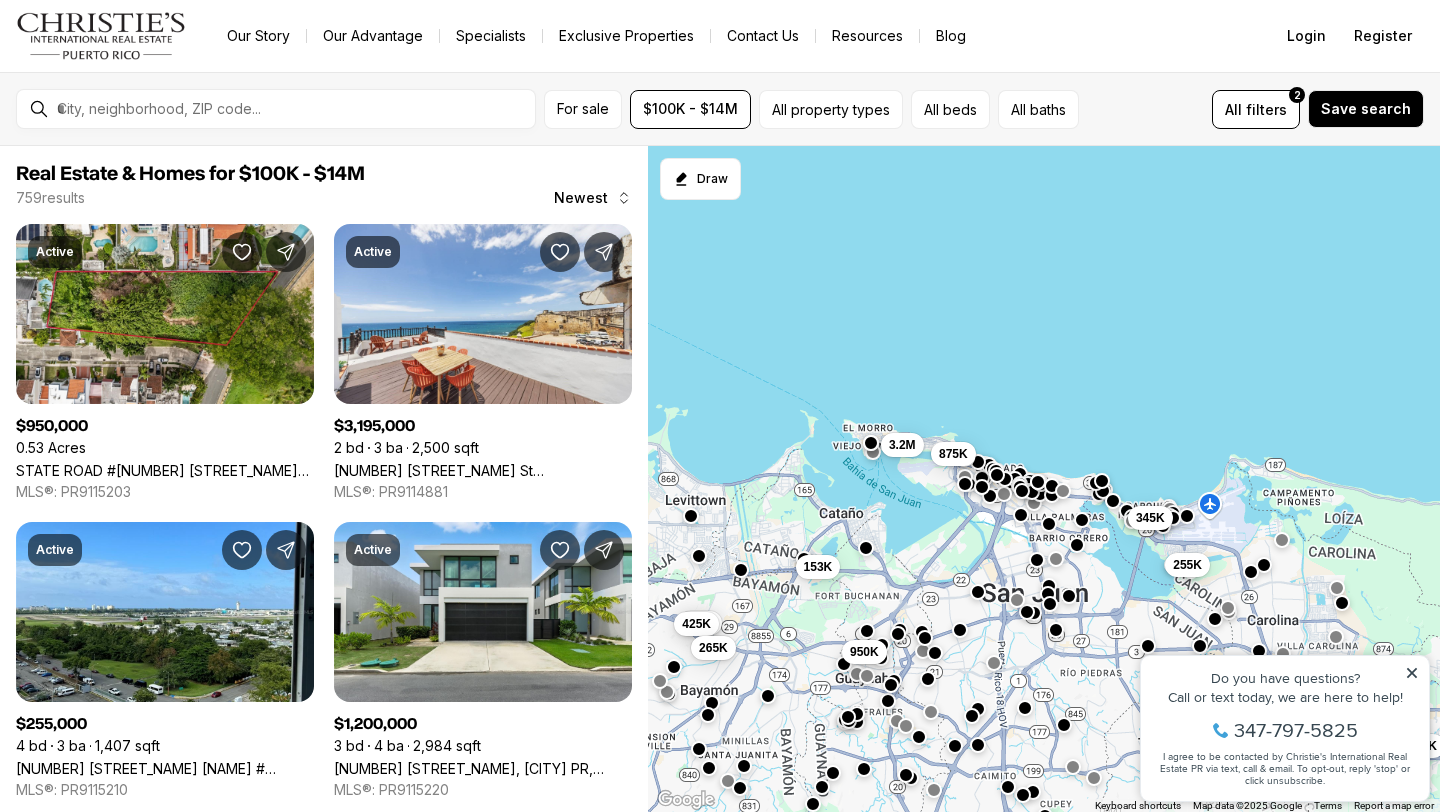 click on "3.2M 255K 495K 325K 345K 950K 875K 153K 1.2M 425K 265K" at bounding box center (1044, 479) 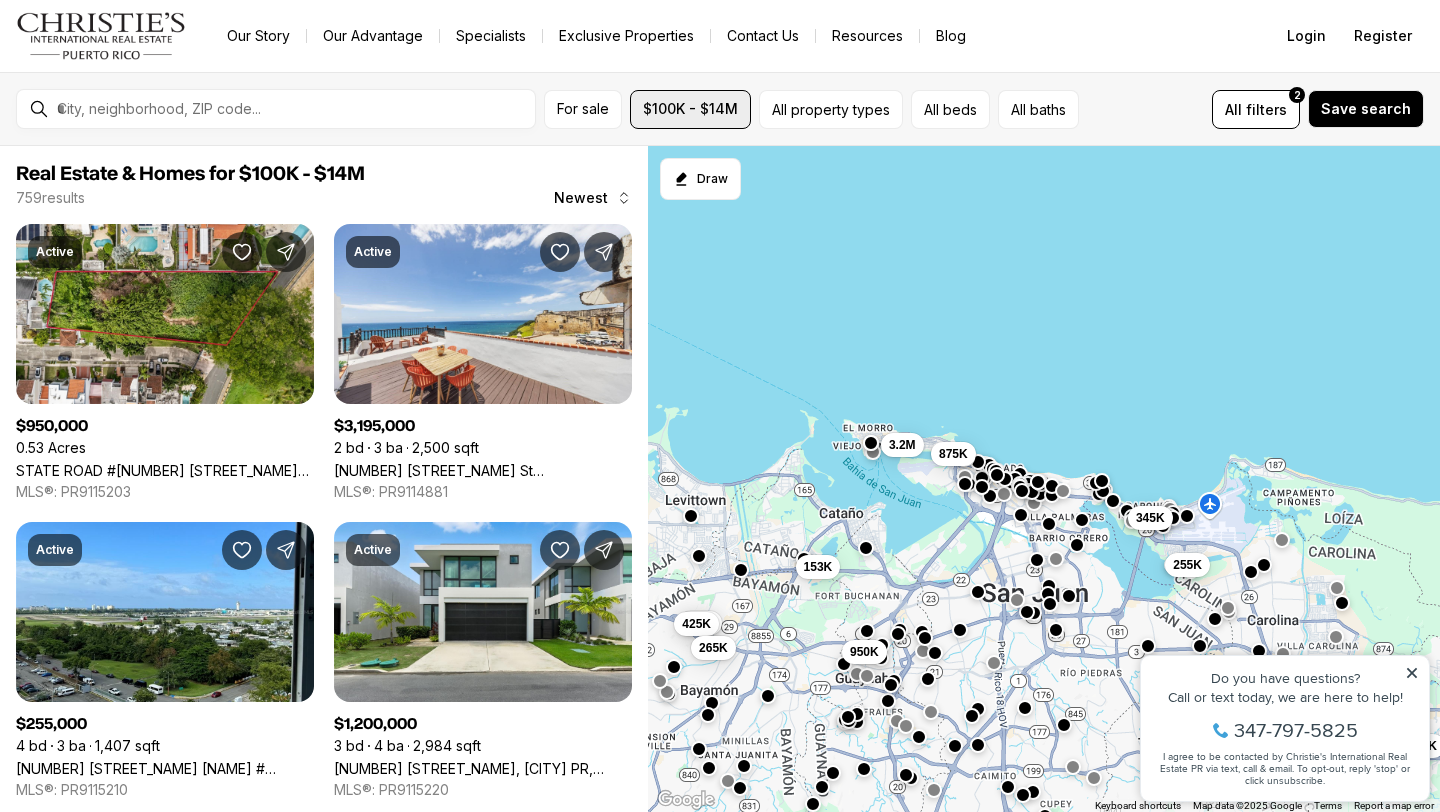 click on "$100K - $14M" at bounding box center (690, 109) 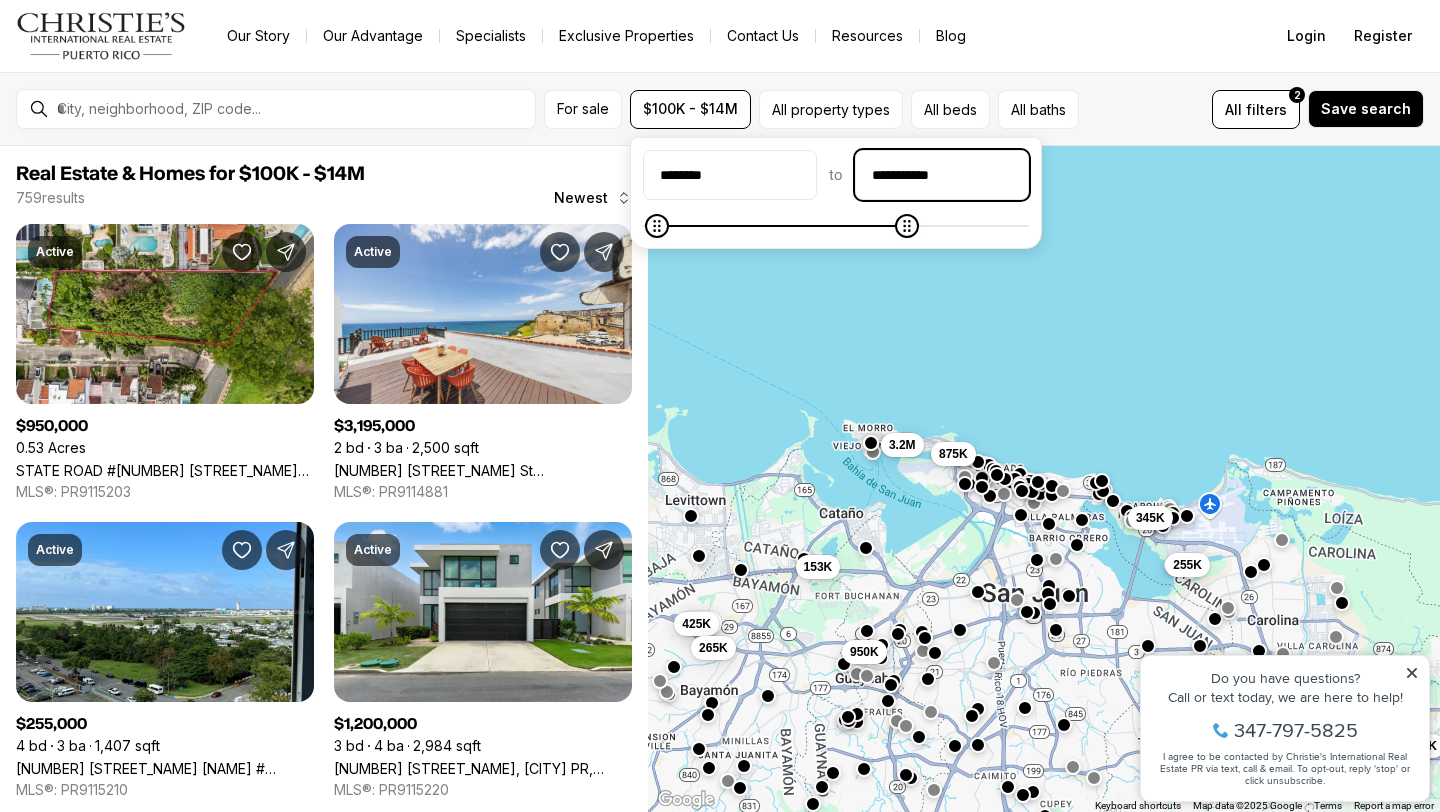 click on "**********" at bounding box center (942, 175) 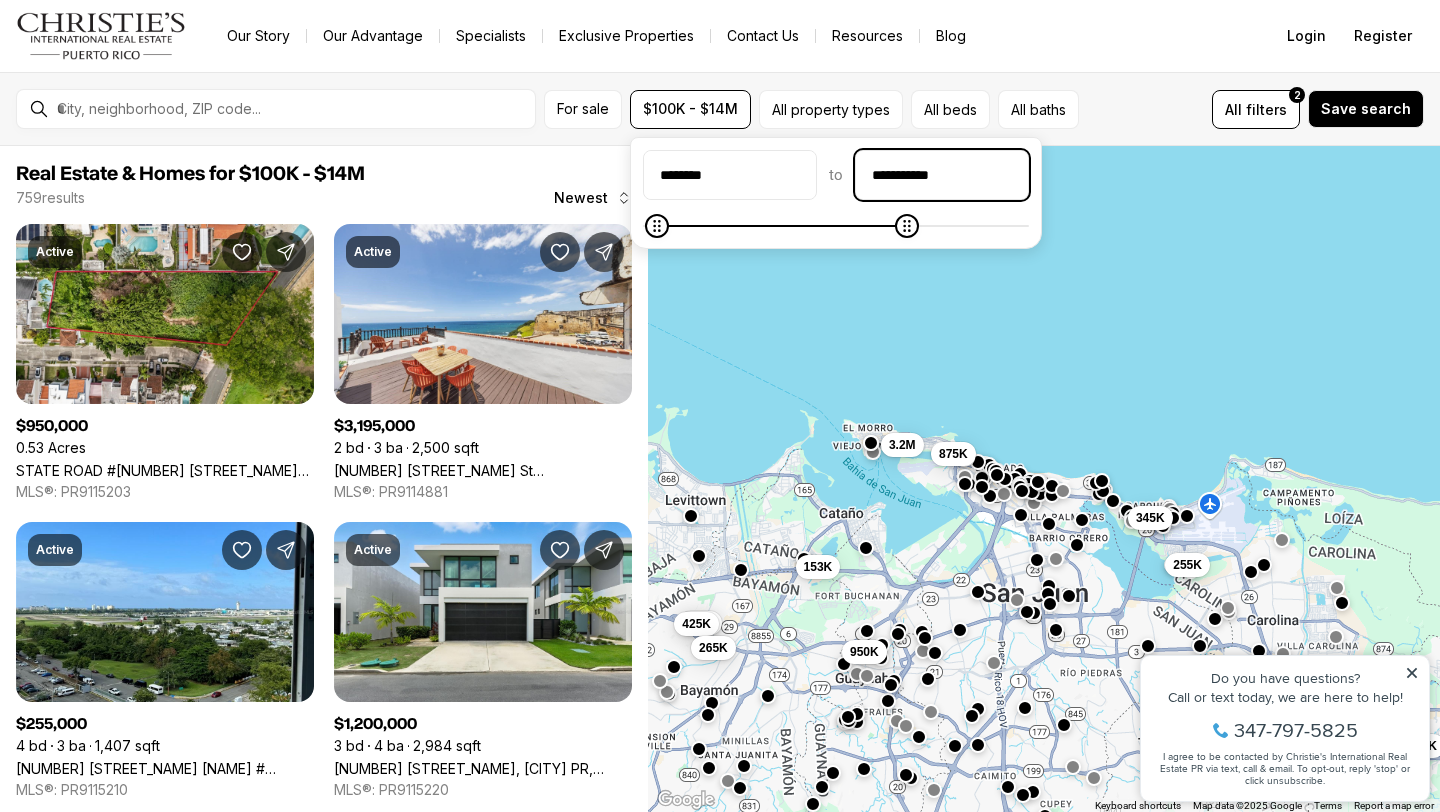 drag, startPoint x: 976, startPoint y: 173, endPoint x: 822, endPoint y: 172, distance: 154.00325 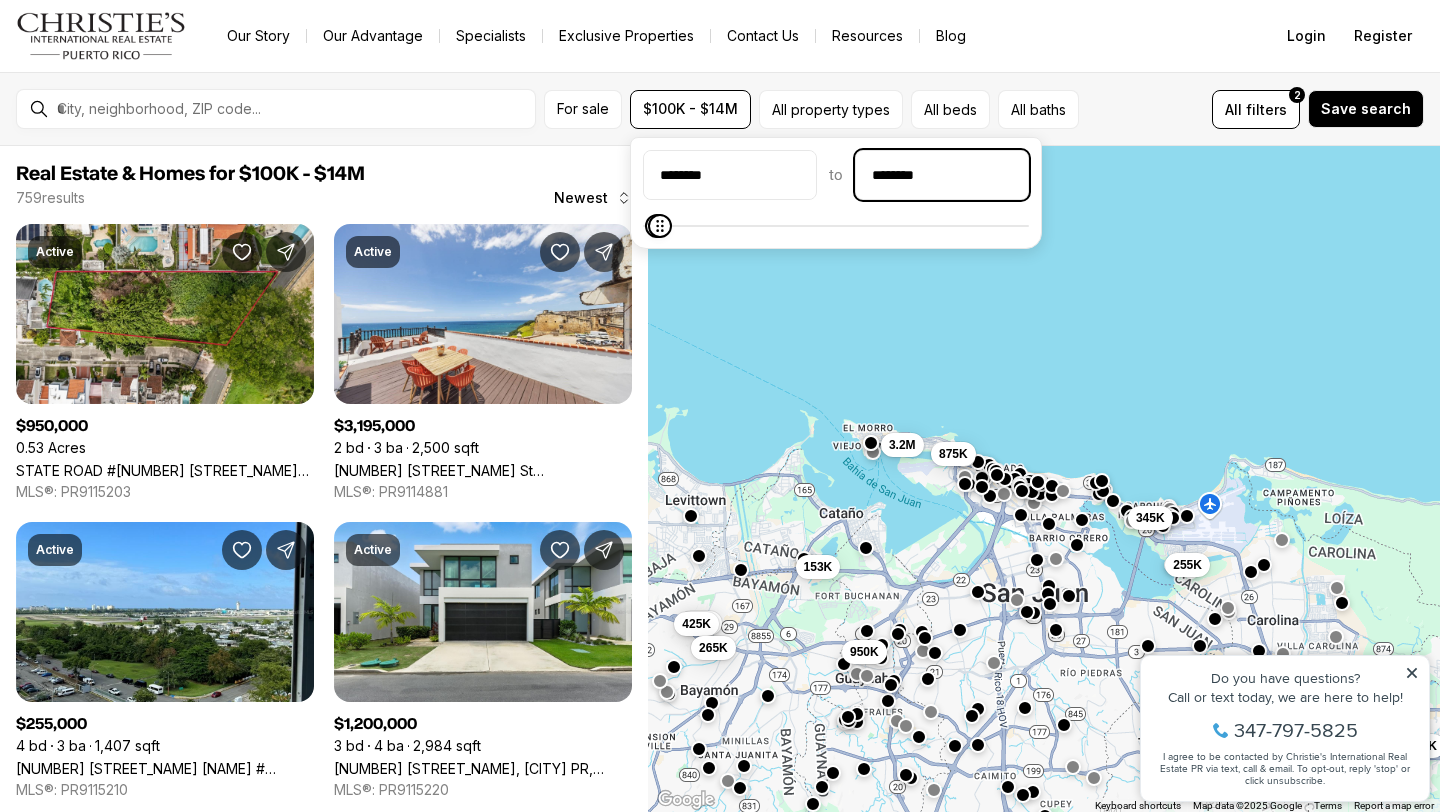 type on "********" 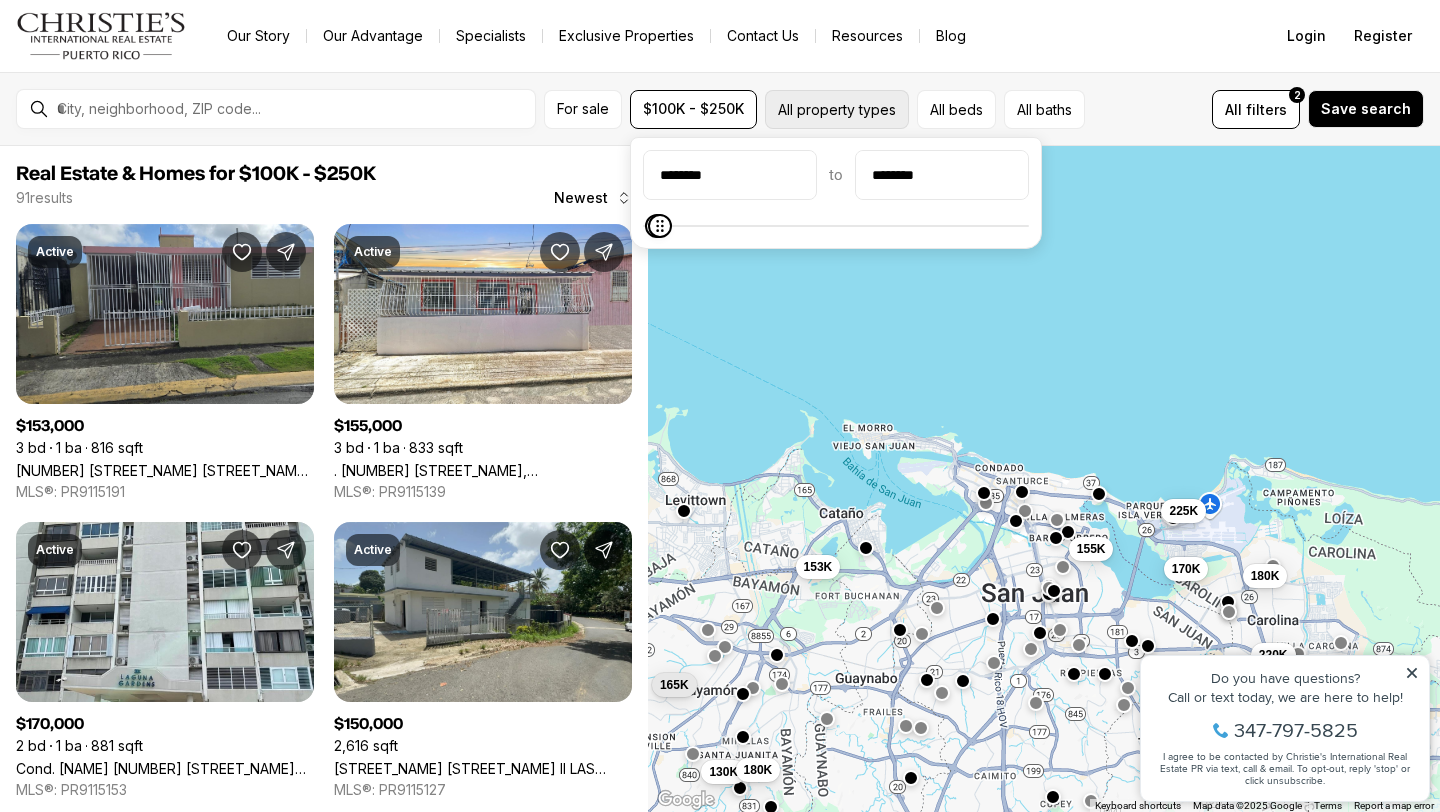 click on "All property types" at bounding box center [837, 109] 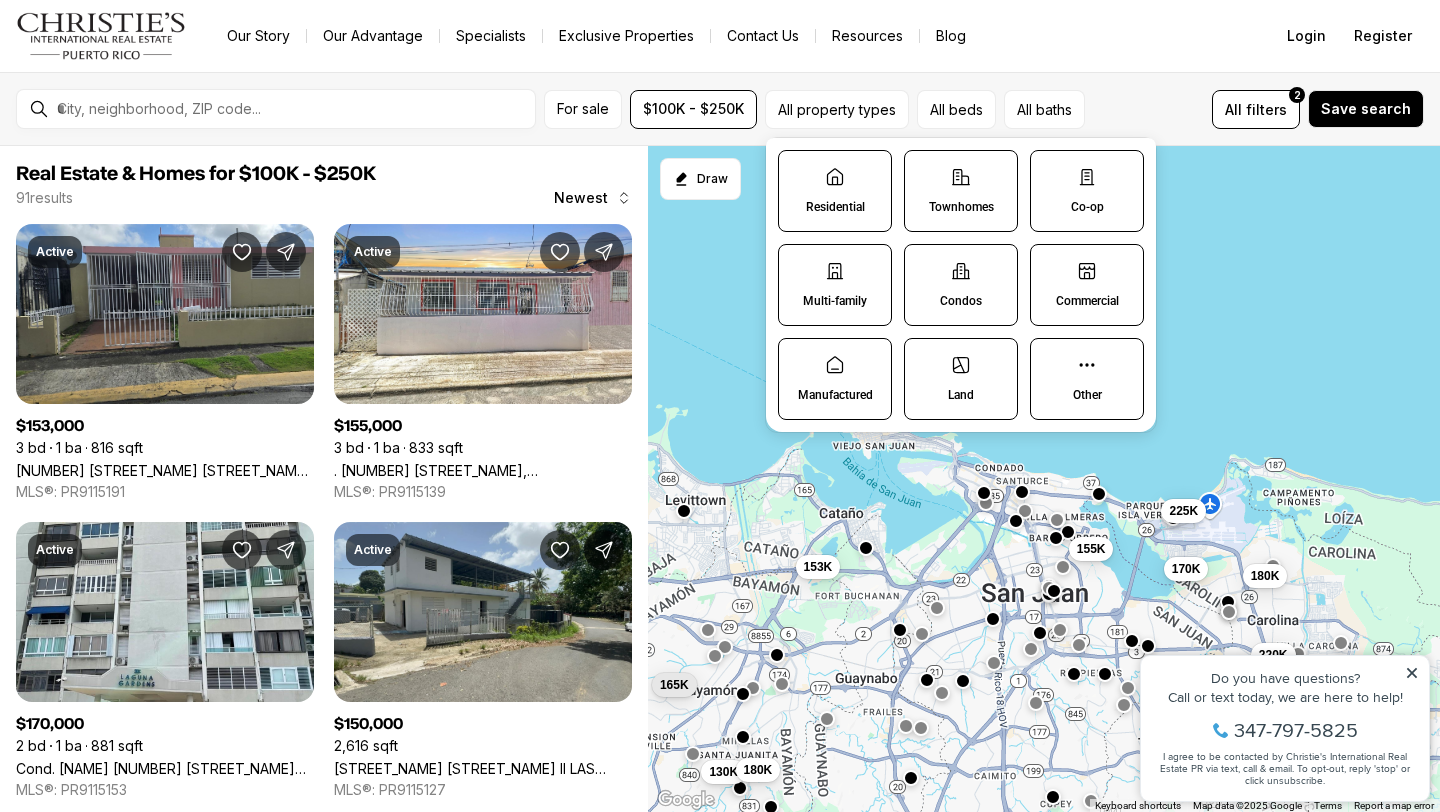 click on "Condos" at bounding box center (961, 285) 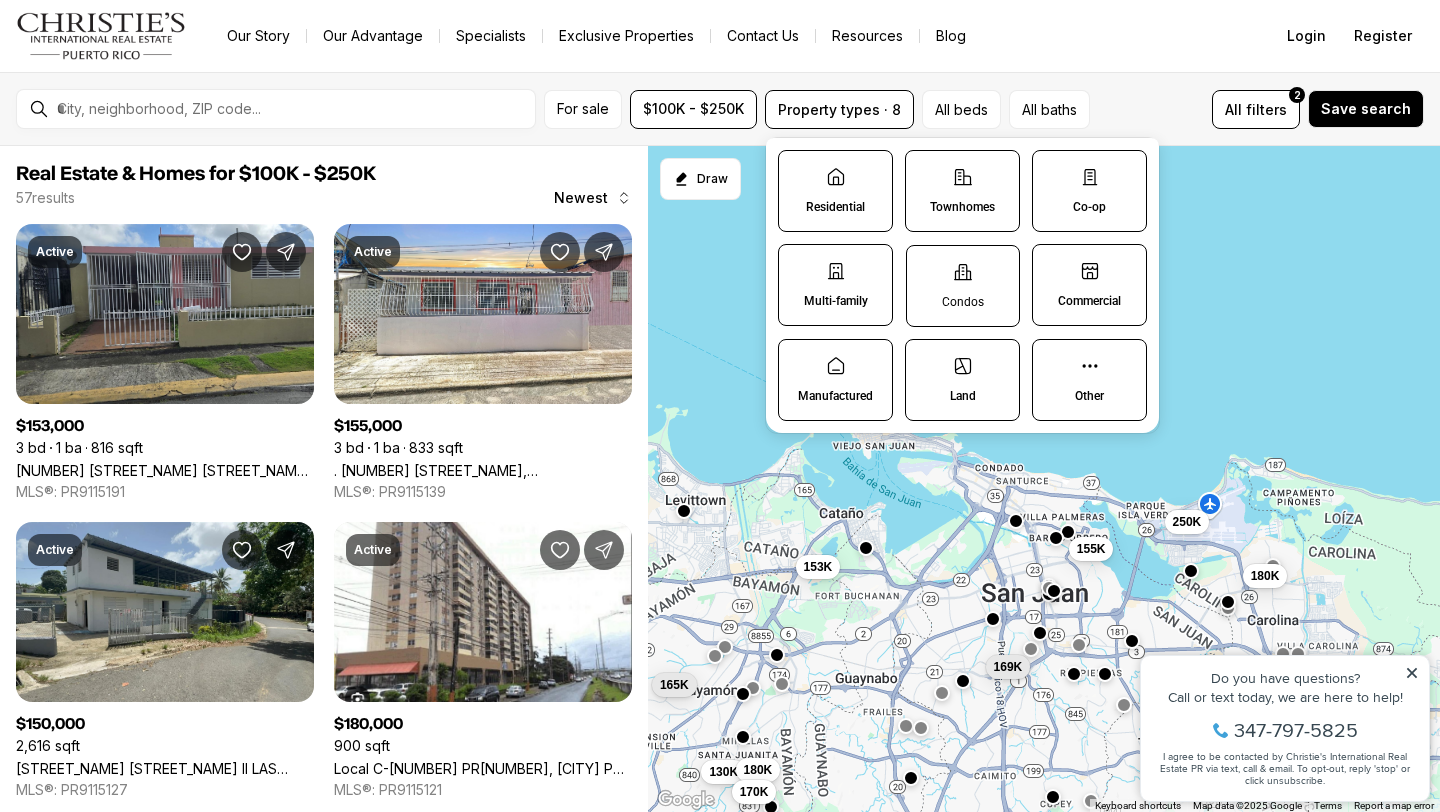 click on "Condos" at bounding box center [963, 286] 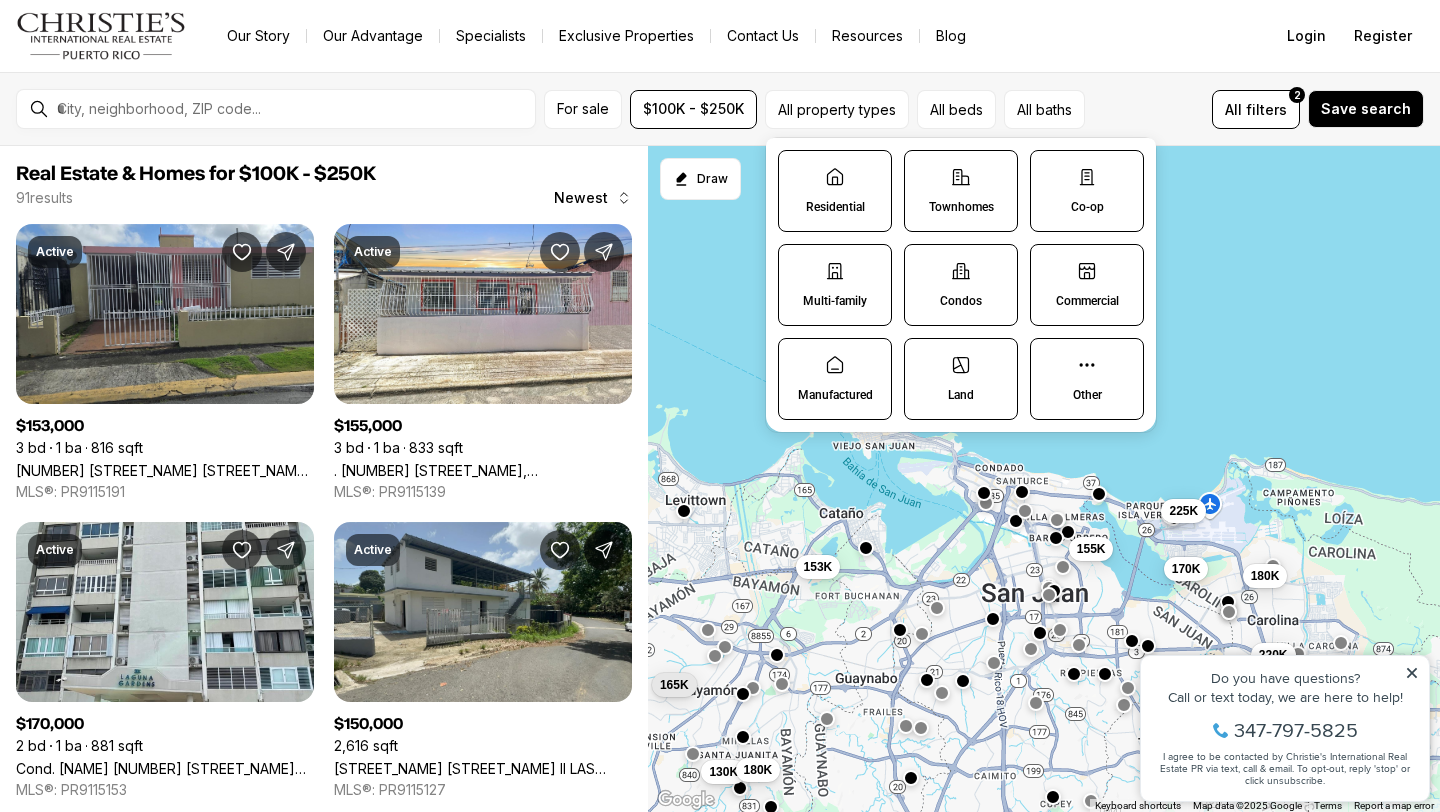 click on "Condos" at bounding box center (961, 285) 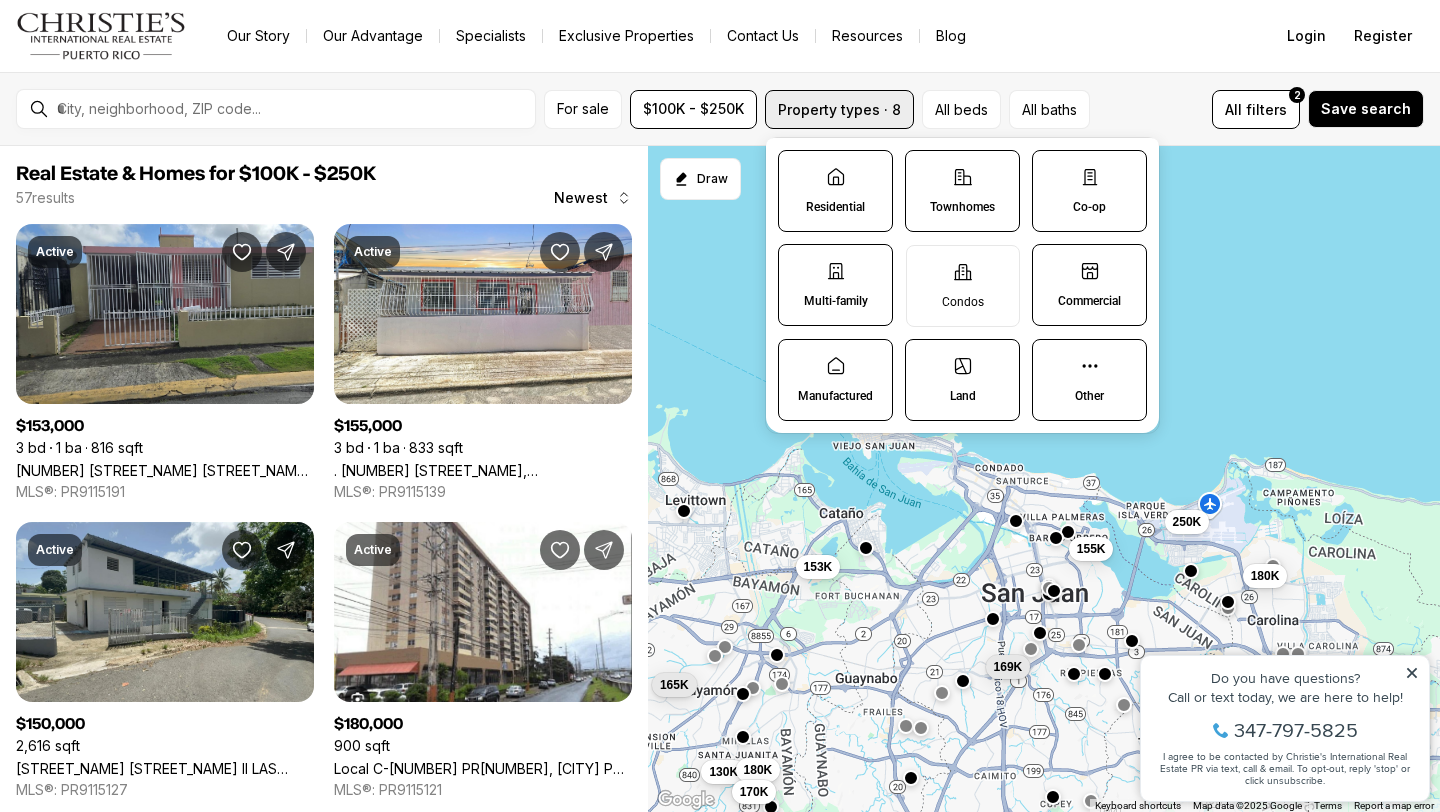 click on "Property types · 8" at bounding box center [839, 109] 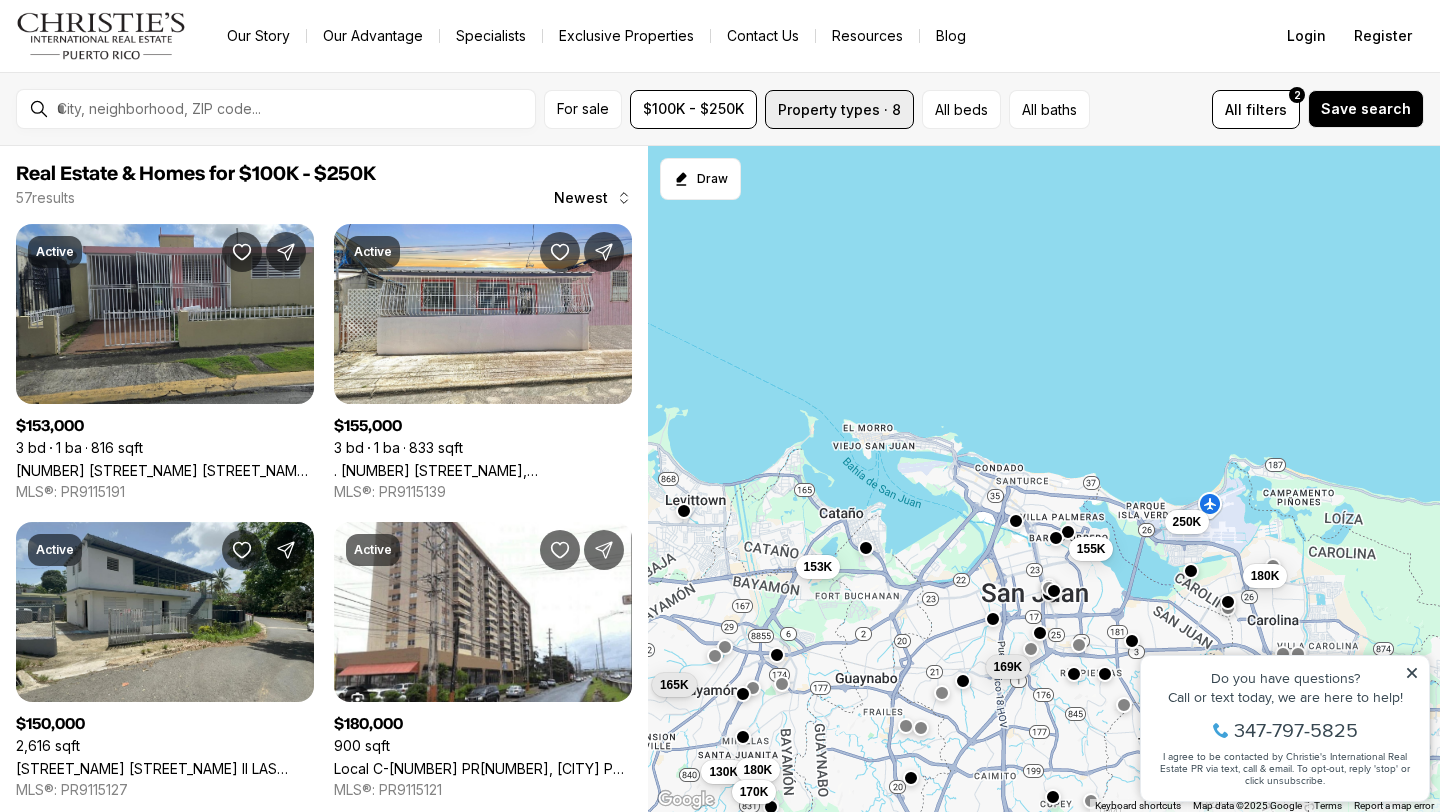 click on "Property types · 8" at bounding box center [839, 109] 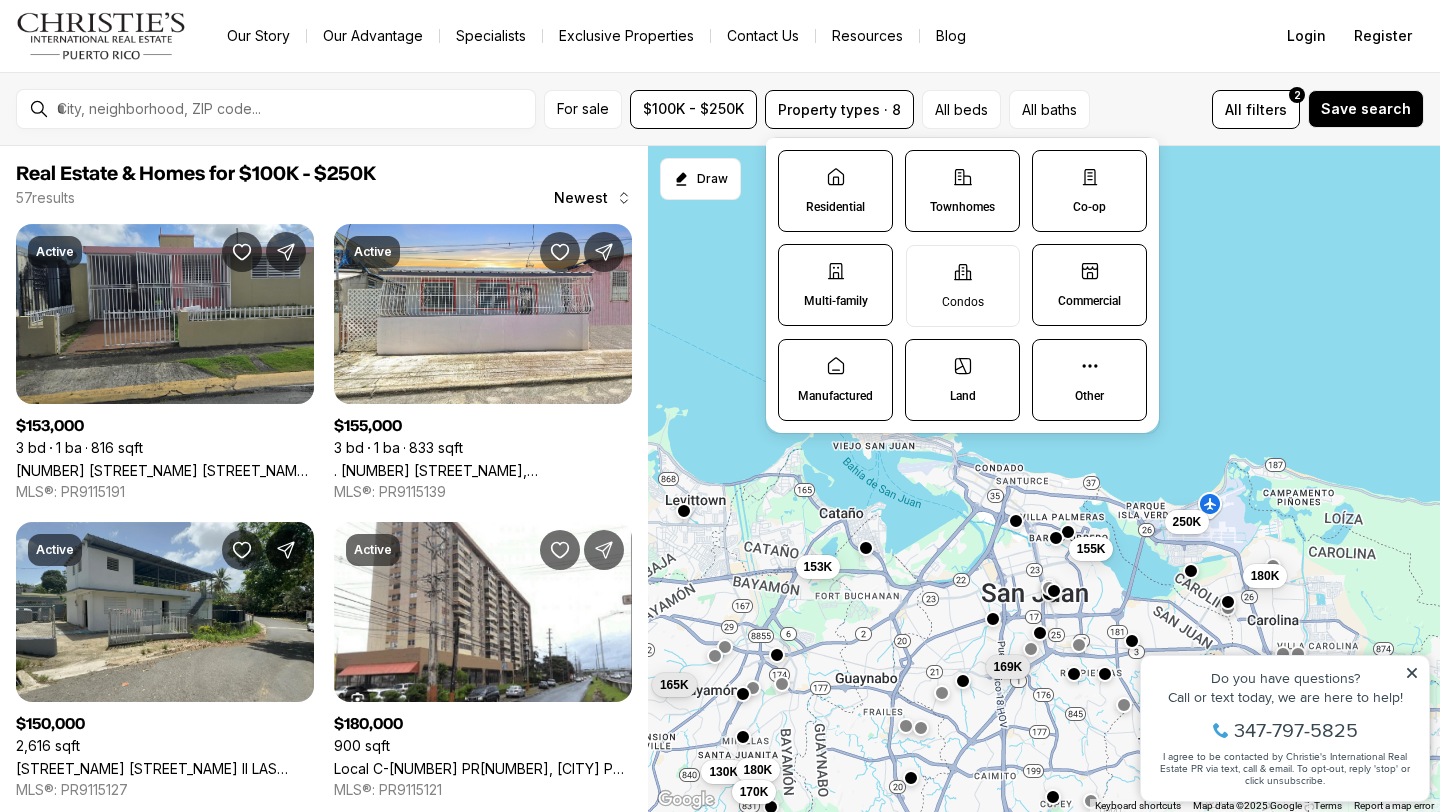 click 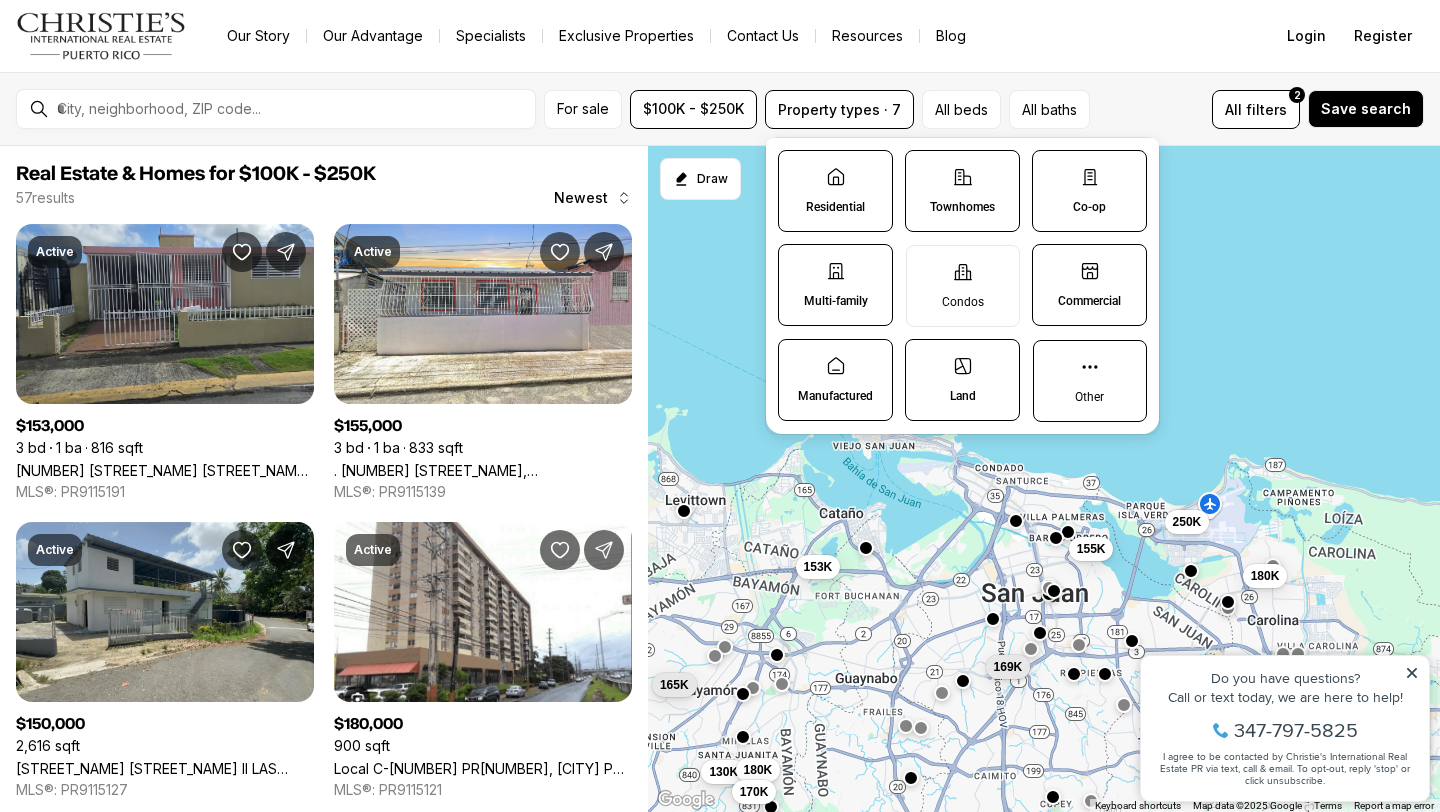click 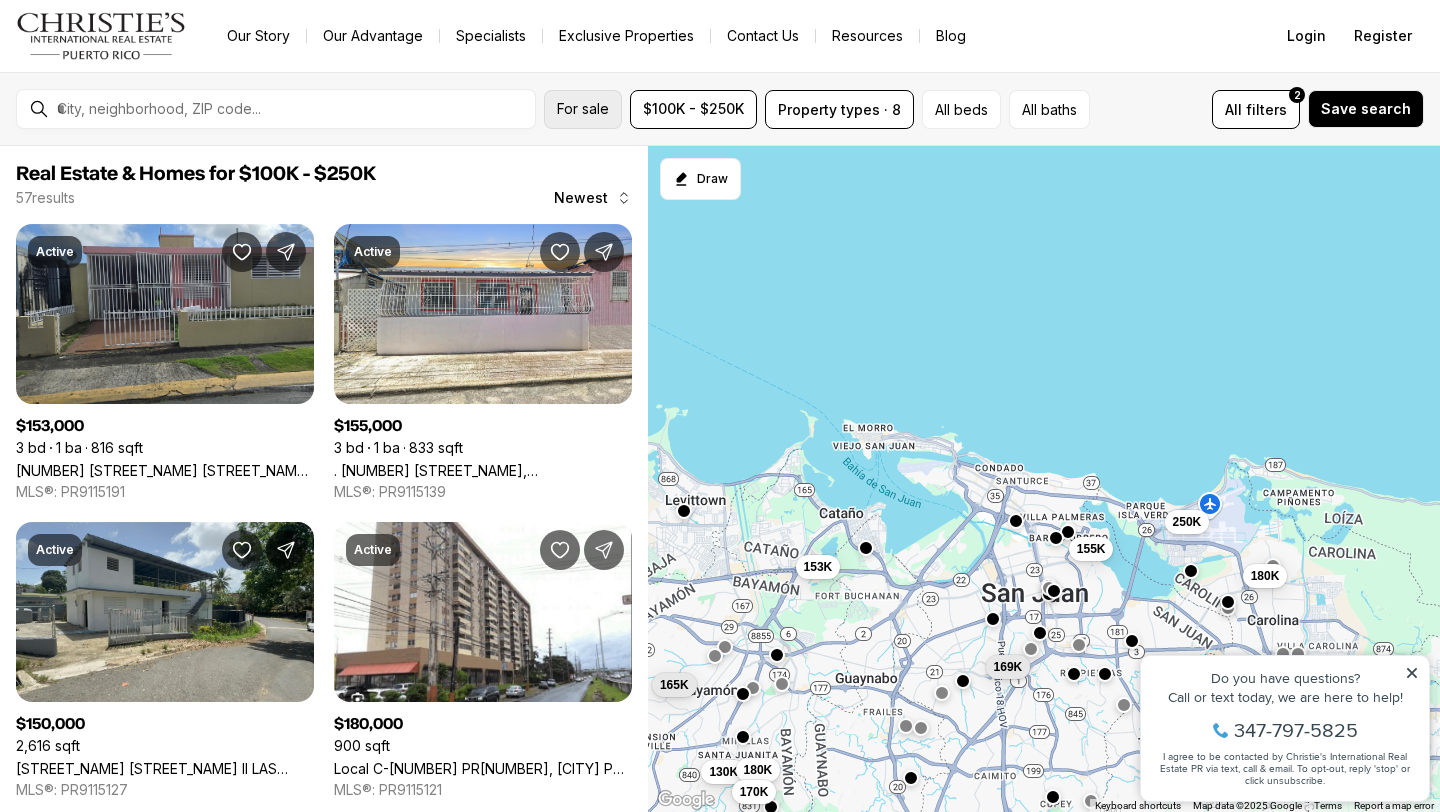 click on "For sale" at bounding box center (583, 109) 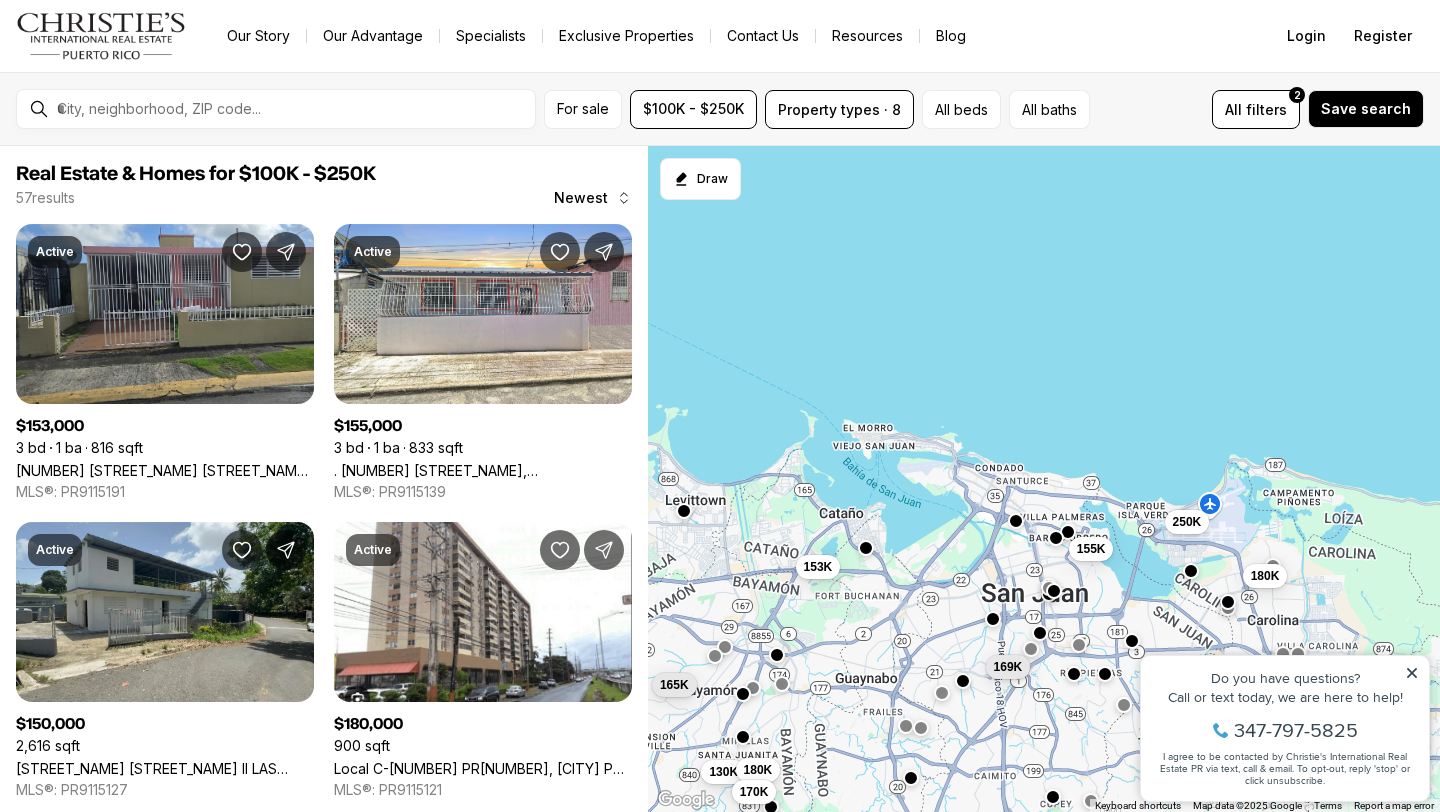 click on "All filters 2 Save search" at bounding box center [1261, 109] 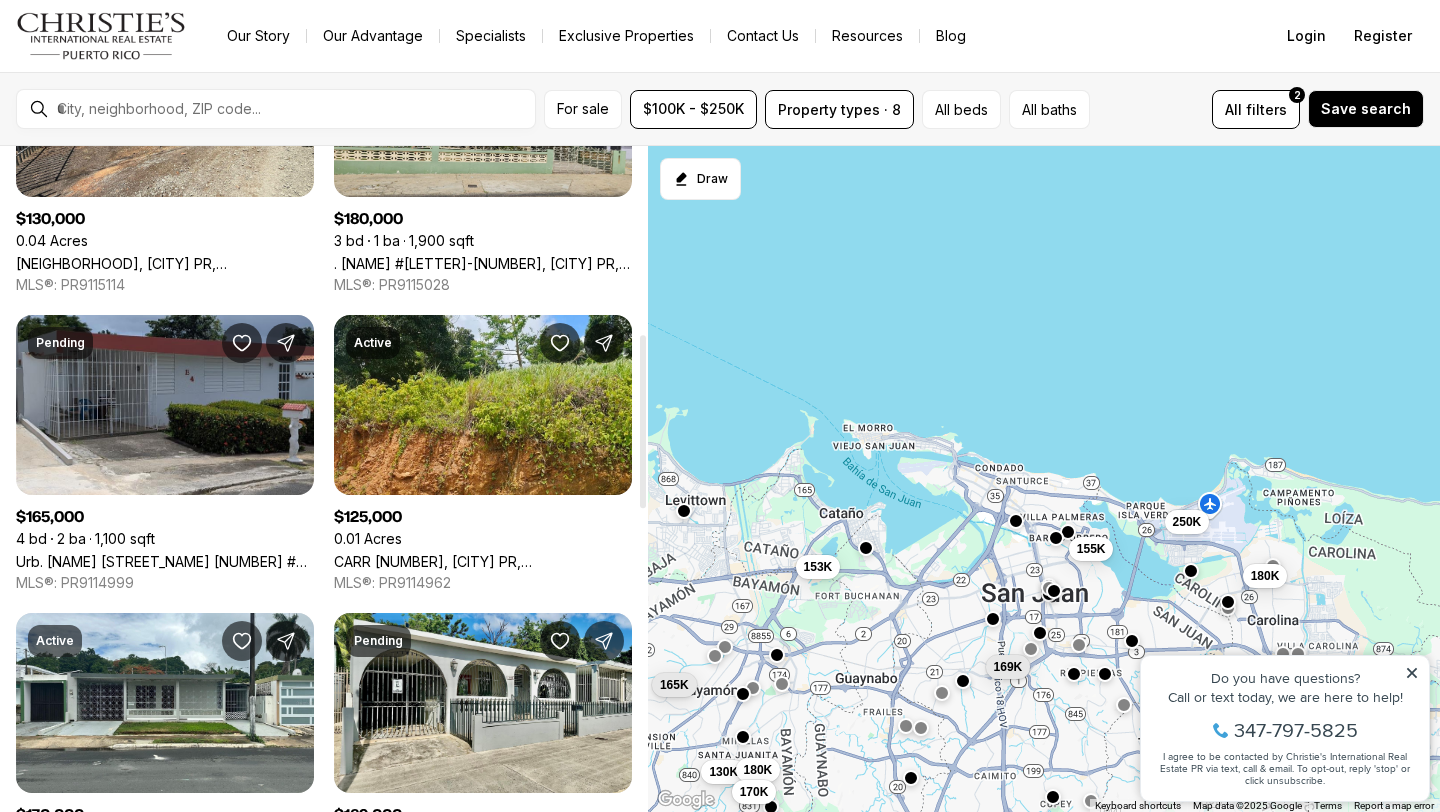 scroll, scrollTop: 0, scrollLeft: 0, axis: both 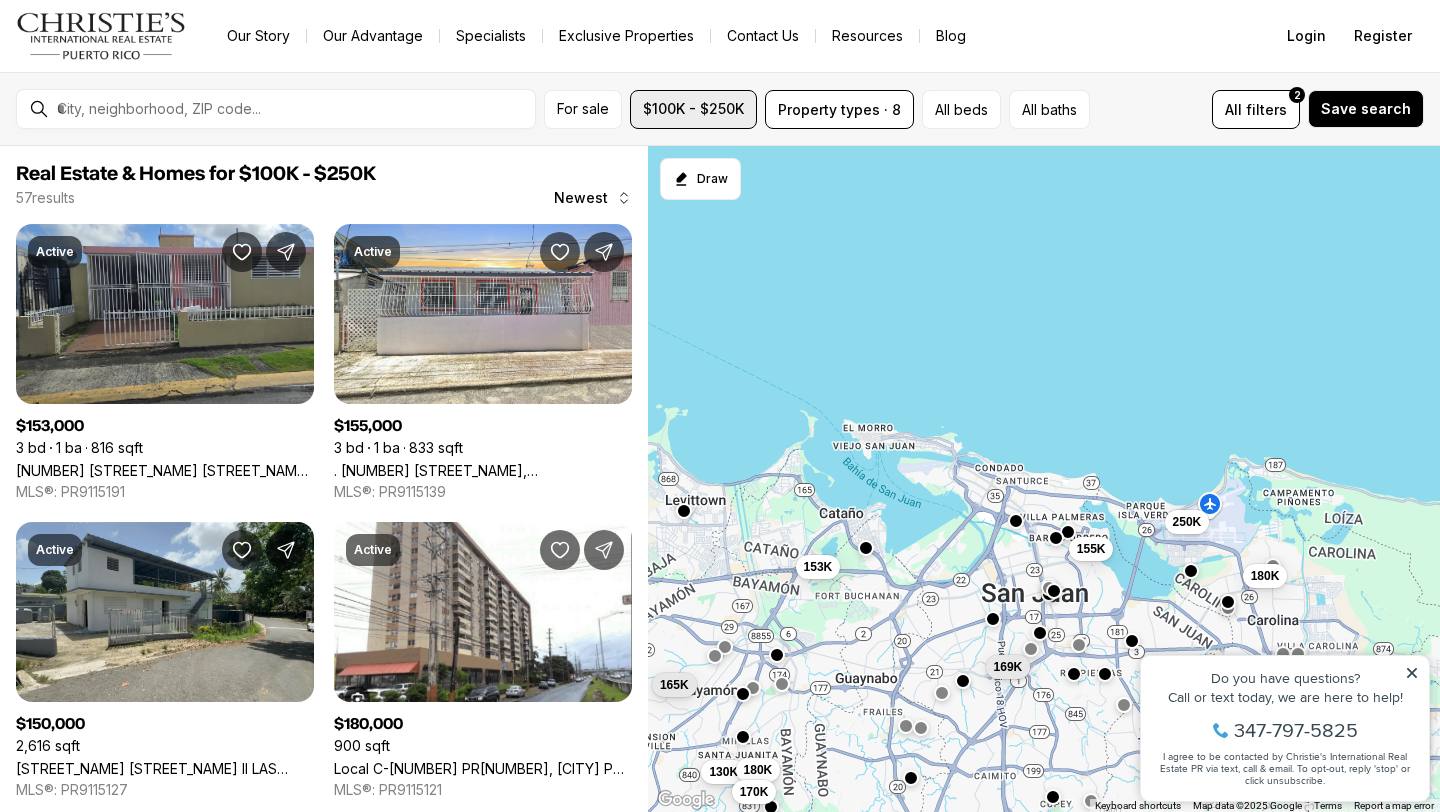 click on "$100K - $250K" at bounding box center [693, 109] 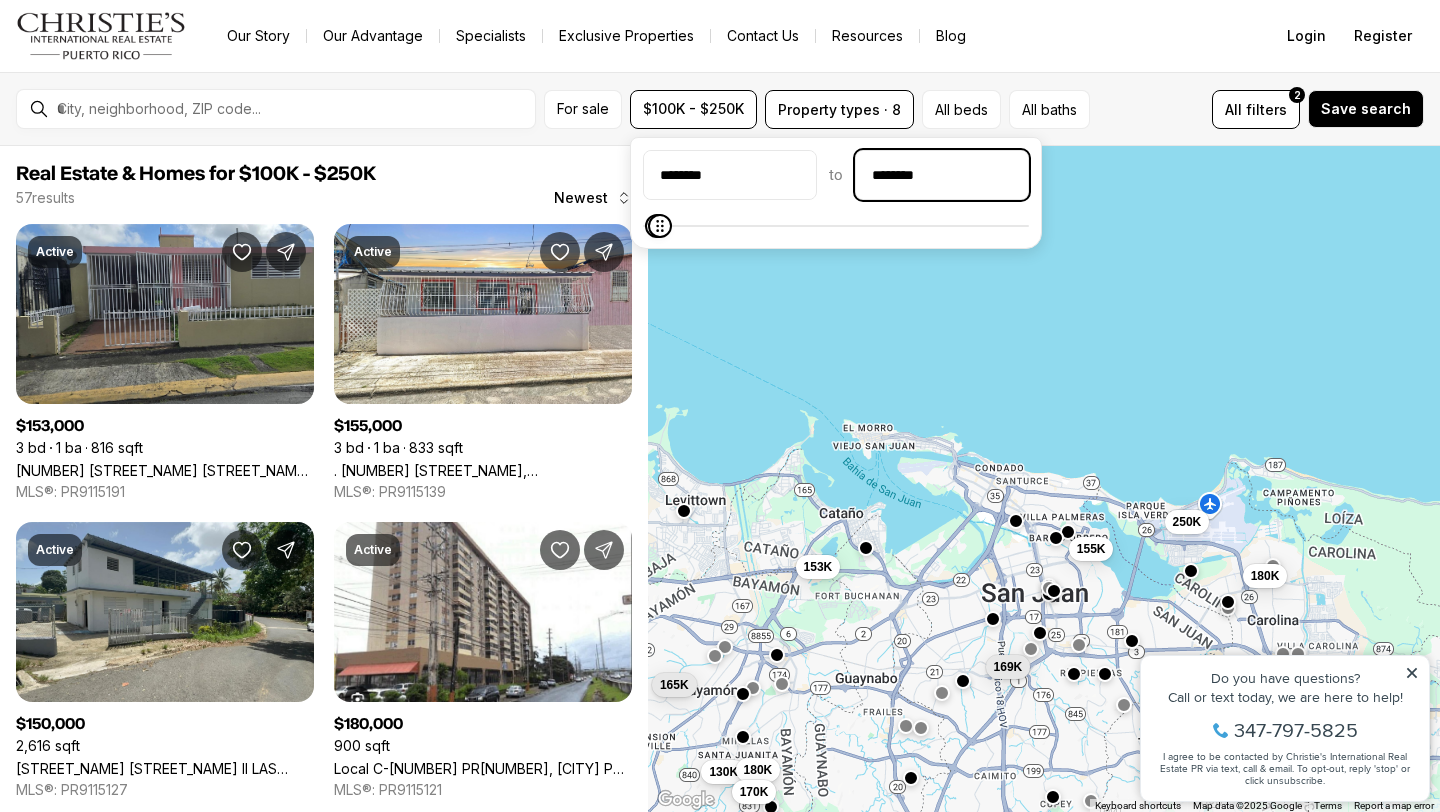 drag, startPoint x: 918, startPoint y: 175, endPoint x: 891, endPoint y: 172, distance: 27.166155 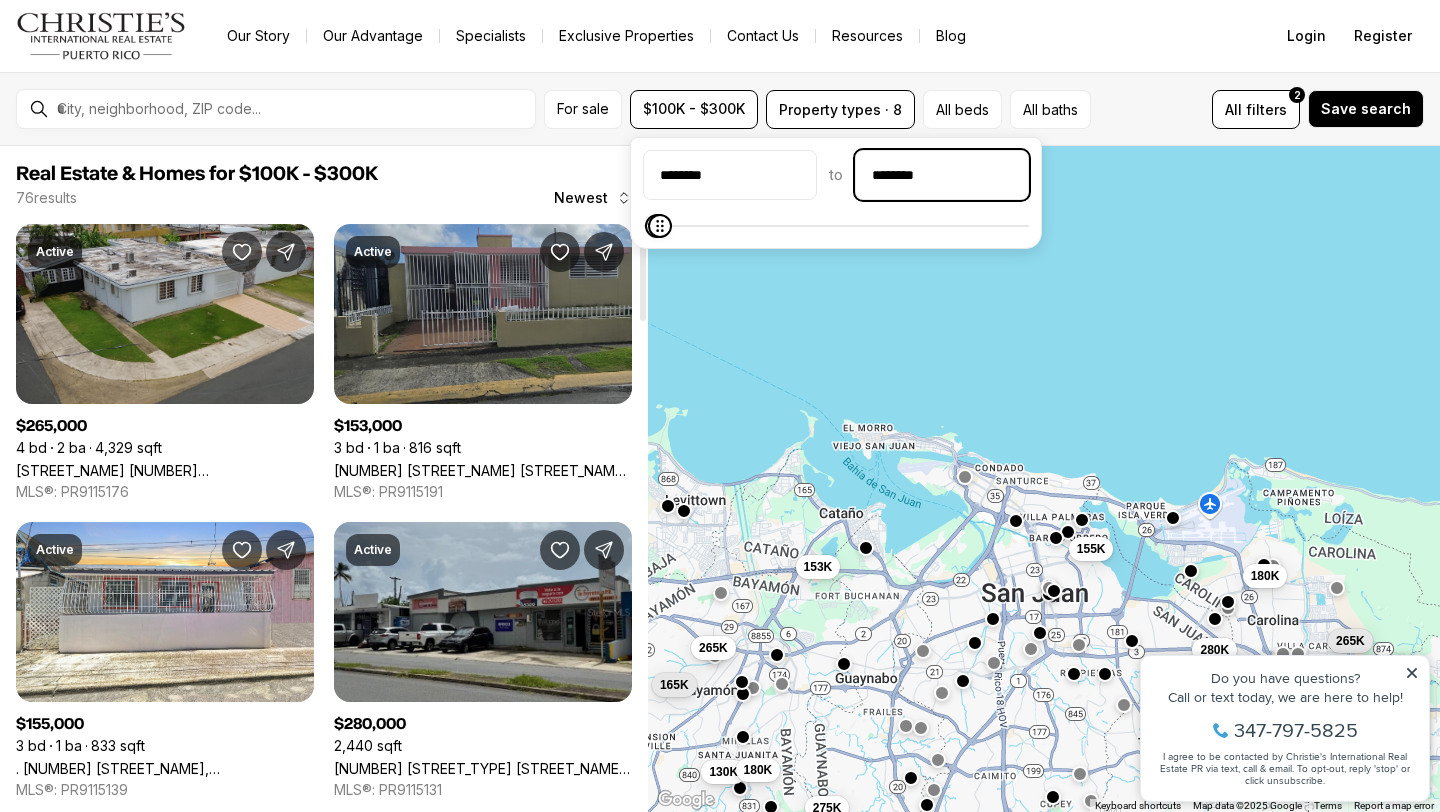 scroll, scrollTop: 8, scrollLeft: 0, axis: vertical 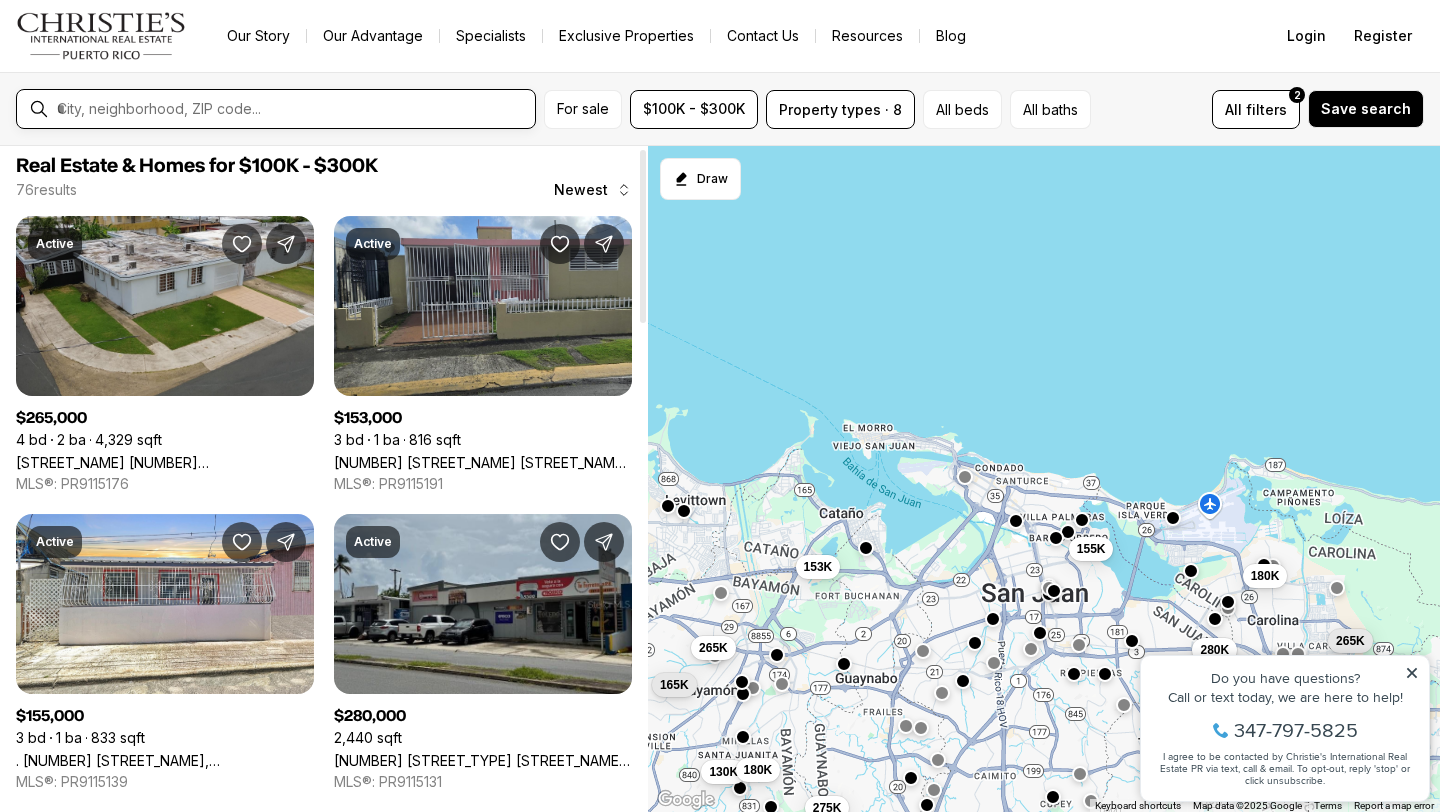 click at bounding box center (292, 109) 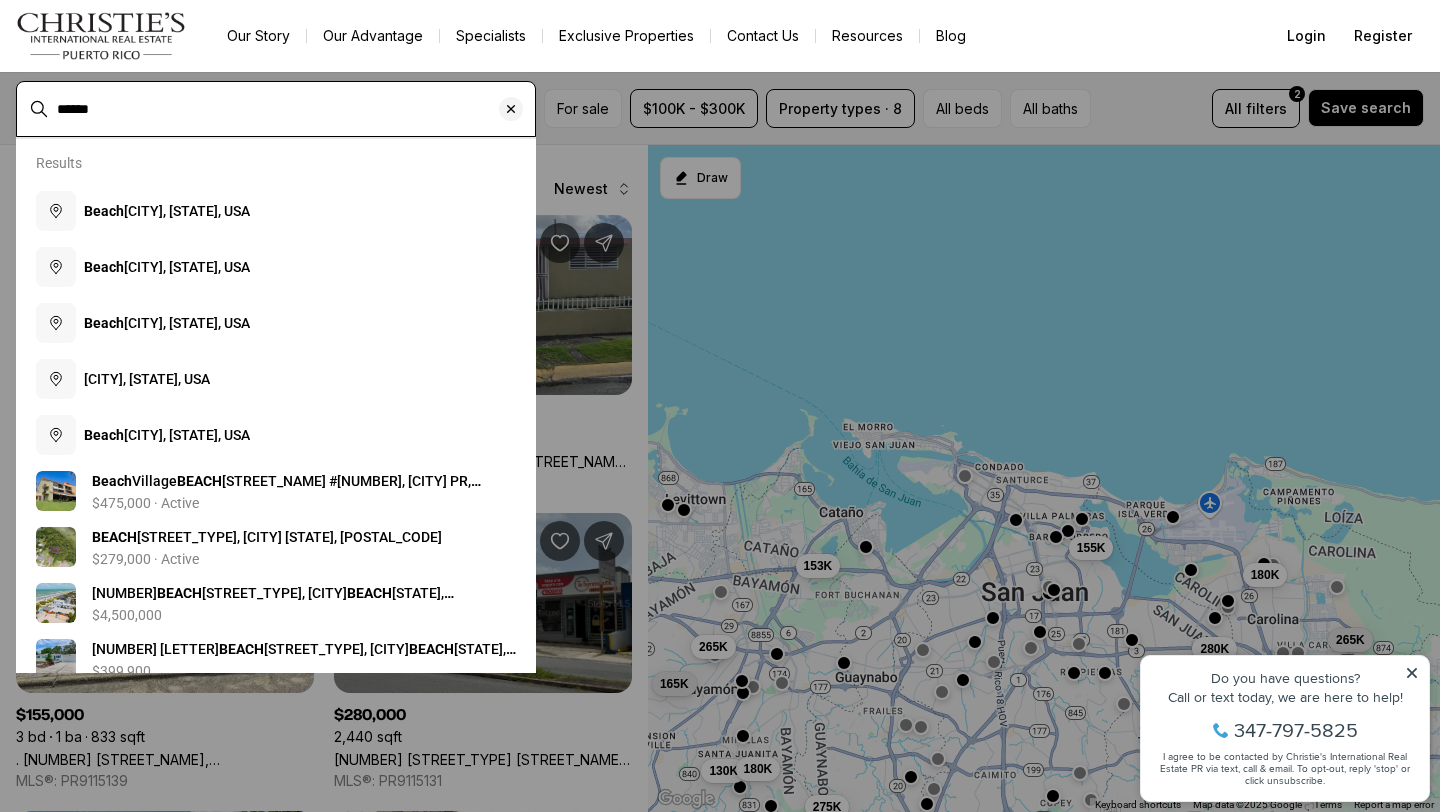type on "*****" 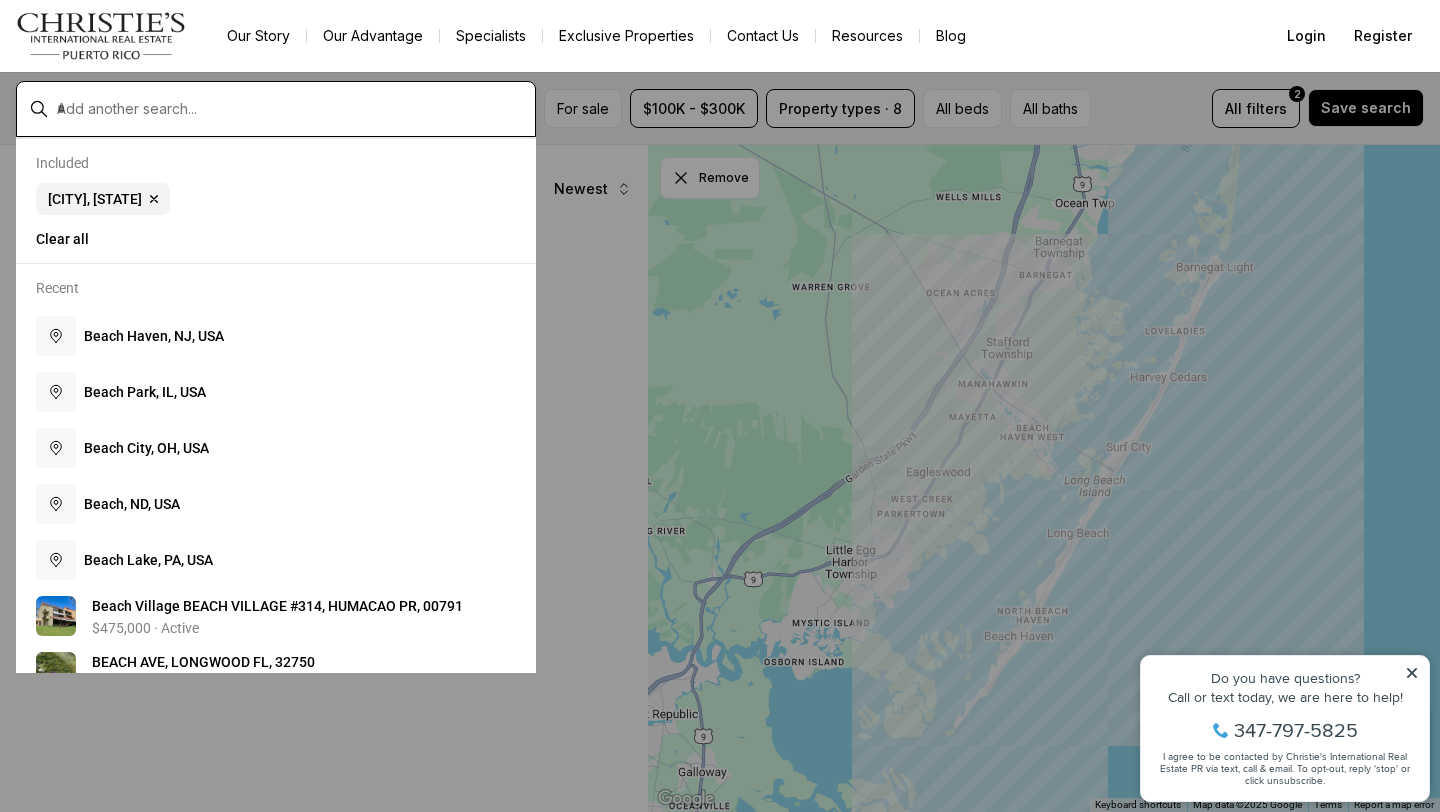 scroll, scrollTop: 0, scrollLeft: 0, axis: both 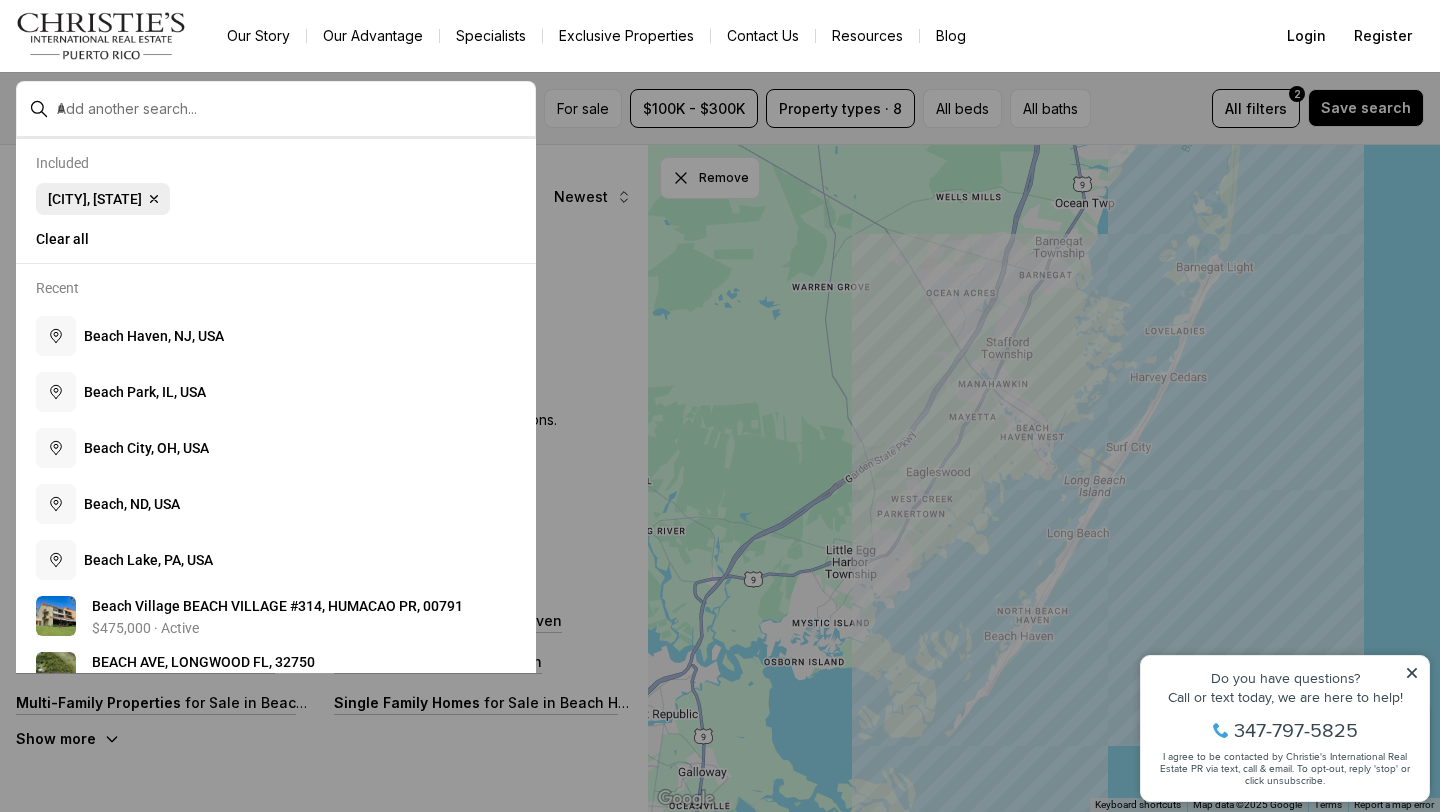 click 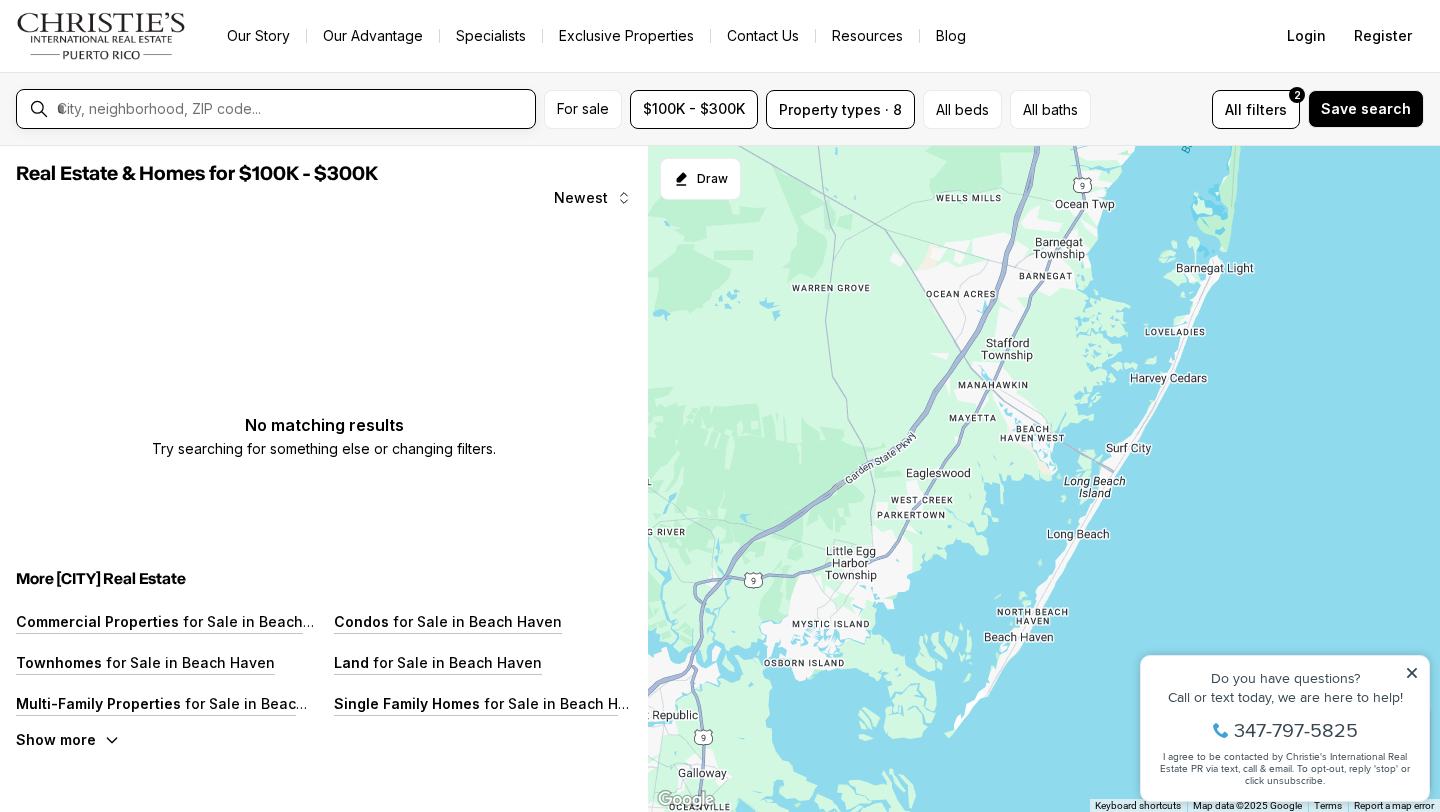 click at bounding box center (292, 109) 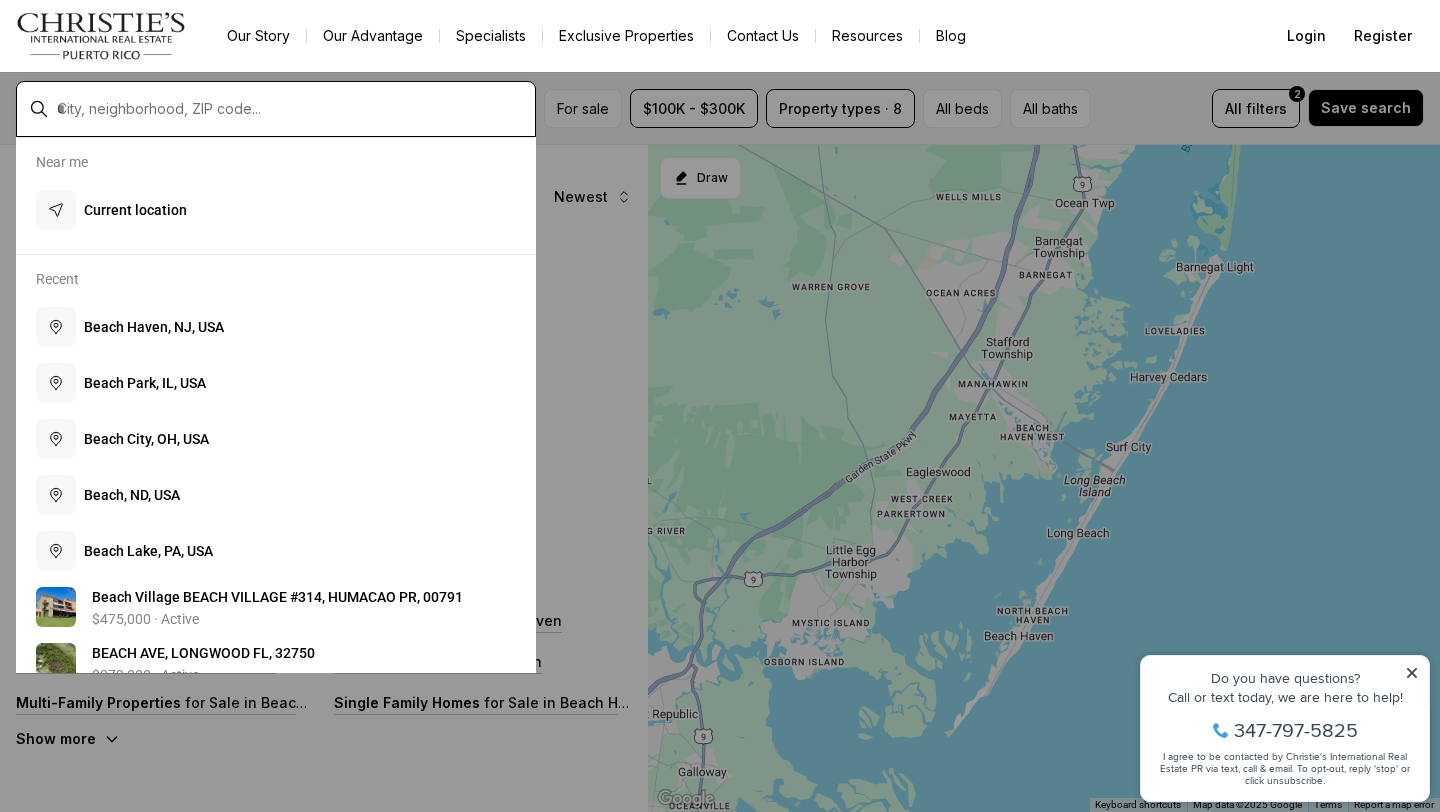 click at bounding box center (292, 109) 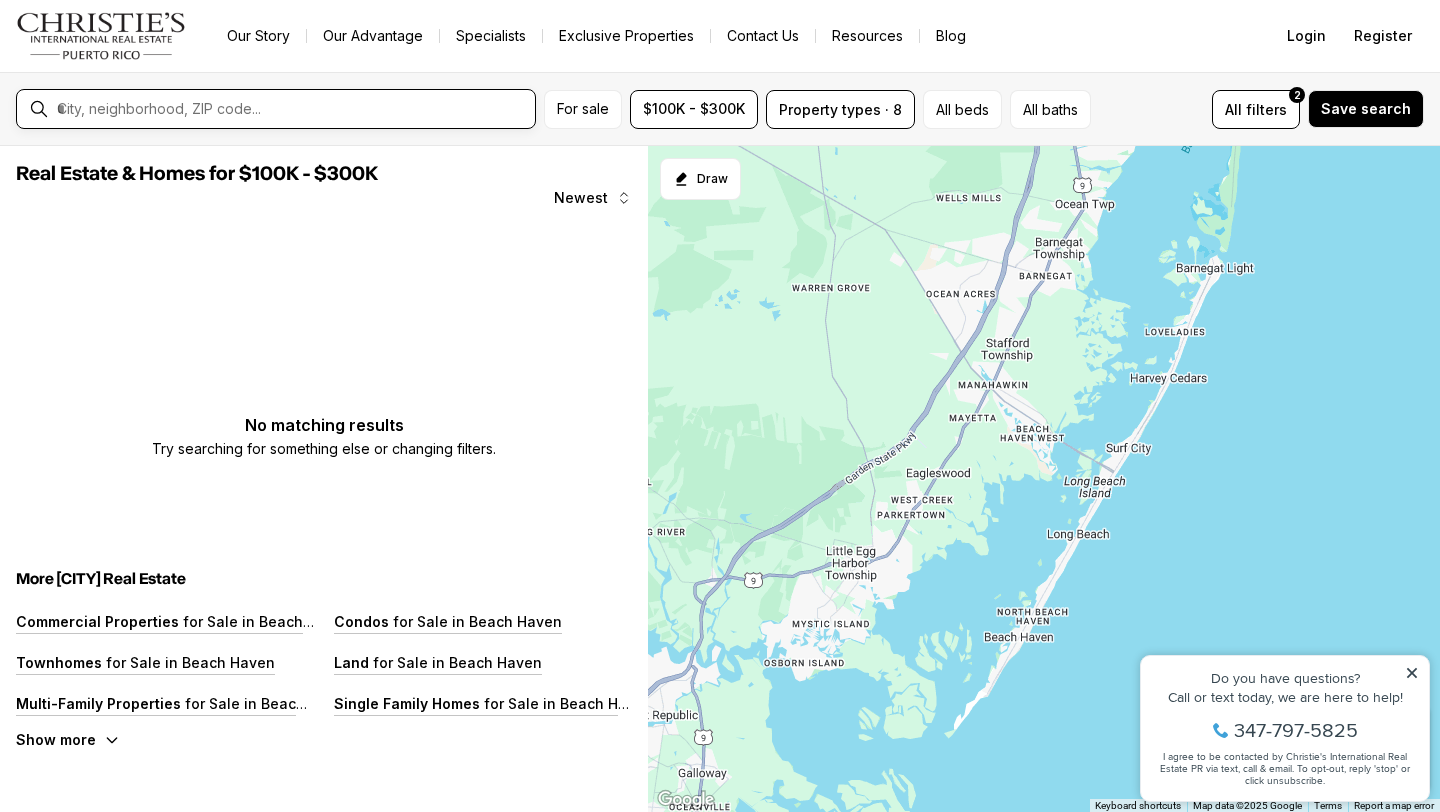 click at bounding box center [292, 109] 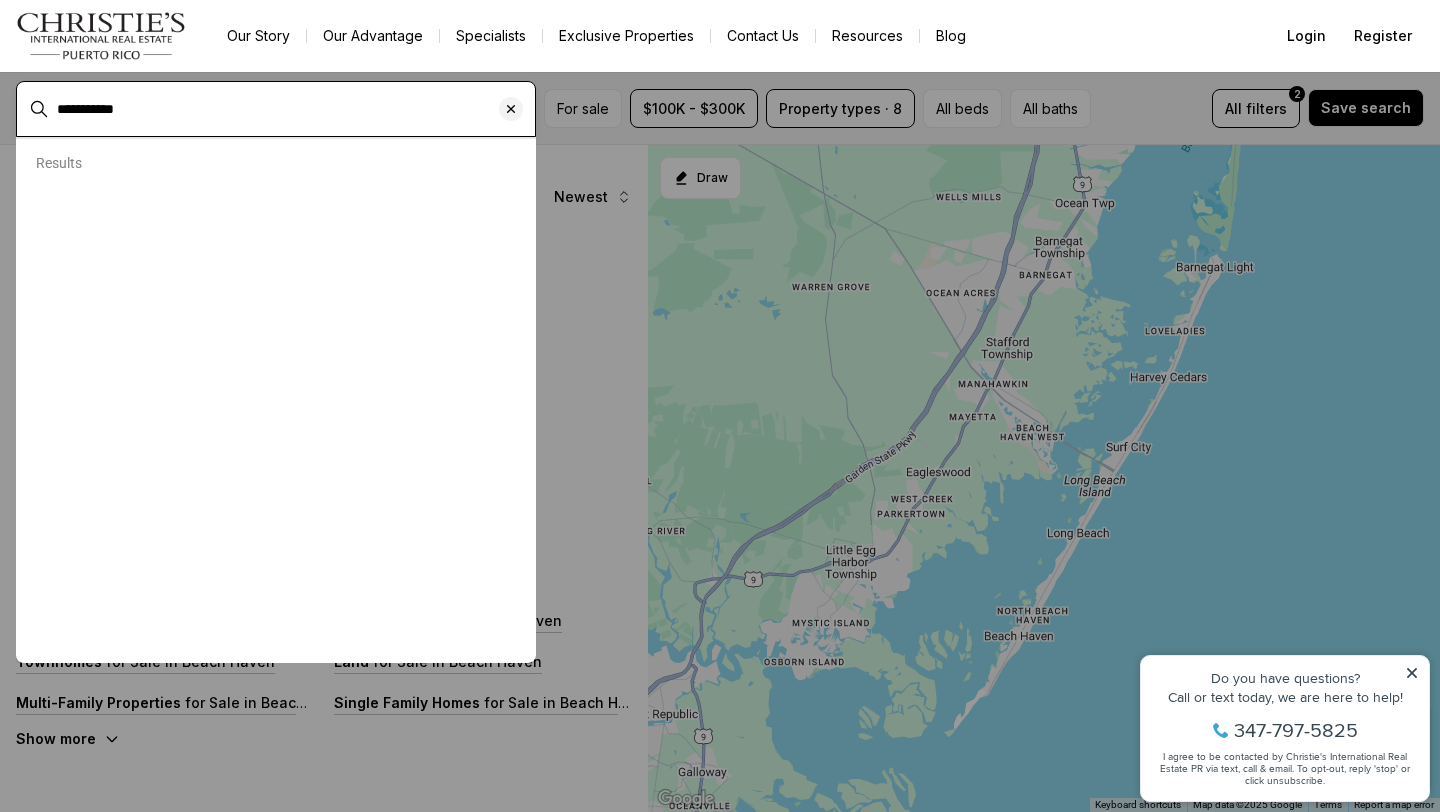 type on "**********" 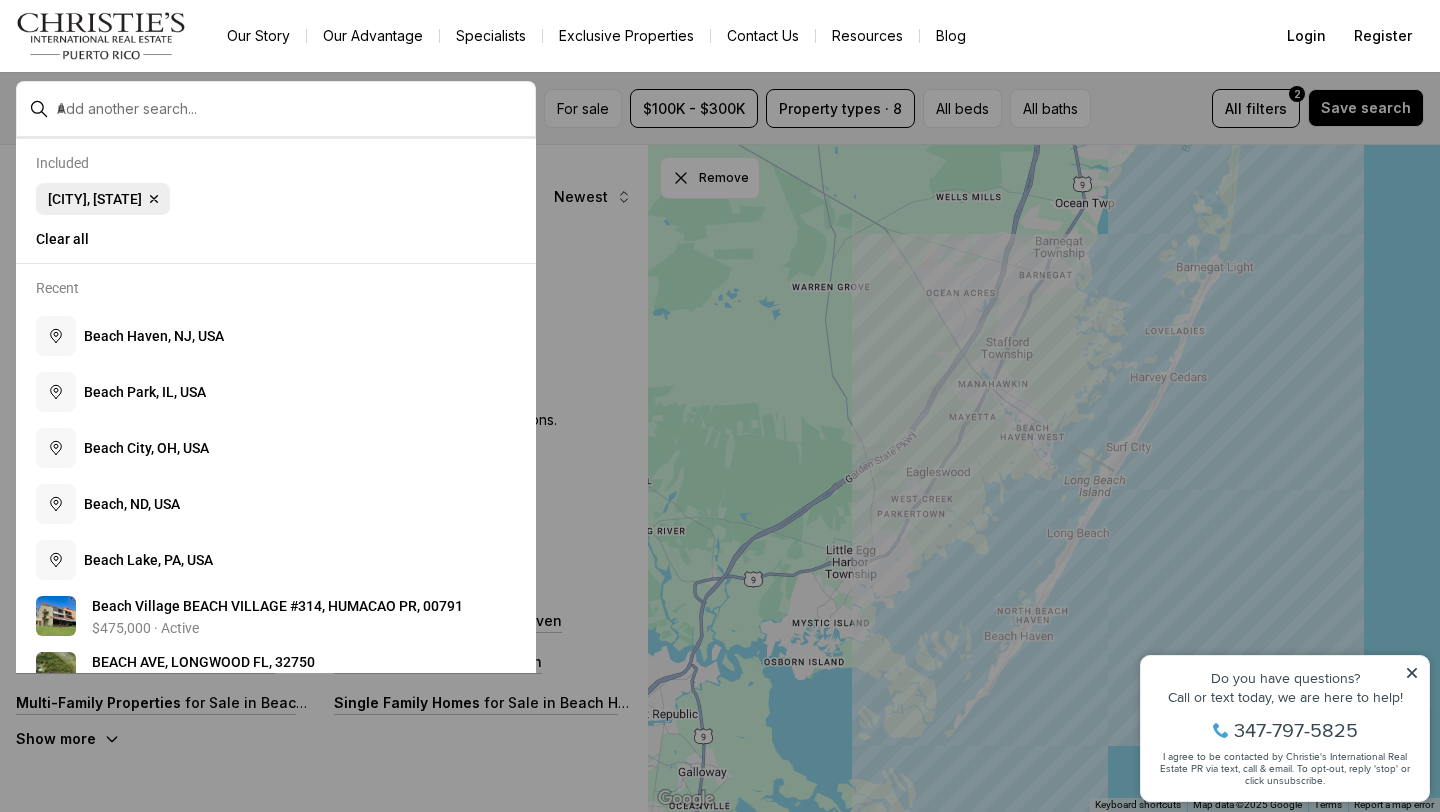 click 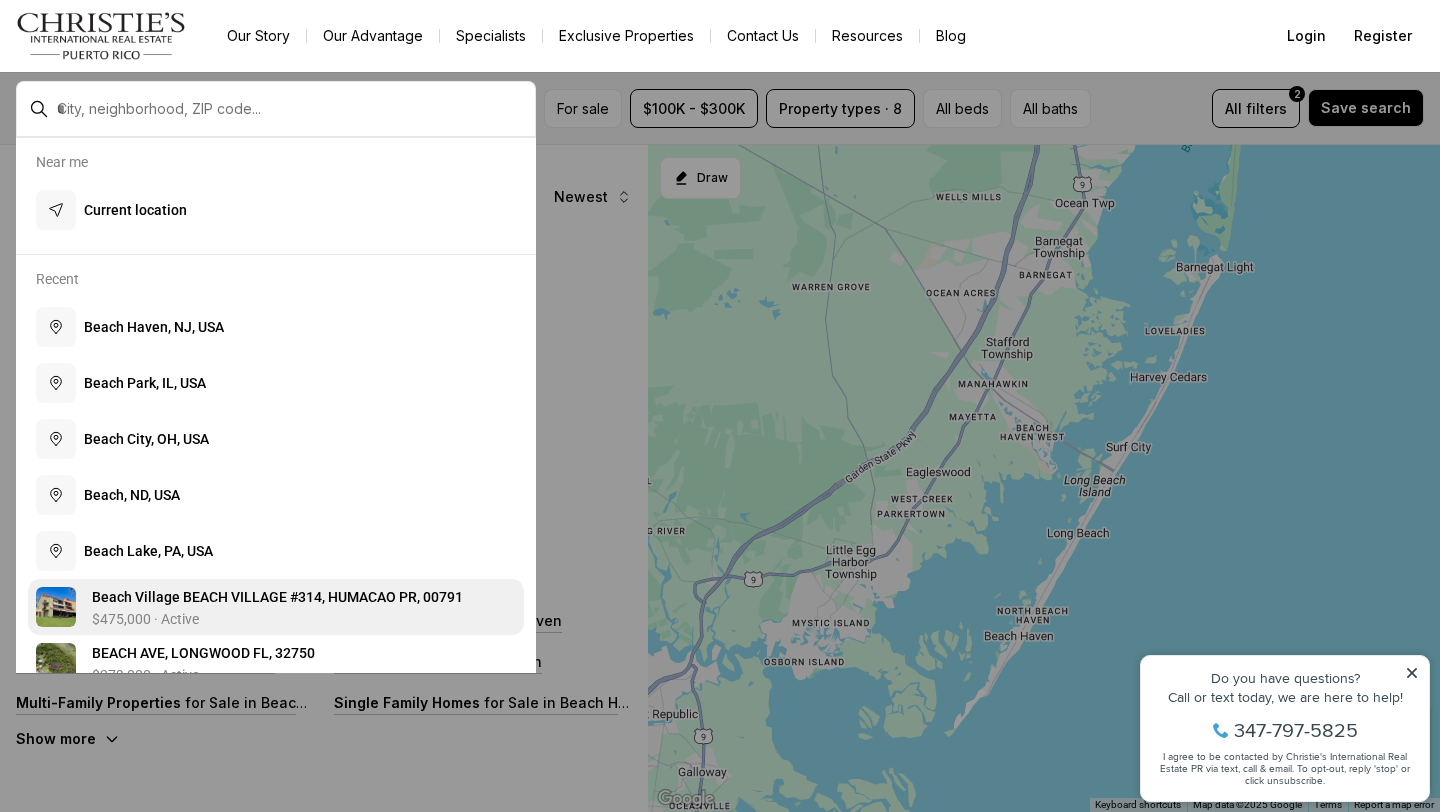 click on "B e a c h   V i l l a g e   B E A C H   V I L L A G E   # 3 1 4 ,   H U M A C A O   P R ,   0 0 7 9 1" at bounding box center [277, 597] 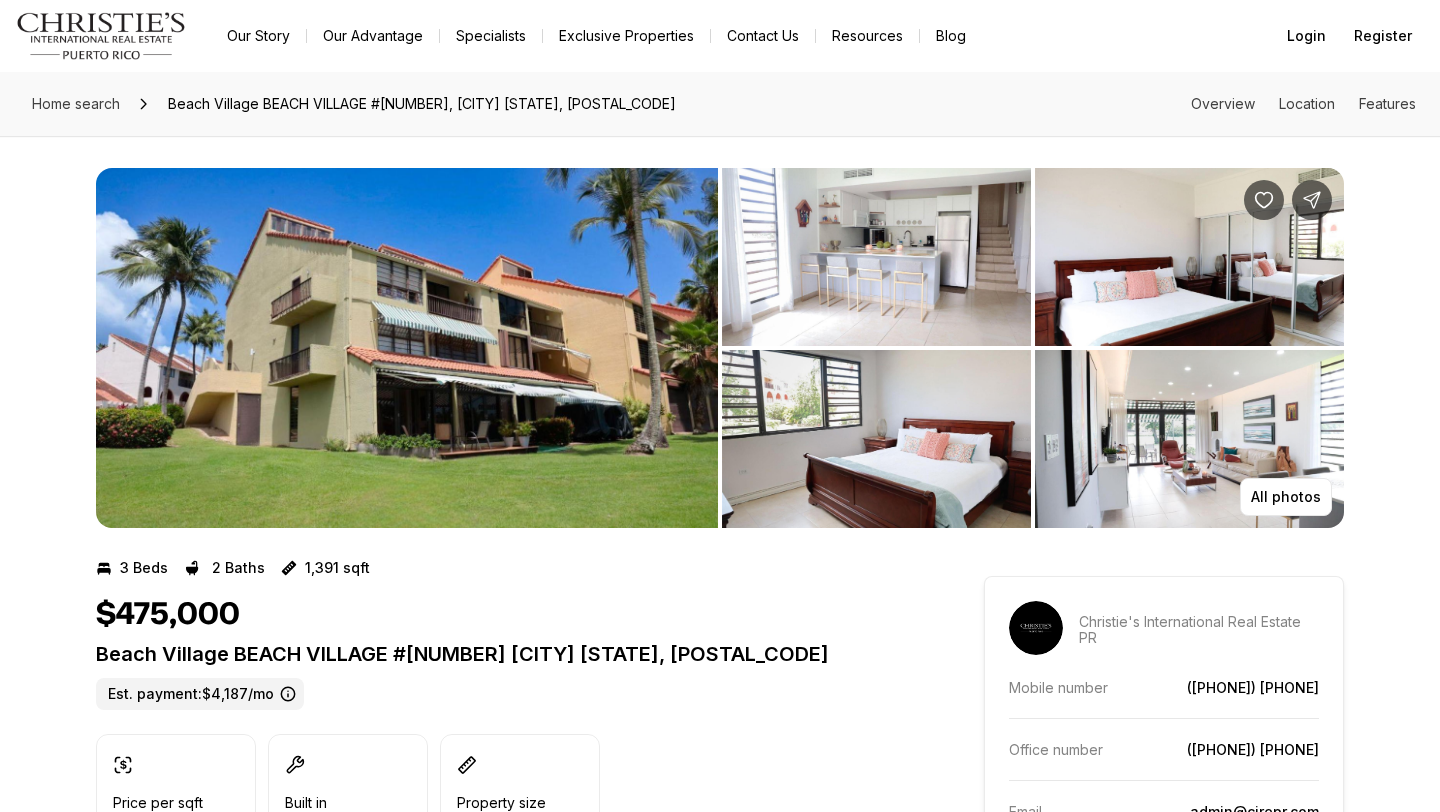 scroll, scrollTop: 0, scrollLeft: 0, axis: both 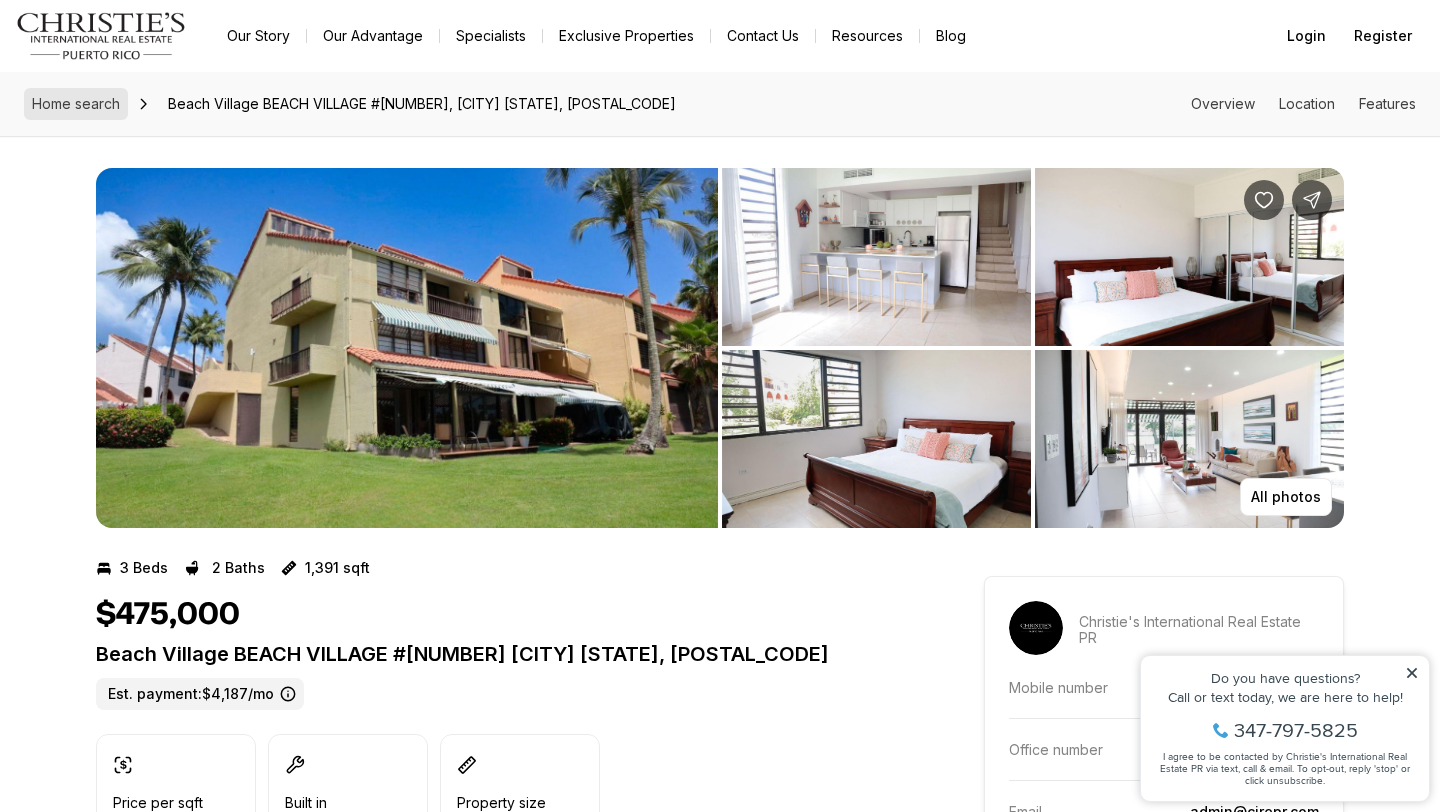 click on "Home search" at bounding box center (76, 103) 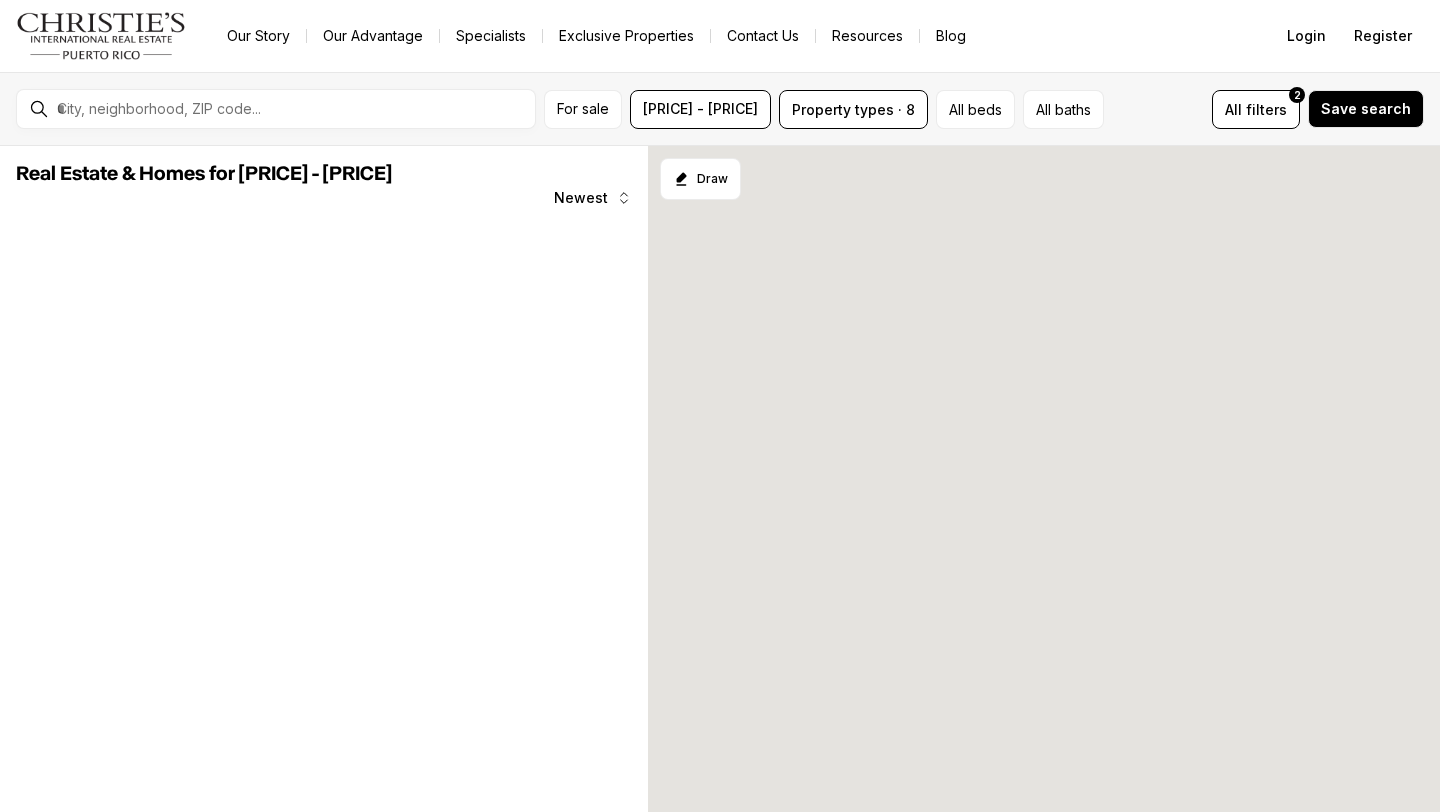 scroll, scrollTop: 0, scrollLeft: 0, axis: both 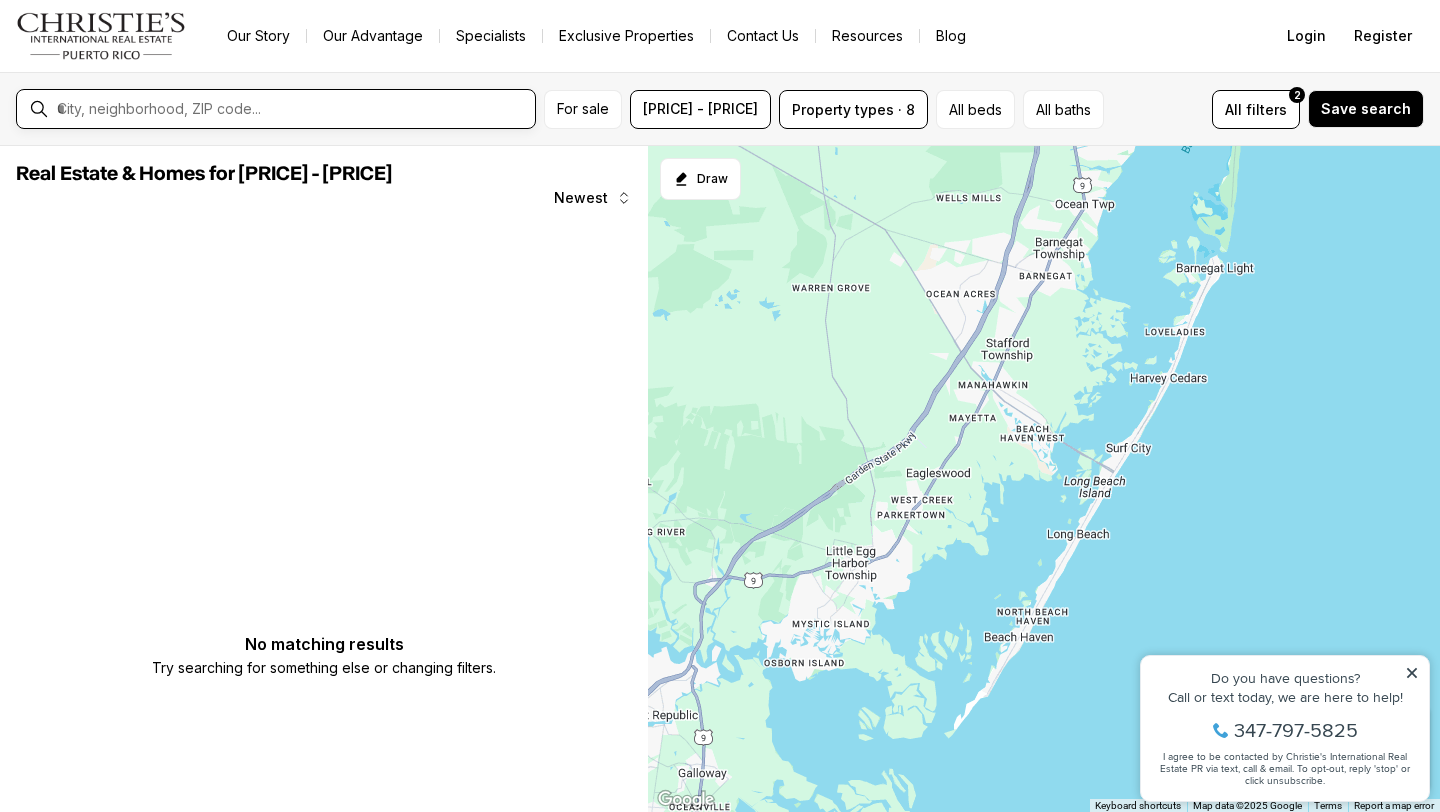 click at bounding box center (292, 109) 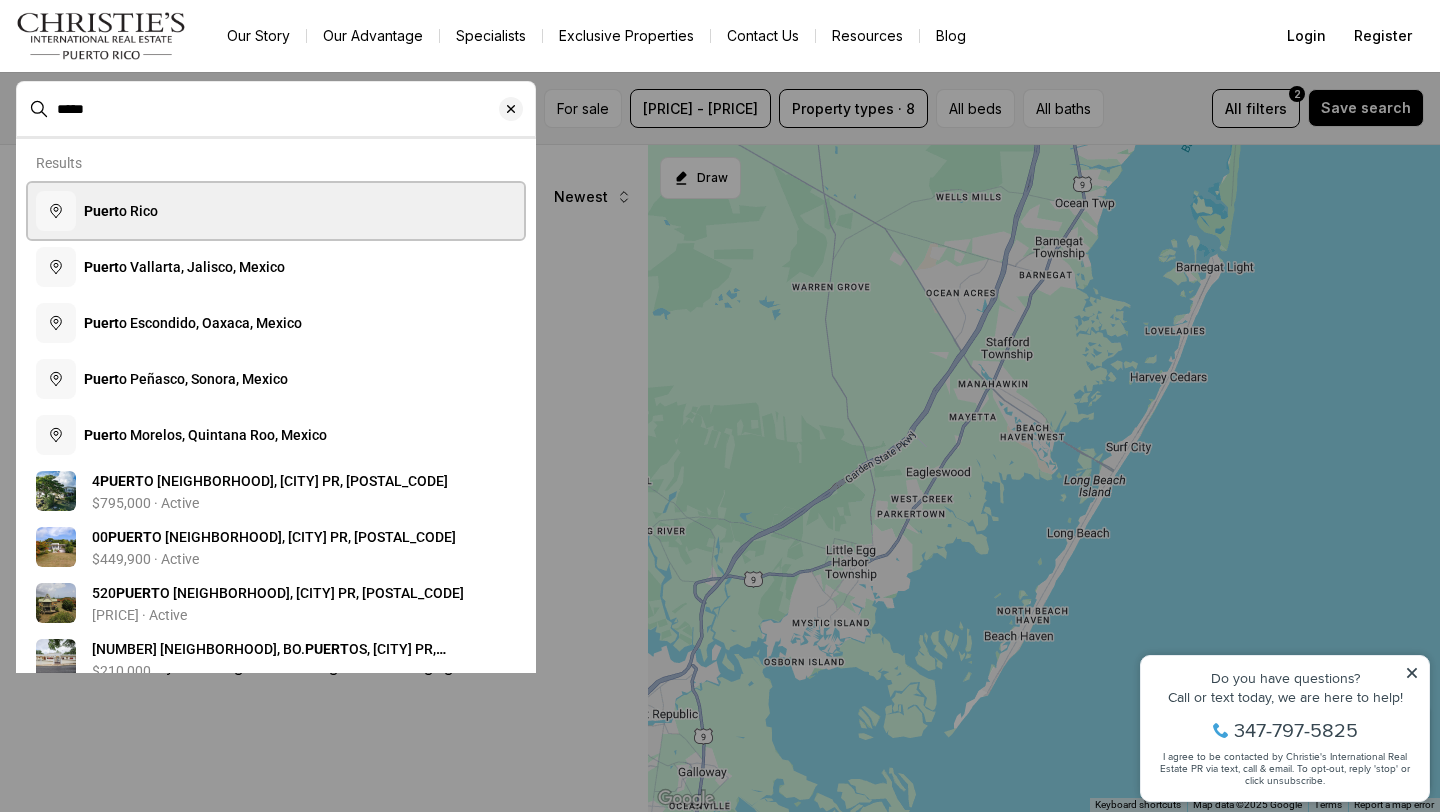 click on "Puert o Rico" at bounding box center (276, 211) 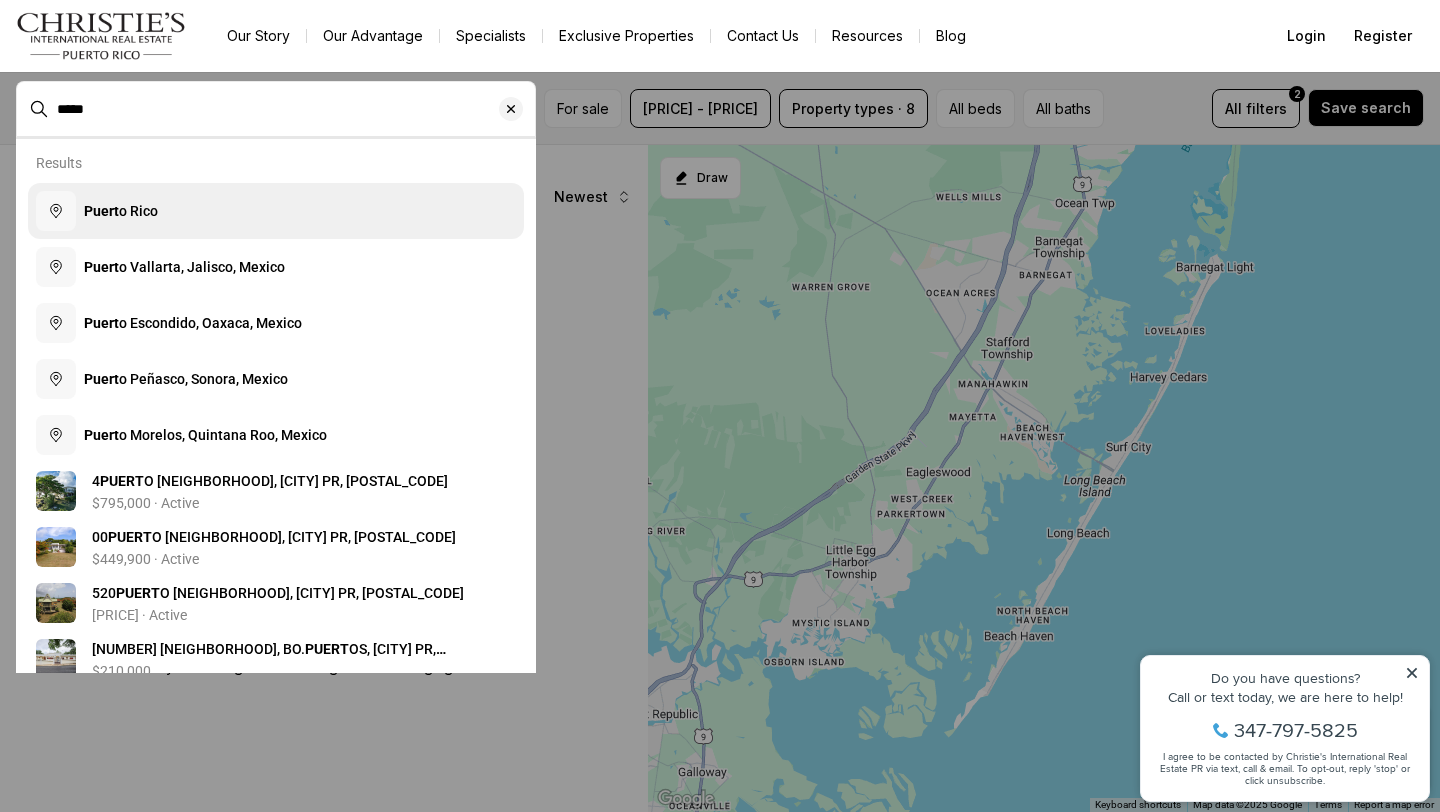 type on "**********" 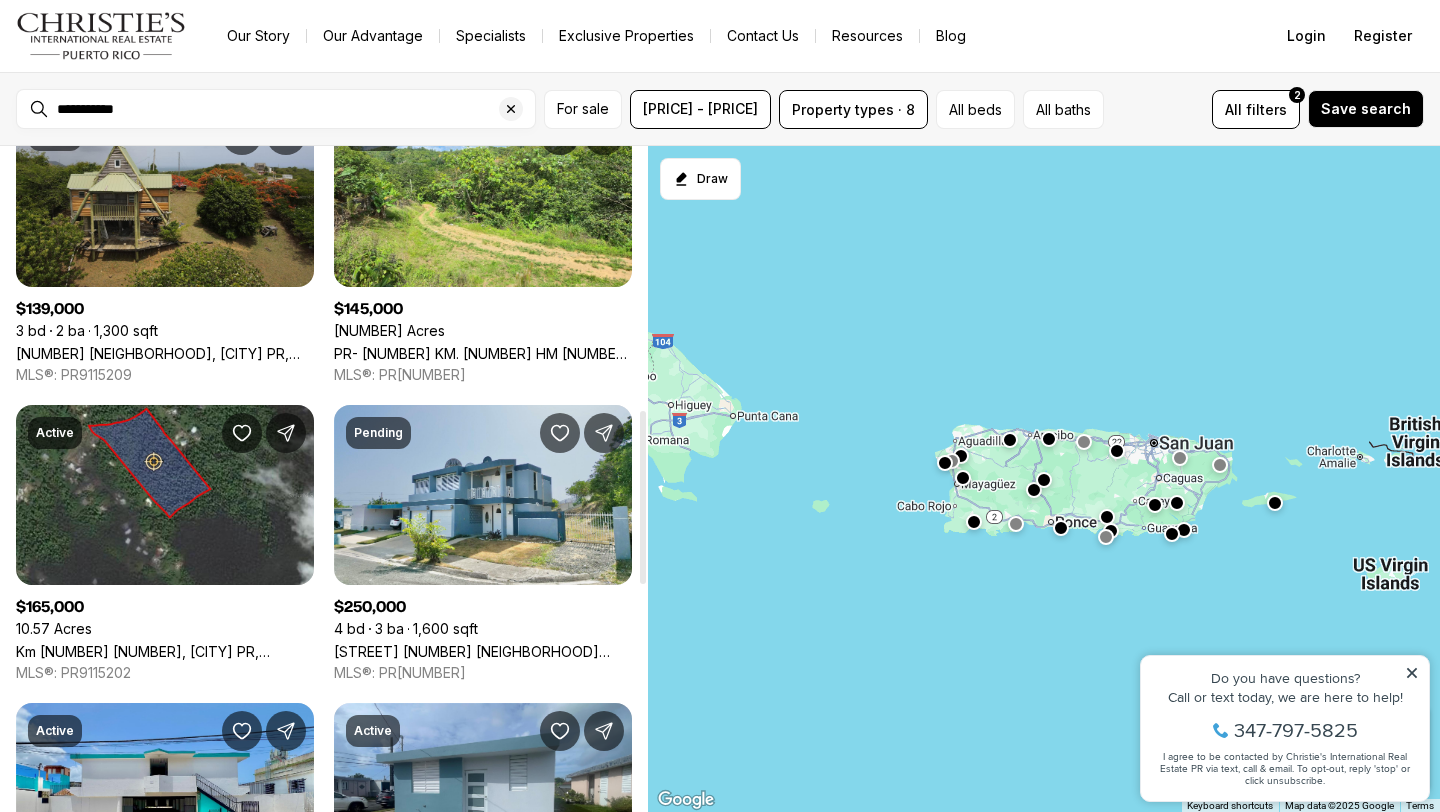 scroll, scrollTop: 1006, scrollLeft: 0, axis: vertical 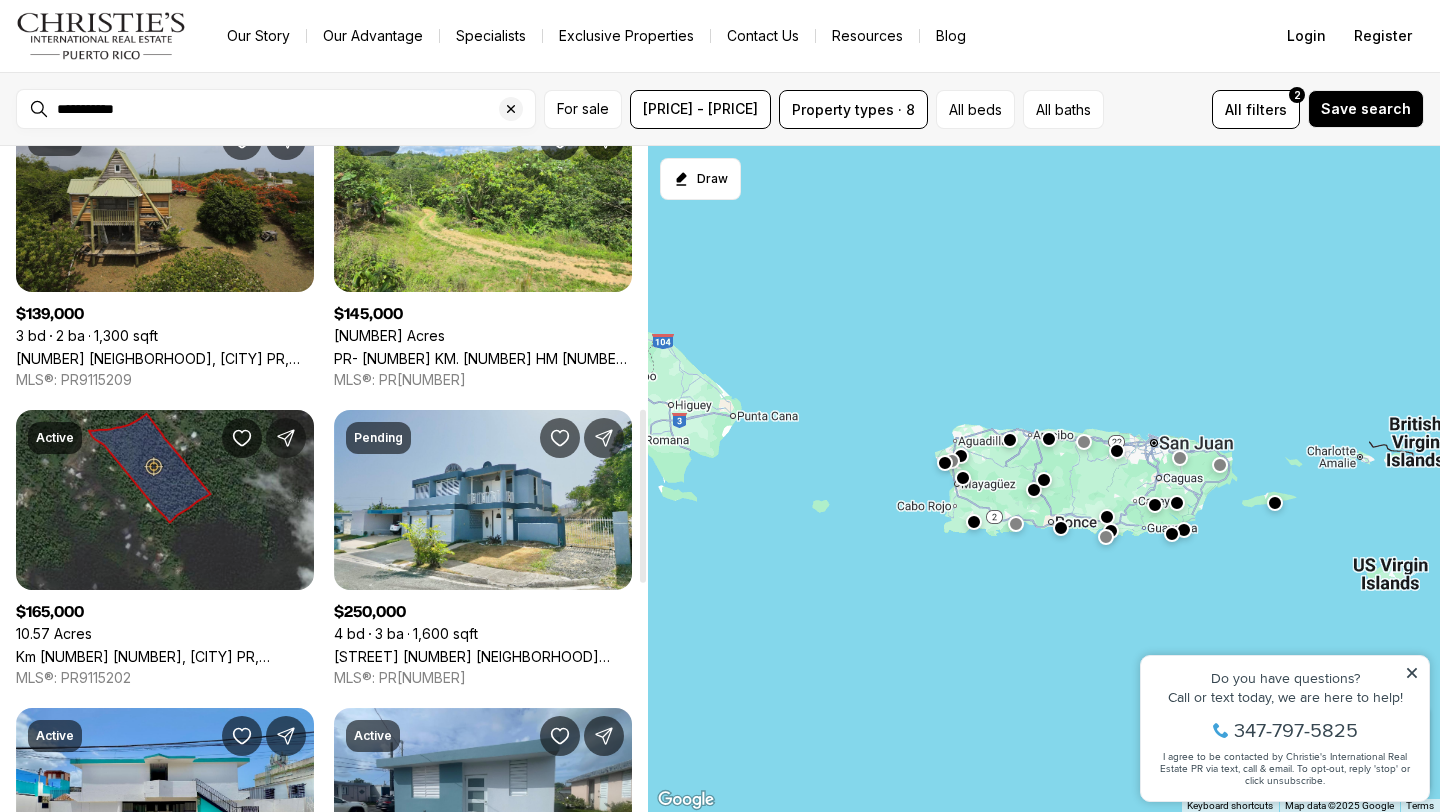 click 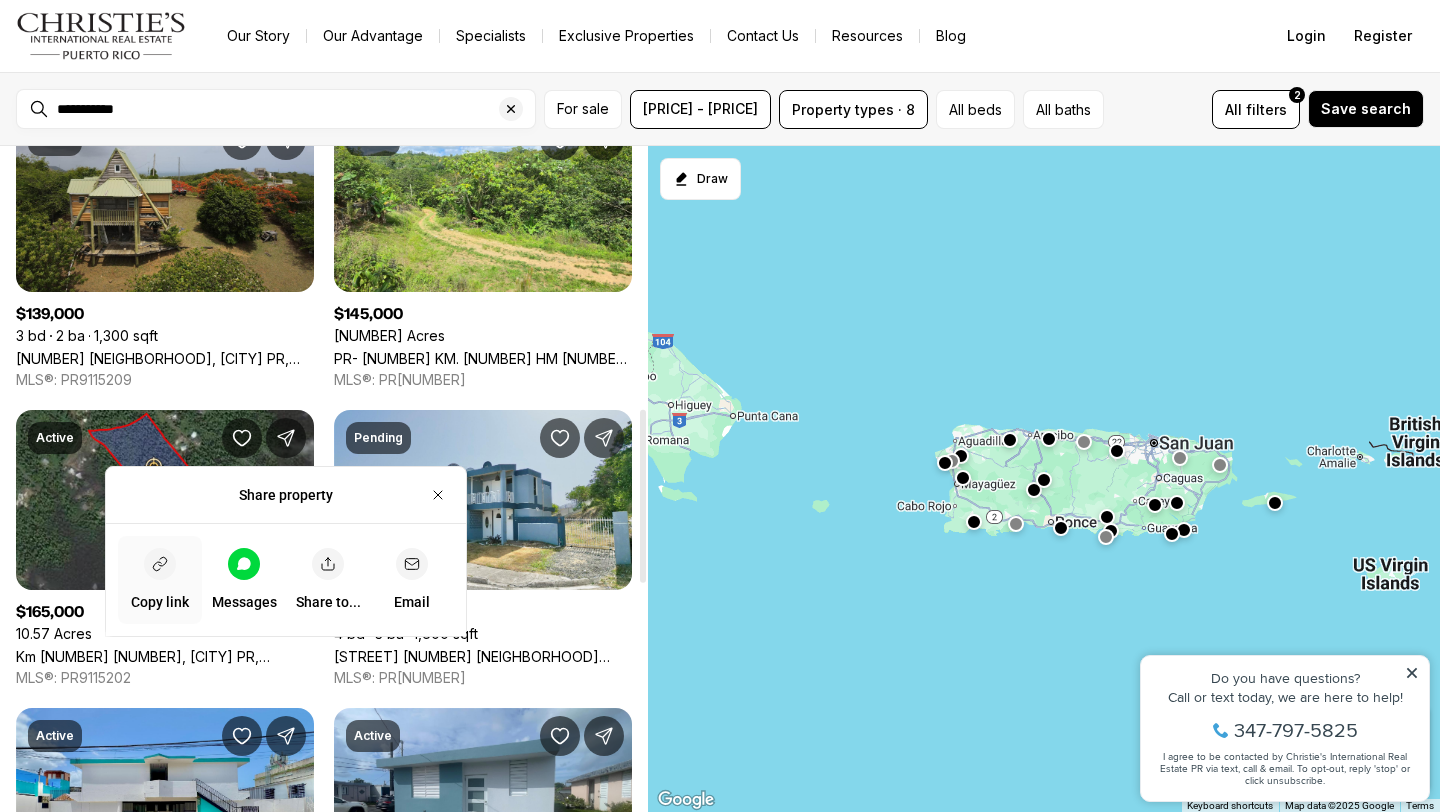 click on "Copy link" at bounding box center [160, 580] 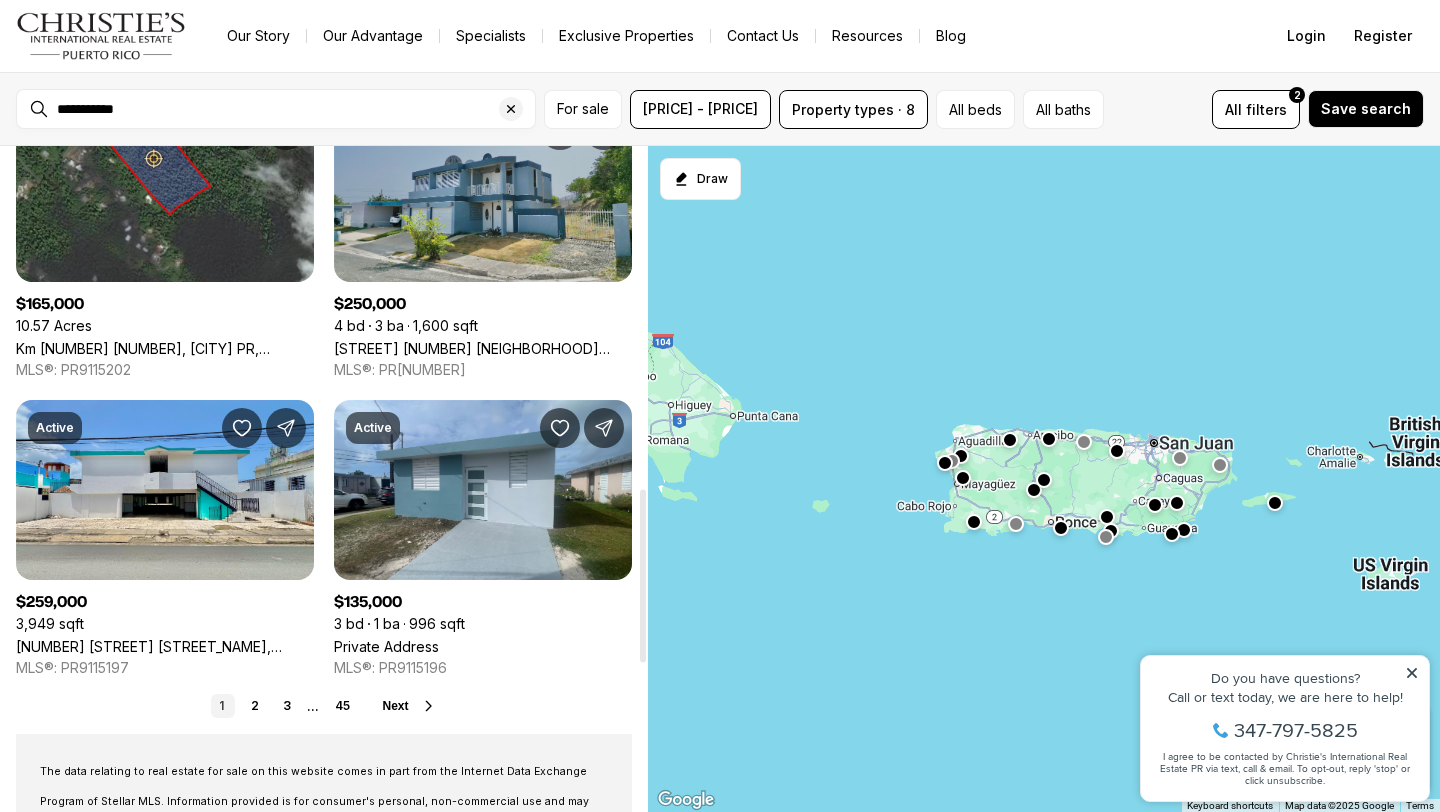 scroll, scrollTop: 1312, scrollLeft: 0, axis: vertical 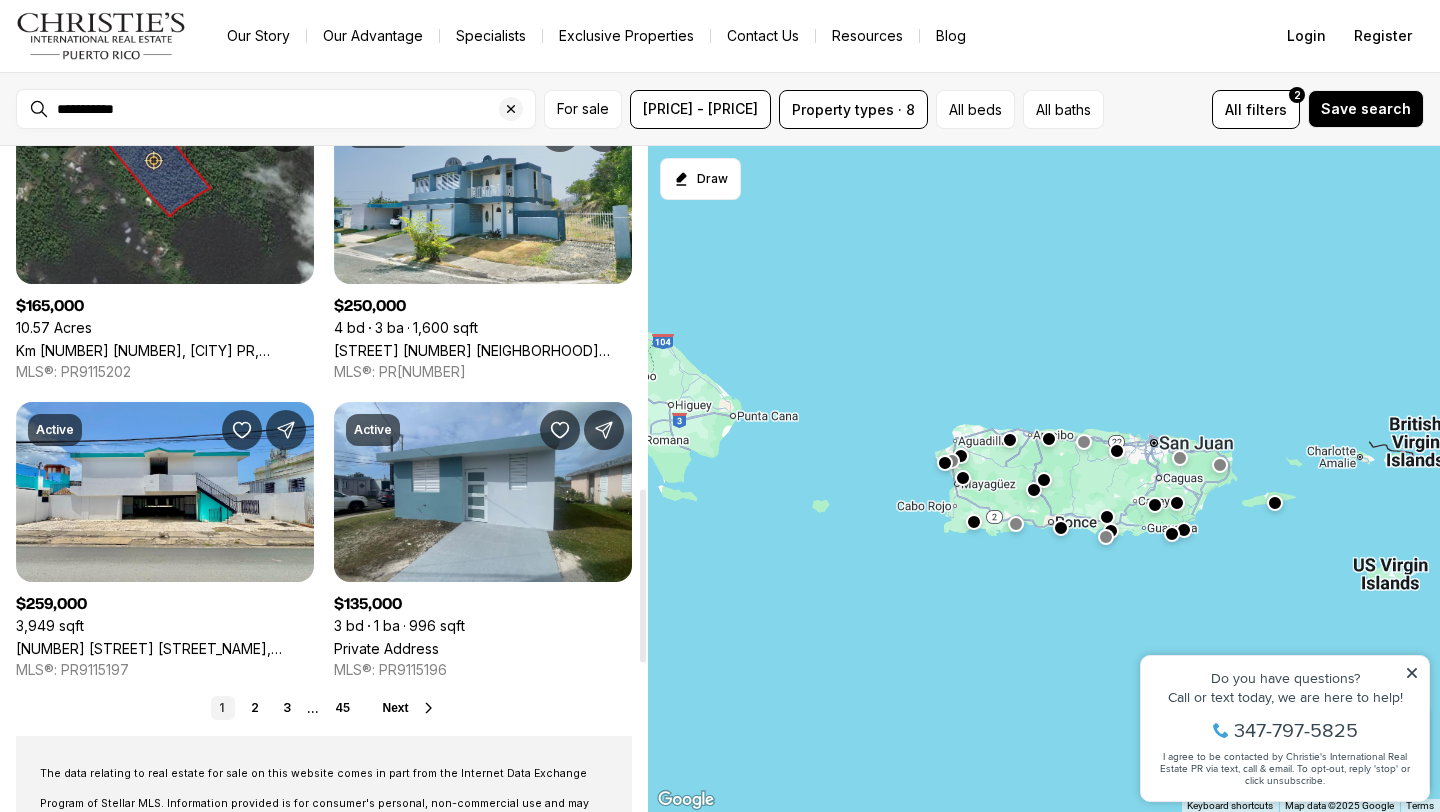 click on "Next" at bounding box center (395, 708) 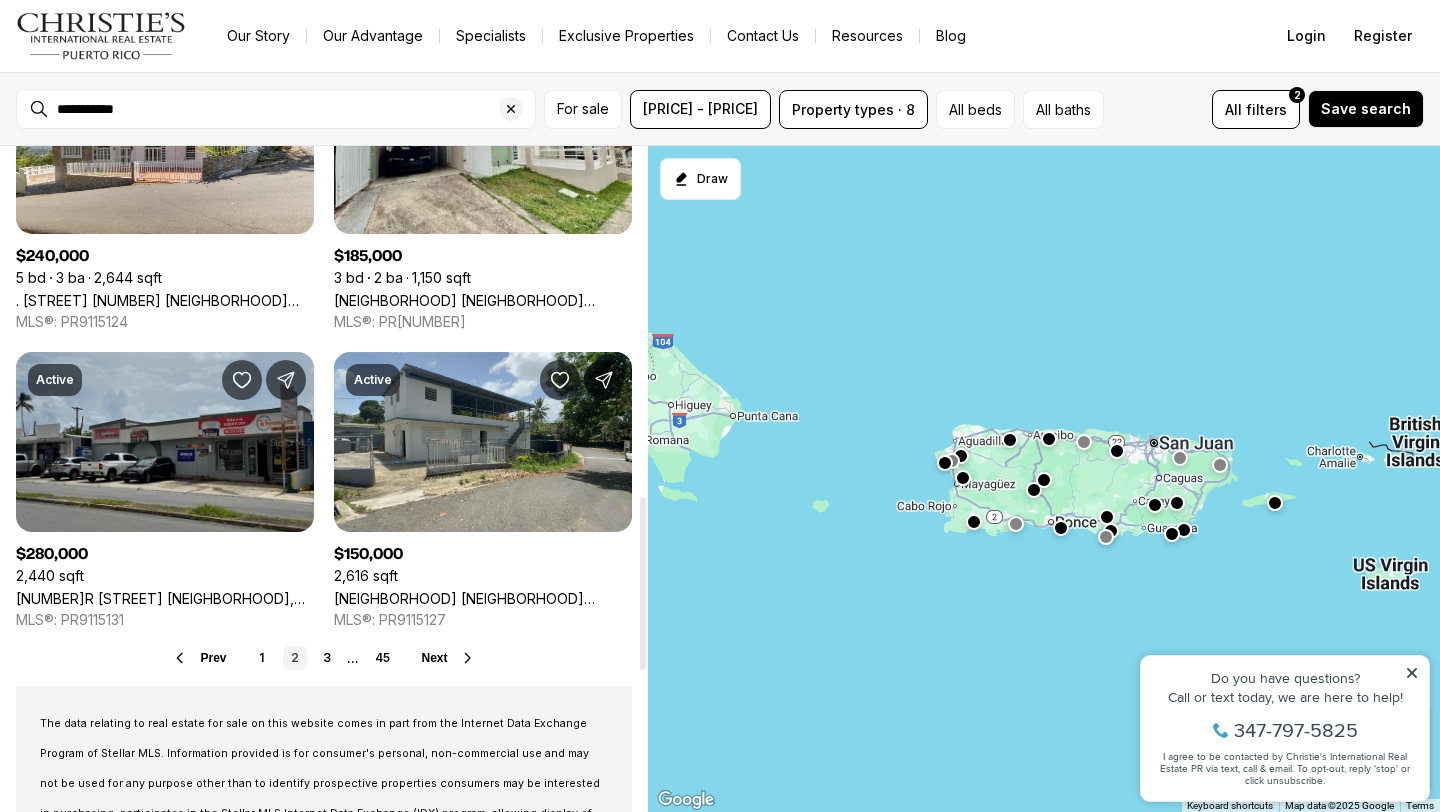 scroll, scrollTop: 1369, scrollLeft: 0, axis: vertical 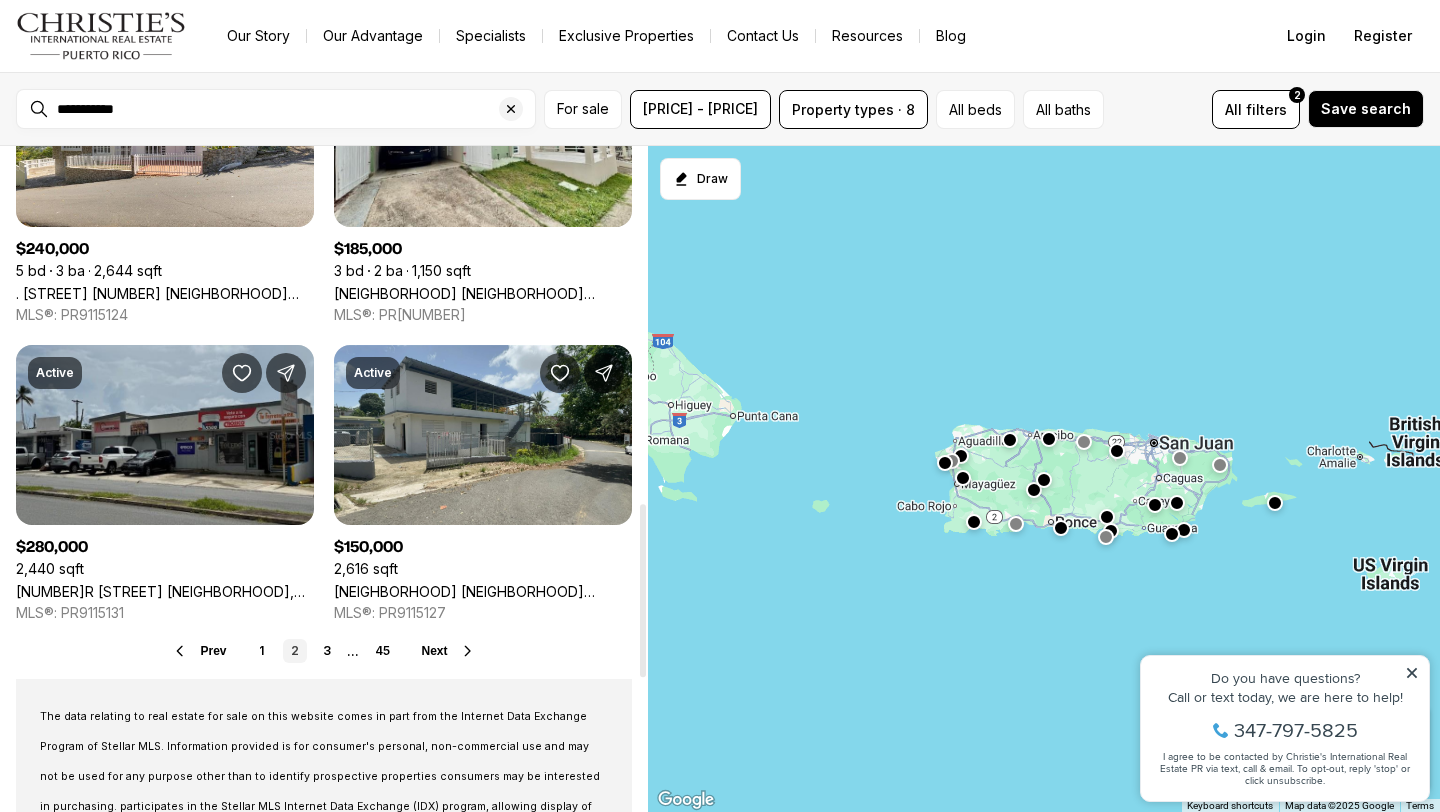 click on "Next" at bounding box center [435, 651] 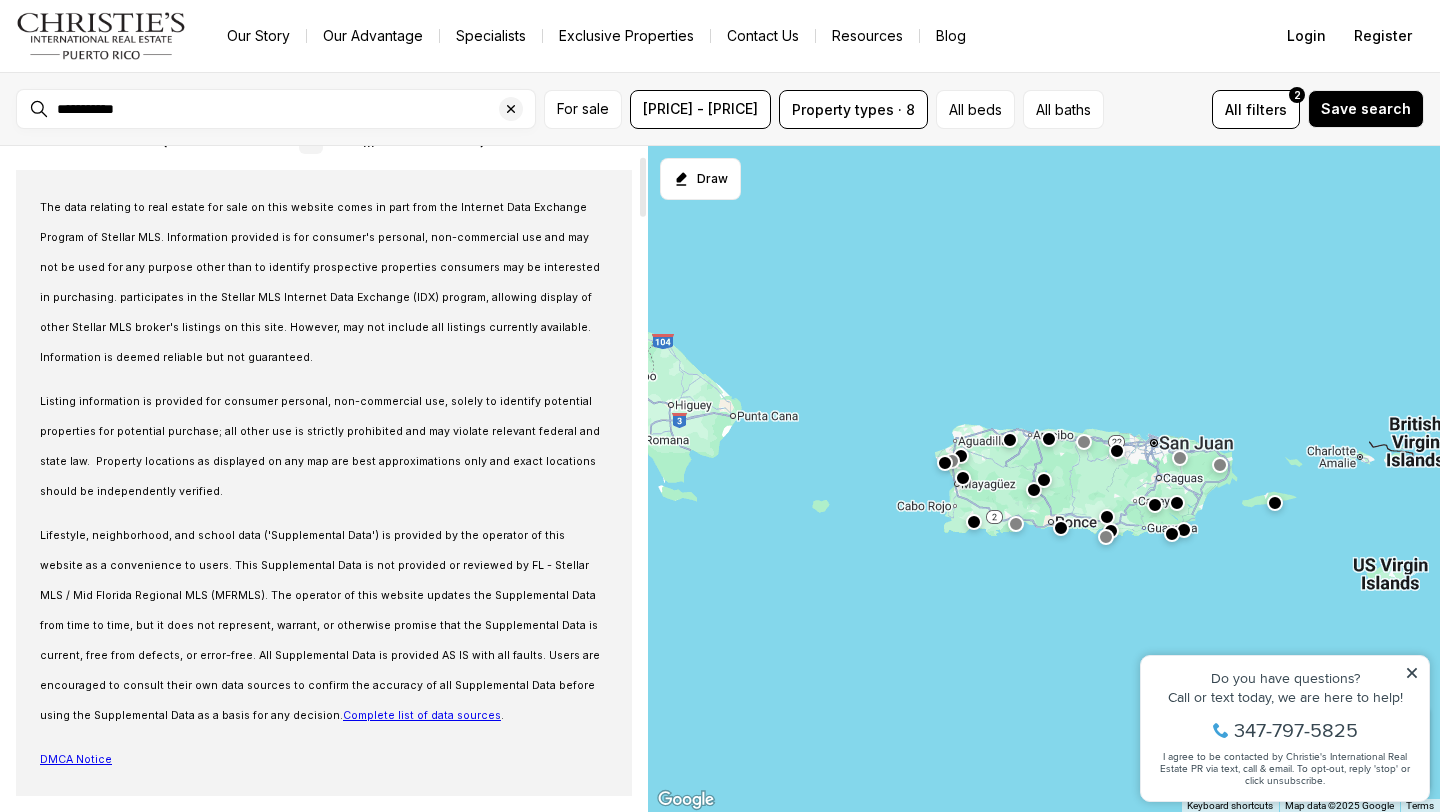 scroll, scrollTop: 0, scrollLeft: 0, axis: both 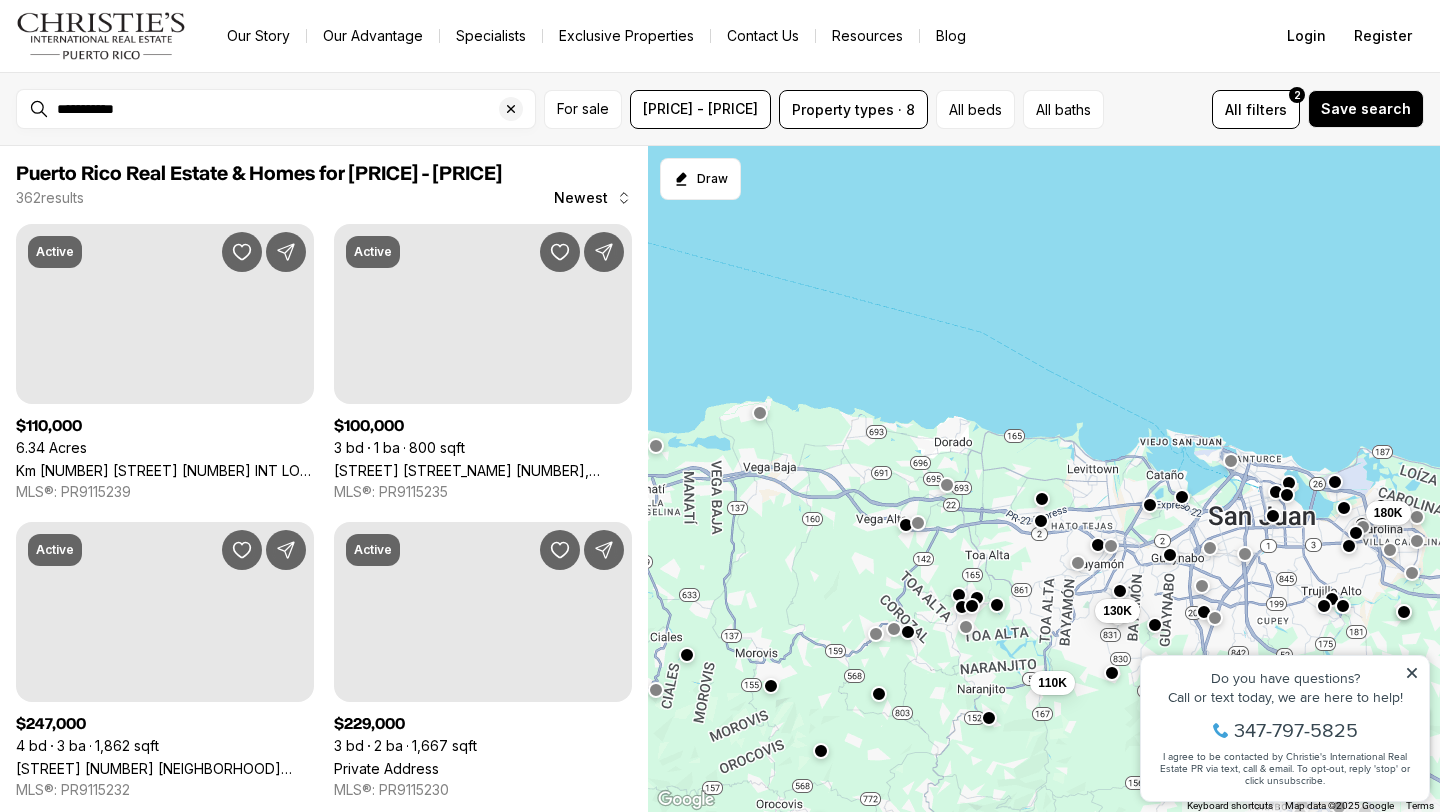 click 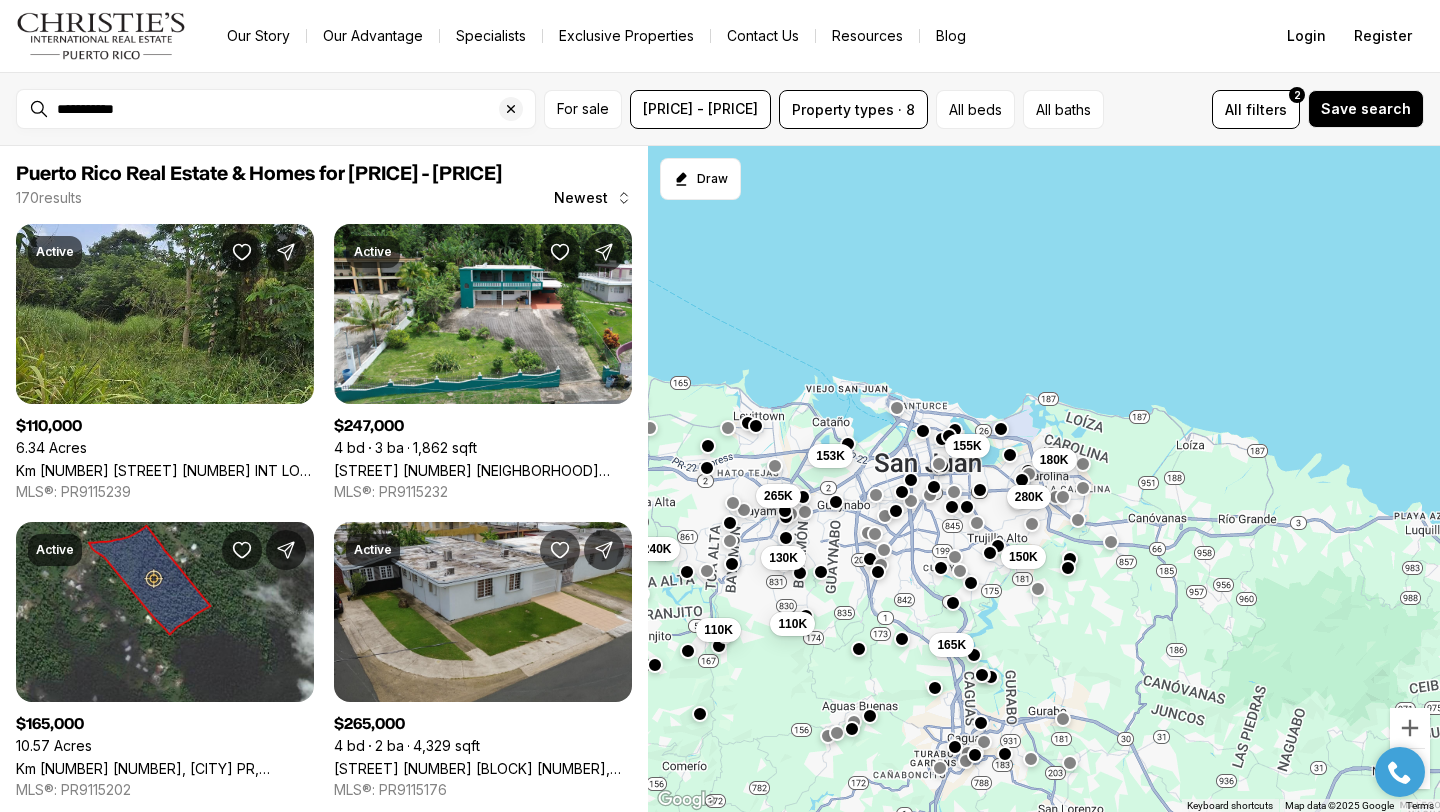 drag, startPoint x: 1302, startPoint y: 610, endPoint x: 848, endPoint y: 540, distance: 459.36478 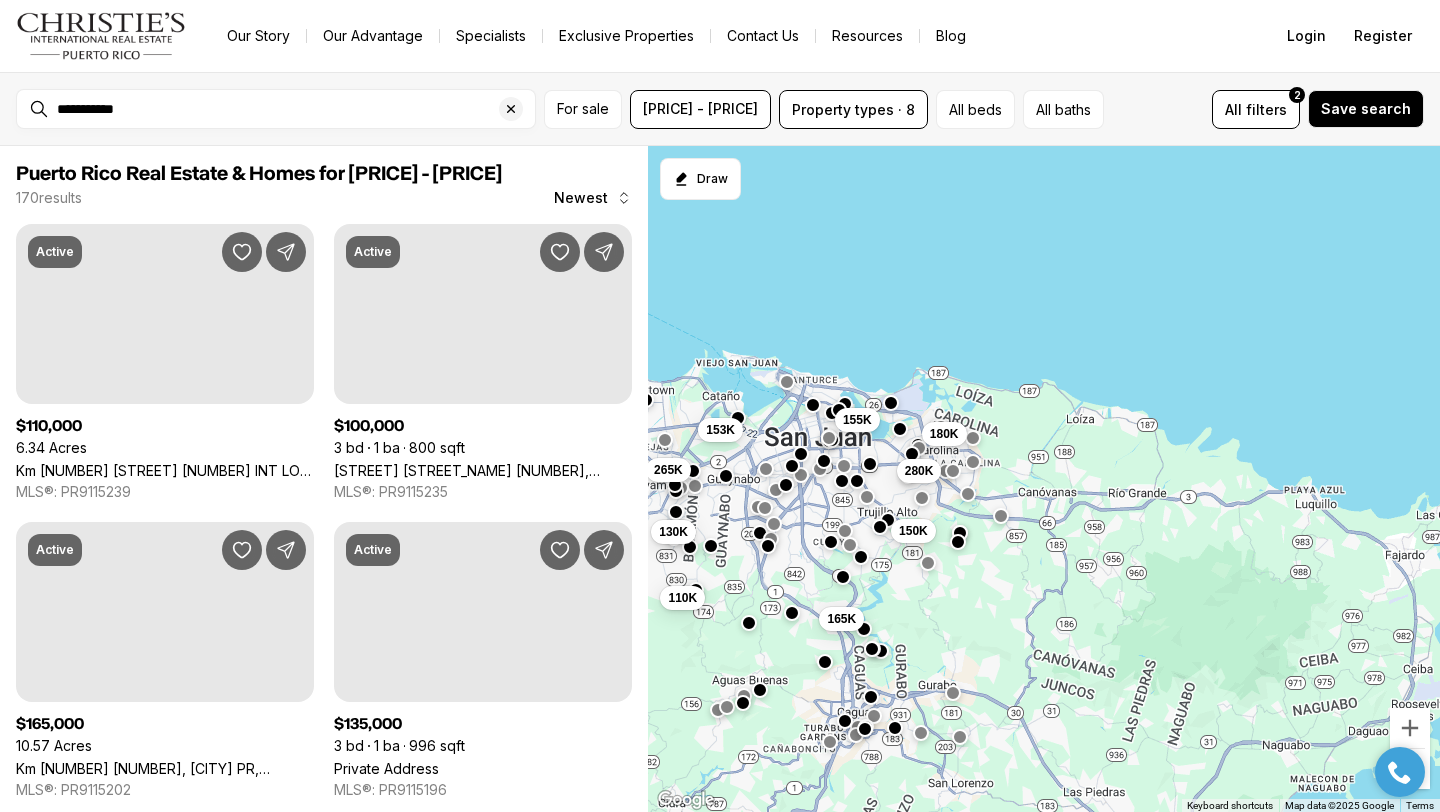 drag, startPoint x: 1354, startPoint y: 591, endPoint x: 1048, endPoint y: 528, distance: 312.418 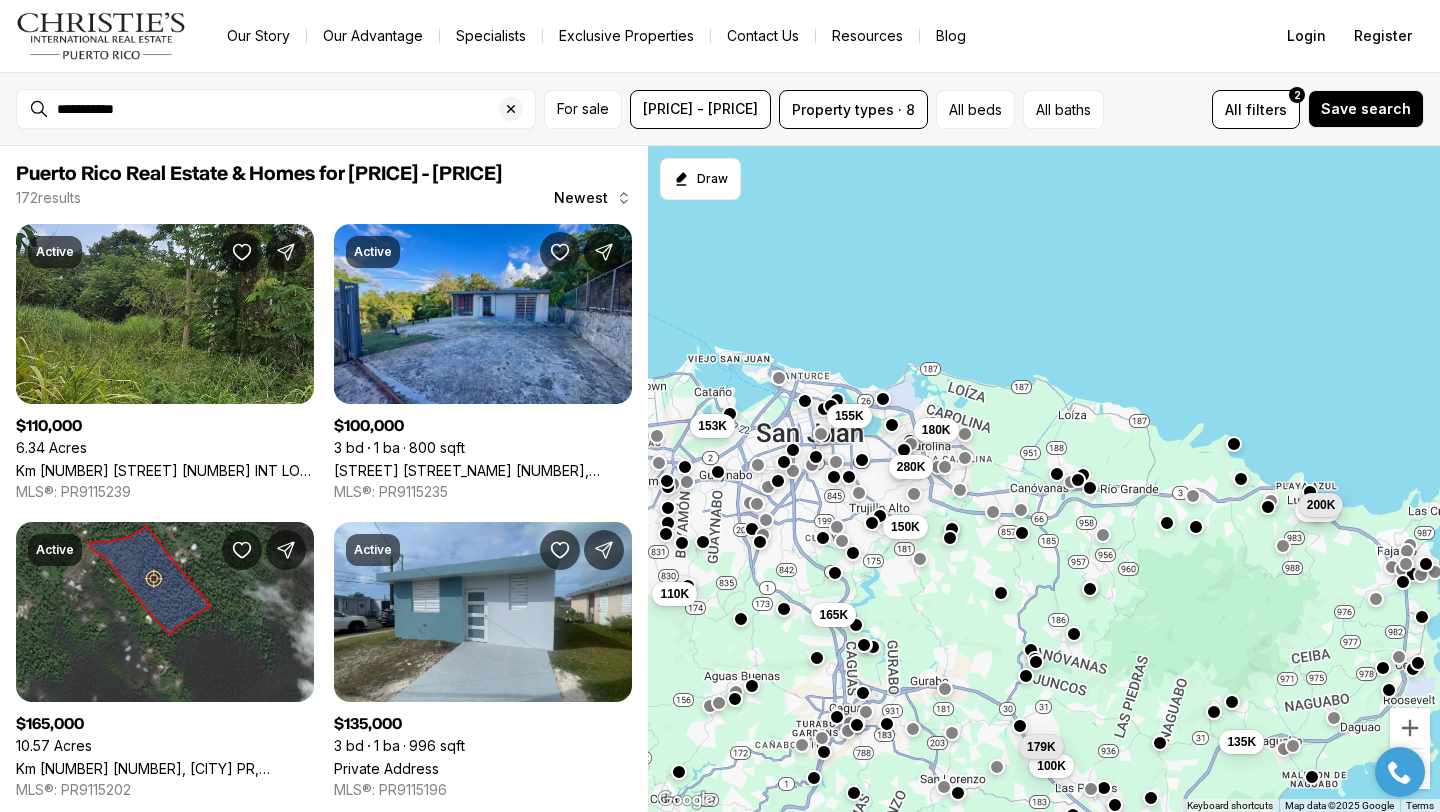 click at bounding box center [1234, 444] 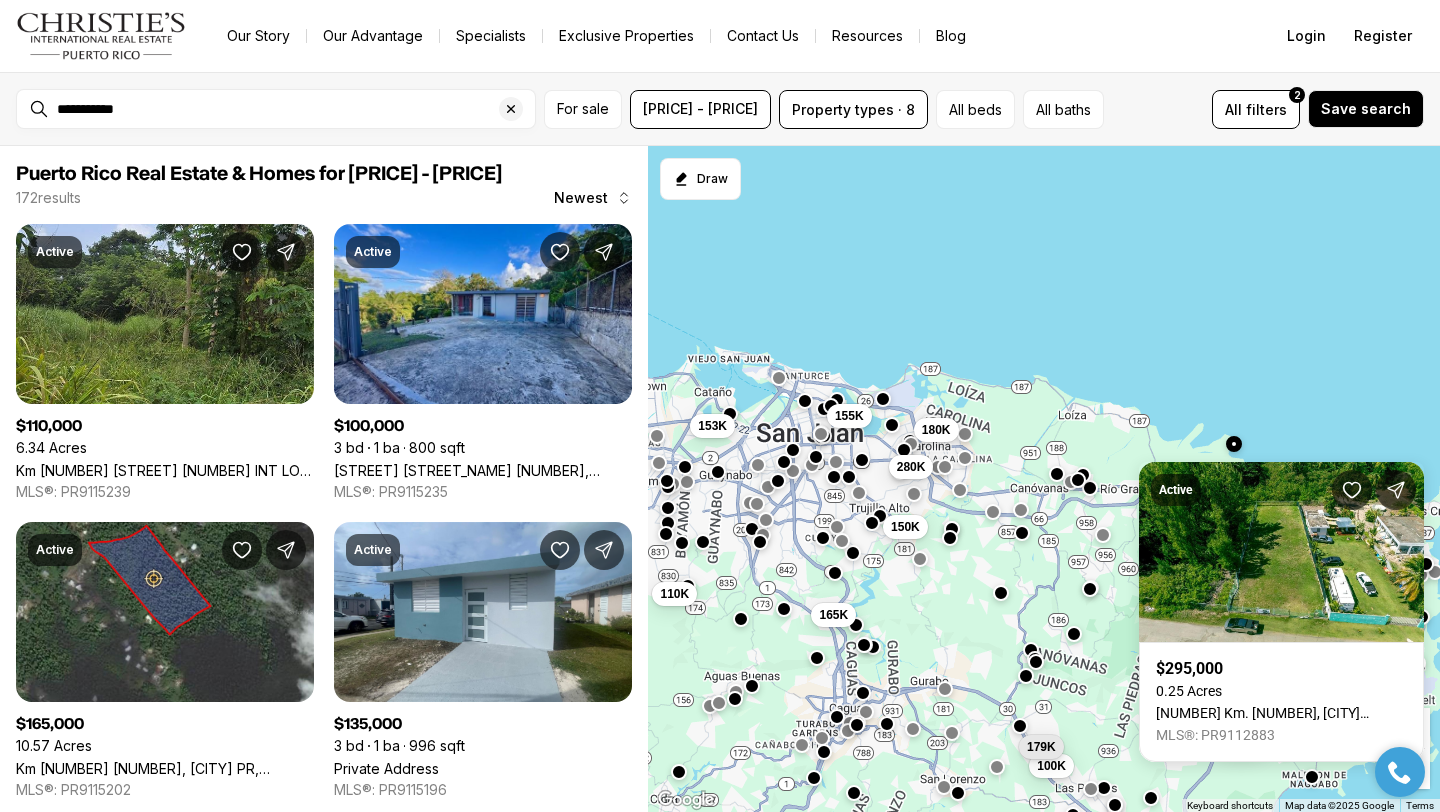 click on "110K 155K 180K 153K 150K 280K 165K 135K 100K 179K 185K 200K" at bounding box center [1044, 479] 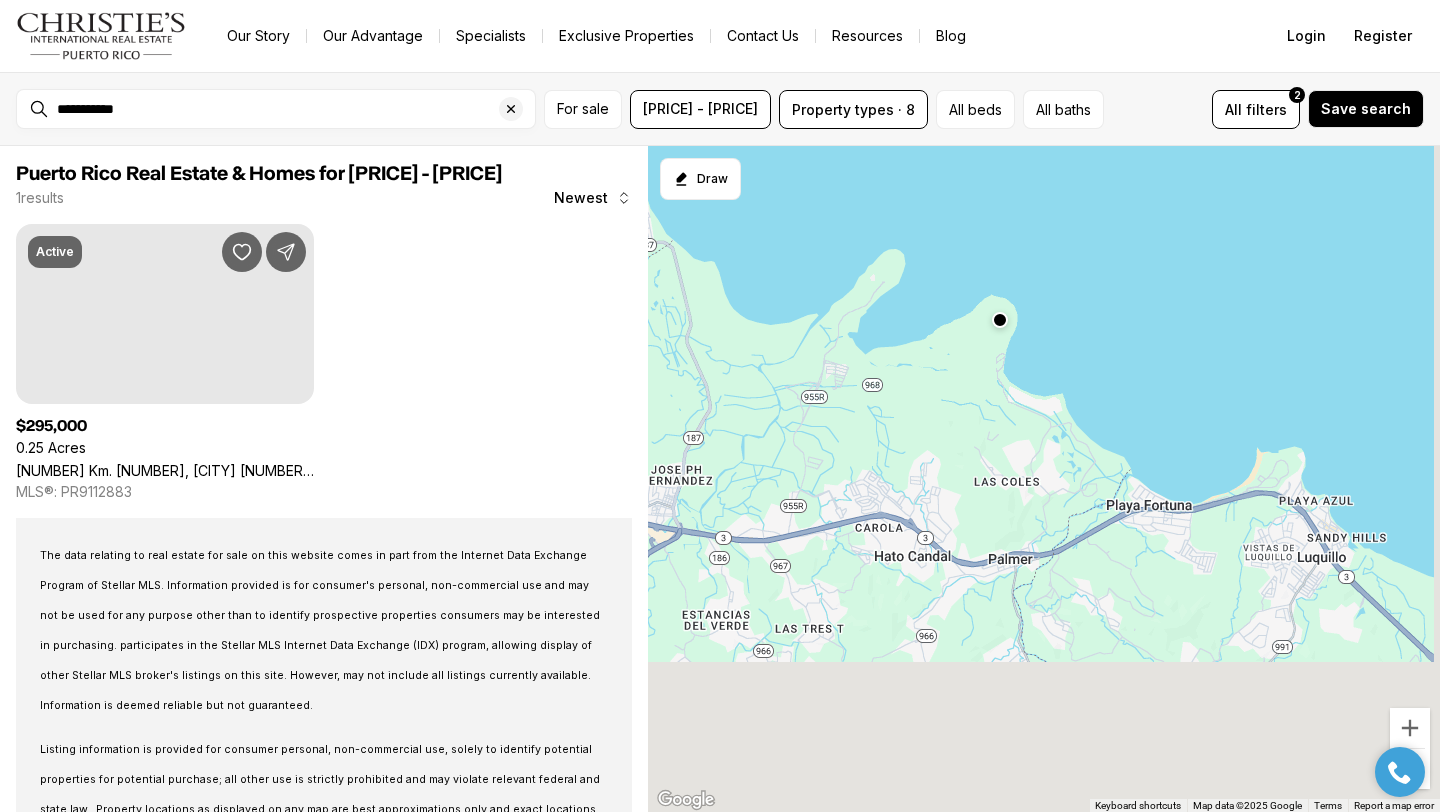 drag, startPoint x: 1294, startPoint y: 644, endPoint x: 1216, endPoint y: 205, distance: 445.87555 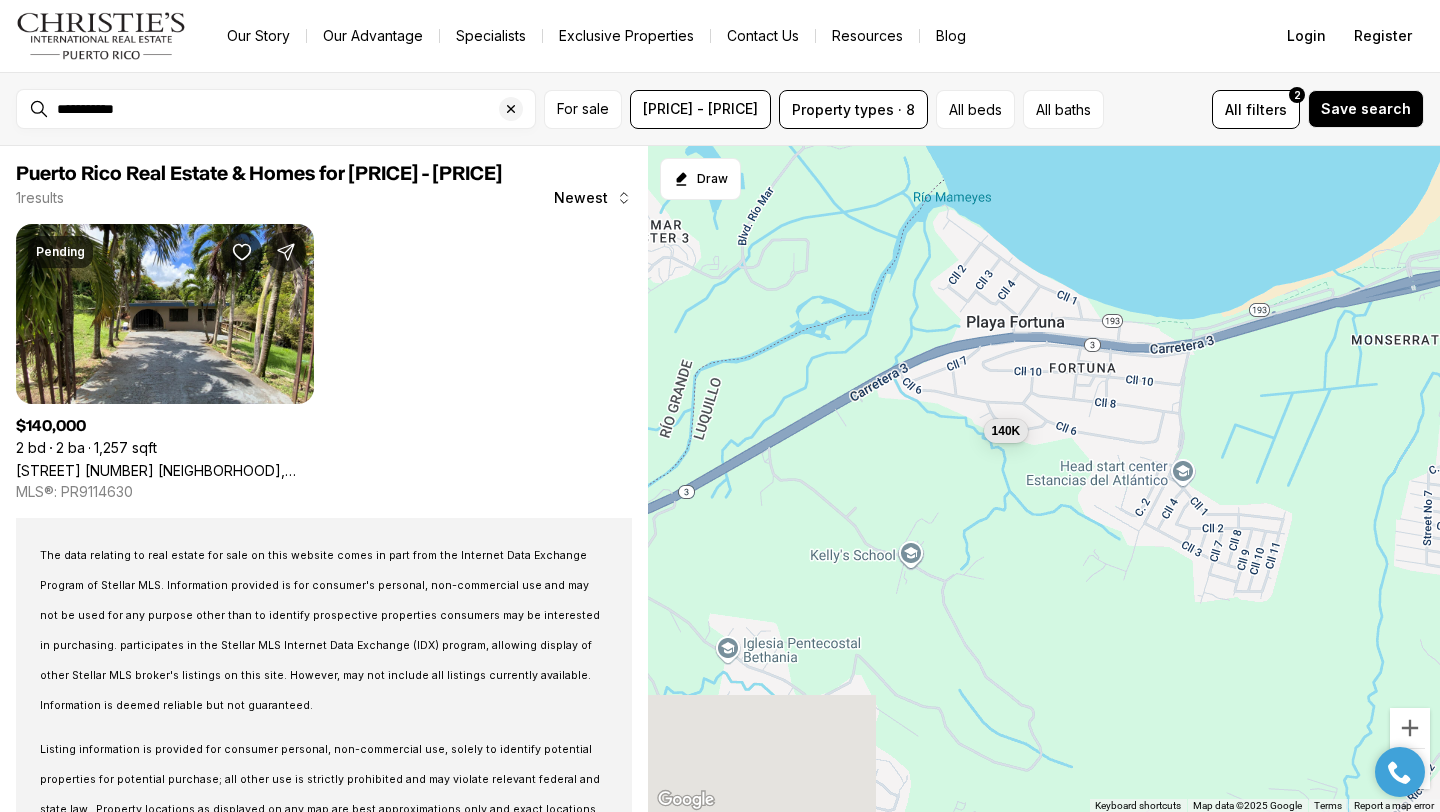 drag, startPoint x: 1207, startPoint y: 759, endPoint x: 1156, endPoint y: 430, distance: 332.9294 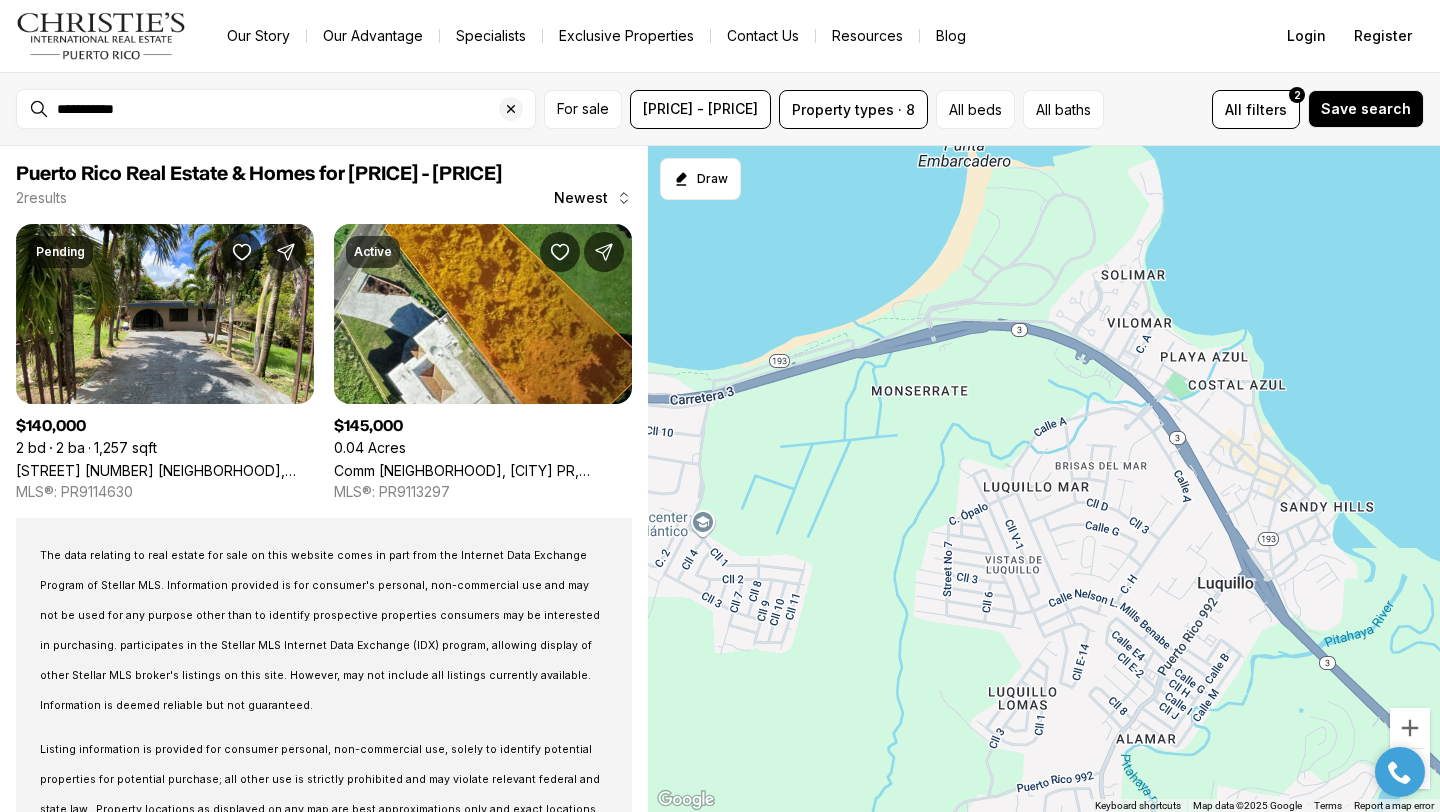 drag, startPoint x: 1174, startPoint y: 199, endPoint x: 694, endPoint y: 325, distance: 496.26202 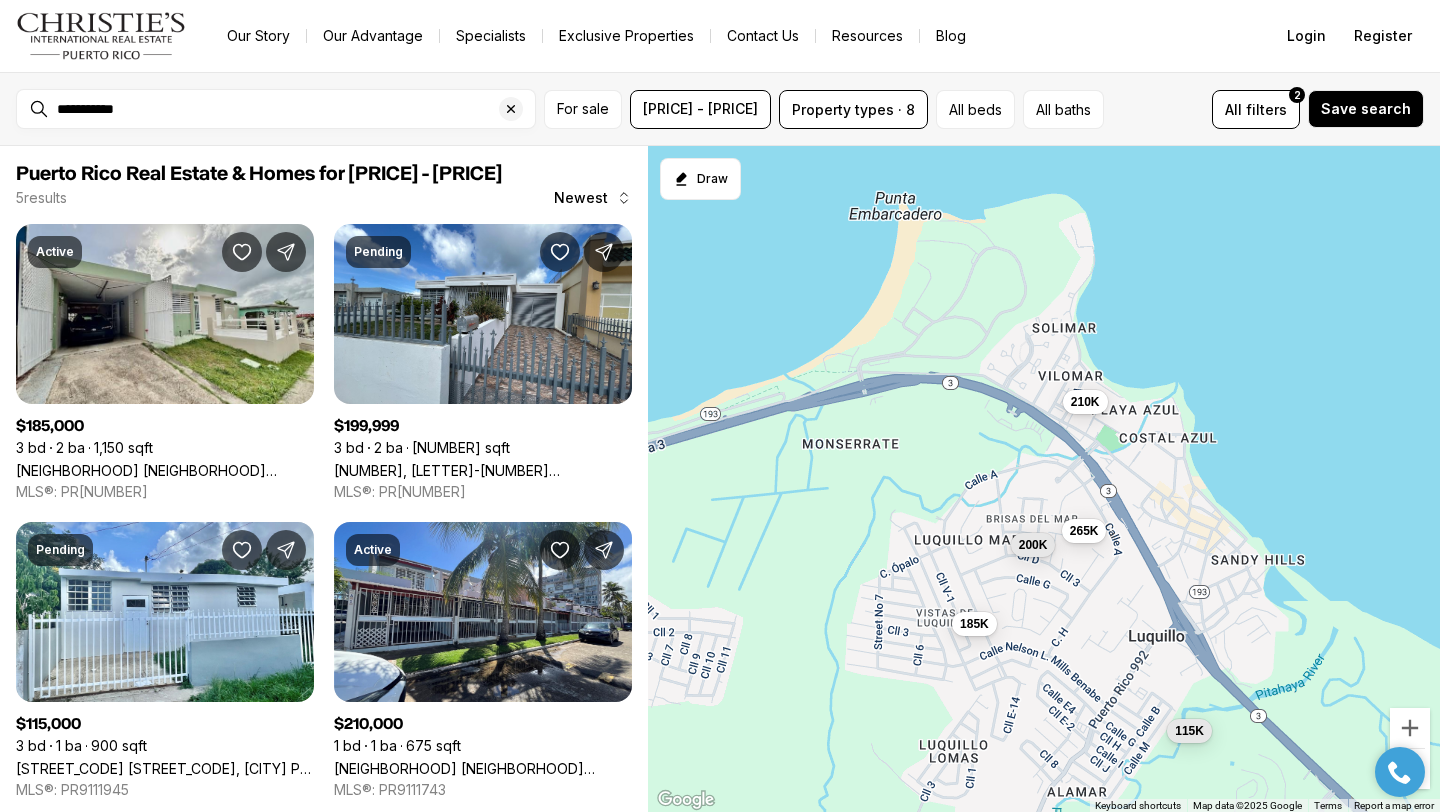 drag, startPoint x: 744, startPoint y: 256, endPoint x: 675, endPoint y: 319, distance: 93.43447 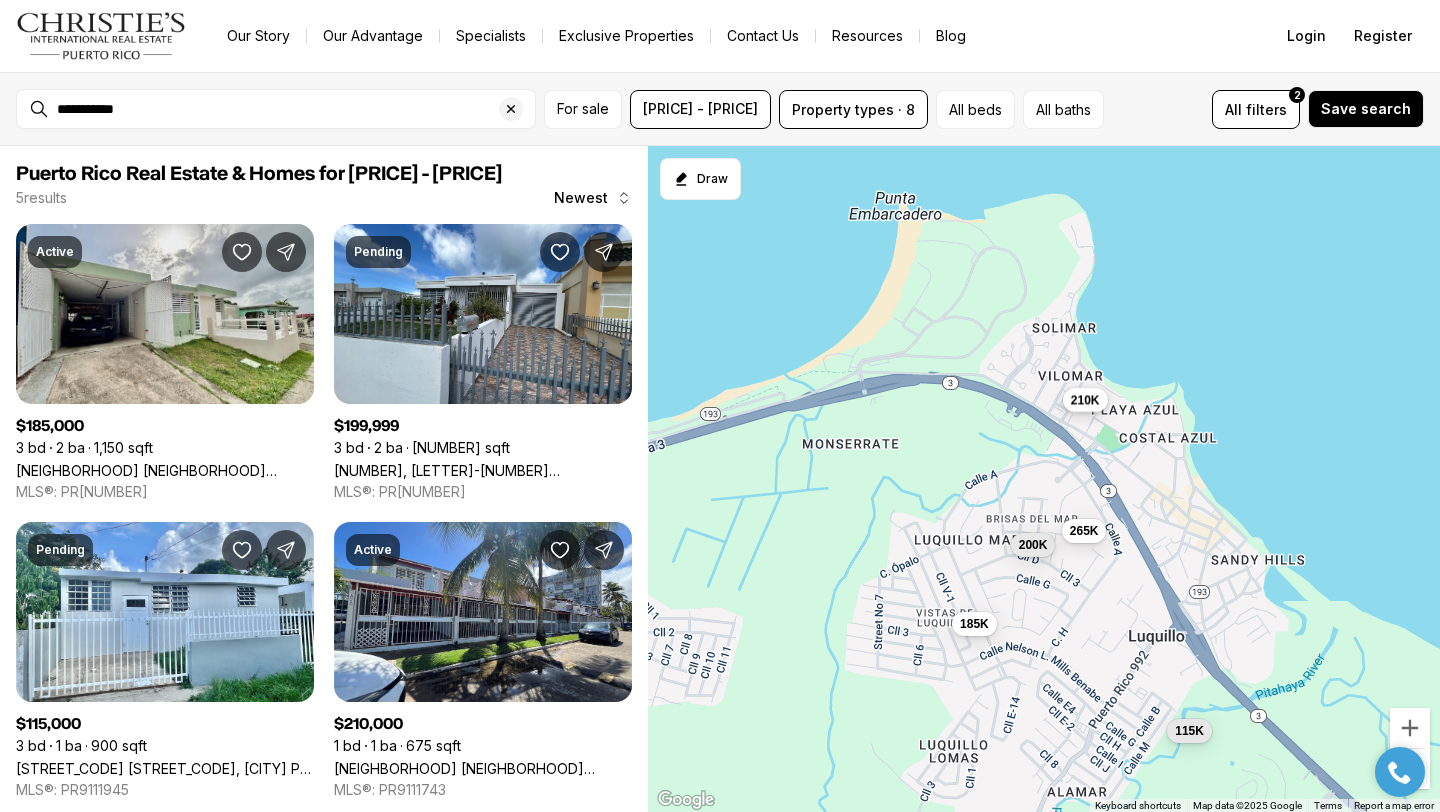 click on "210K" at bounding box center (1085, 400) 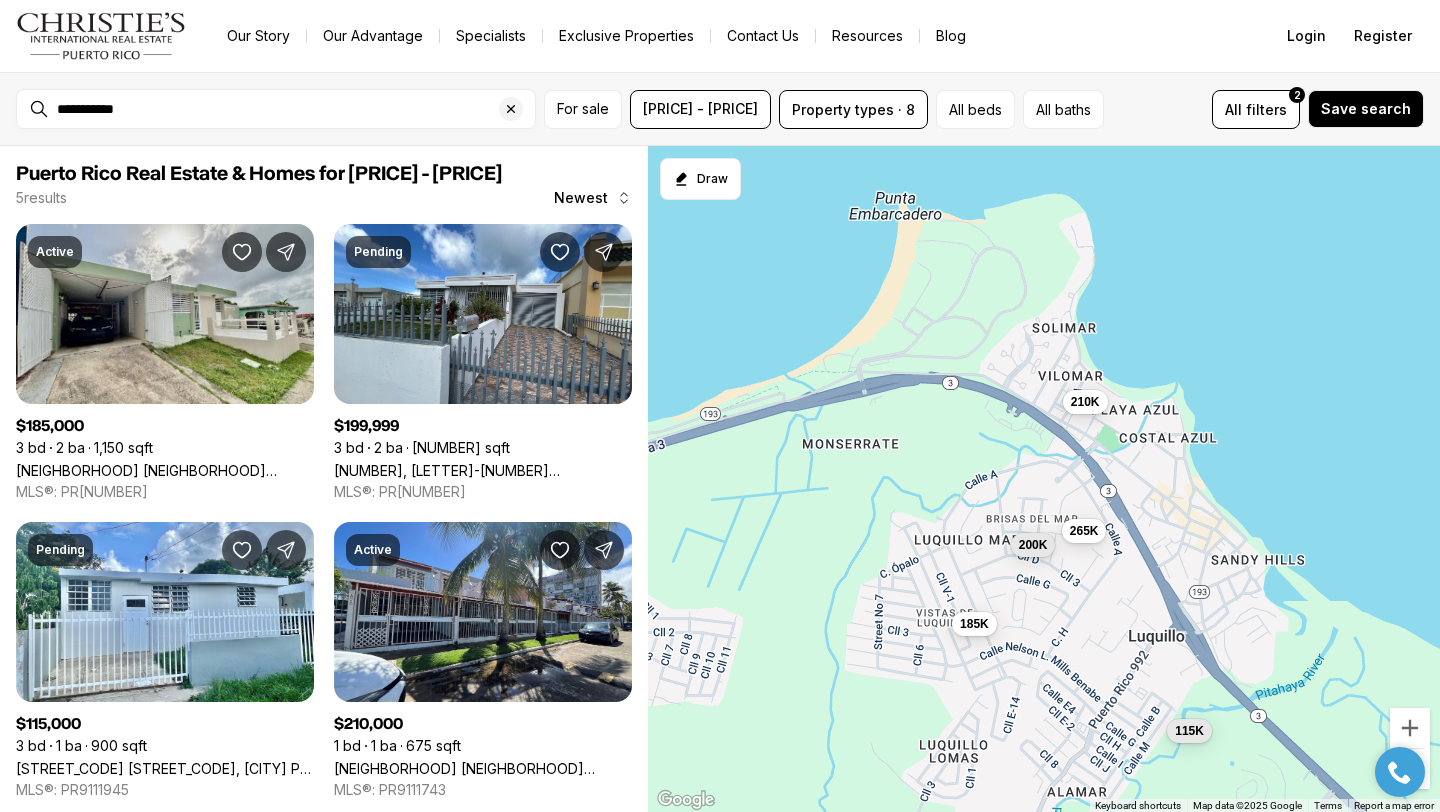 click on "185K 200K 115K 210K 265K" at bounding box center [1044, 479] 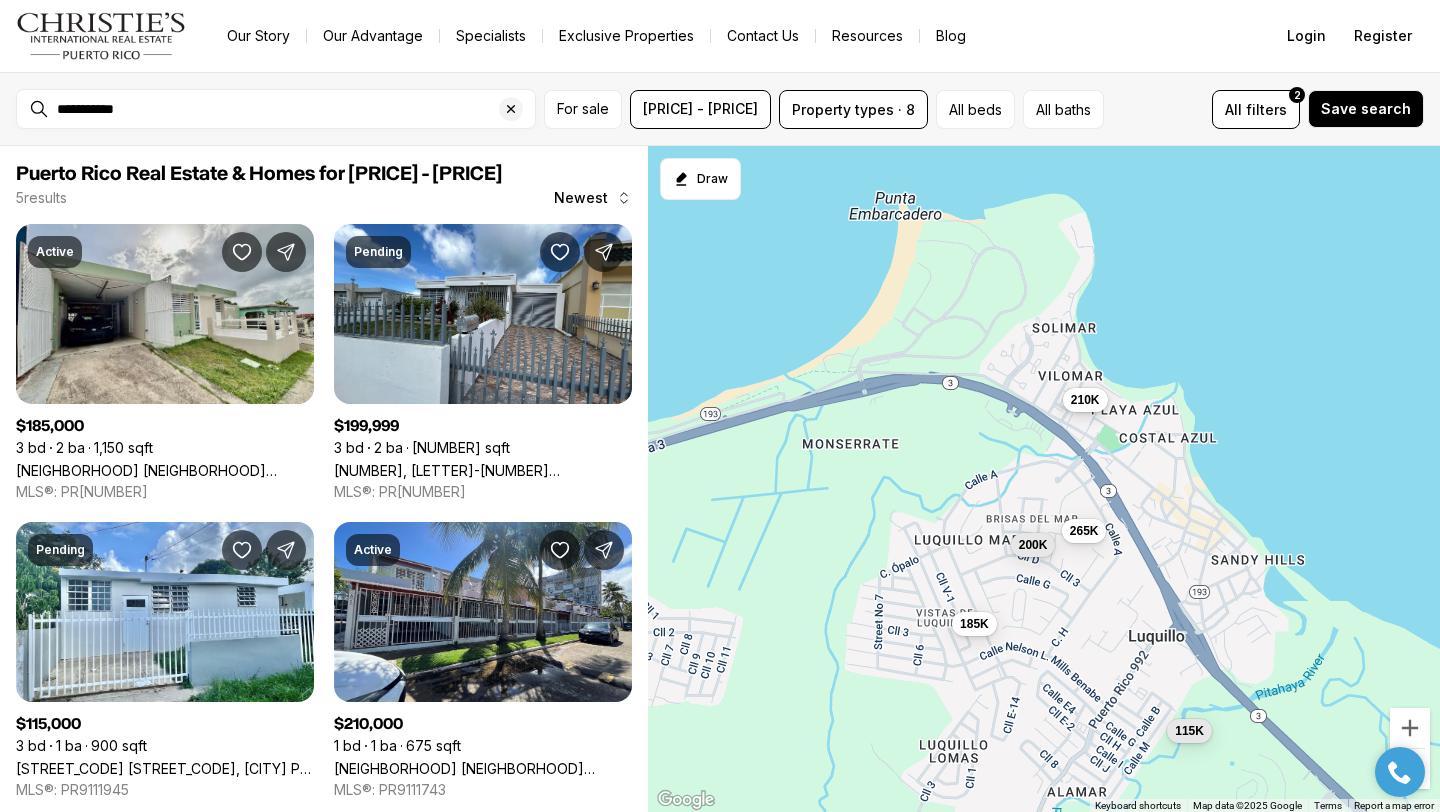 click on "210K" at bounding box center (1085, 400) 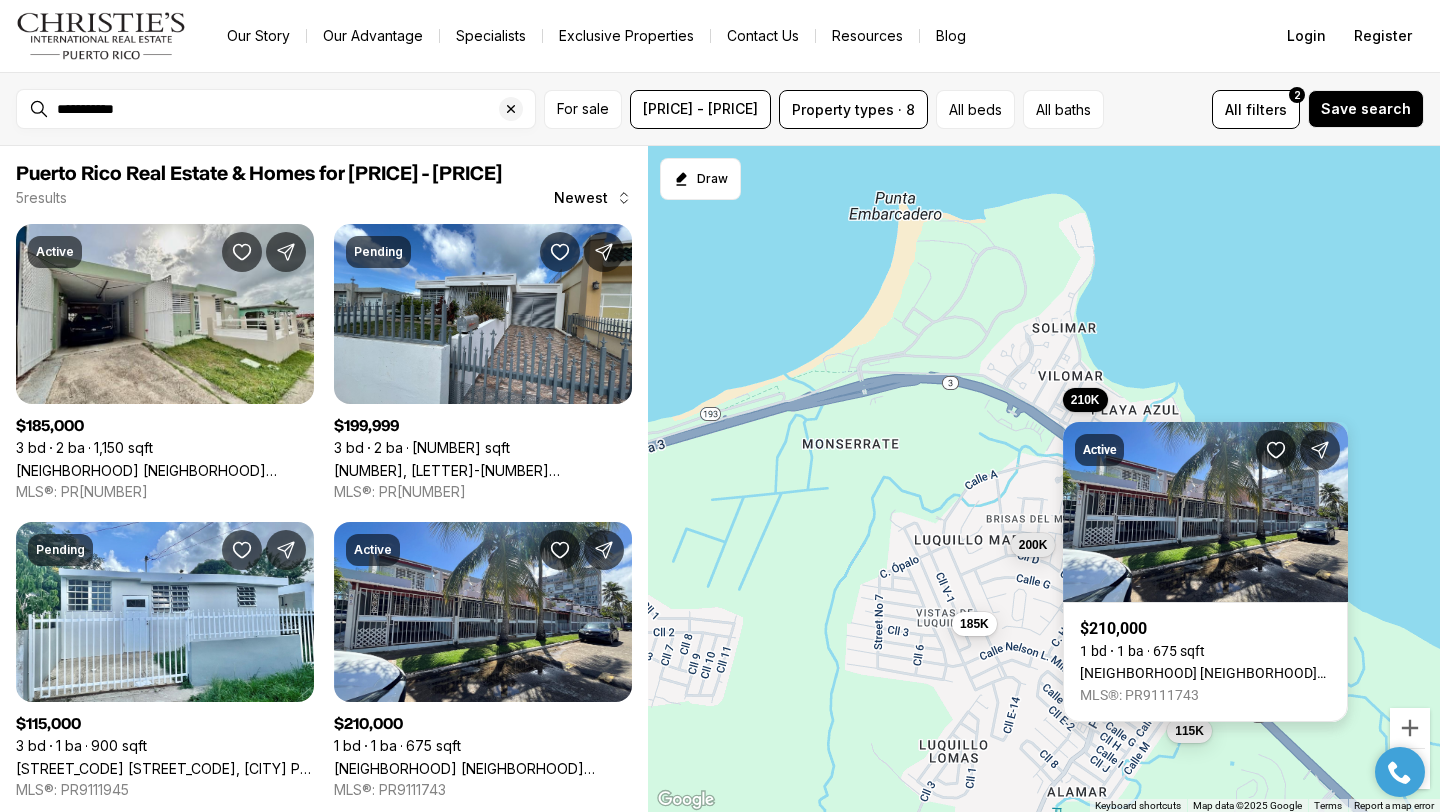 click on "COND BRISAS DE VILOMAR #1, LUQUILLO PR, 00773" at bounding box center [1205, 673] 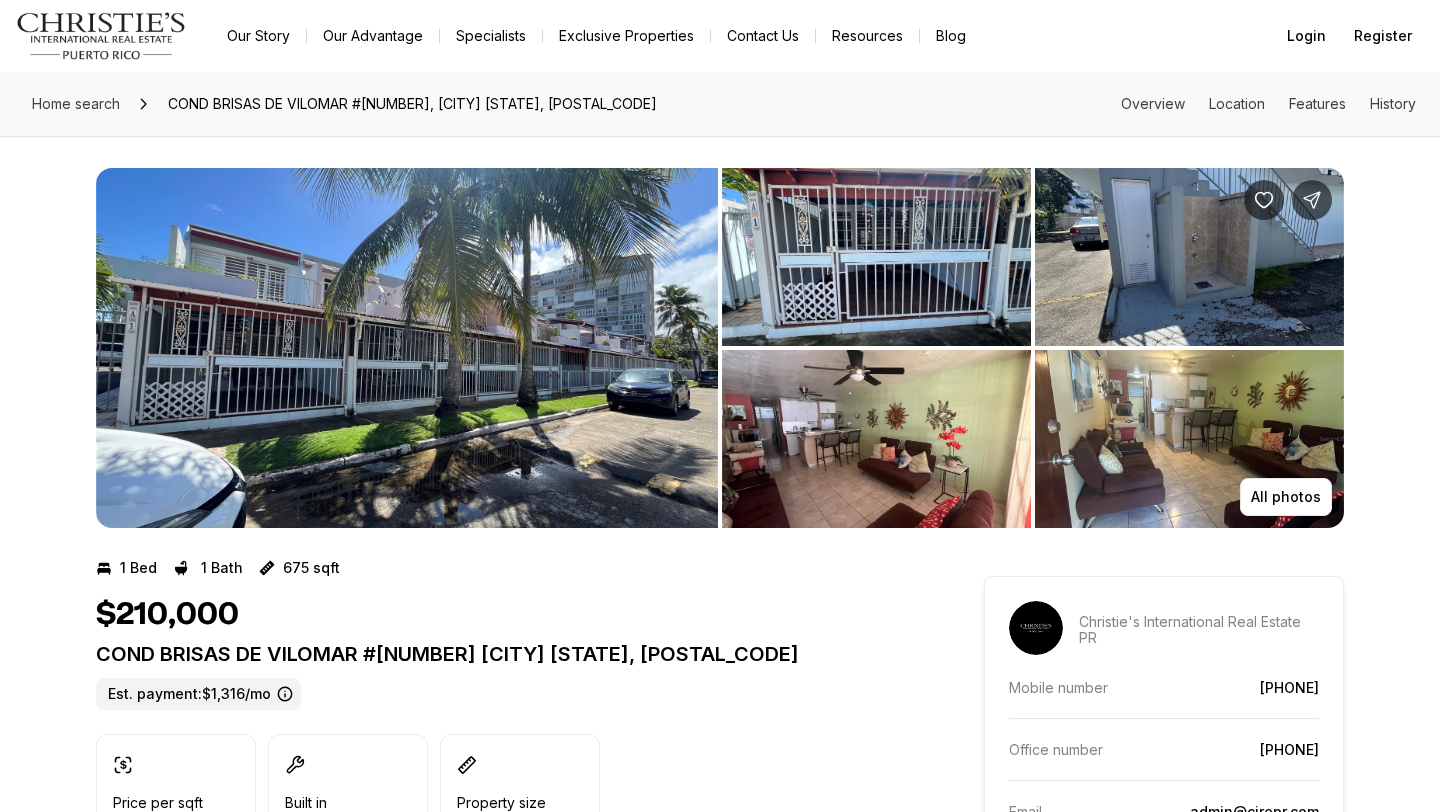 scroll, scrollTop: 0, scrollLeft: 0, axis: both 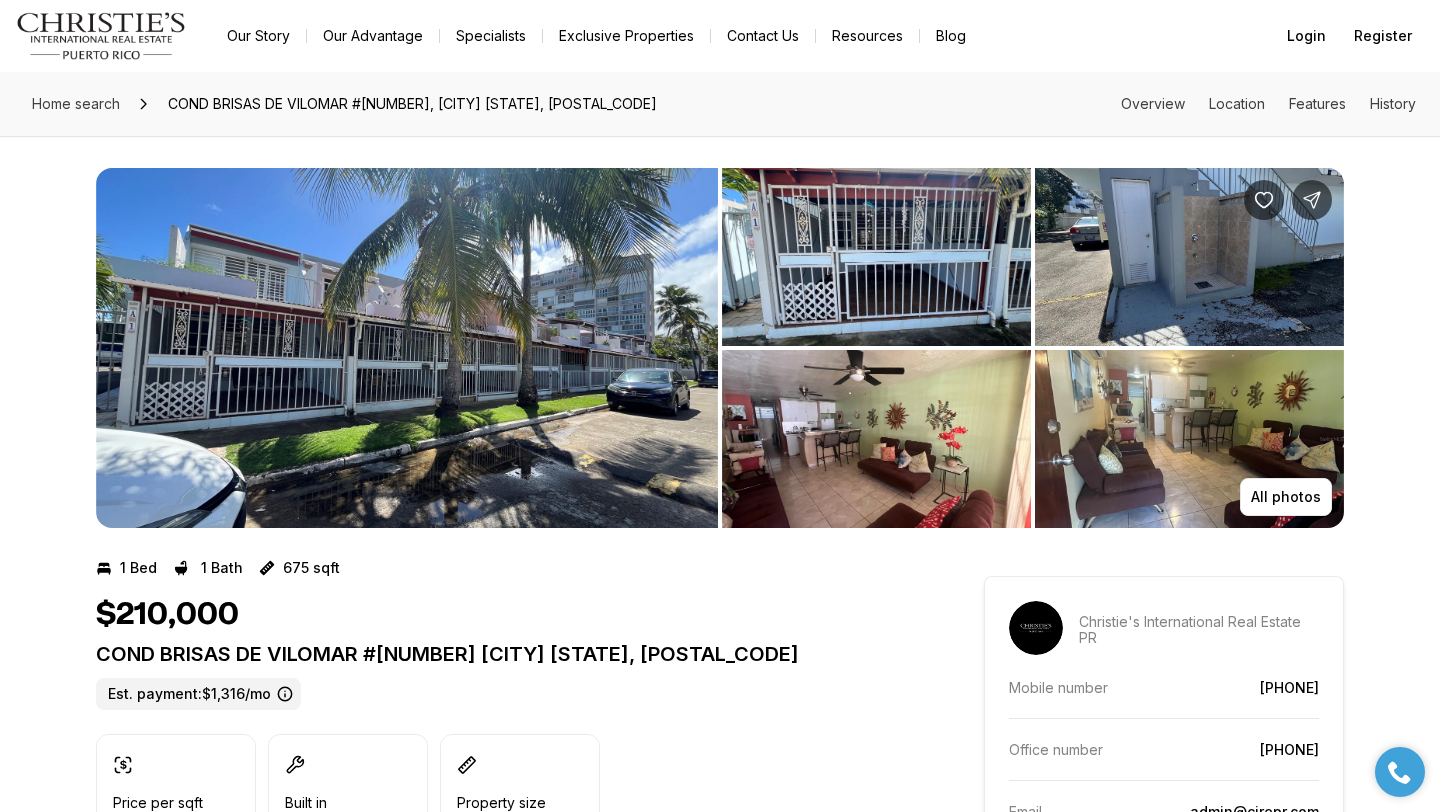 click at bounding box center [407, 348] 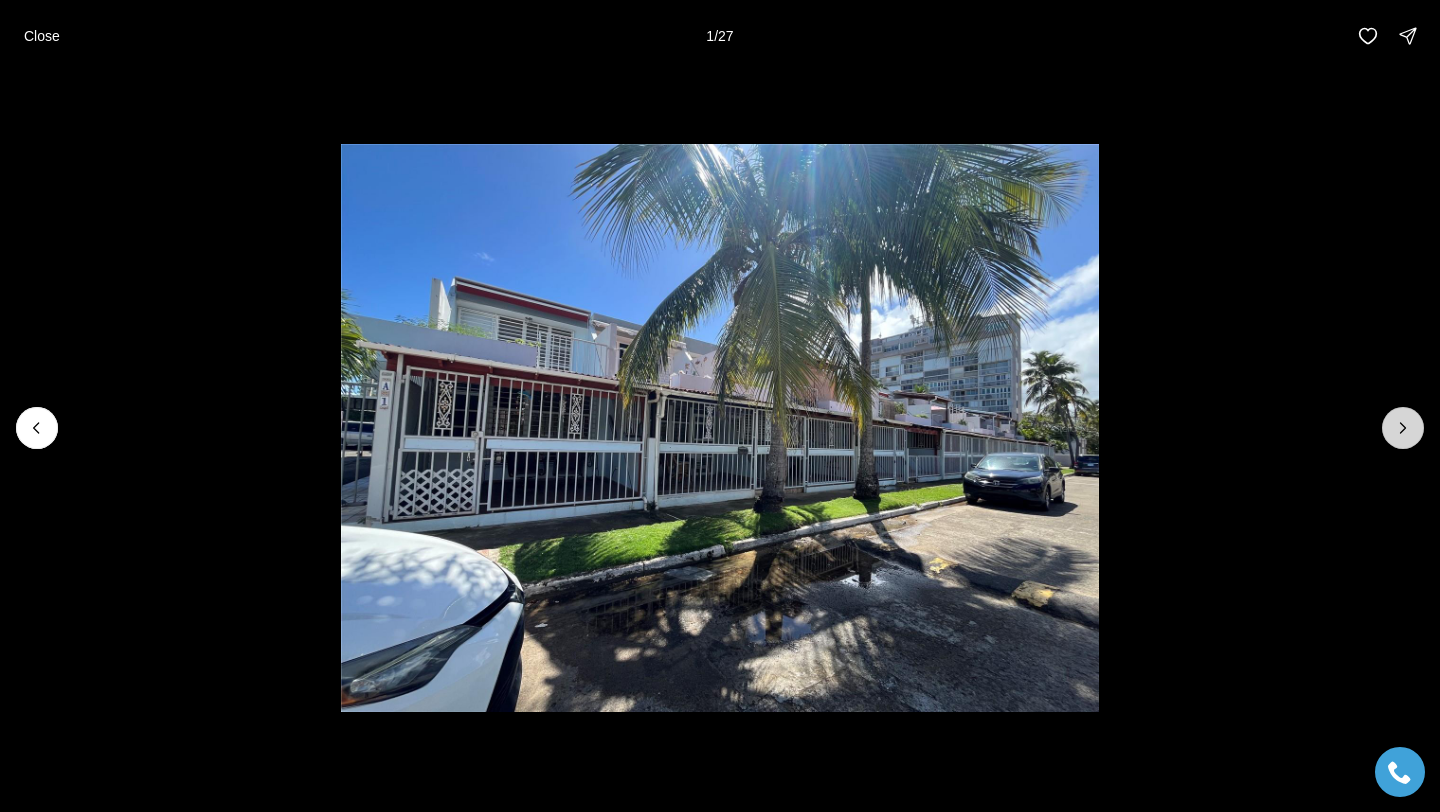 click 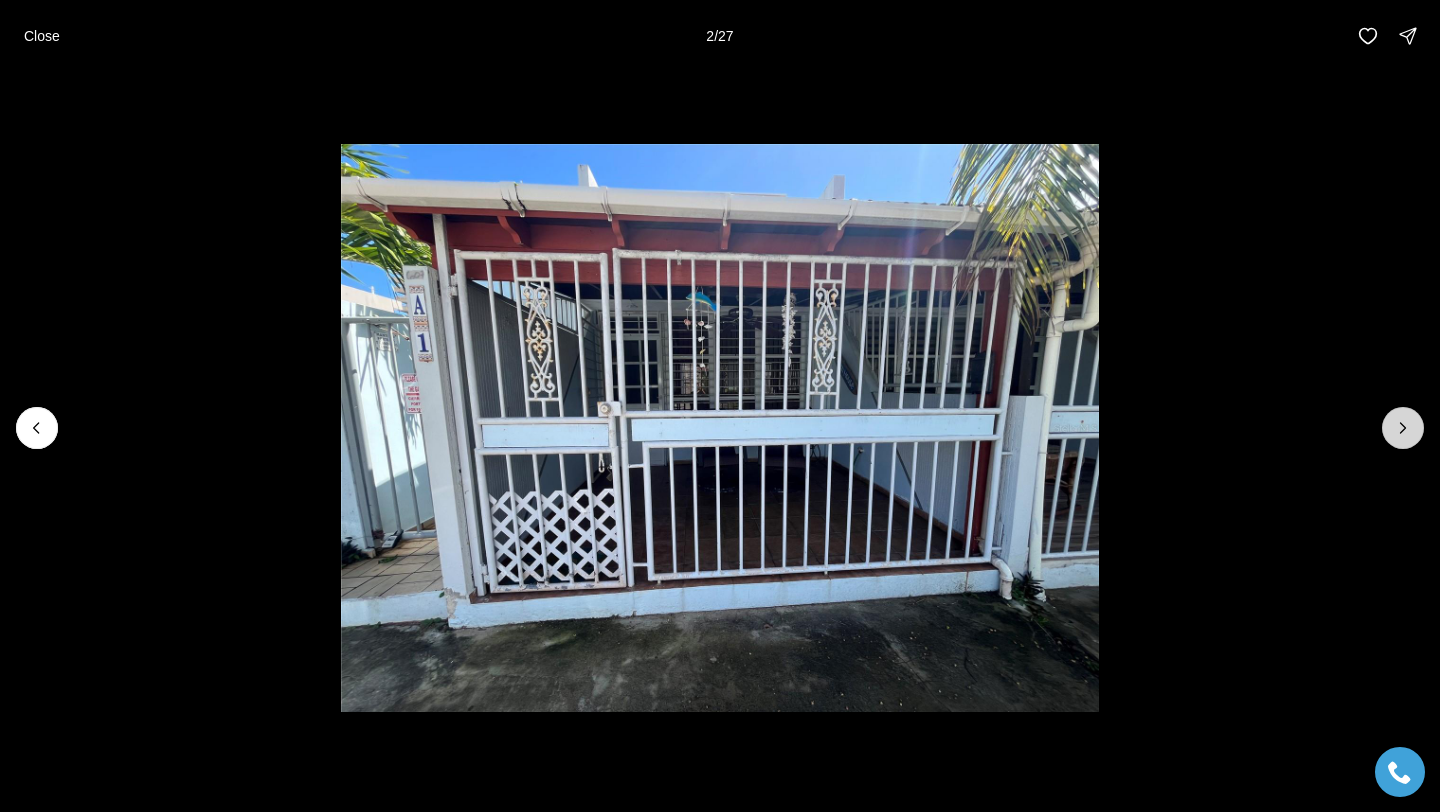 click 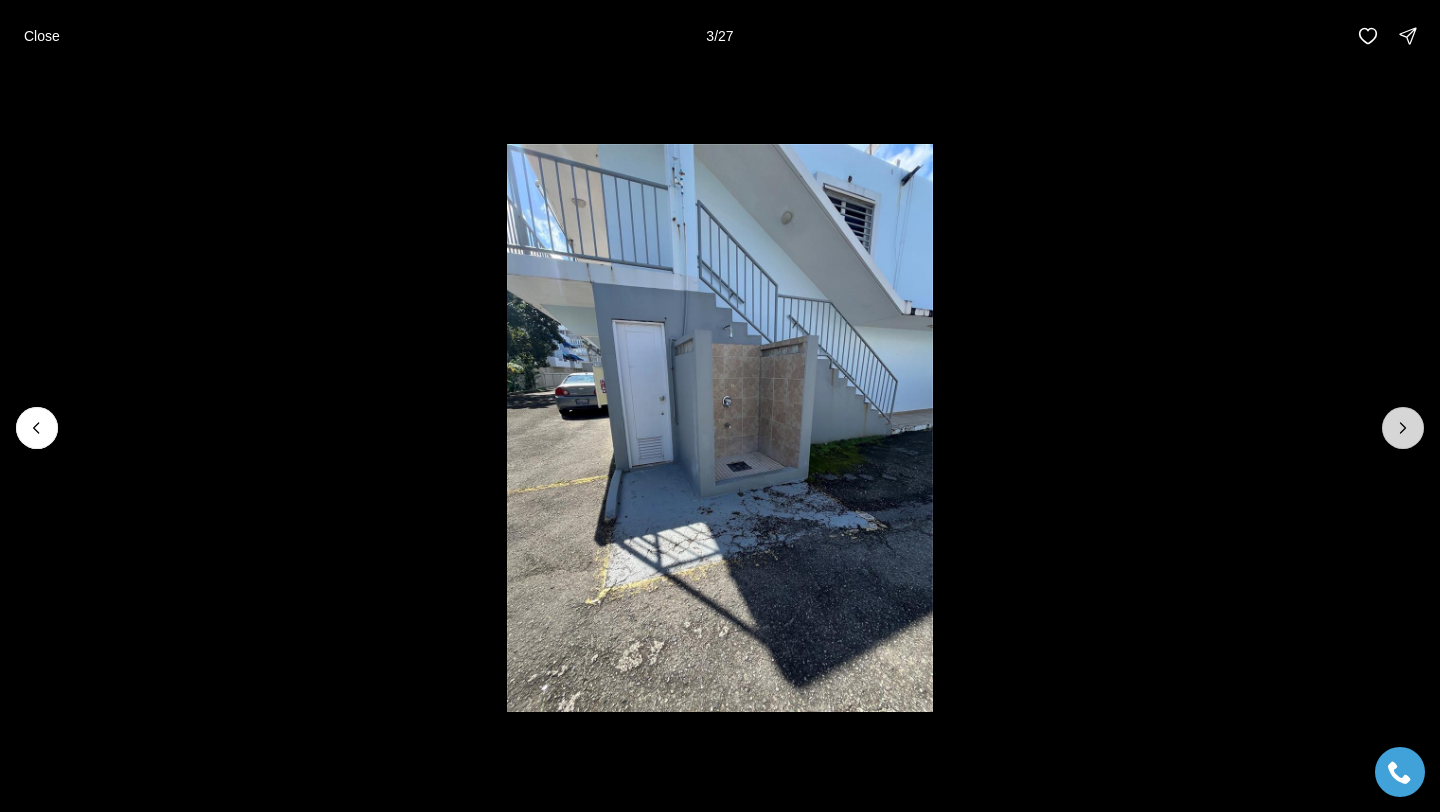 click 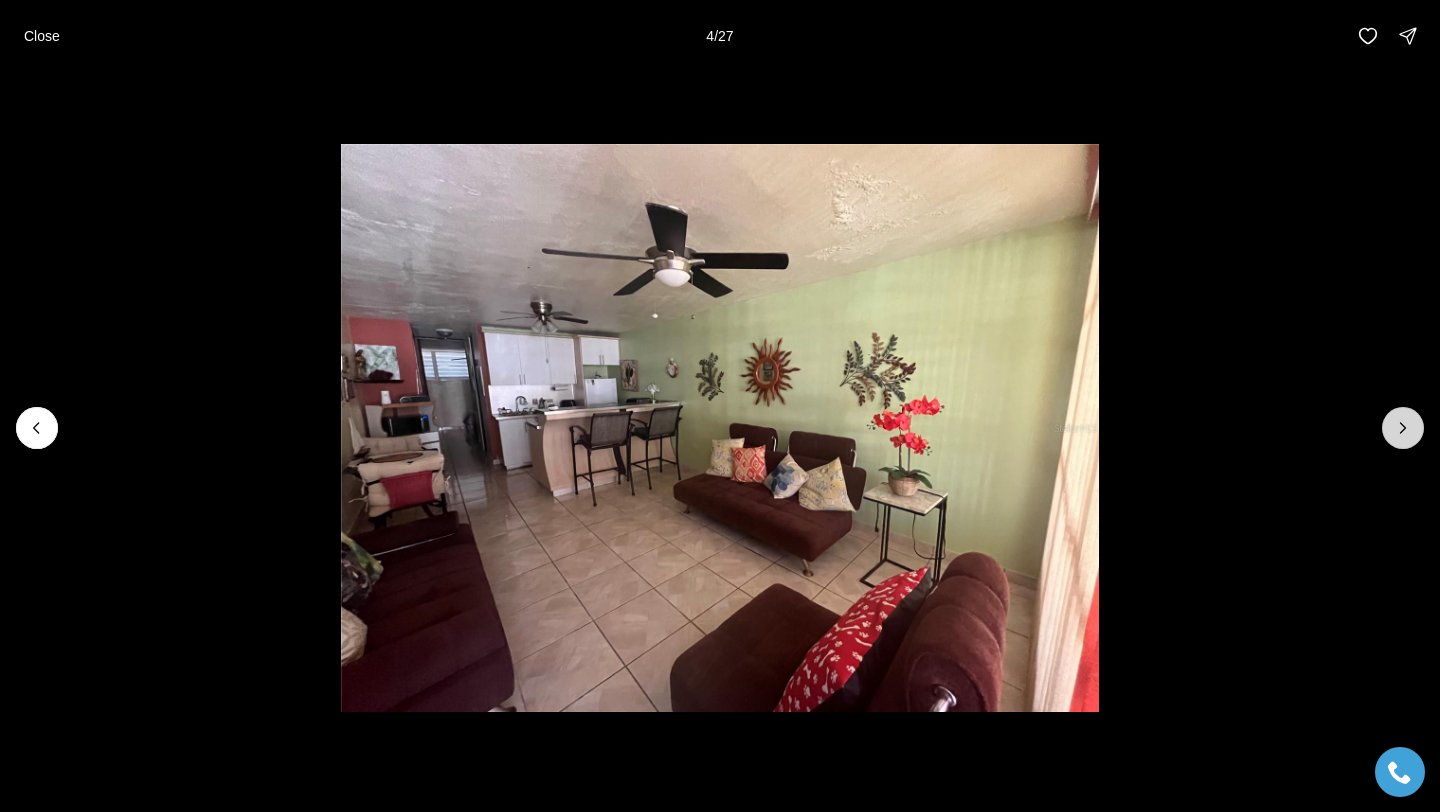 click 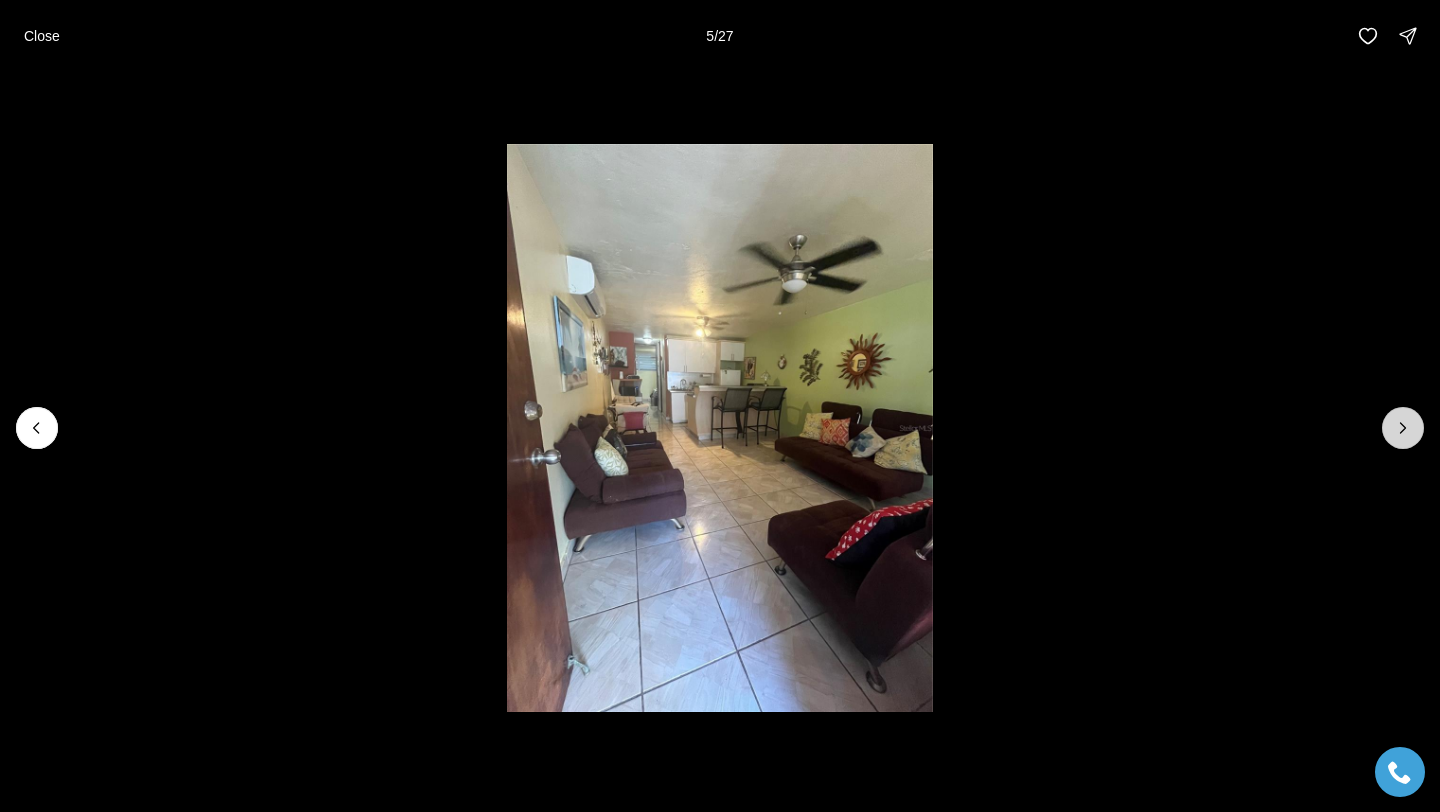 click 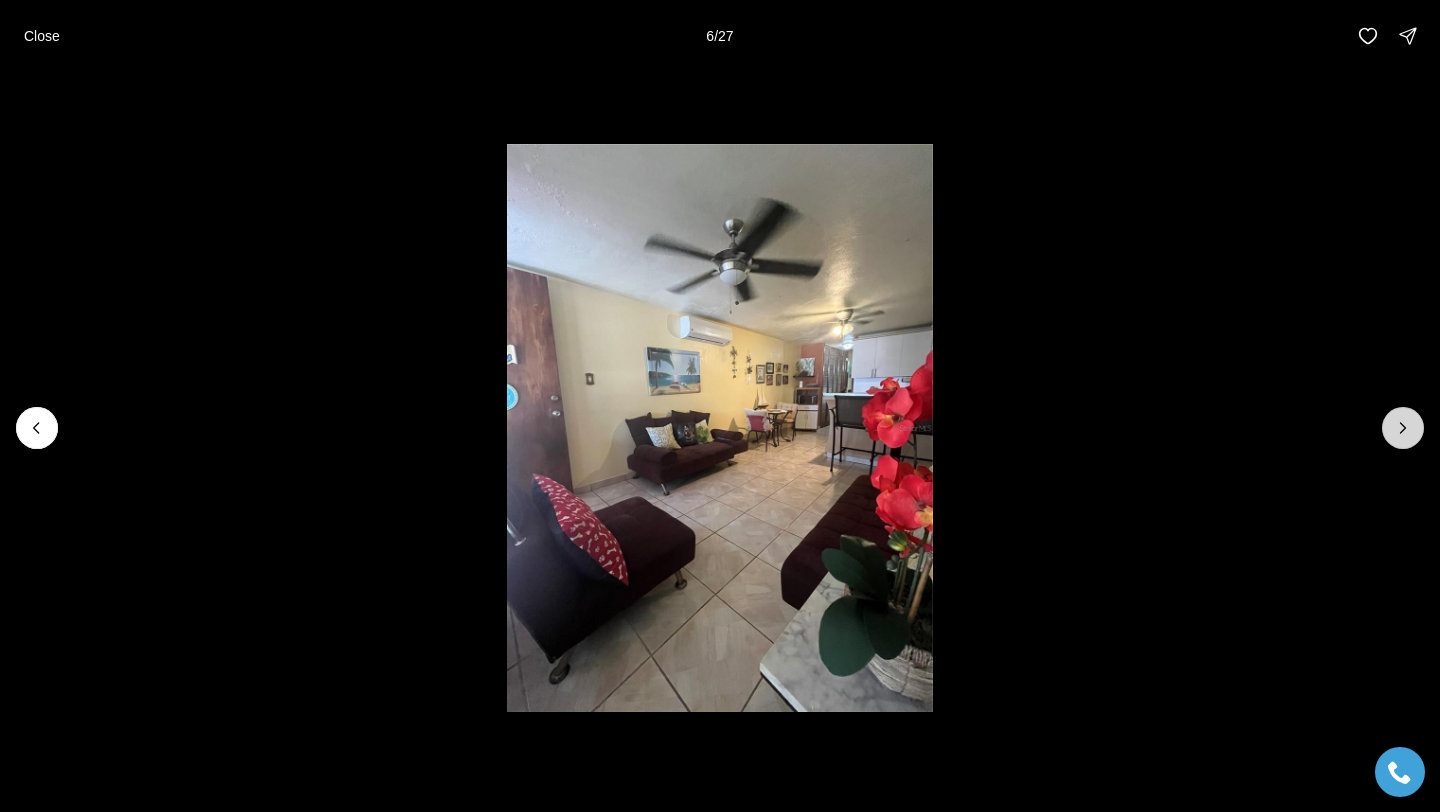 click 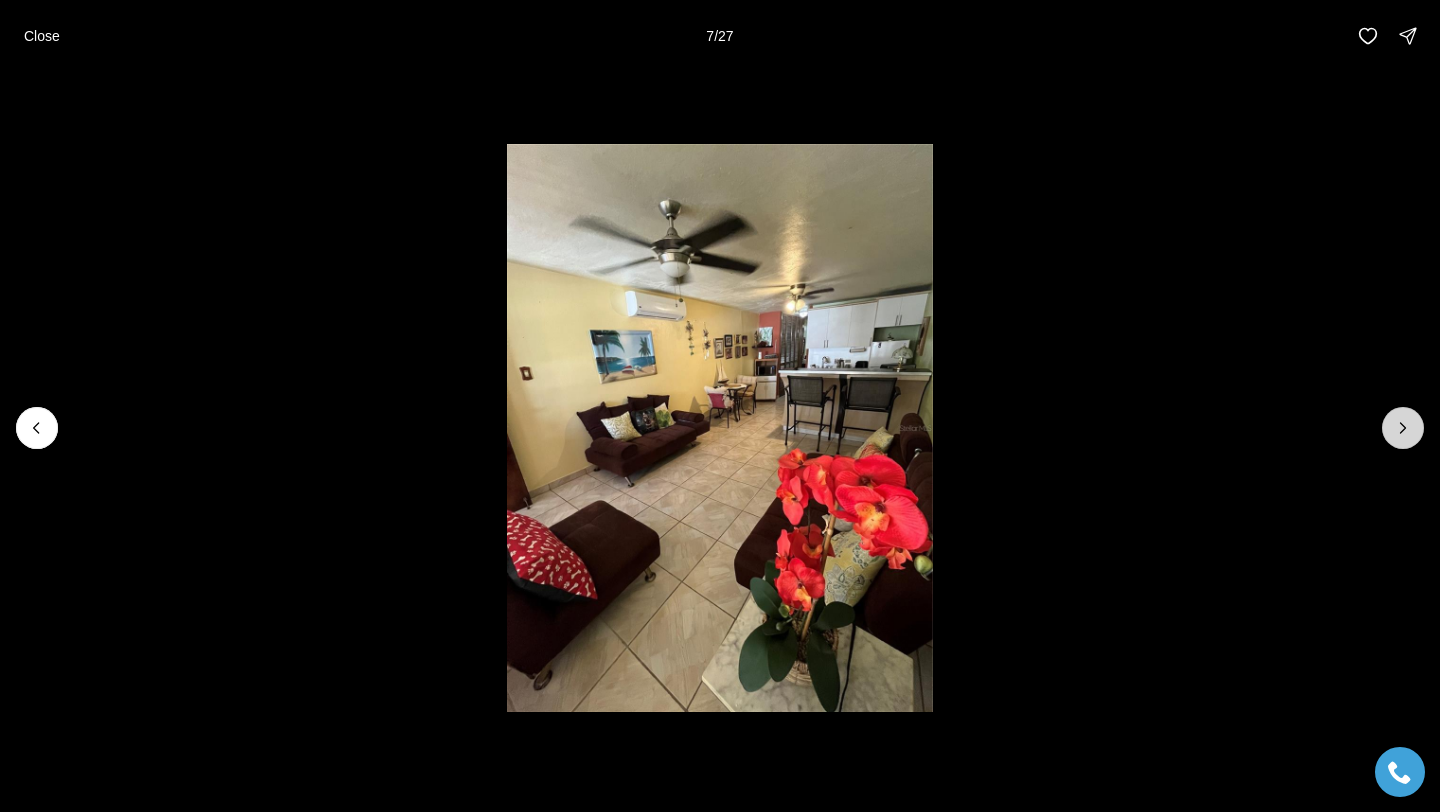 click 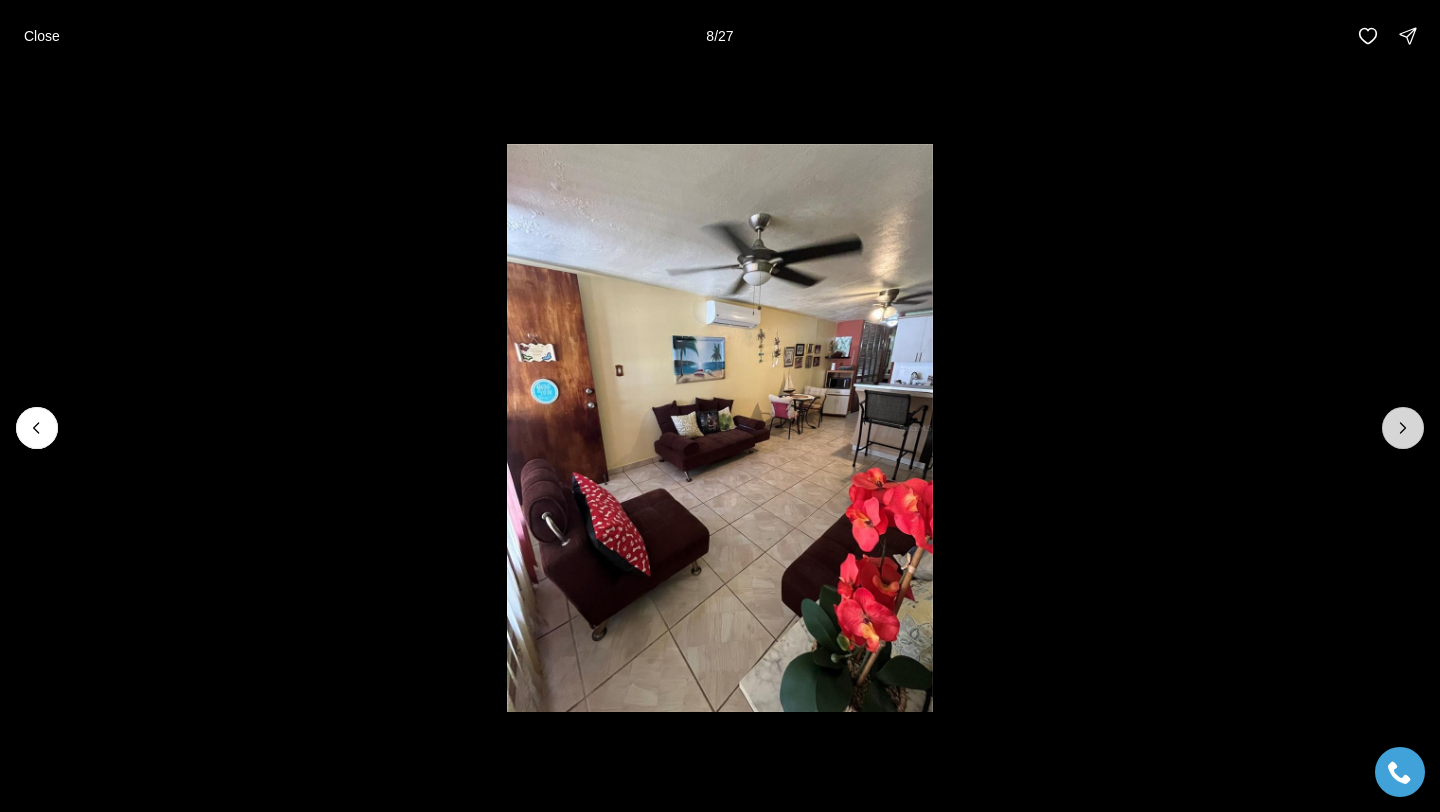 click 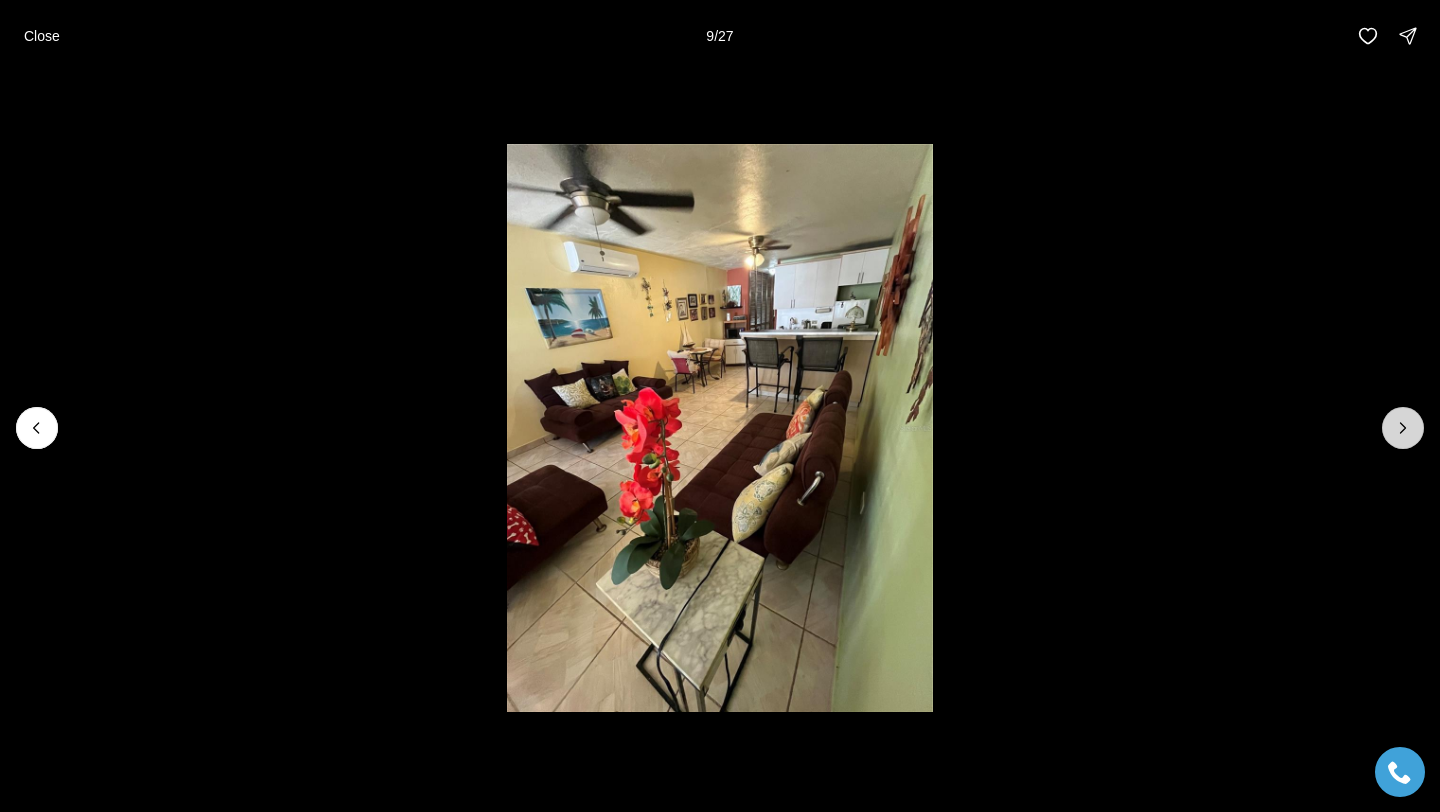 click 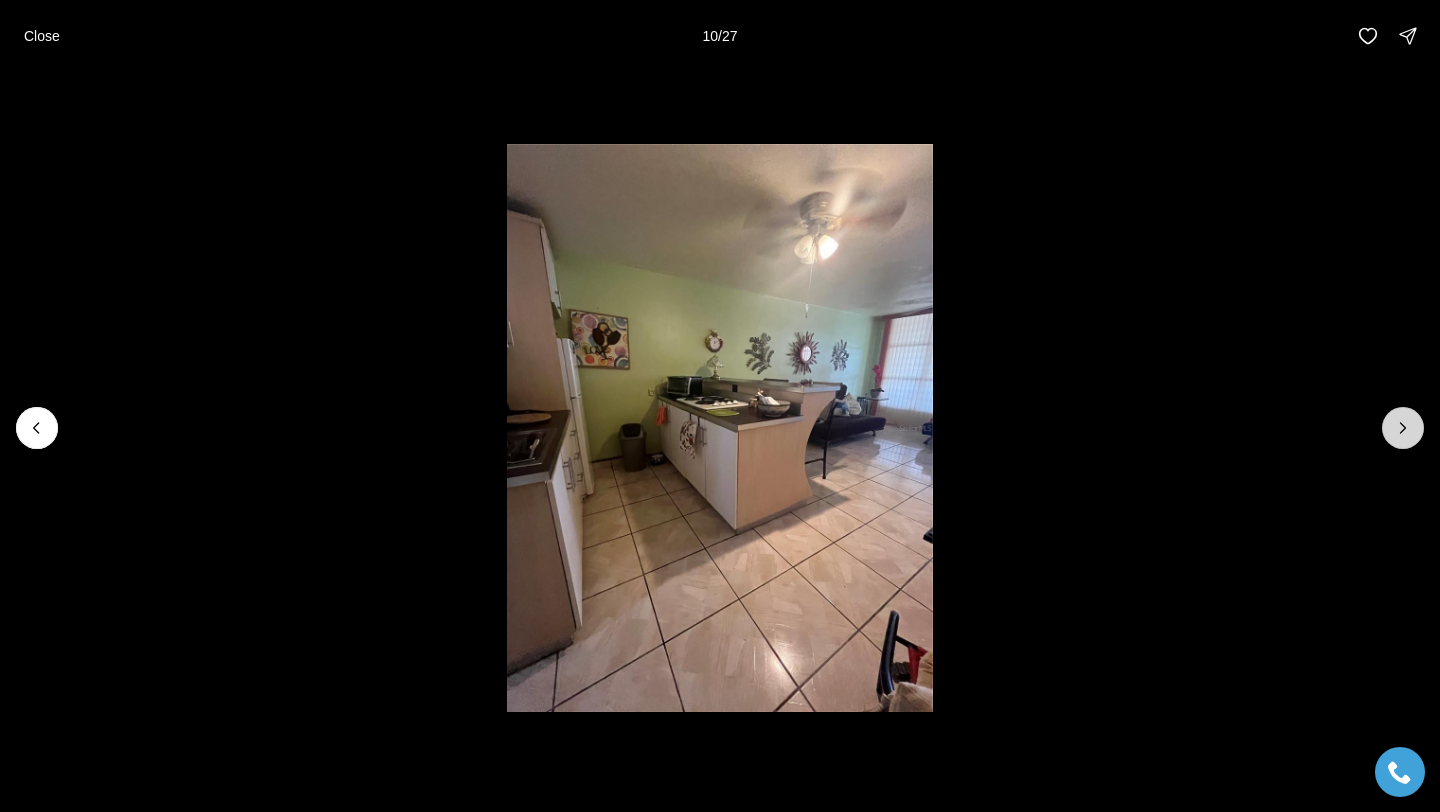click 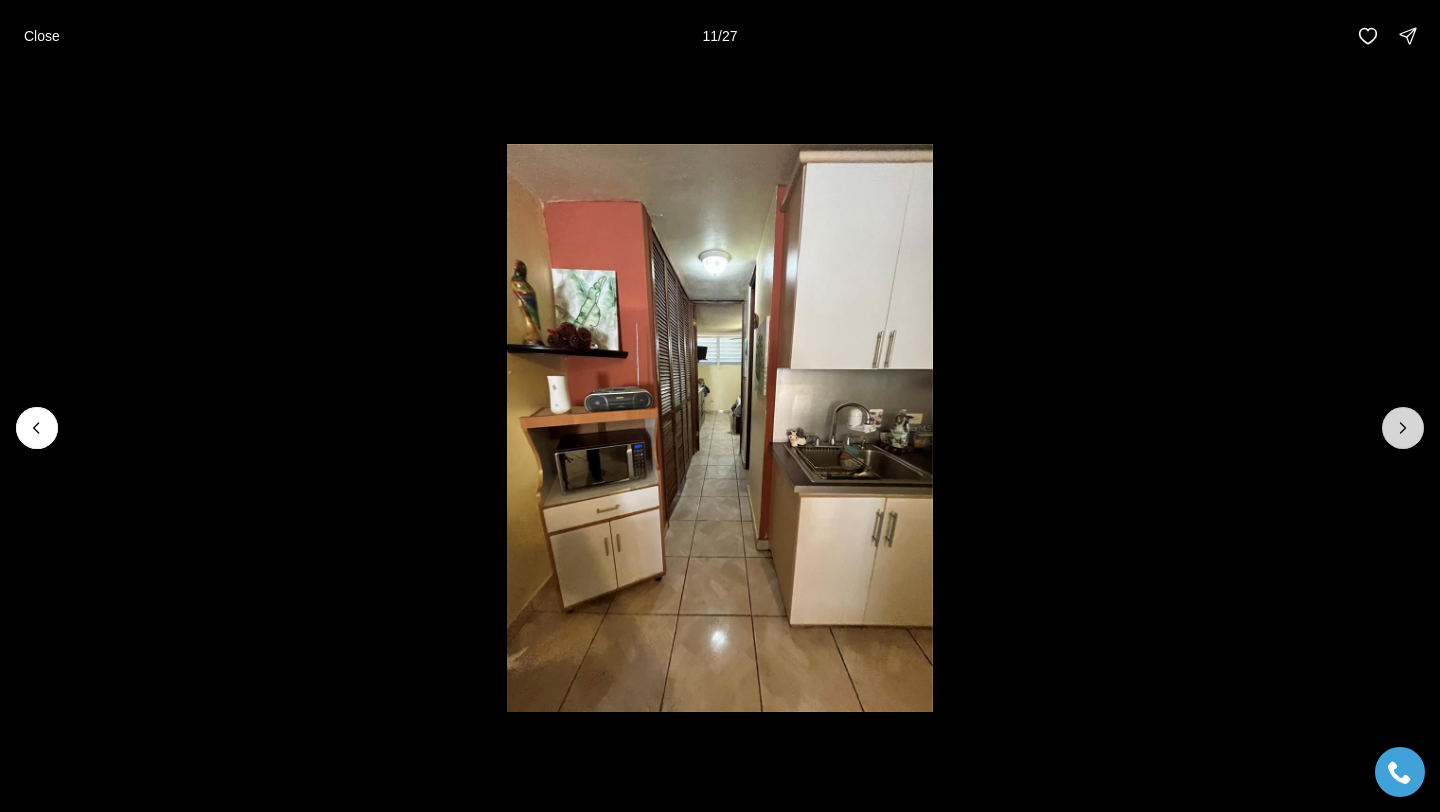 click 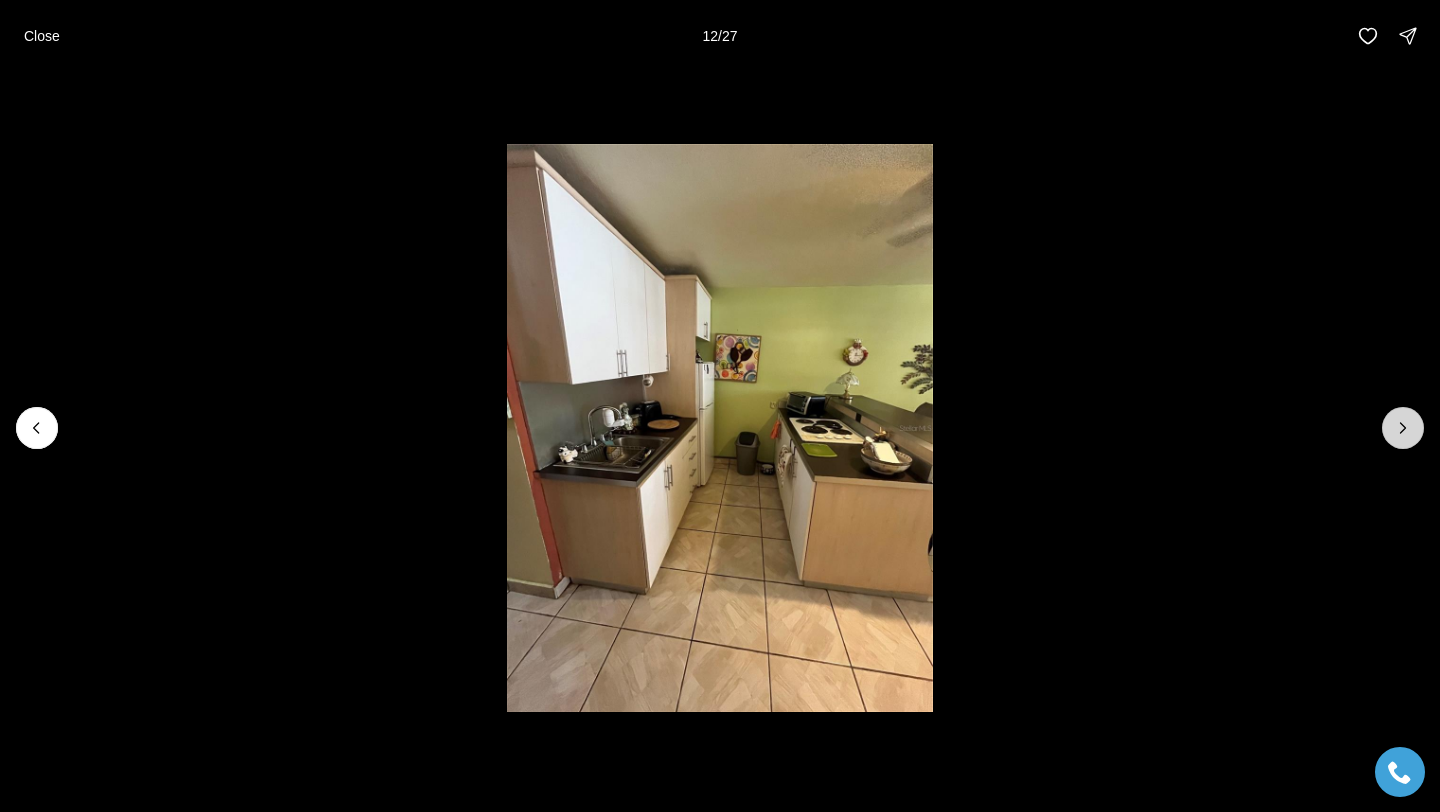 click 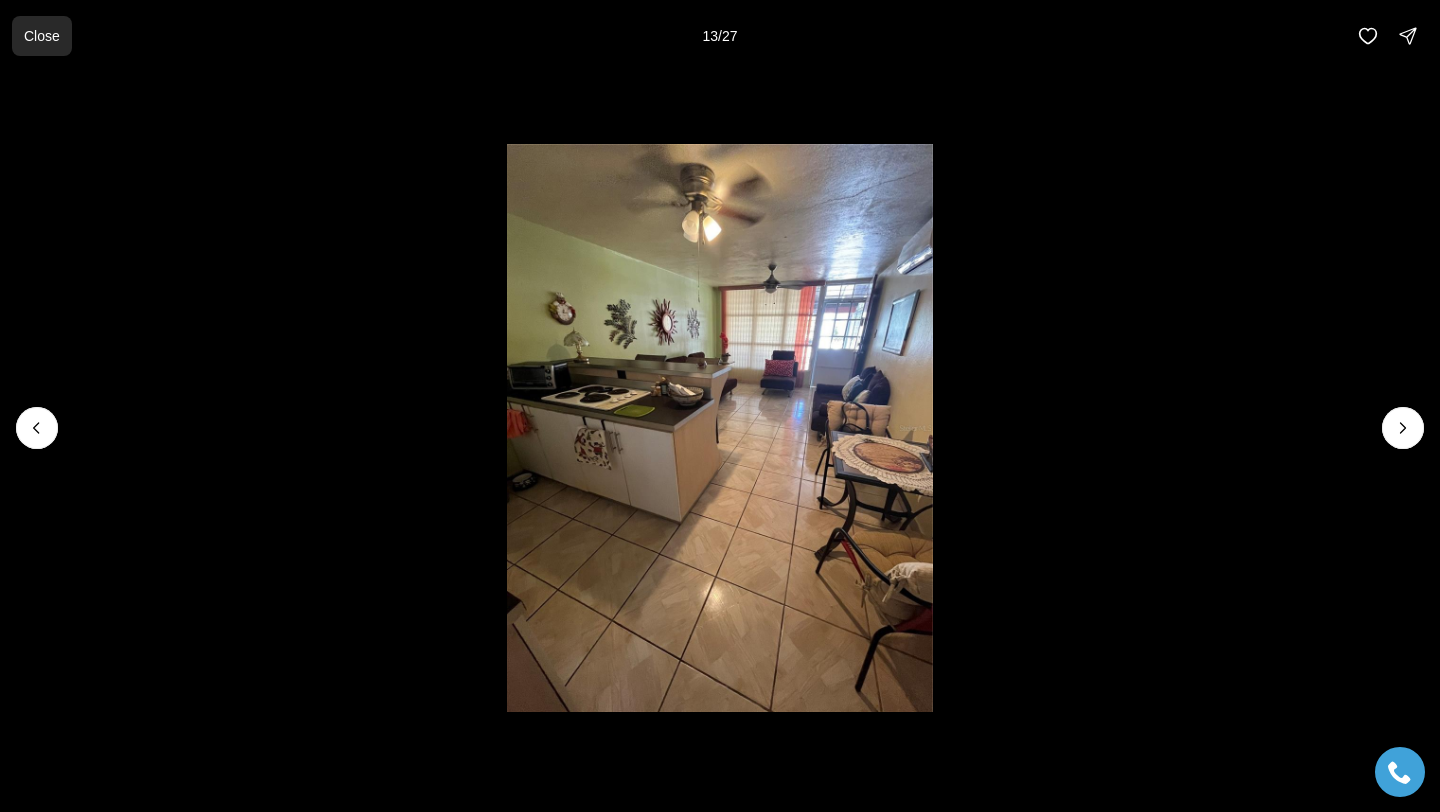 click on "Close" at bounding box center (42, 36) 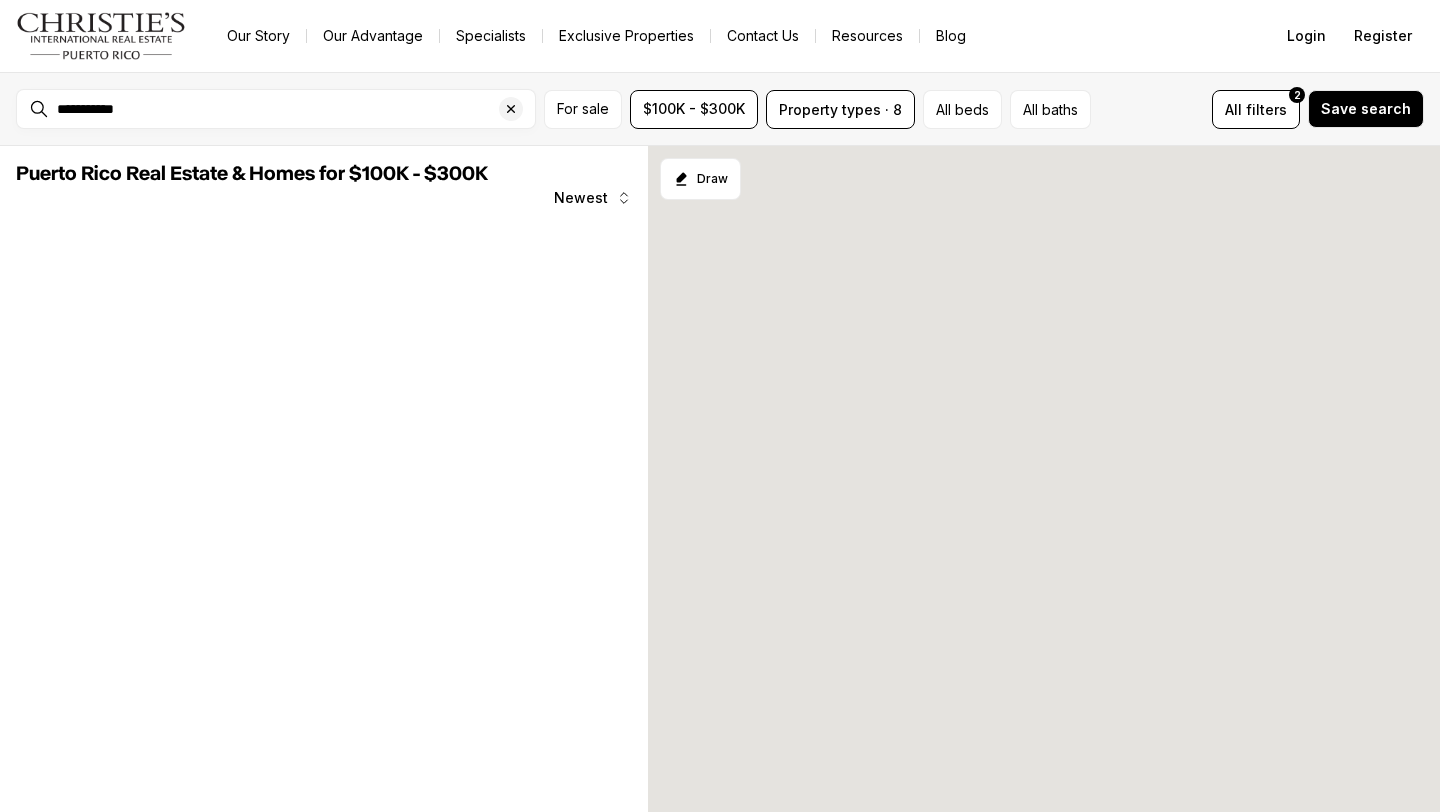 scroll, scrollTop: 0, scrollLeft: 0, axis: both 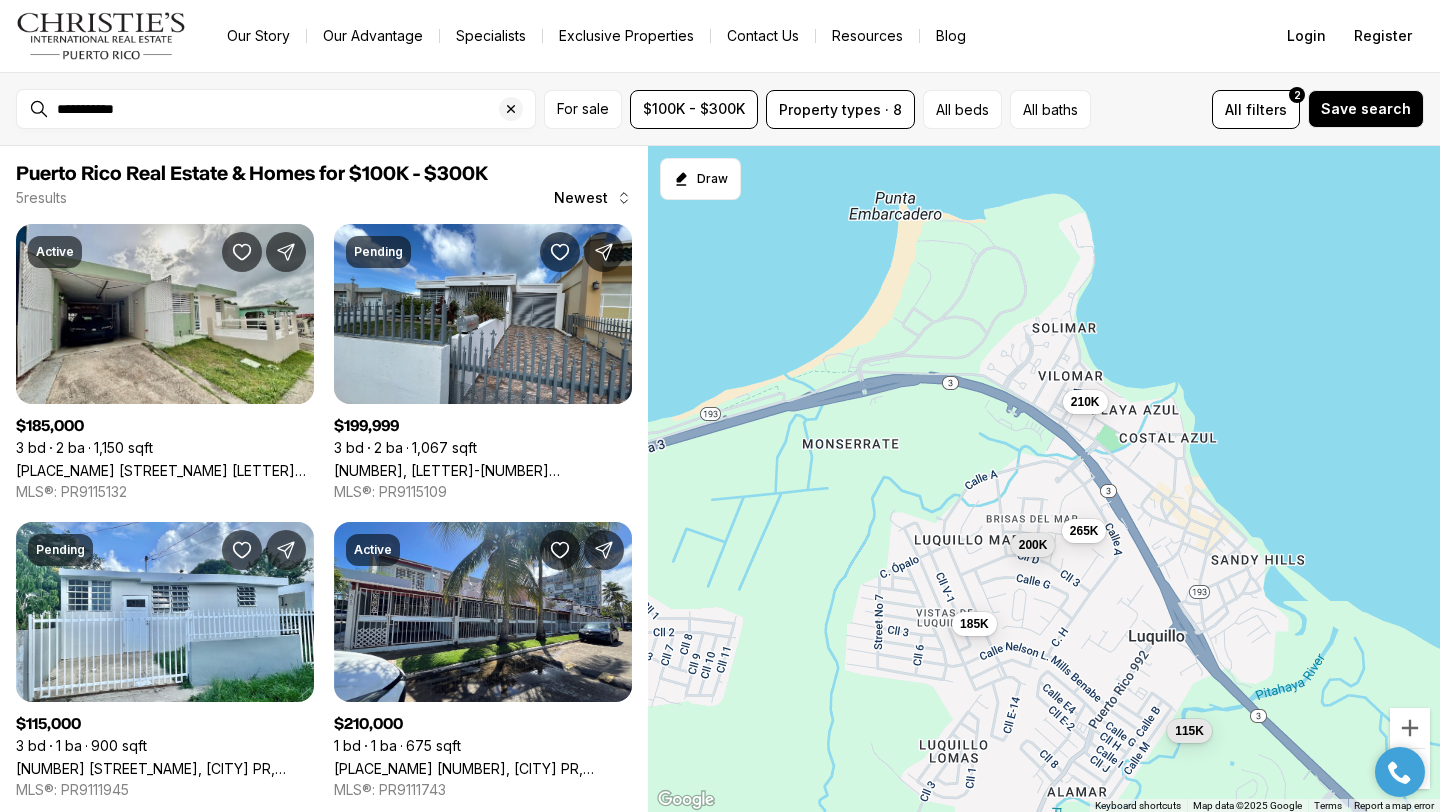 click on "[NUMBER] [NUMBER] [NUMBER] [NUMBER] [NUMBER]" at bounding box center [1044, 479] 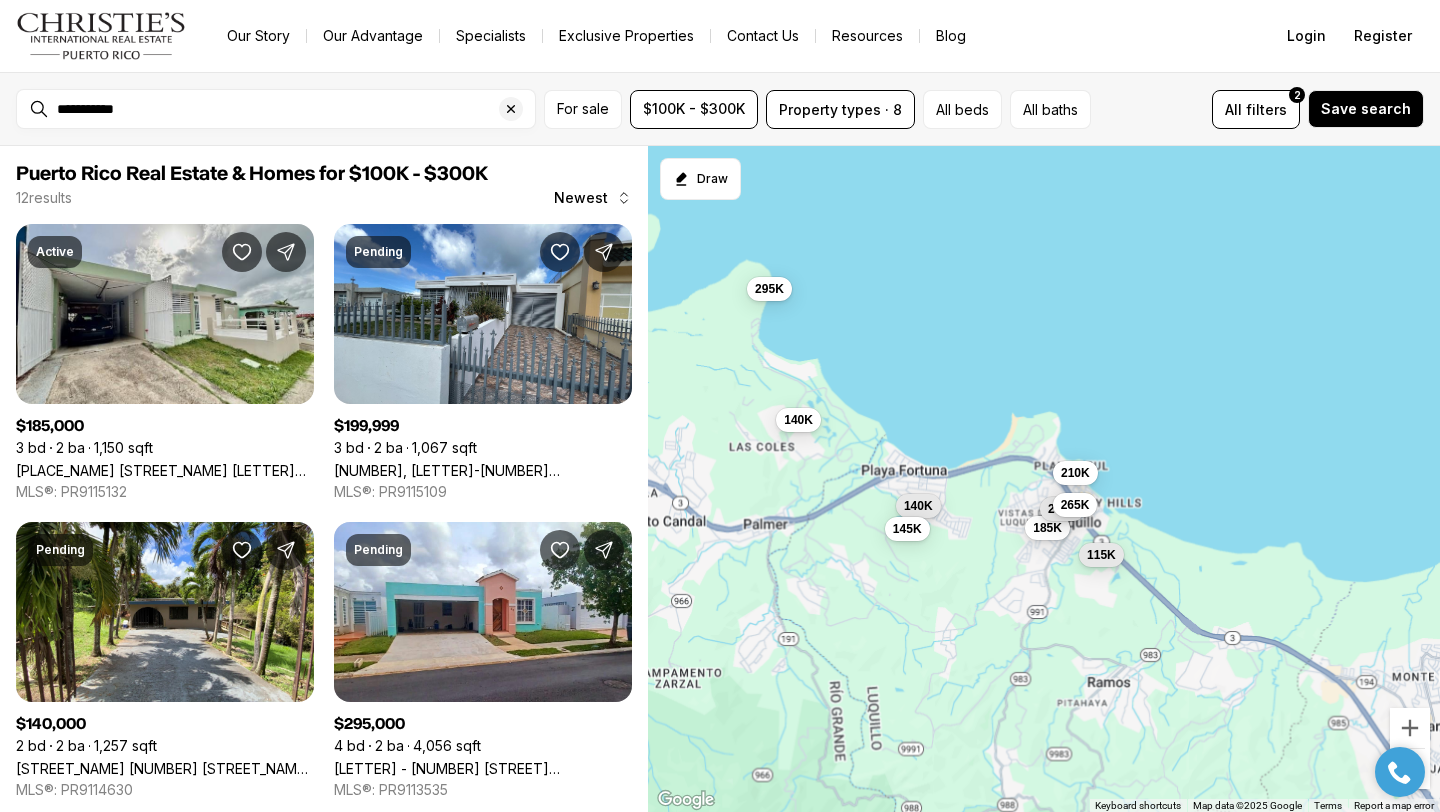 drag, startPoint x: 1357, startPoint y: 683, endPoint x: 1097, endPoint y: 517, distance: 308.47366 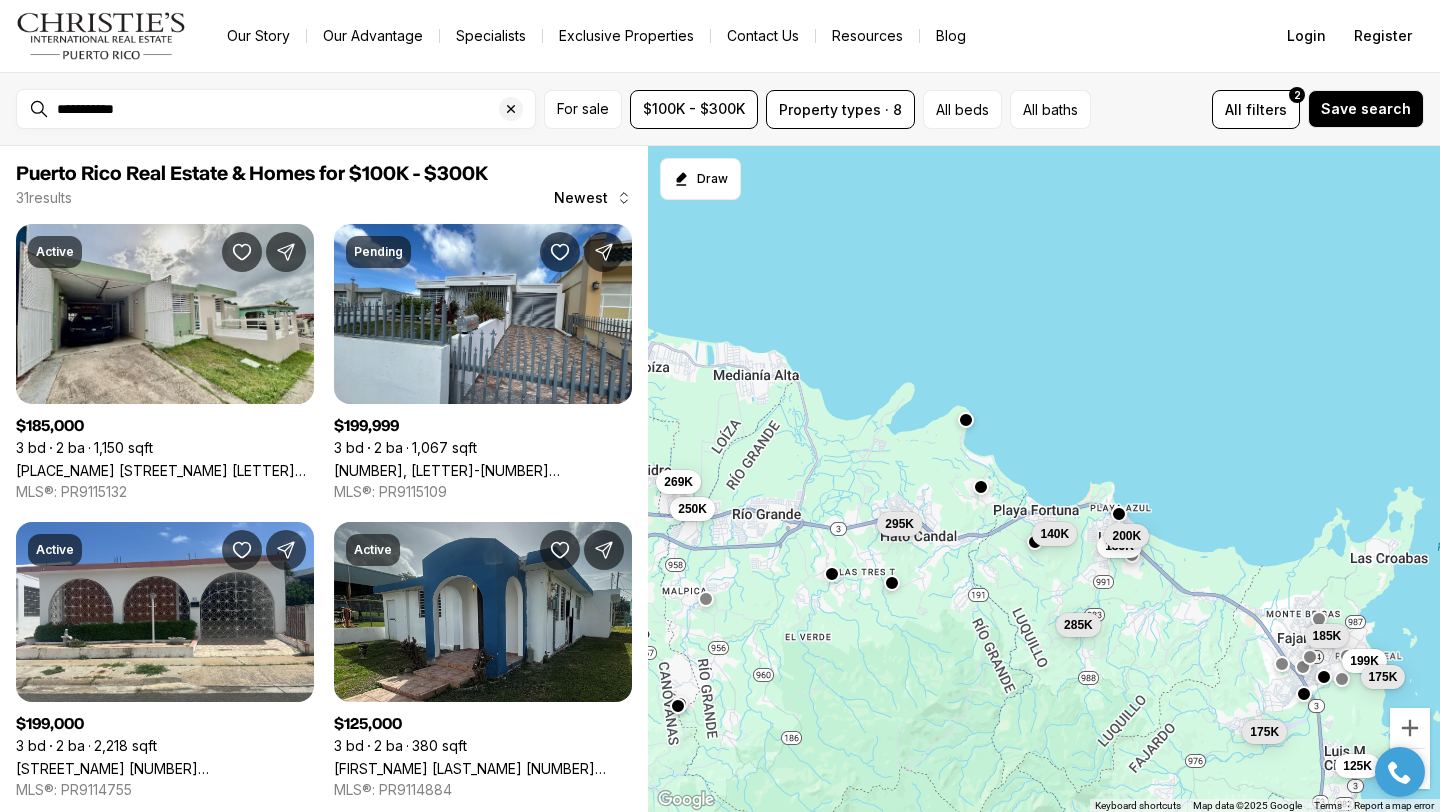 click at bounding box center [966, 419] 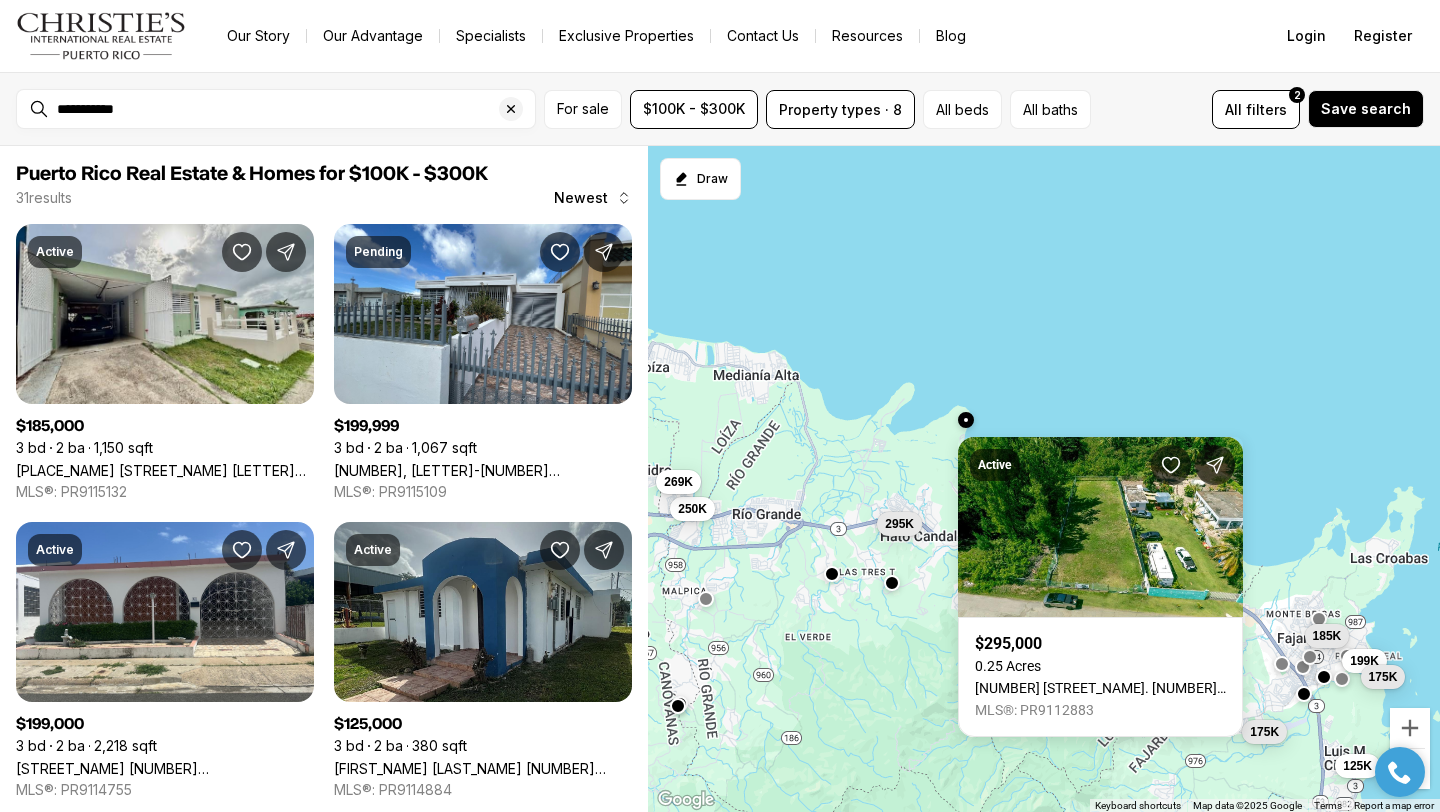 click on "185K 200K 140K 285K 185K 199K 125K 175K 175K 250K 295K 269K" at bounding box center (1044, 479) 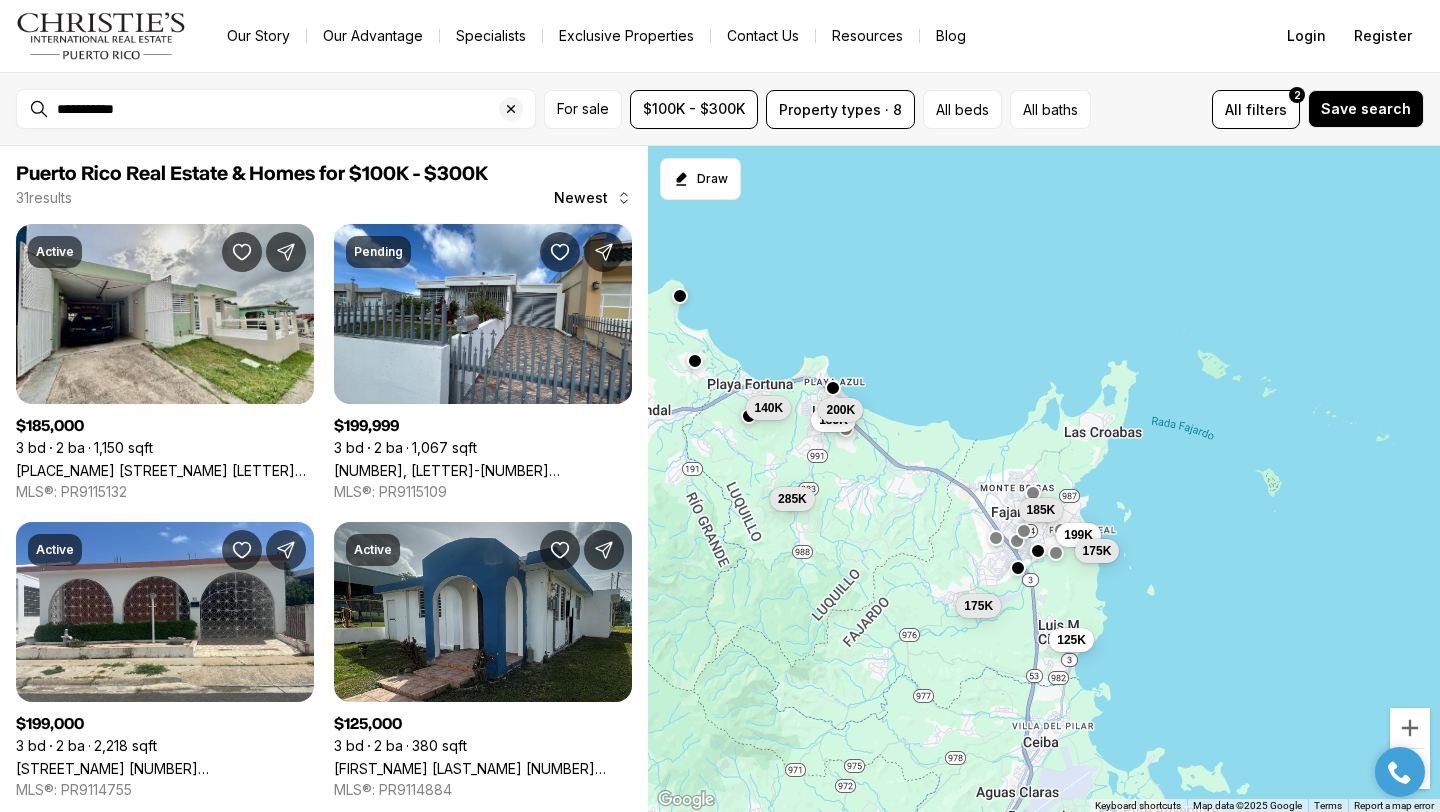 drag, startPoint x: 1217, startPoint y: 701, endPoint x: 921, endPoint y: 566, distance: 325.33212 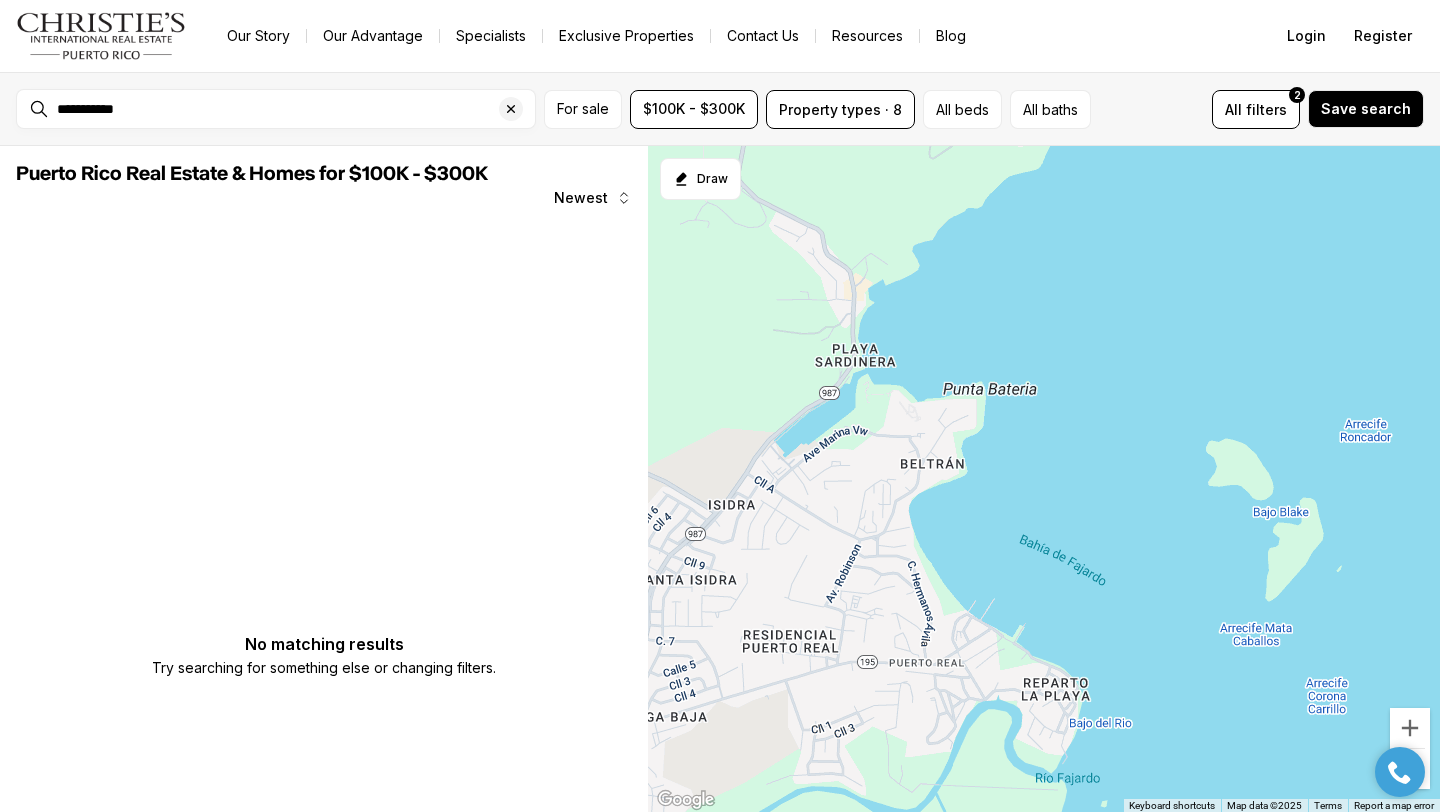 drag, startPoint x: 998, startPoint y: 527, endPoint x: 1224, endPoint y: 268, distance: 343.73972 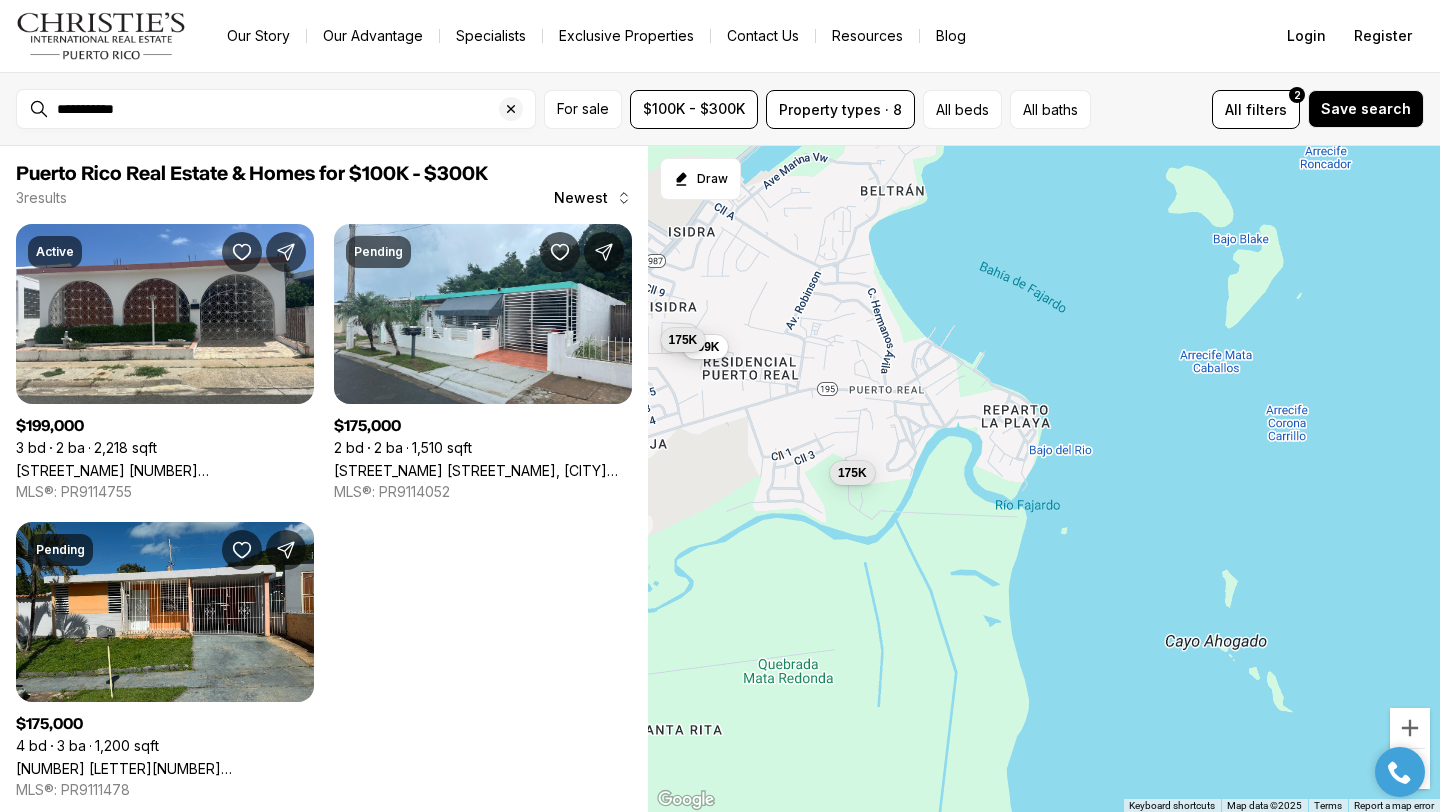 drag, startPoint x: 1087, startPoint y: 525, endPoint x: 1066, endPoint y: 217, distance: 308.7151 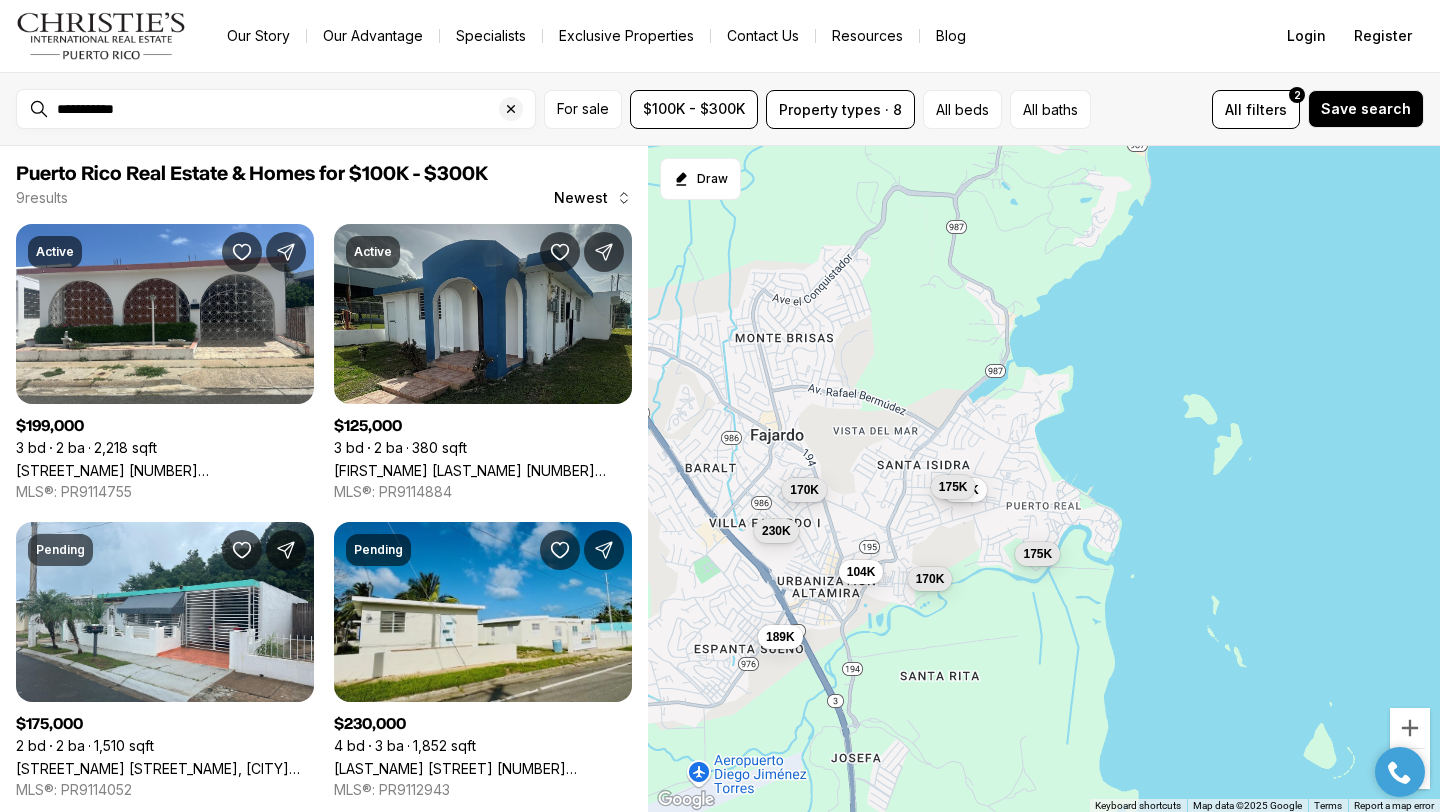 drag, startPoint x: 1021, startPoint y: 411, endPoint x: 1083, endPoint y: 705, distance: 300.4663 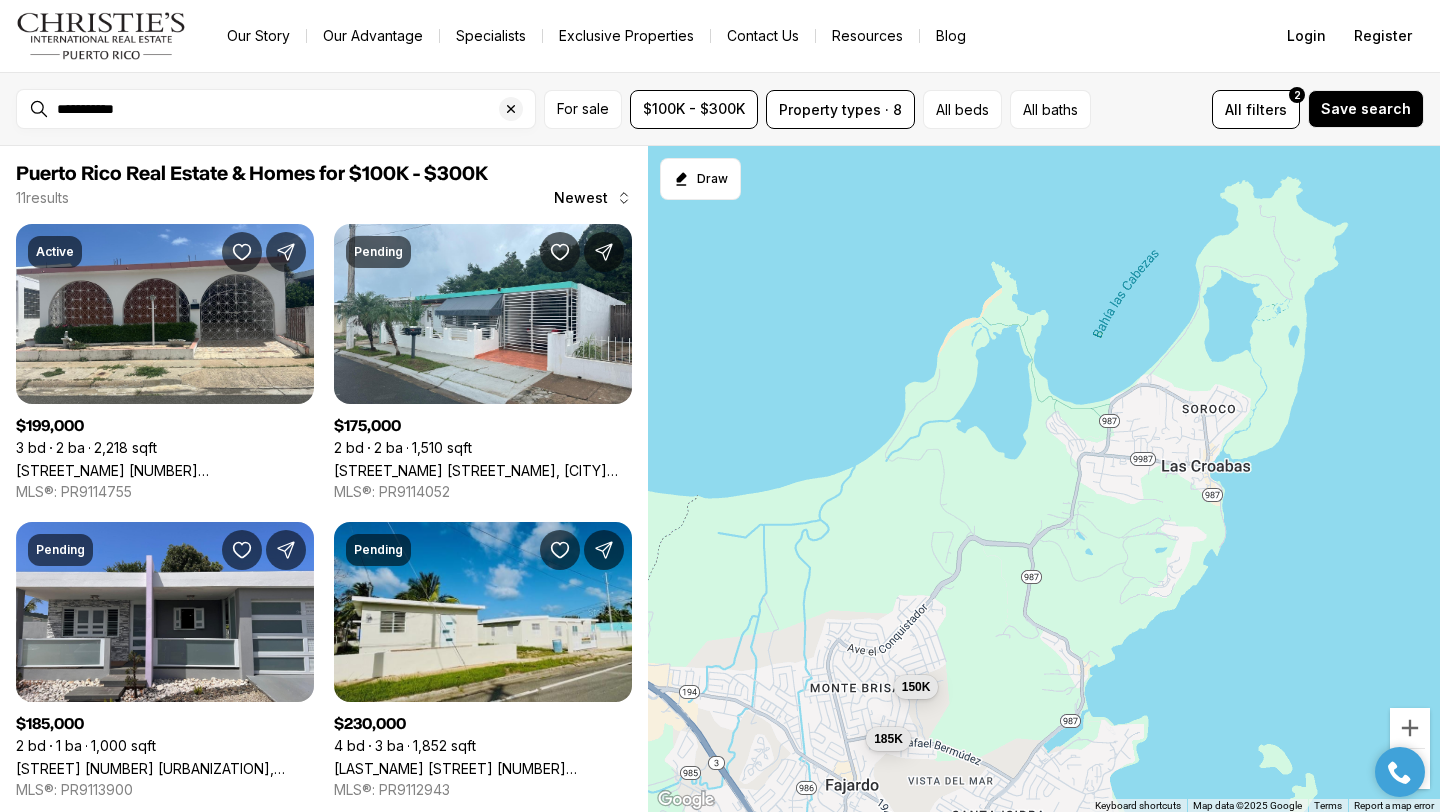 drag, startPoint x: 1053, startPoint y: 354, endPoint x: 1120, endPoint y: 729, distance: 380.93832 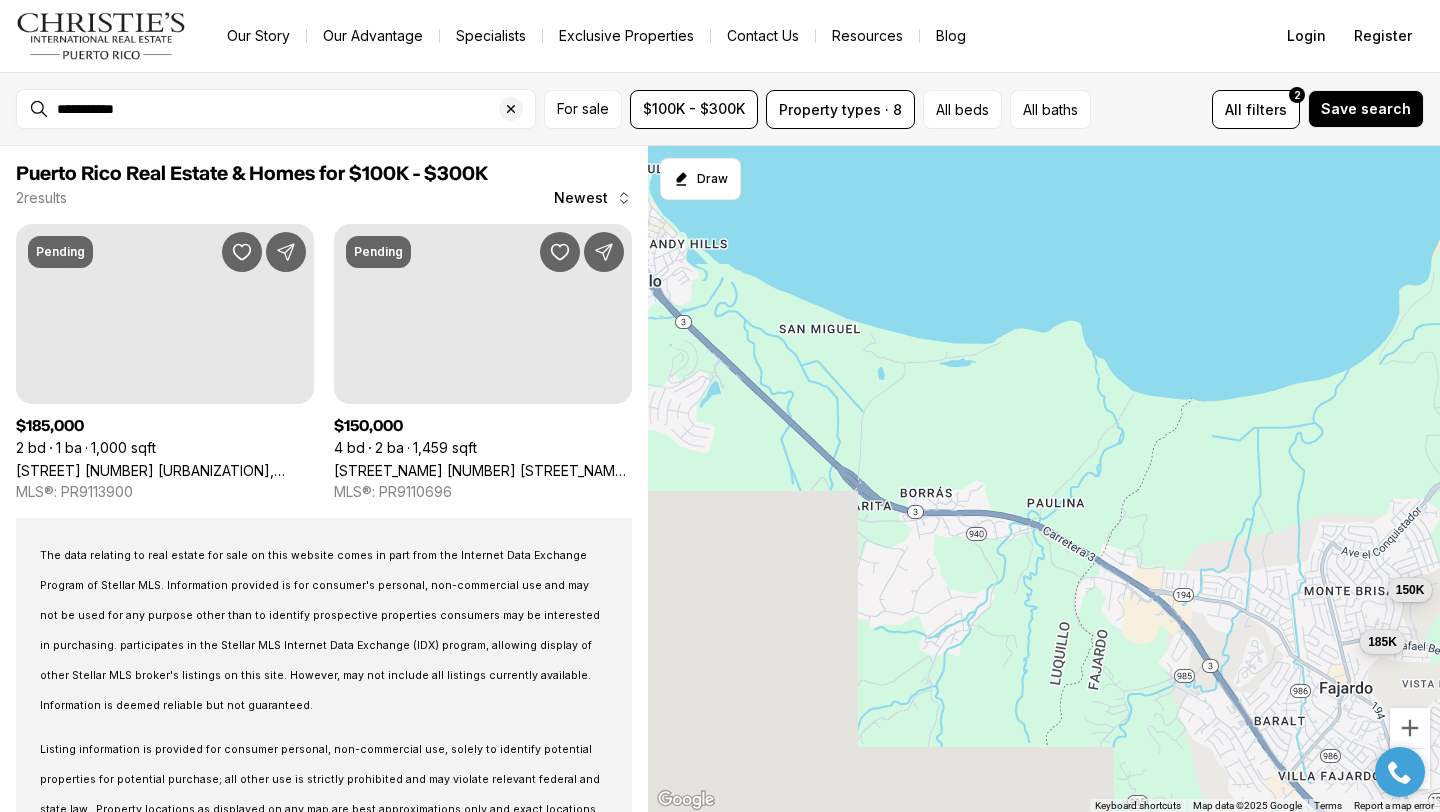 drag, startPoint x: 941, startPoint y: 608, endPoint x: 1439, endPoint y: 510, distance: 507.551 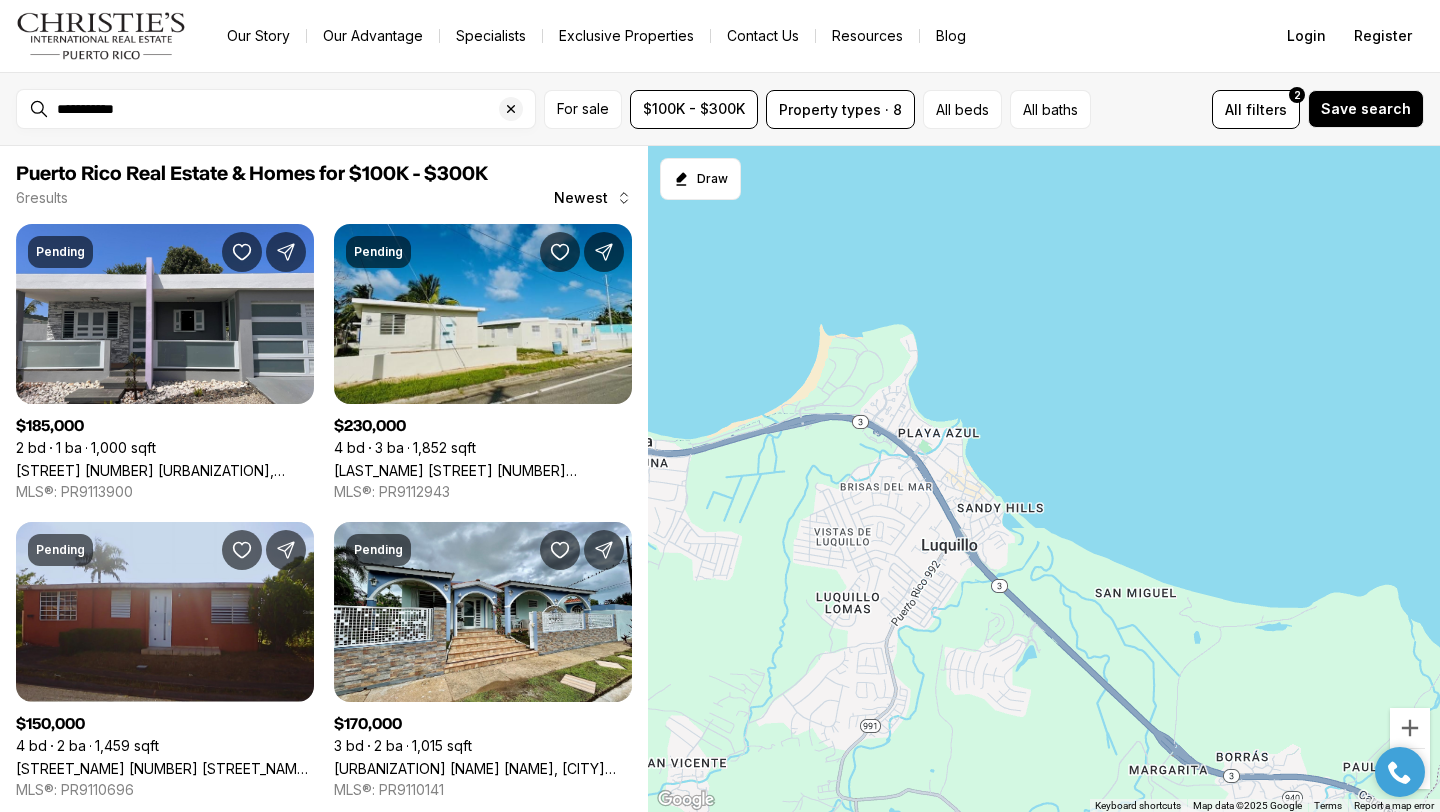 drag, startPoint x: 1108, startPoint y: 371, endPoint x: 1439, endPoint y: 636, distance: 424.01178 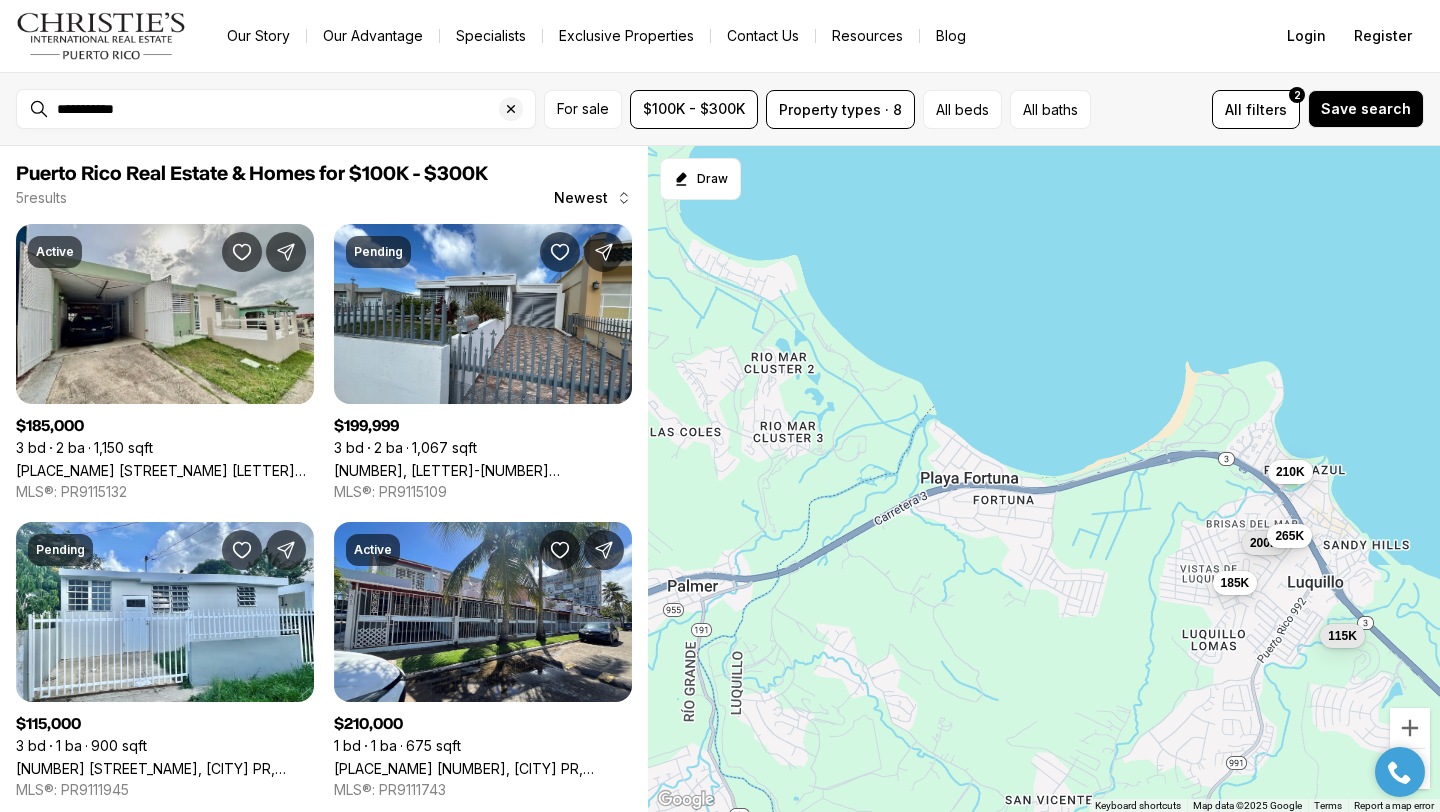 drag, startPoint x: 729, startPoint y: 540, endPoint x: 1101, endPoint y: 578, distance: 373.93582 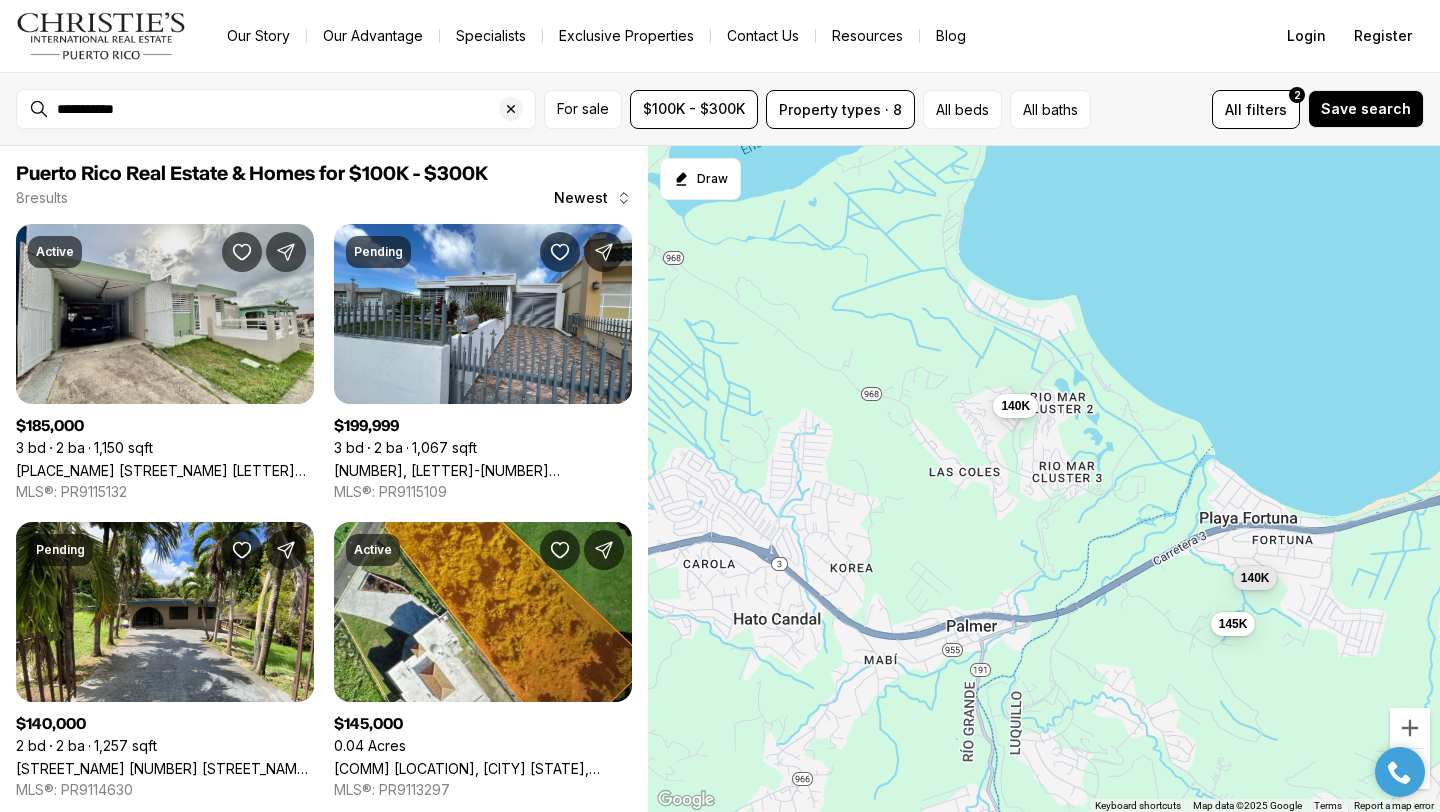 drag, startPoint x: 831, startPoint y: 443, endPoint x: 1117, endPoint y: 482, distance: 288.64685 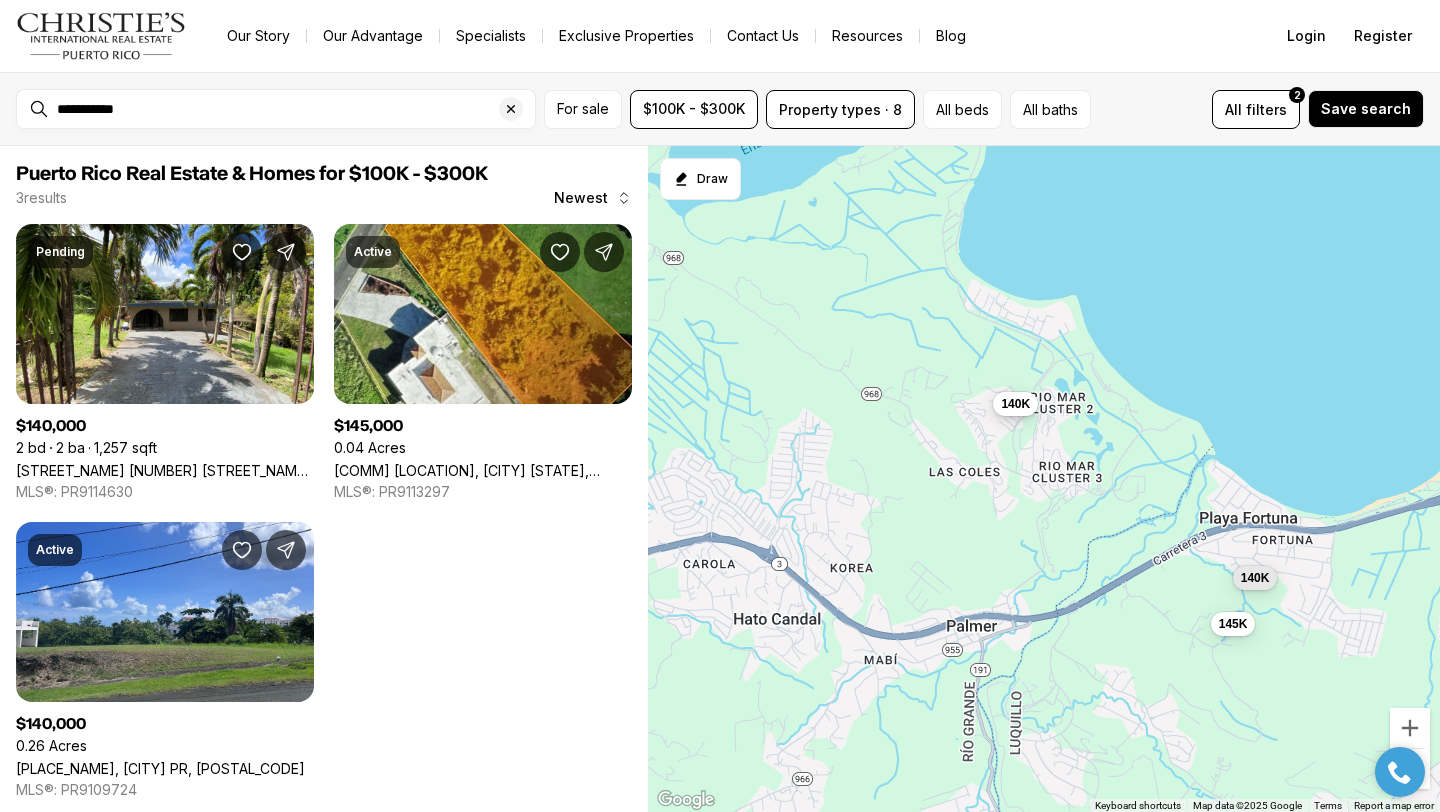 click on "140K" at bounding box center [1015, 403] 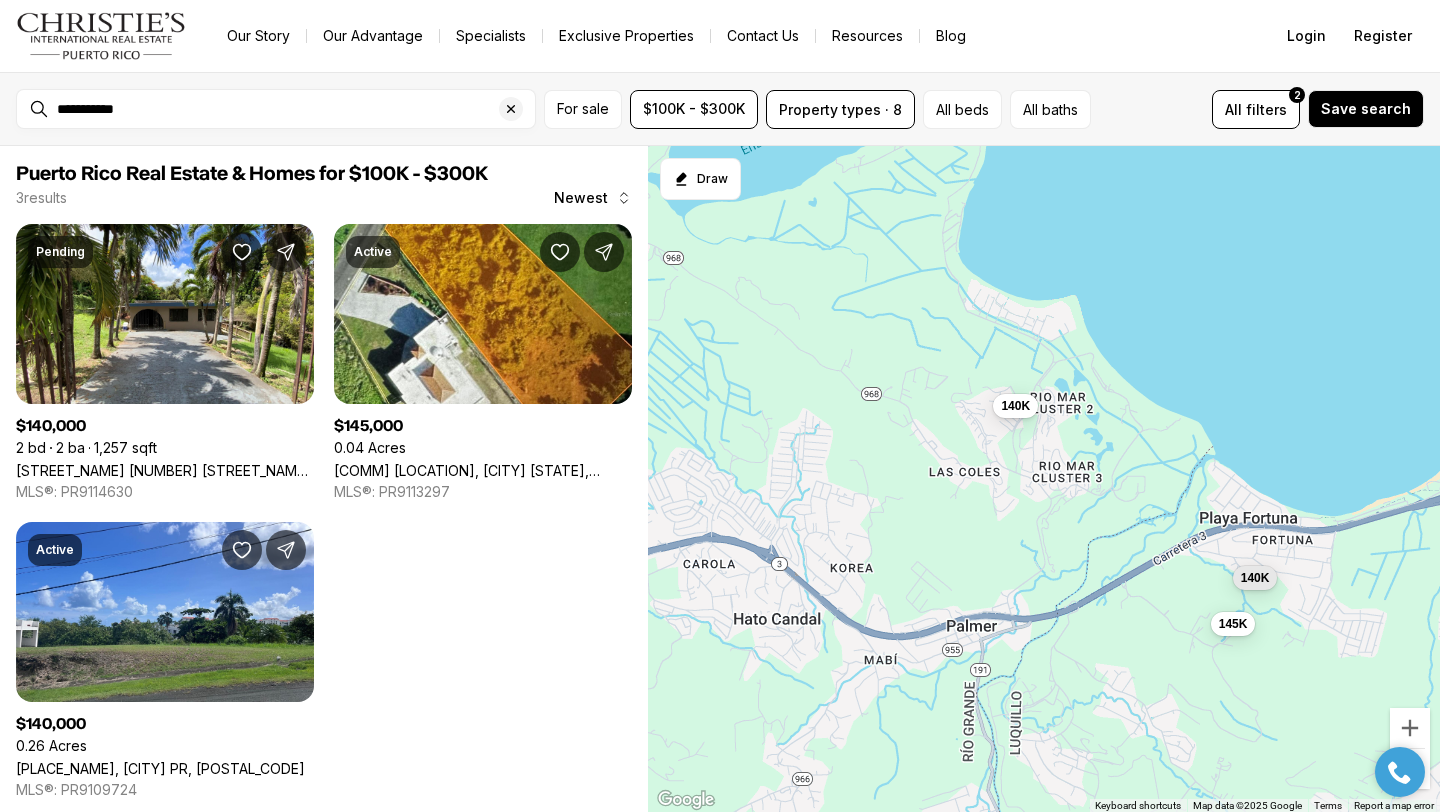 click on "140K 145K 140K" at bounding box center [1044, 479] 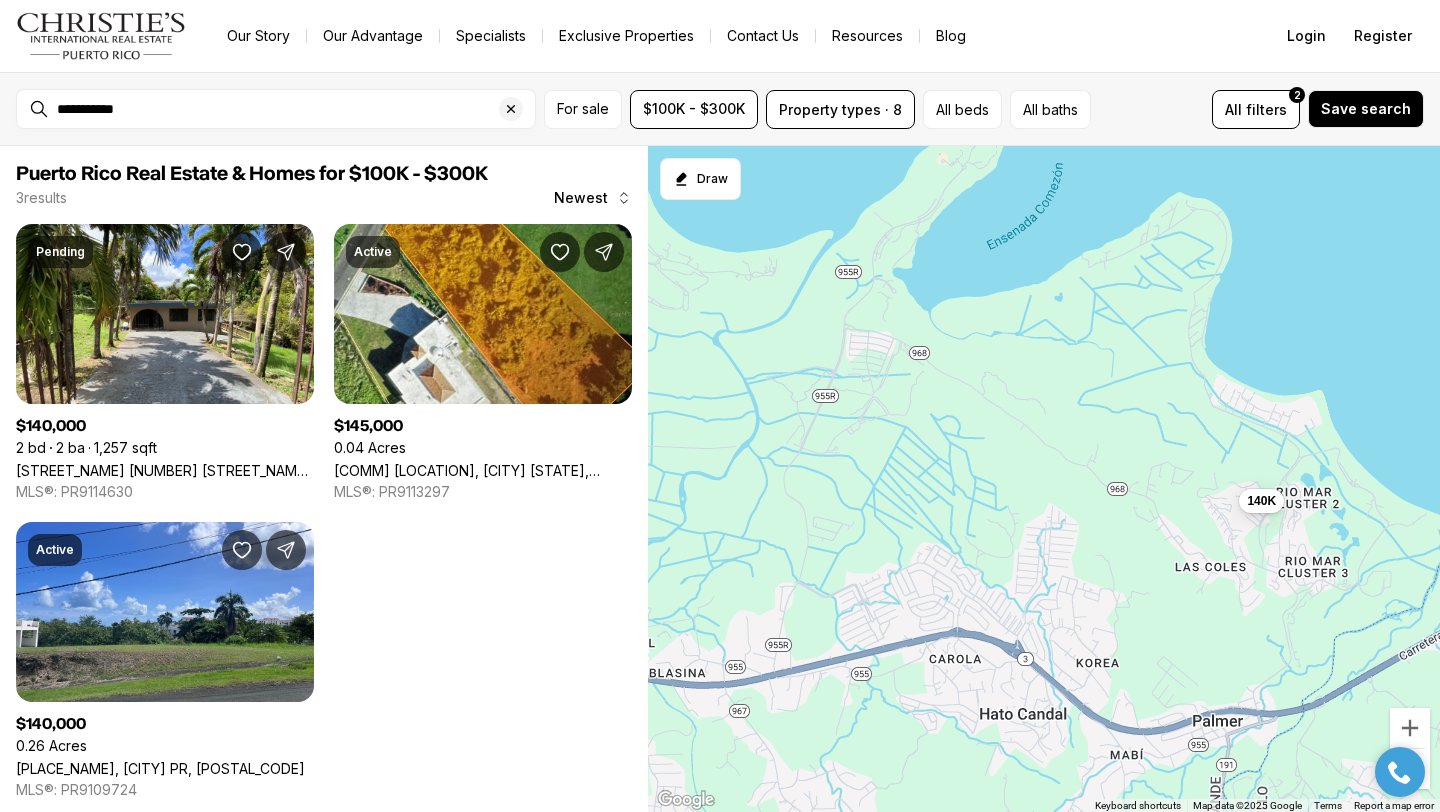 drag, startPoint x: 1191, startPoint y: 254, endPoint x: 1439, endPoint y: 349, distance: 265.57297 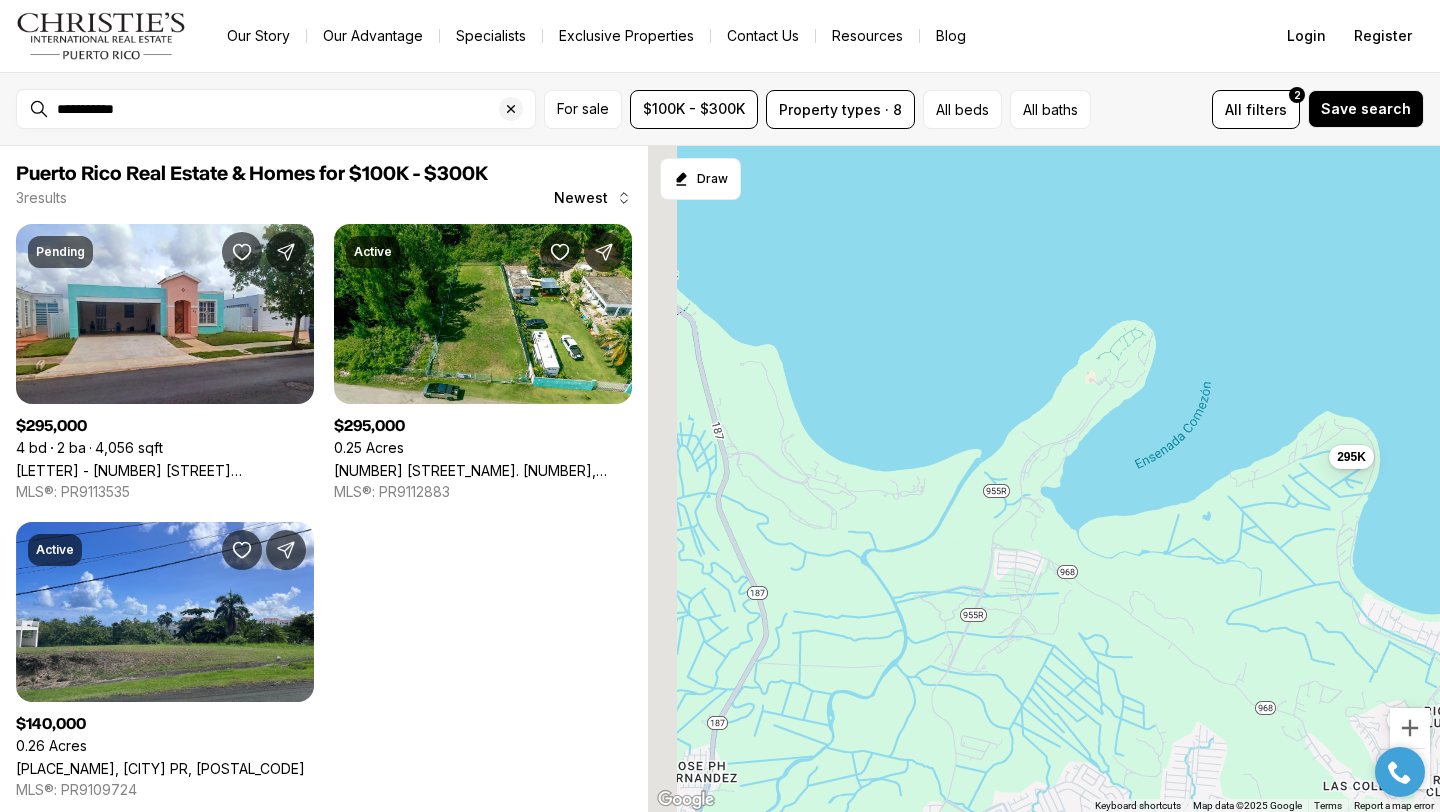 drag, startPoint x: 1090, startPoint y: 295, endPoint x: 1238, endPoint y: 518, distance: 267.64343 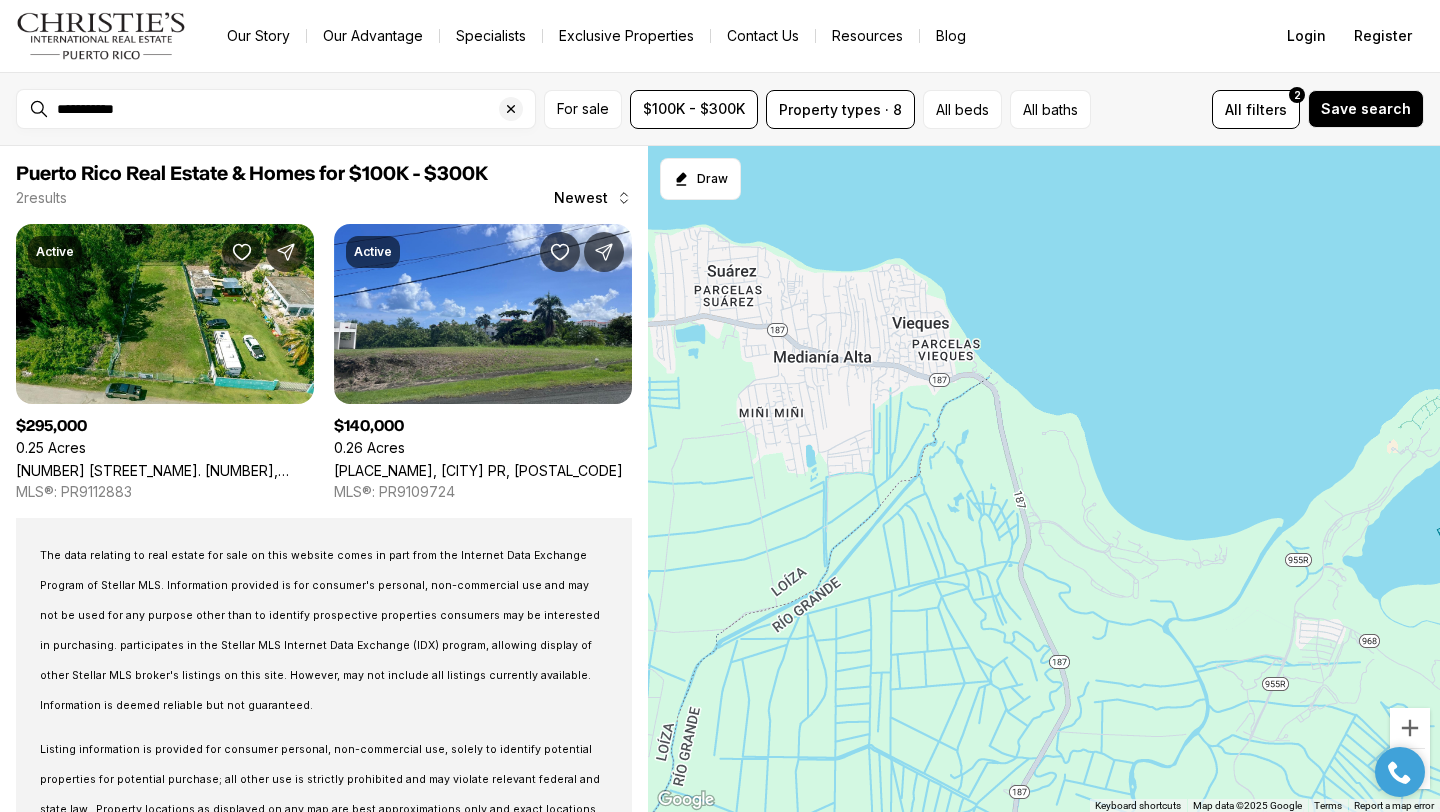 drag, startPoint x: 889, startPoint y: 285, endPoint x: 1197, endPoint y: 356, distance: 316.0775 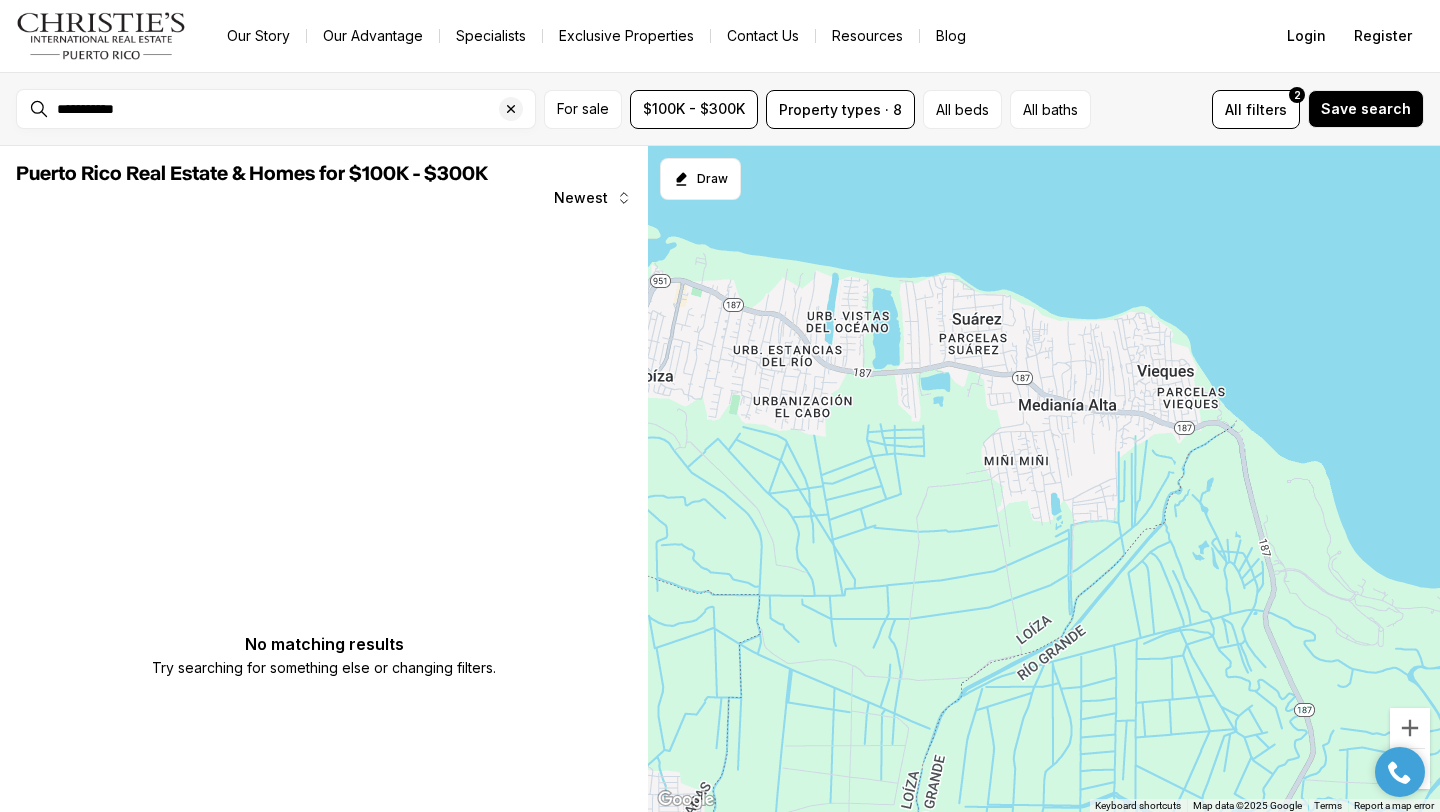 drag, startPoint x: 1030, startPoint y: 260, endPoint x: 1274, endPoint y: 307, distance: 248.48541 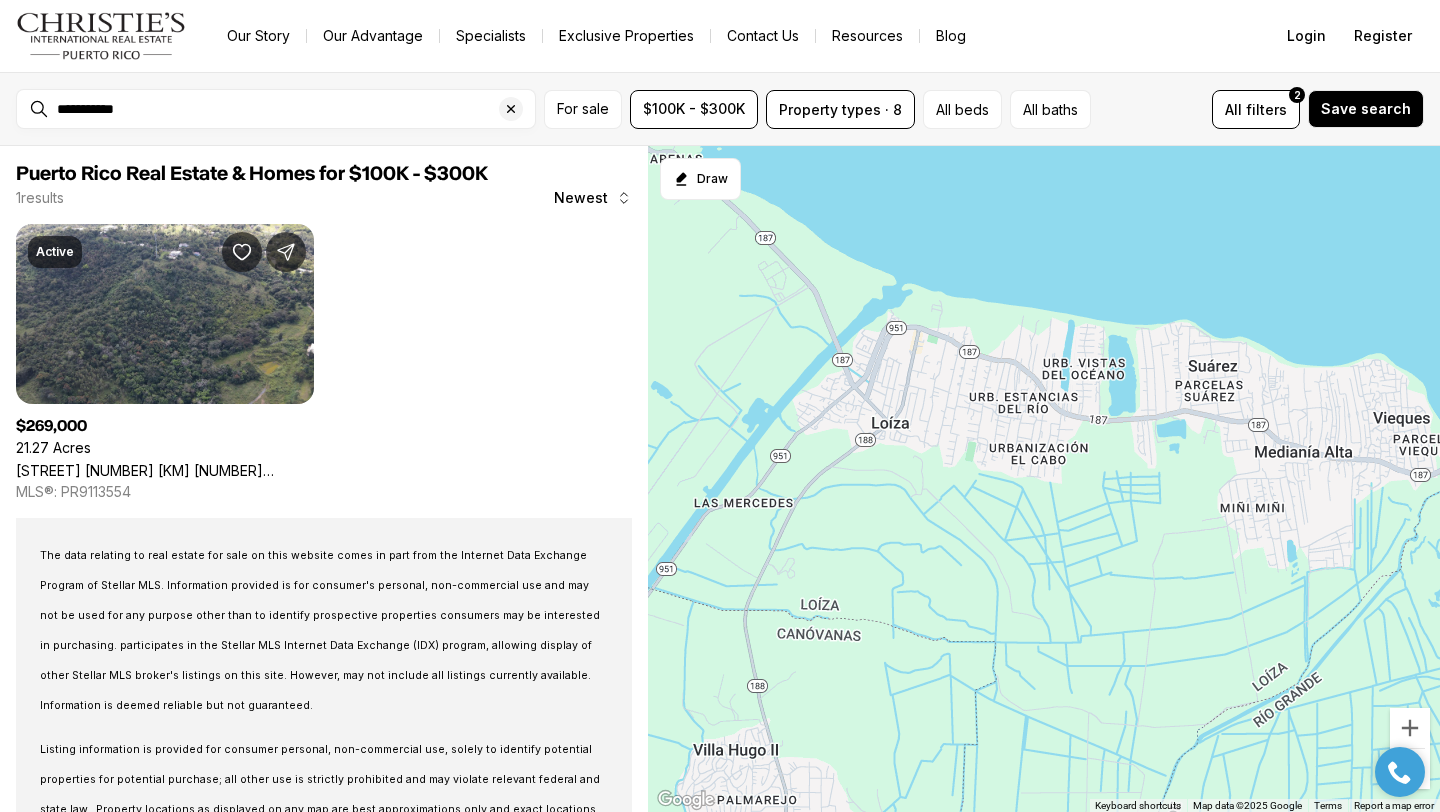 drag, startPoint x: 1026, startPoint y: 230, endPoint x: 1266, endPoint y: 275, distance: 244.18231 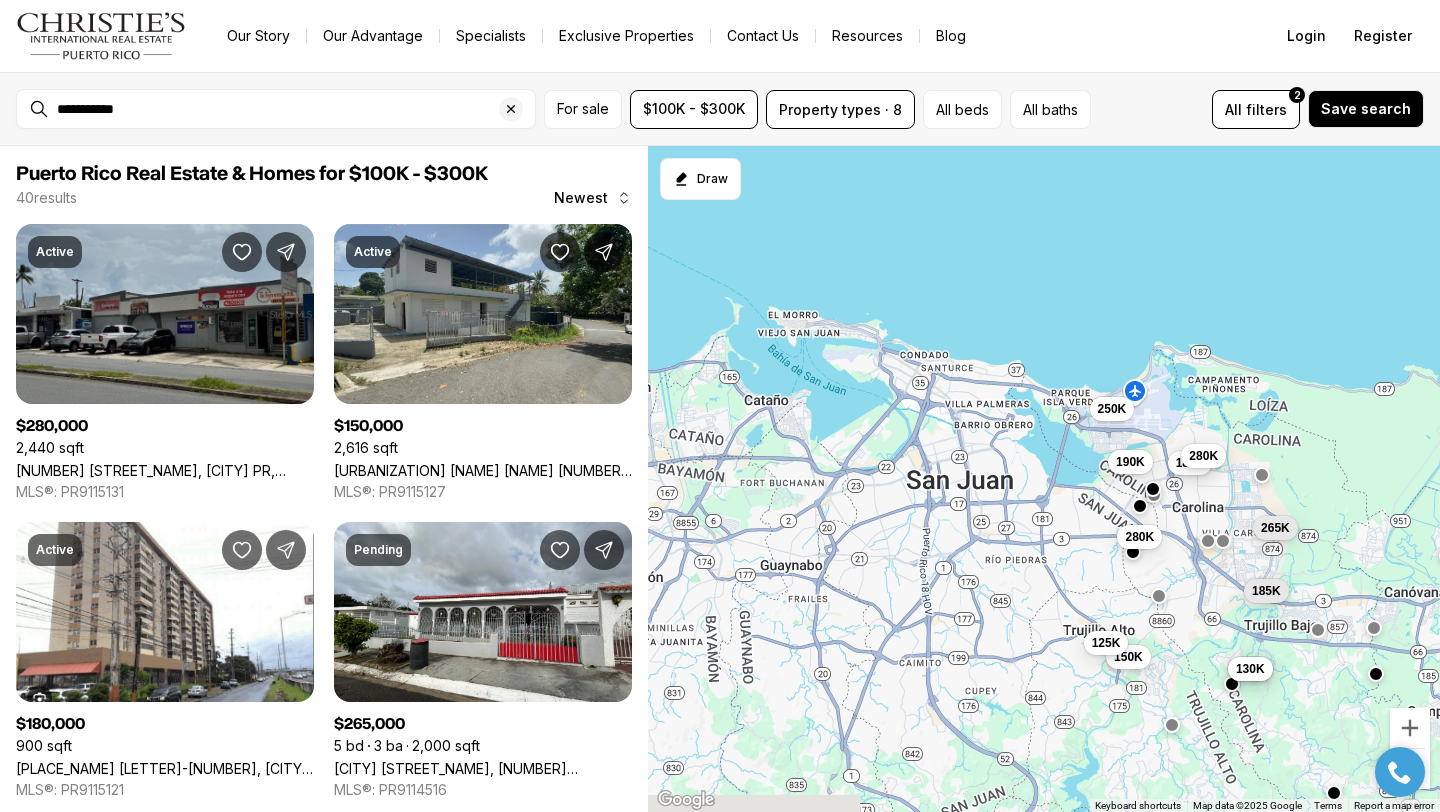 drag, startPoint x: 937, startPoint y: 482, endPoint x: 1364, endPoint y: 464, distance: 427.3792 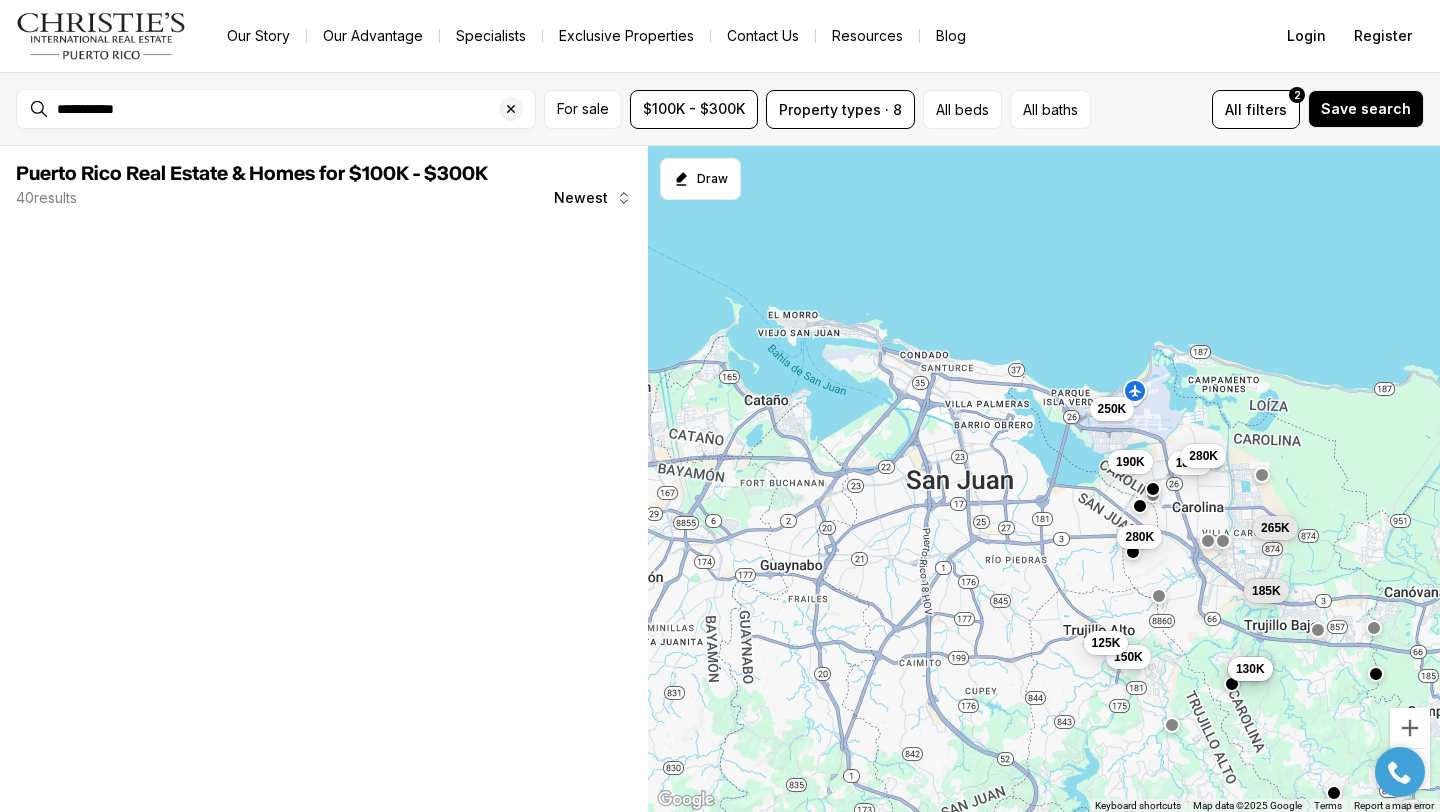 drag, startPoint x: 976, startPoint y: 477, endPoint x: 1295, endPoint y: 480, distance: 319.0141 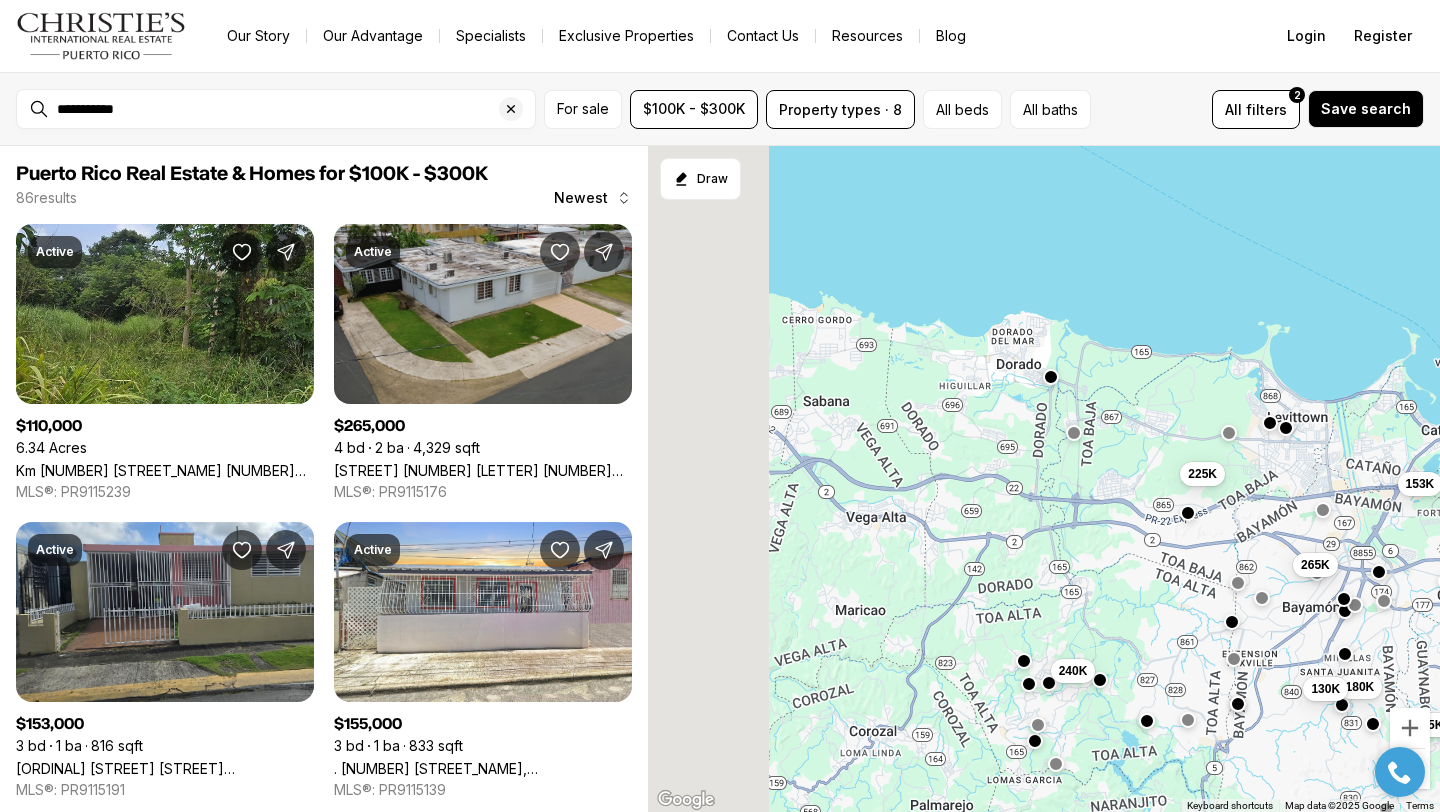 drag, startPoint x: 928, startPoint y: 449, endPoint x: 1320, endPoint y: 476, distance: 392.92874 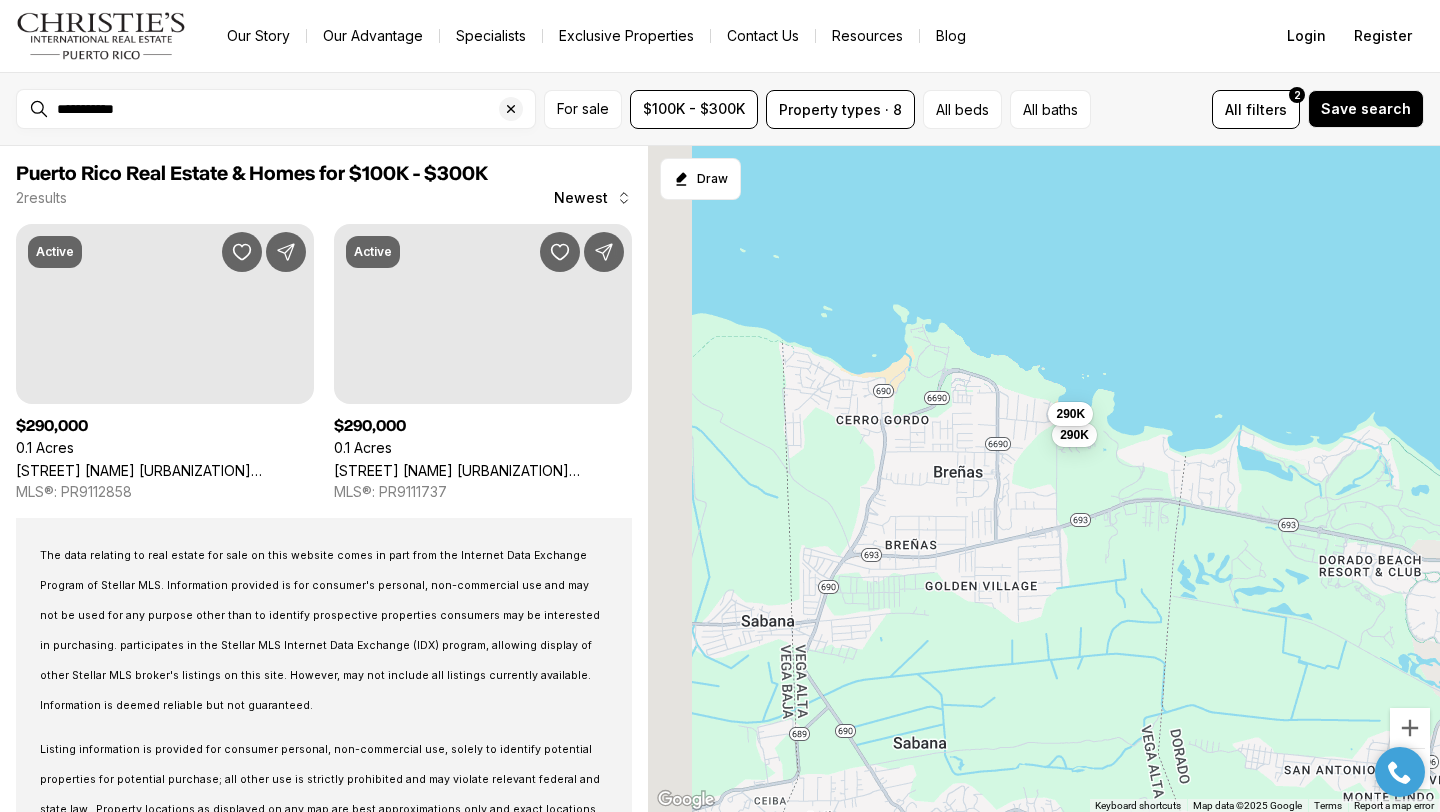 drag, startPoint x: 853, startPoint y: 336, endPoint x: 1188, endPoint y: 351, distance: 335.33566 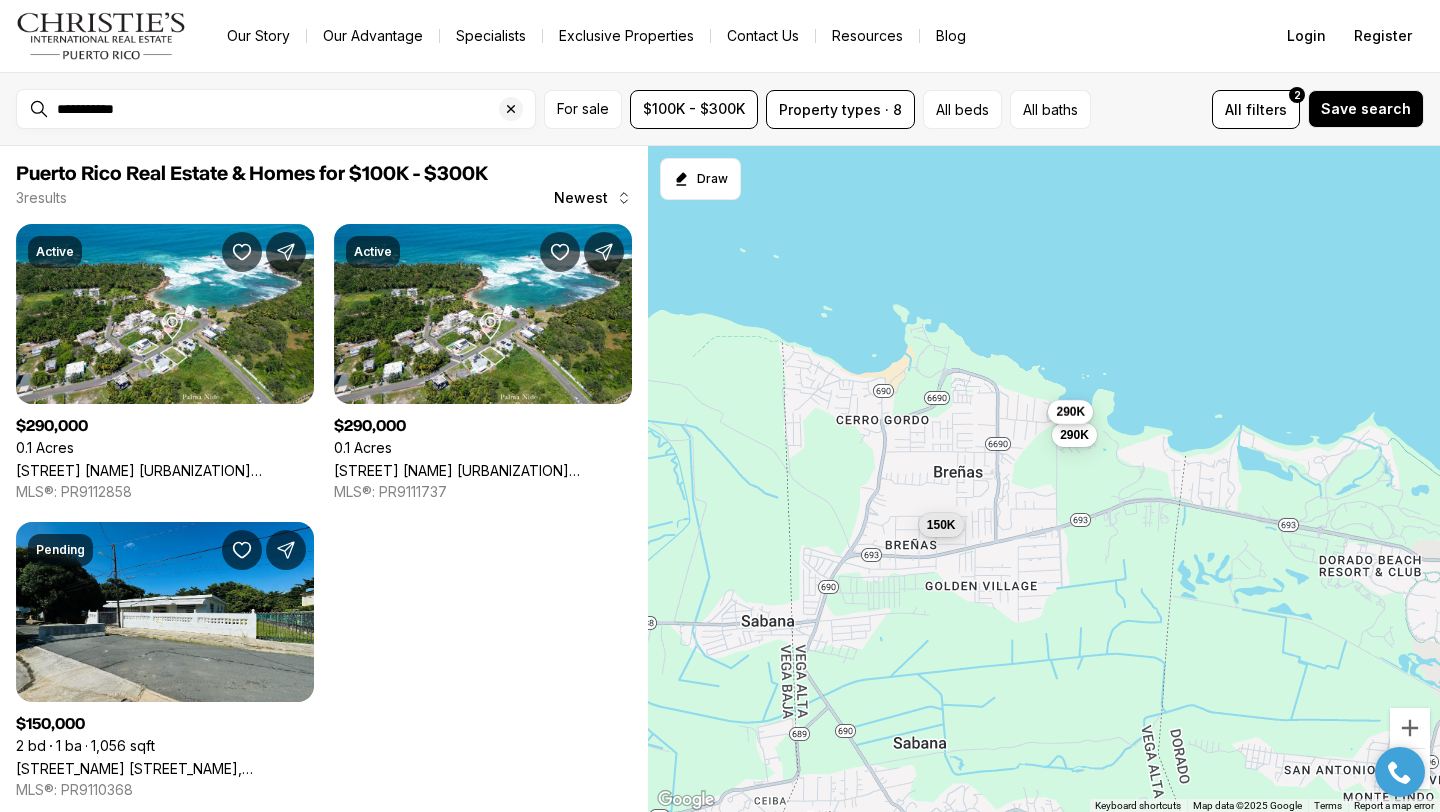 click on "290K" at bounding box center (1070, 412) 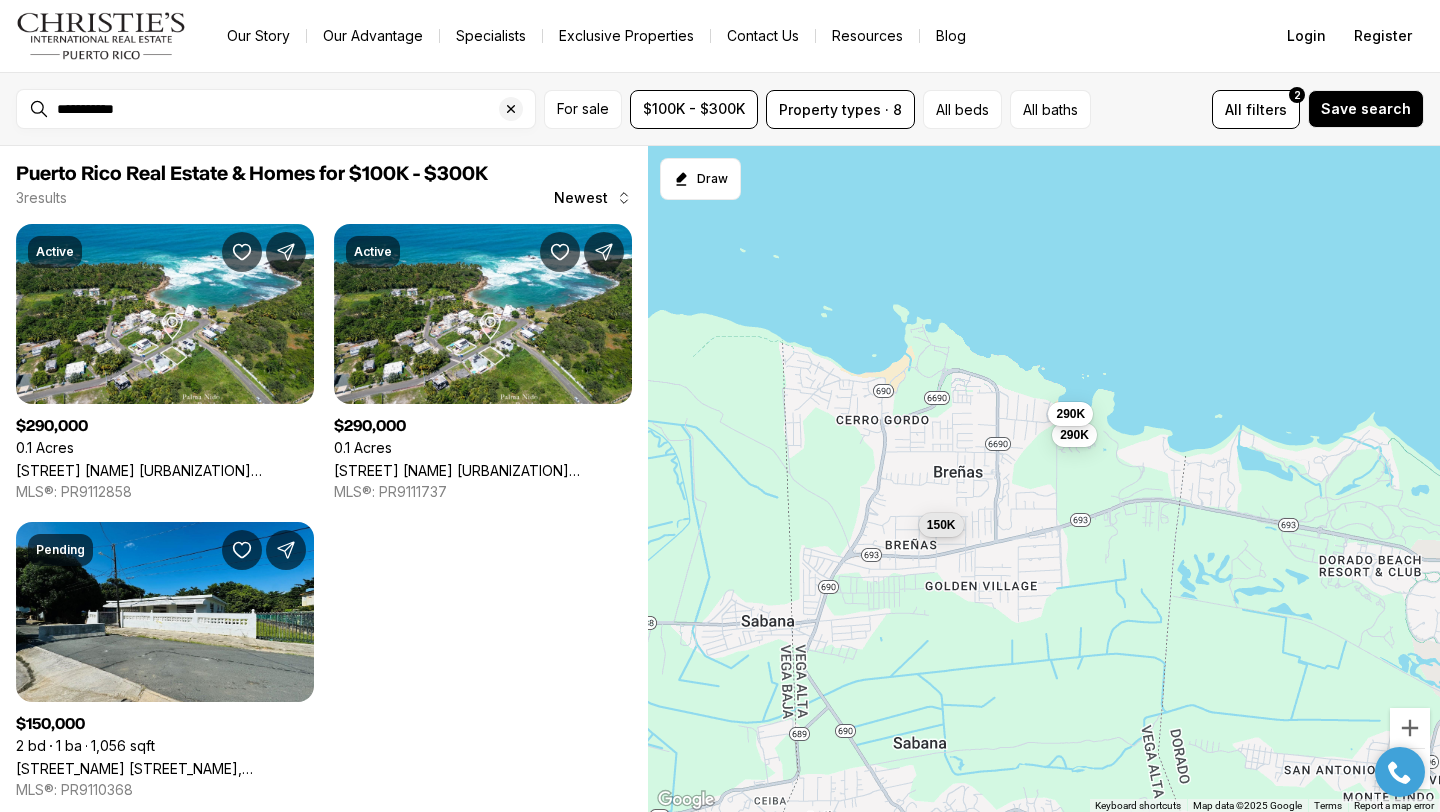 click on "290K 290K 150K" at bounding box center [1044, 479] 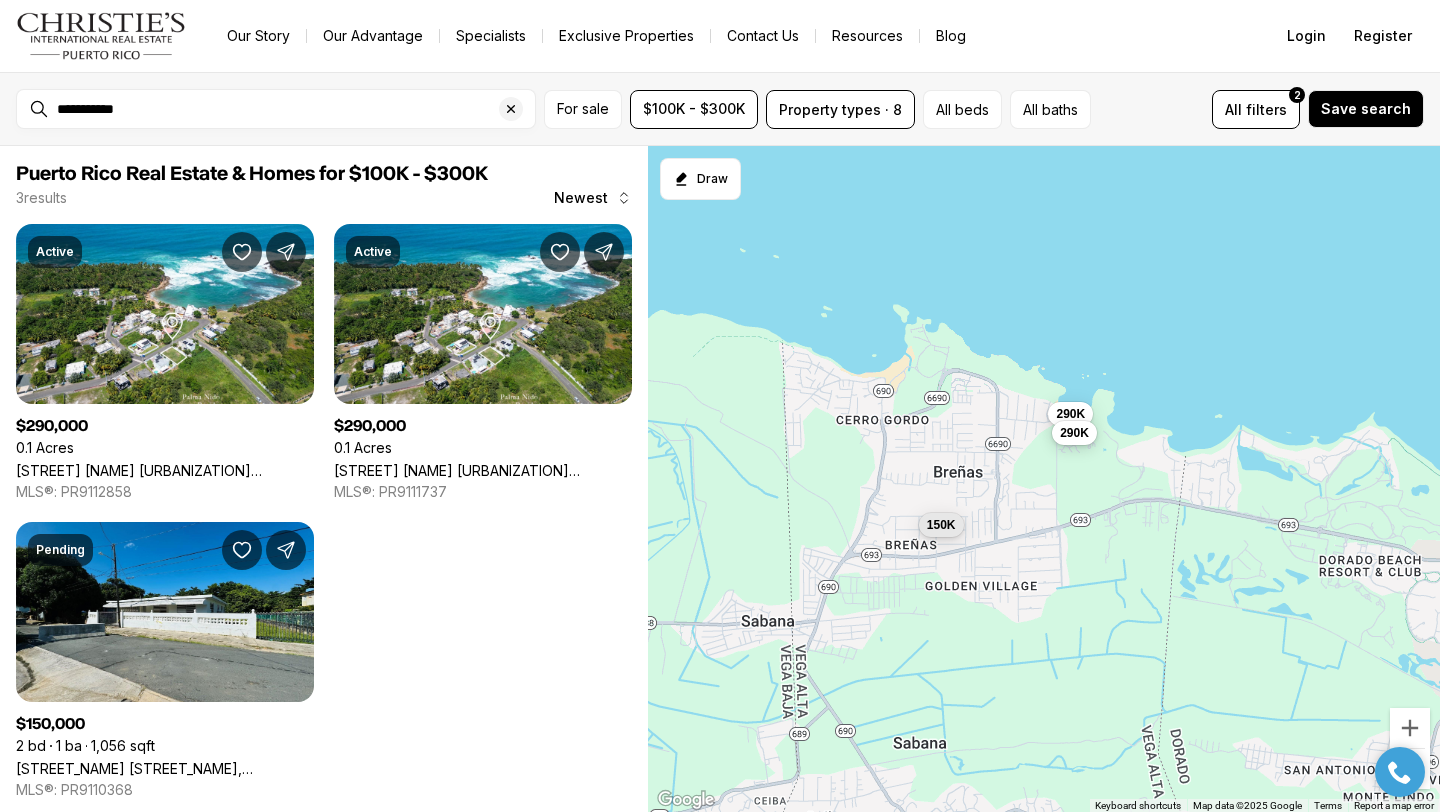 click on "290K" at bounding box center (1074, 434) 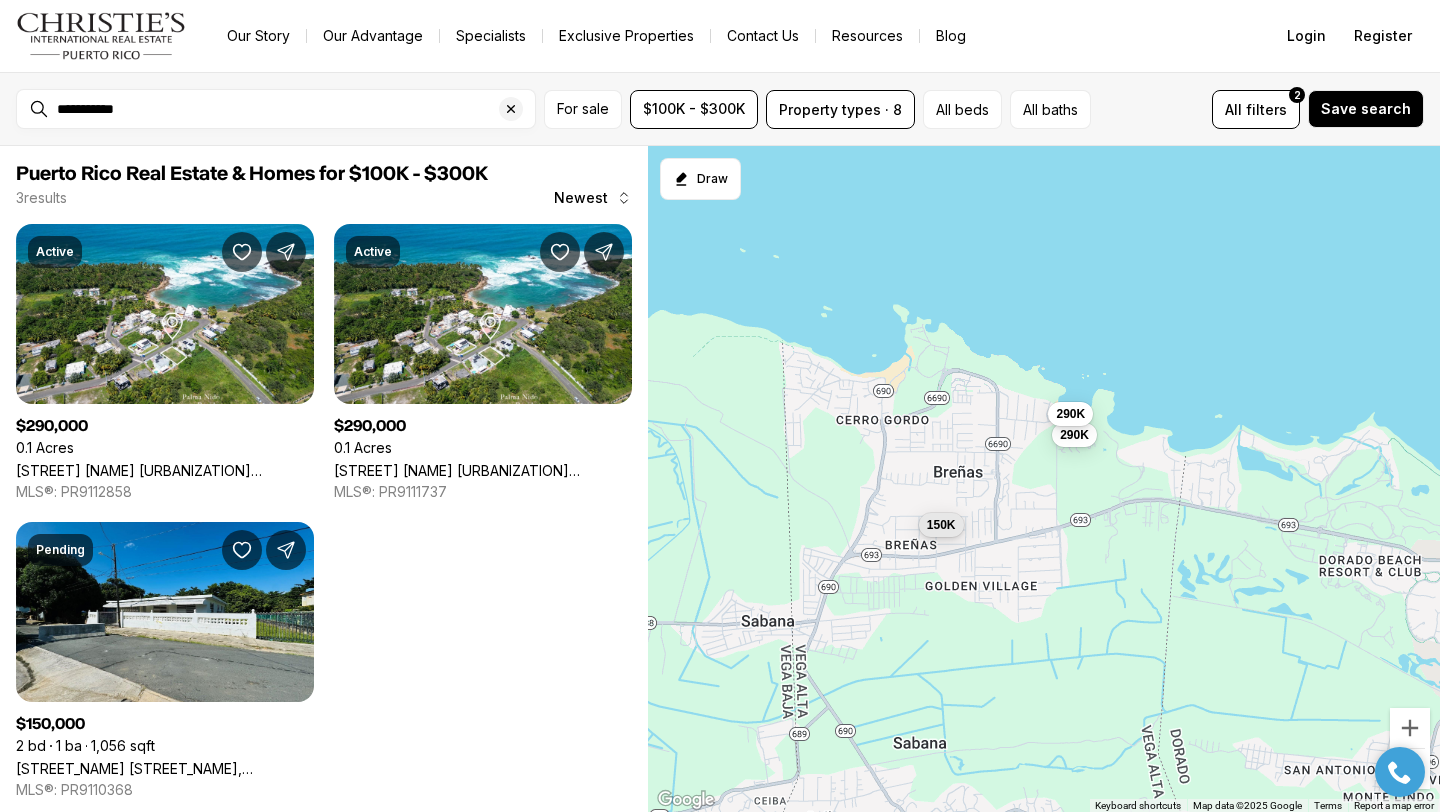 click on "290K 290K 150K" at bounding box center (1044, 479) 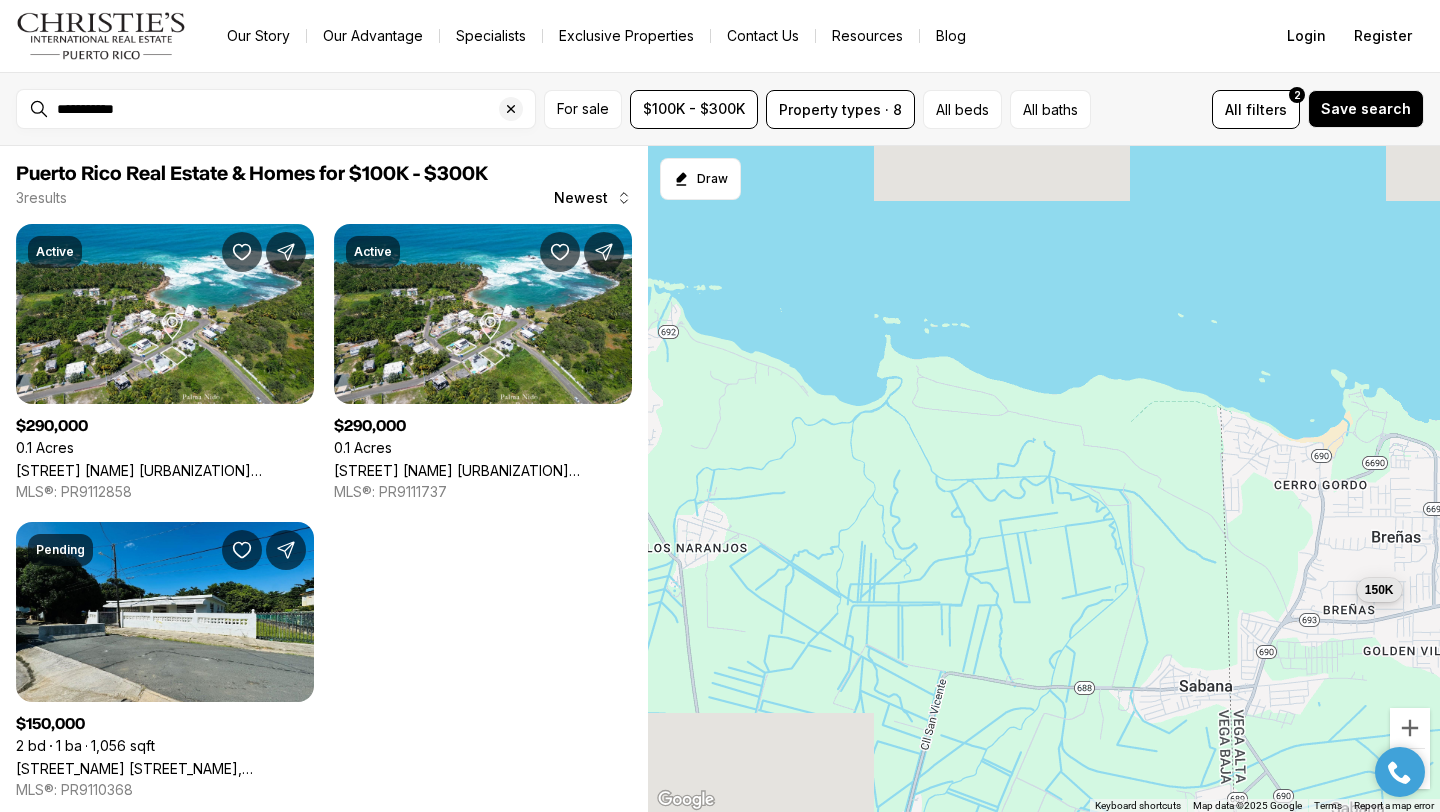 drag, startPoint x: 935, startPoint y: 256, endPoint x: 1411, endPoint y: 333, distance: 482.1877 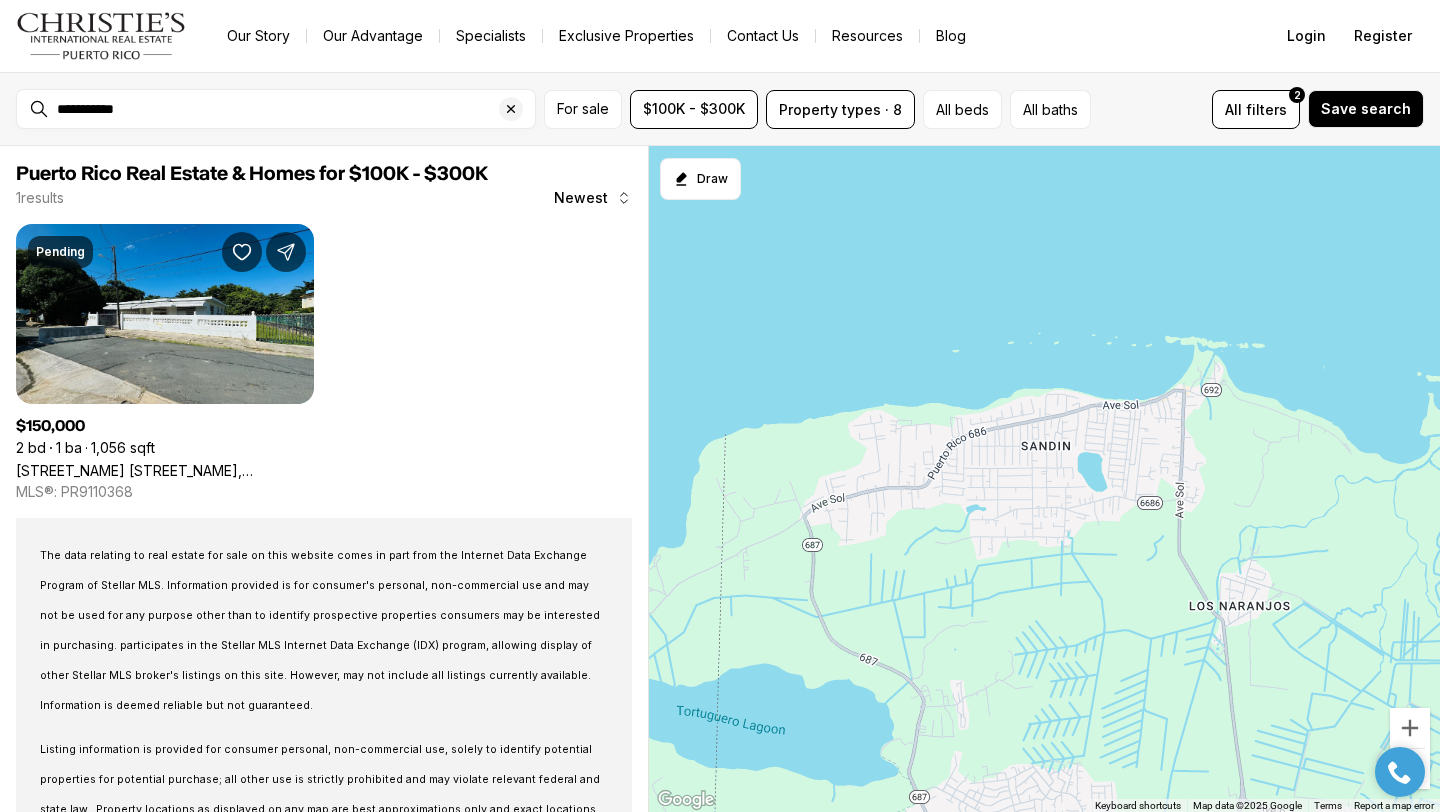 drag, startPoint x: 928, startPoint y: 272, endPoint x: 1439, endPoint y: 325, distance: 513.74115 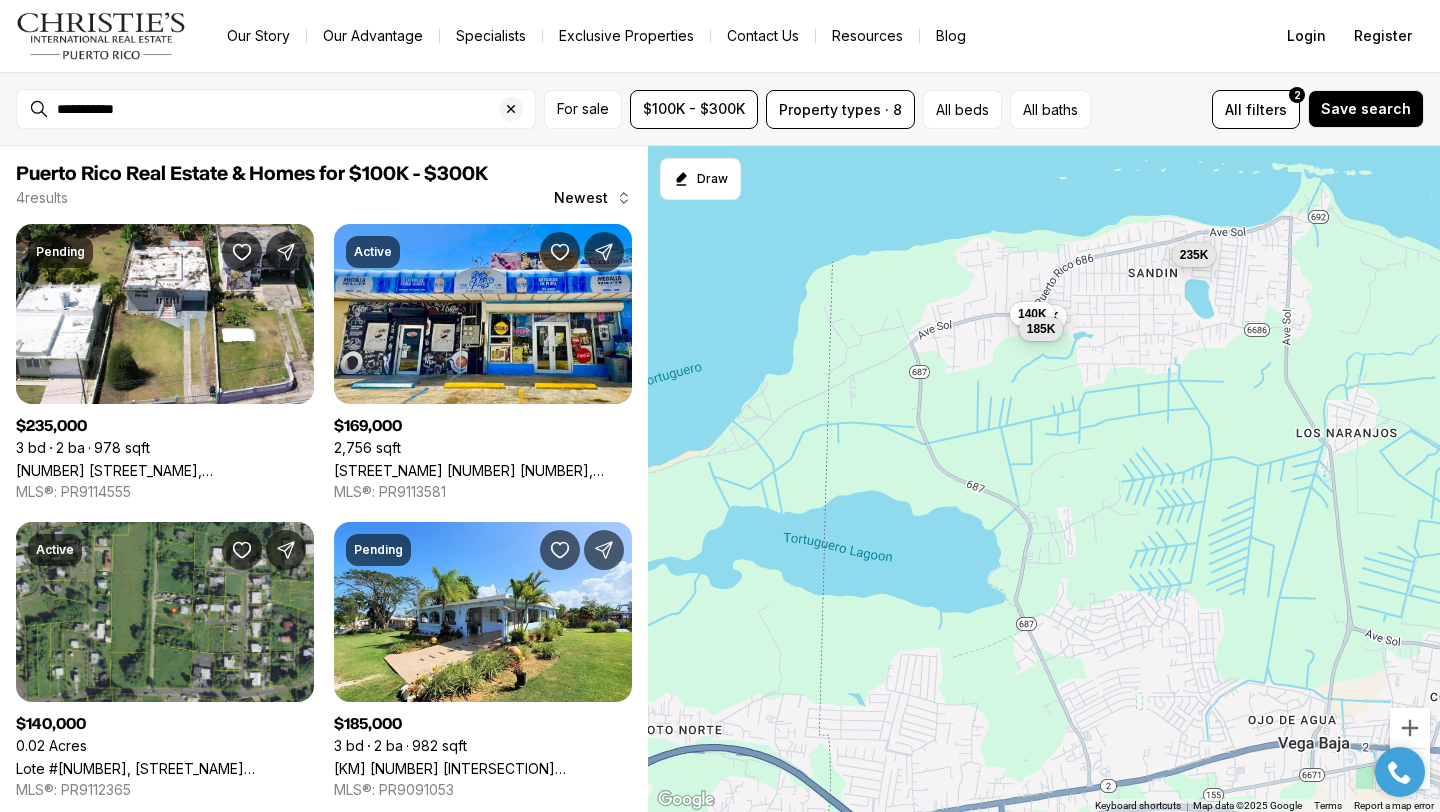 drag, startPoint x: 979, startPoint y: 342, endPoint x: 1086, endPoint y: 159, distance: 211.98586 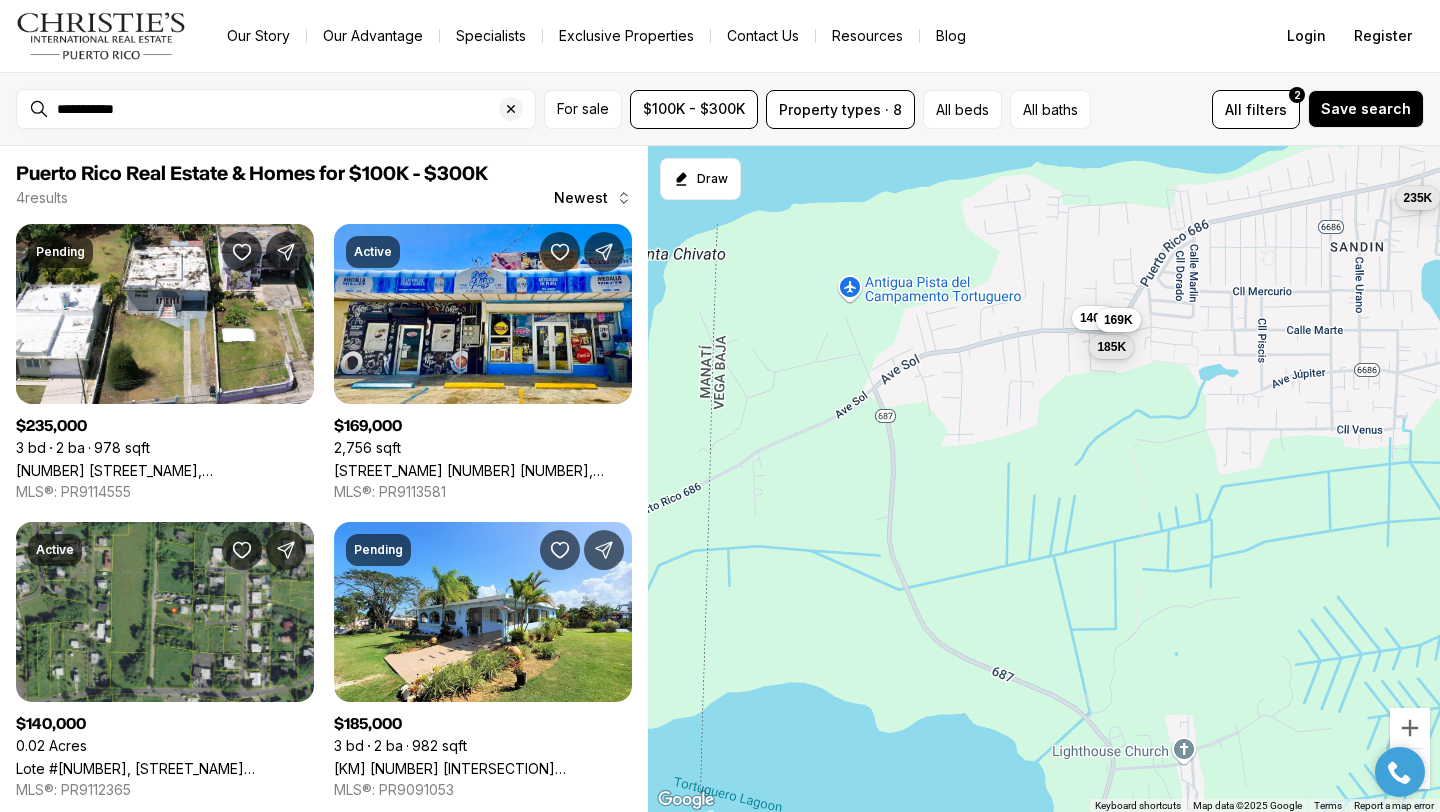 click on "169K" at bounding box center (1118, 320) 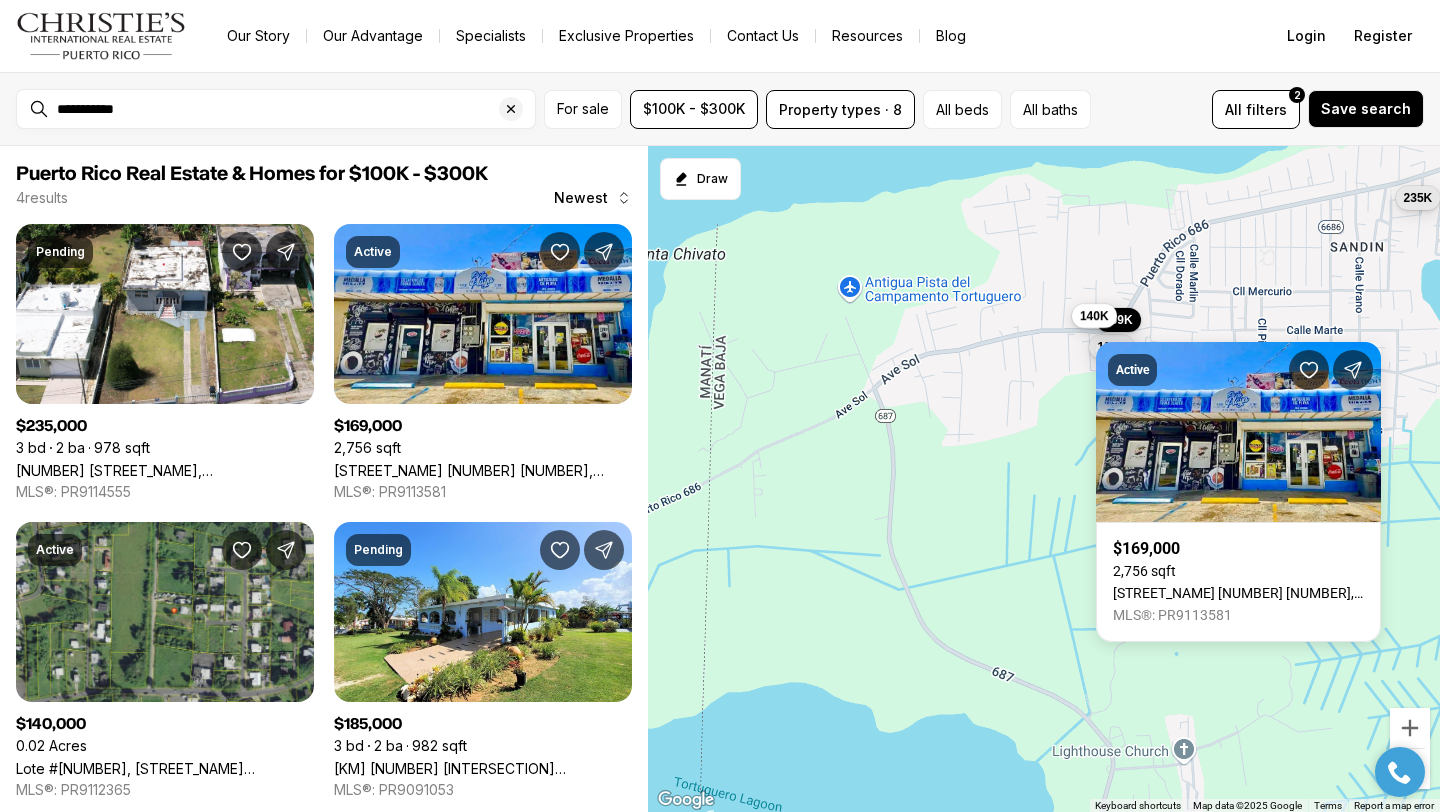 click on "140K" at bounding box center (1094, 315) 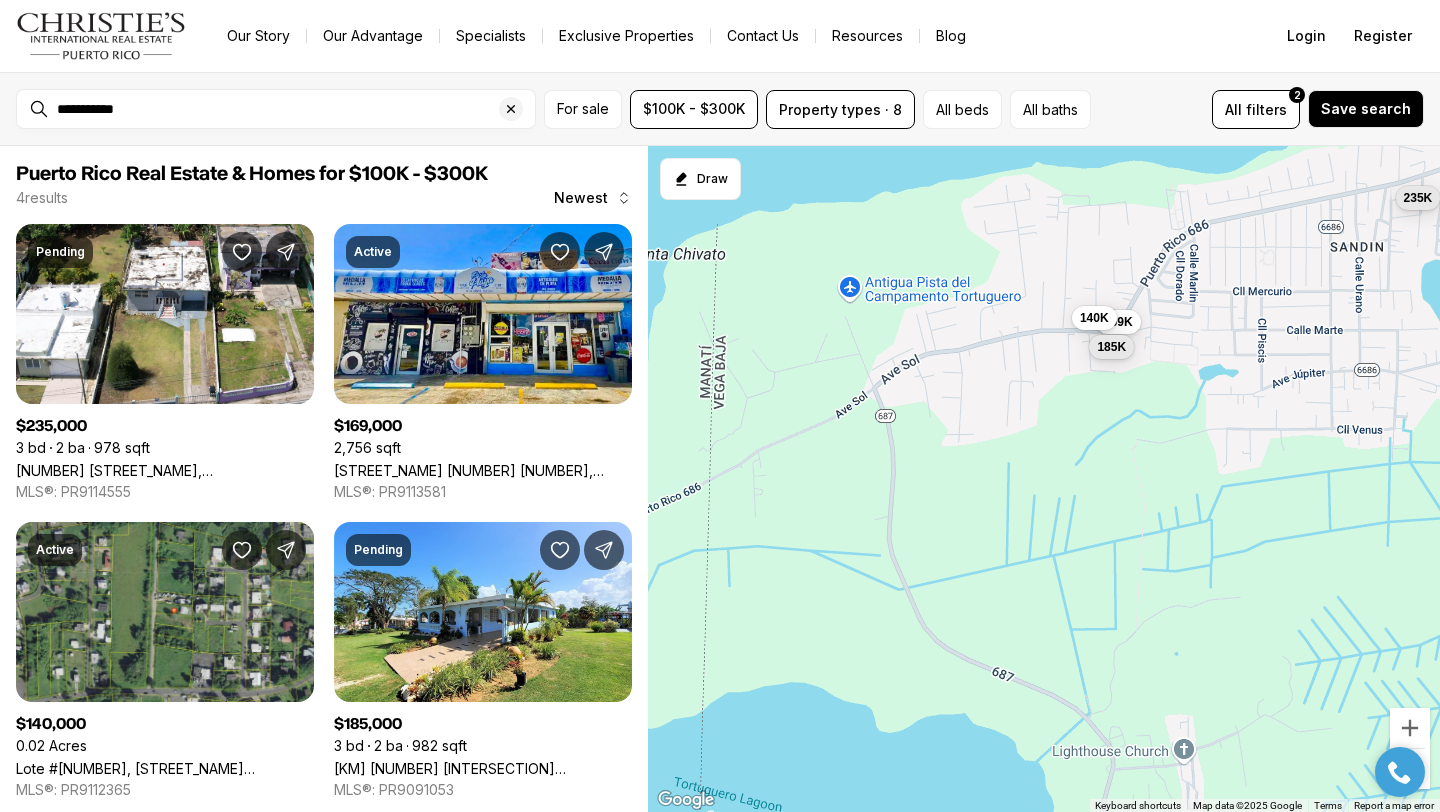 click on "235K 169K 140K 185K" at bounding box center (1044, 479) 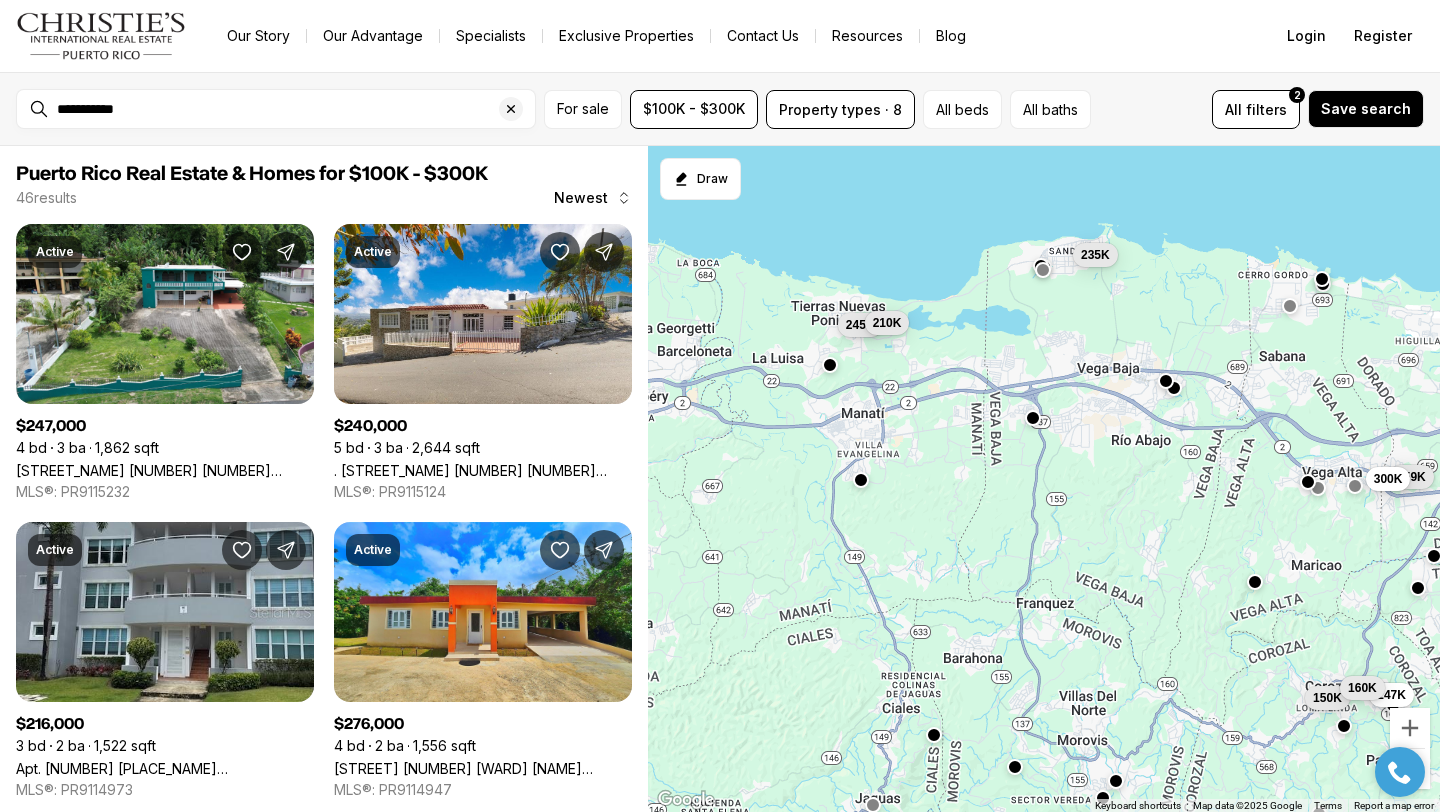 drag, startPoint x: 815, startPoint y: 280, endPoint x: 964, endPoint y: 352, distance: 165.48413 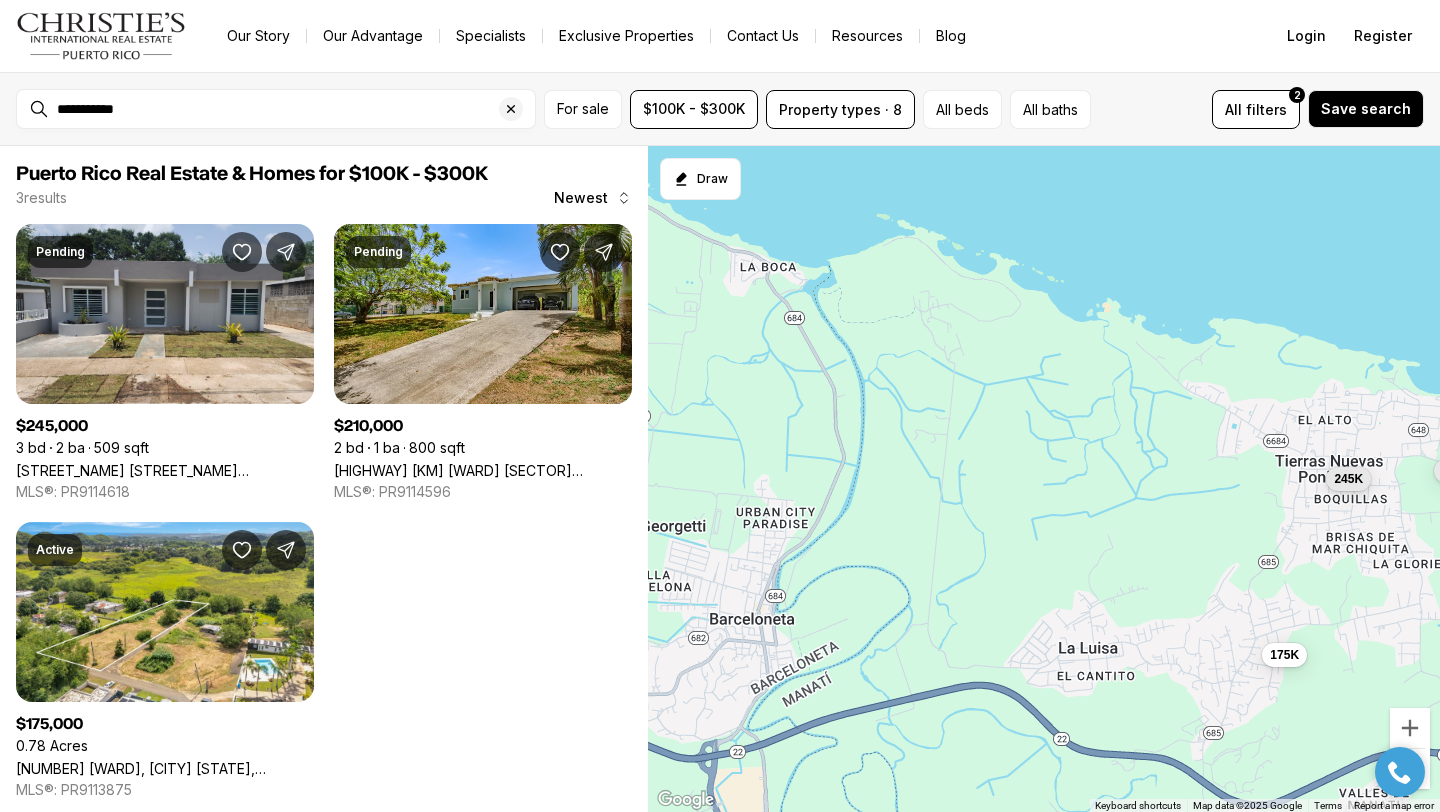 drag, startPoint x: 834, startPoint y: 309, endPoint x: 1287, endPoint y: 380, distance: 458.53027 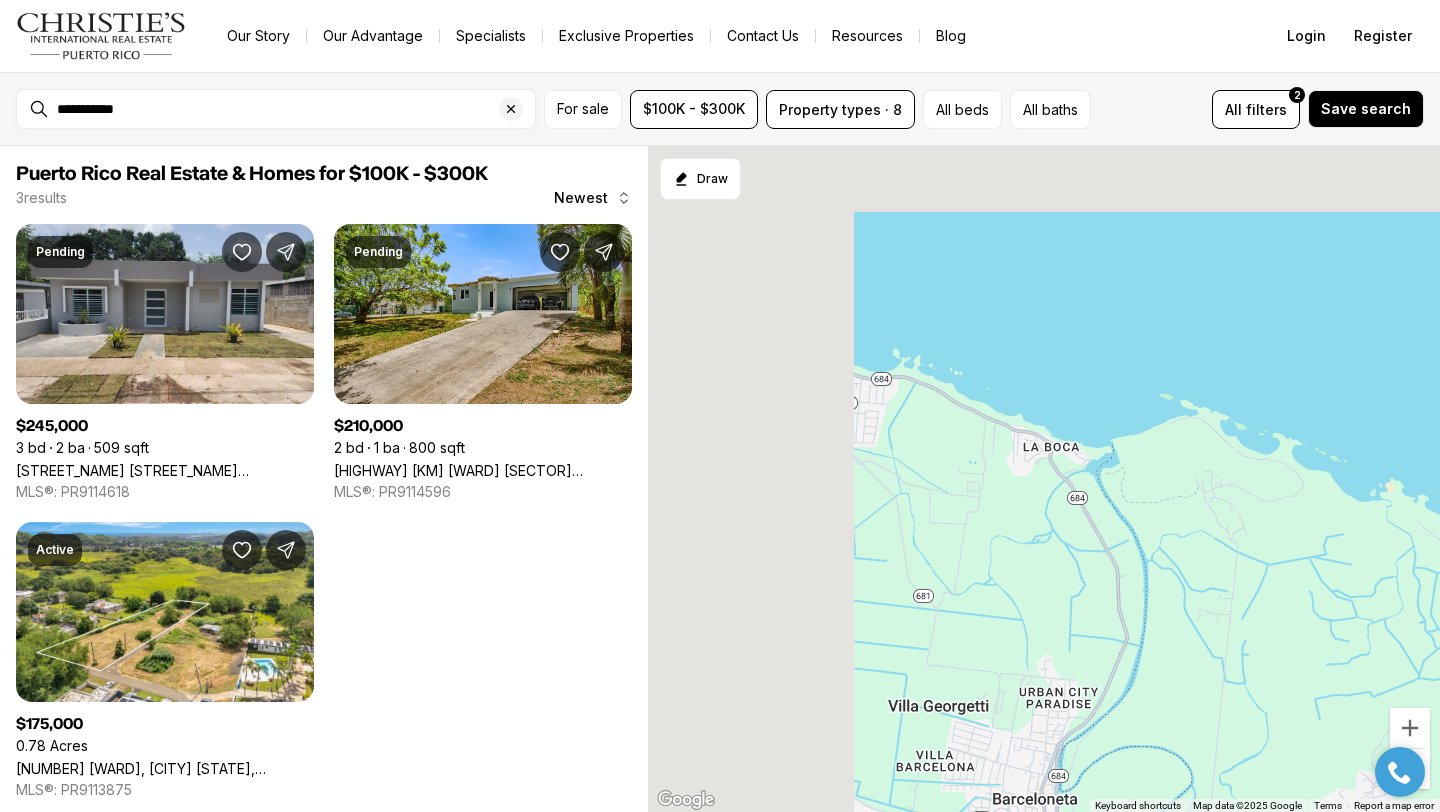 drag, startPoint x: 1033, startPoint y: 372, endPoint x: 1311, endPoint y: 535, distance: 322.26233 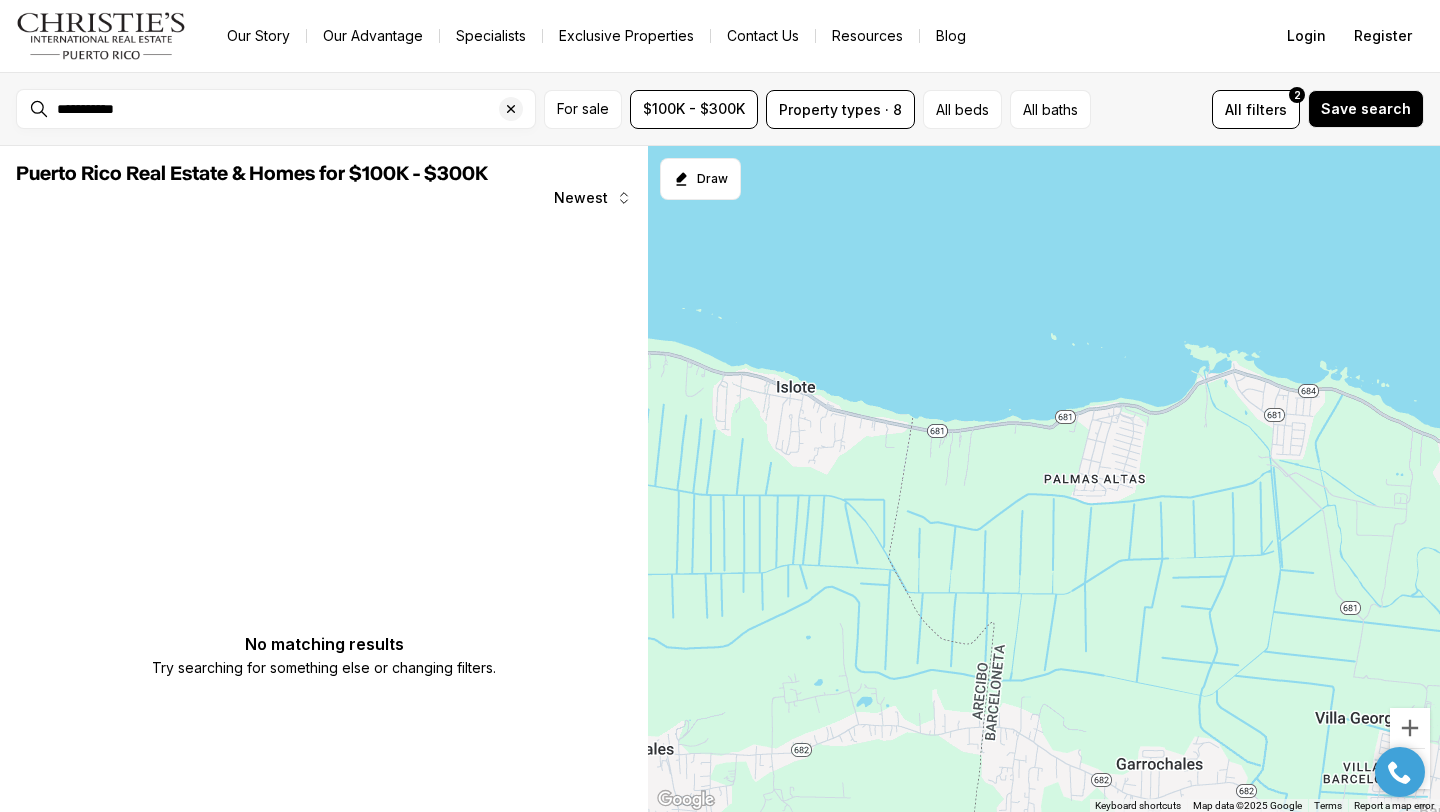 drag, startPoint x: 903, startPoint y: 523, endPoint x: 1306, endPoint y: 528, distance: 403.031 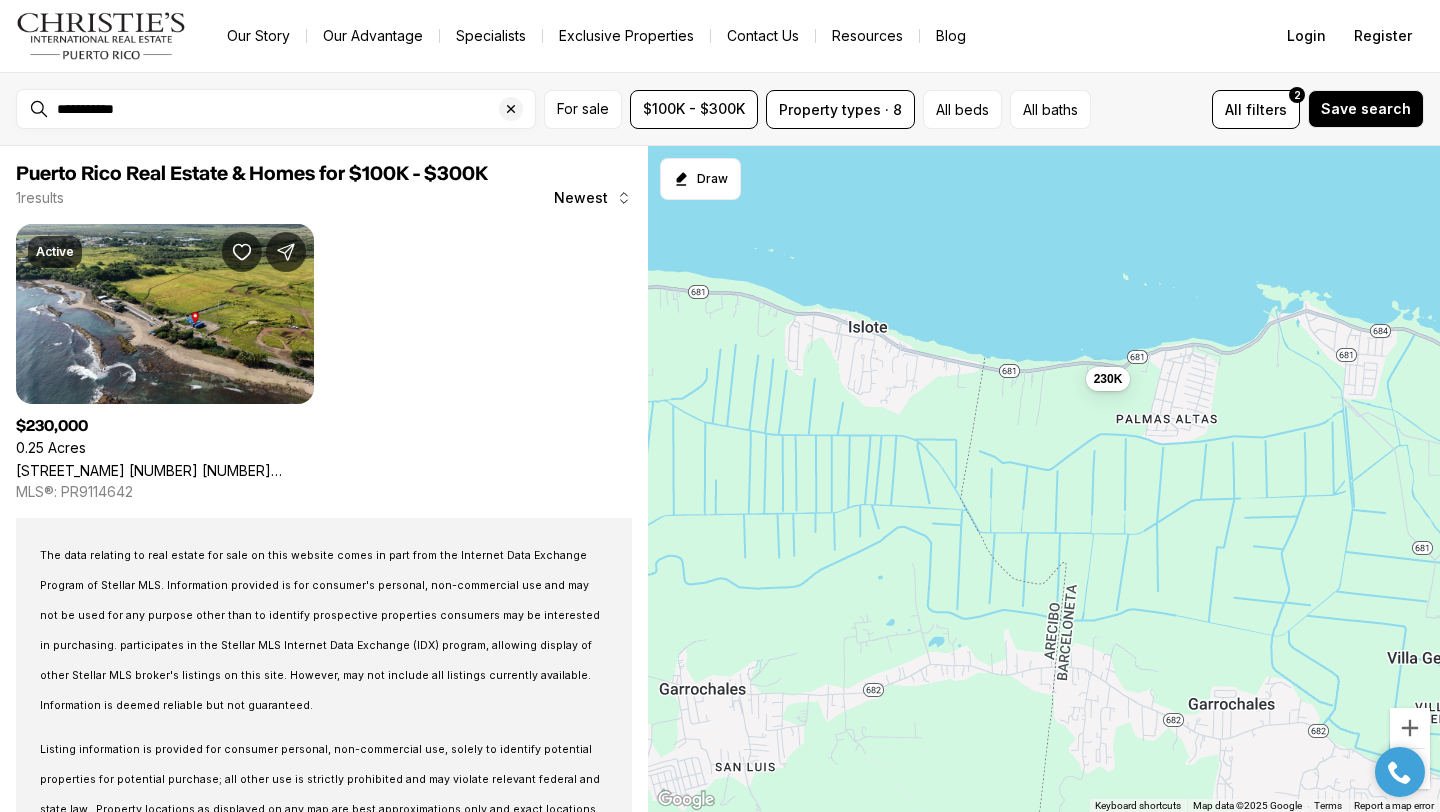 drag, startPoint x: 855, startPoint y: 493, endPoint x: 930, endPoint y: 433, distance: 96.04687 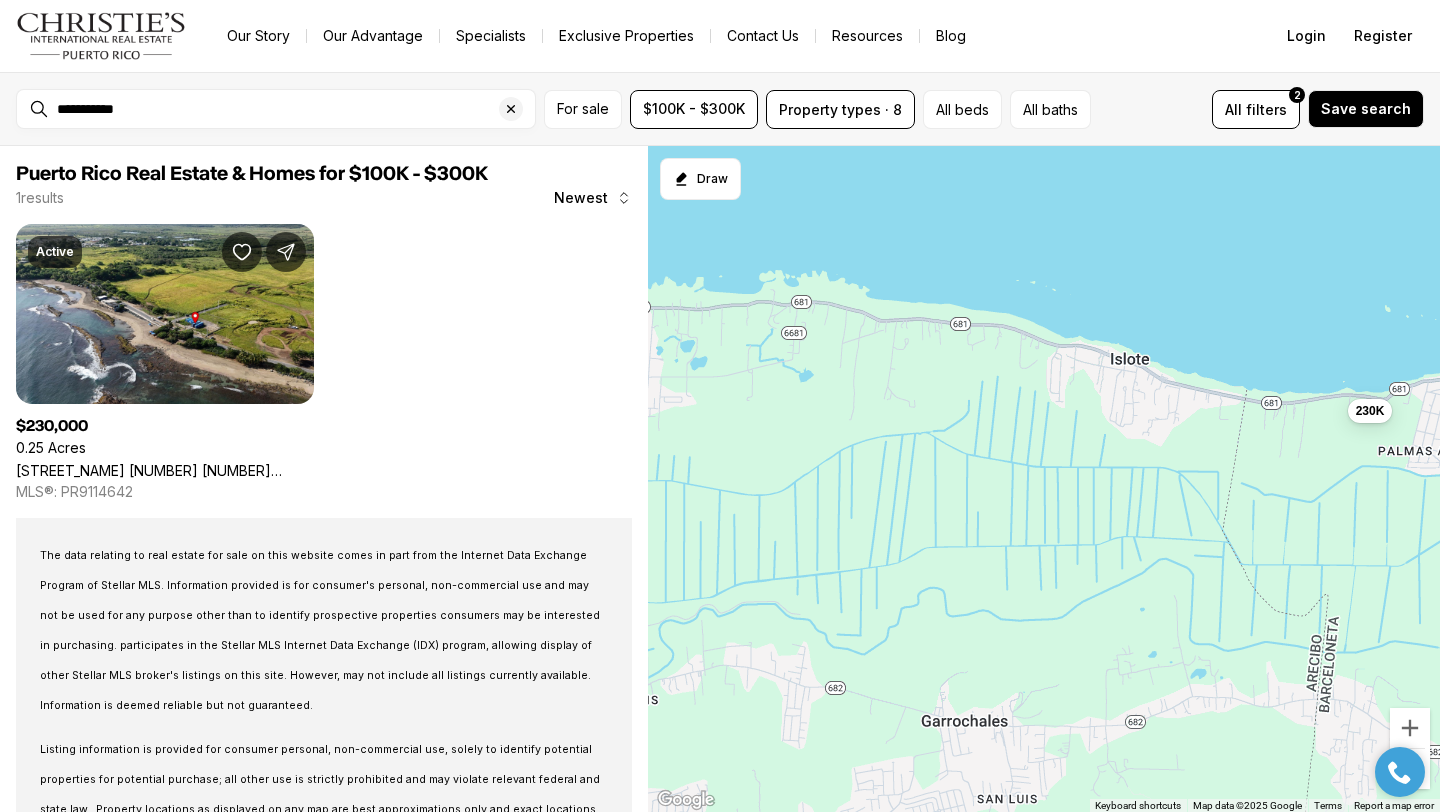 drag, startPoint x: 902, startPoint y: 251, endPoint x: 1286, endPoint y: 309, distance: 388.3555 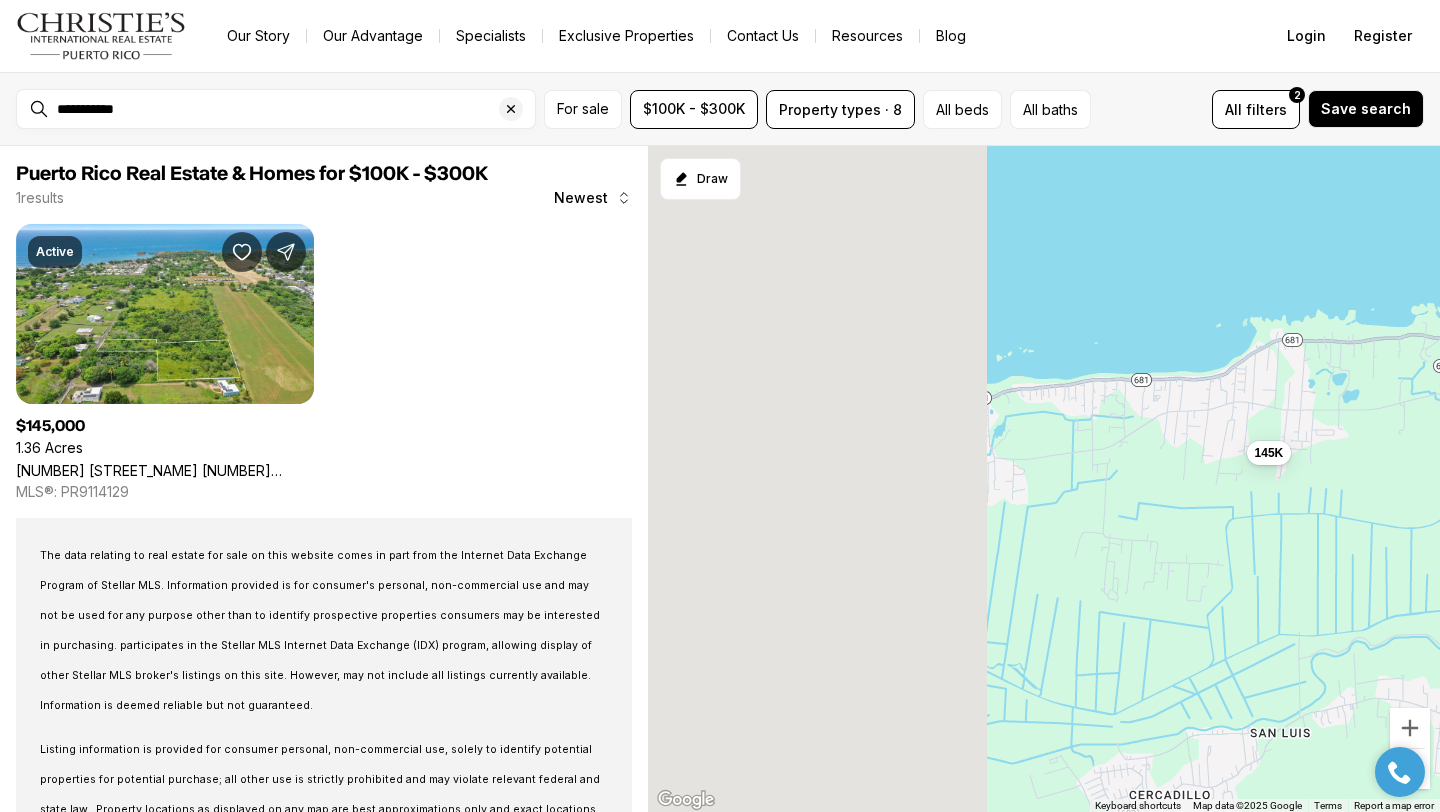 drag, startPoint x: 812, startPoint y: 253, endPoint x: 1295, endPoint y: 246, distance: 483.05072 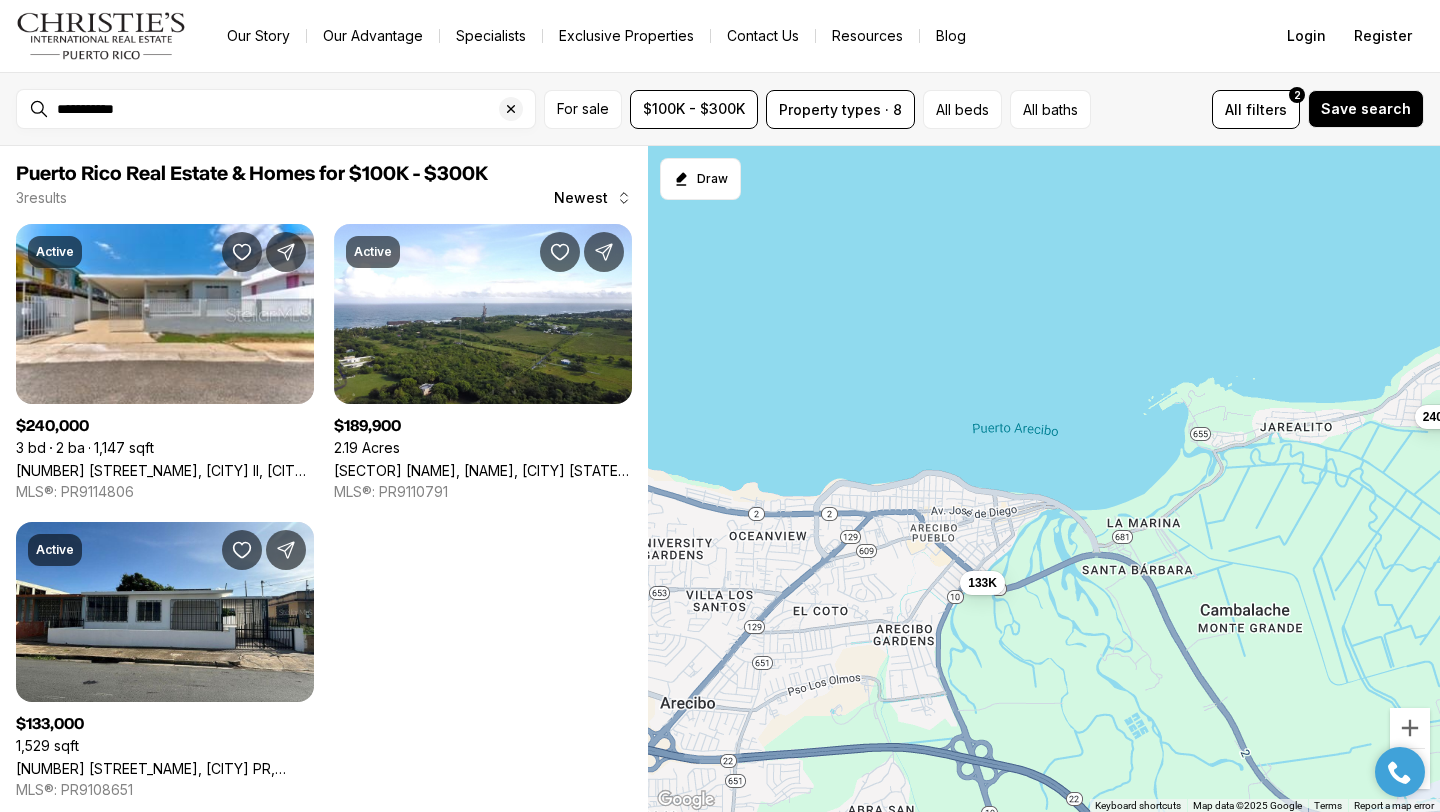 drag, startPoint x: 811, startPoint y: 380, endPoint x: 1120, endPoint y: 317, distance: 315.35693 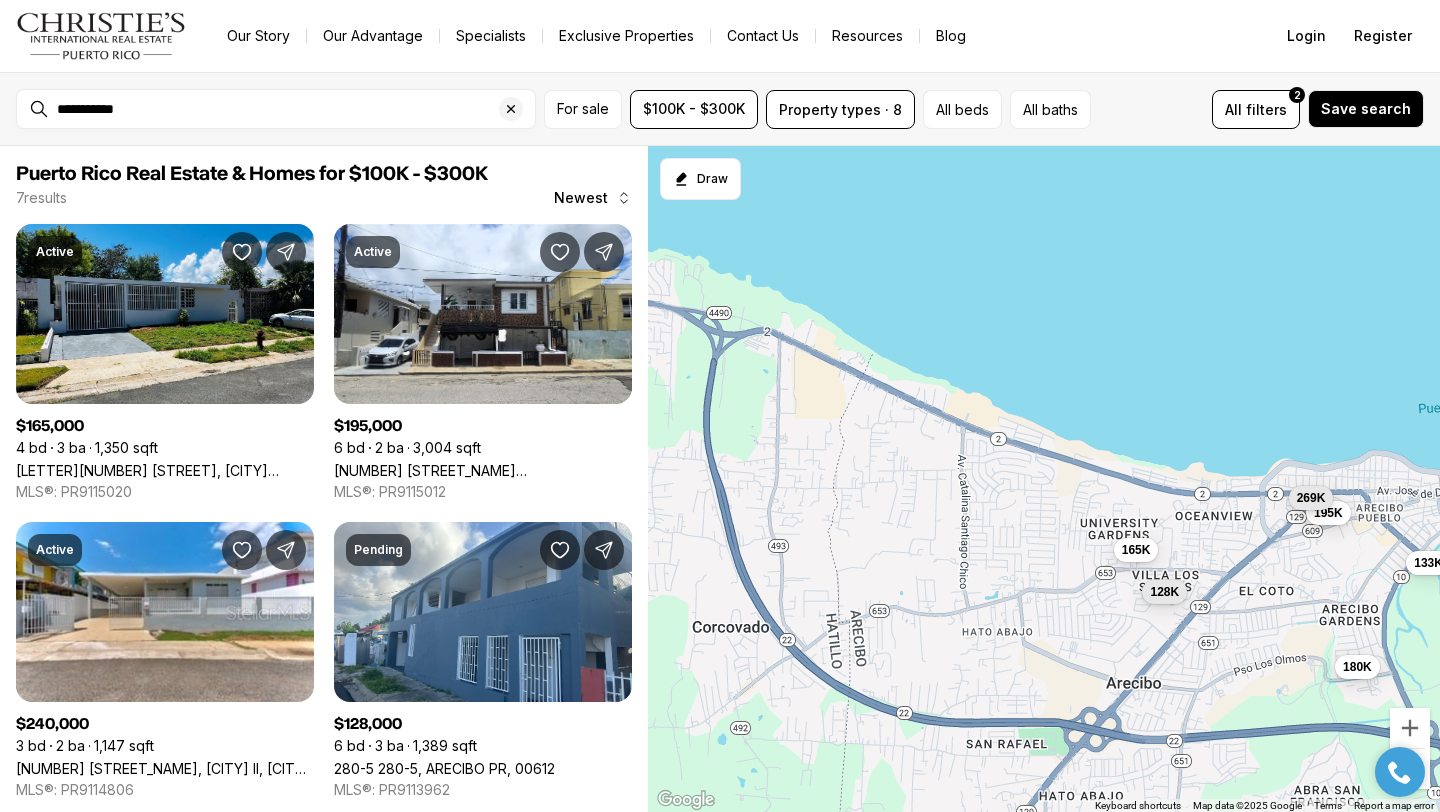 drag, startPoint x: 844, startPoint y: 334, endPoint x: 1294, endPoint y: 314, distance: 450.4442 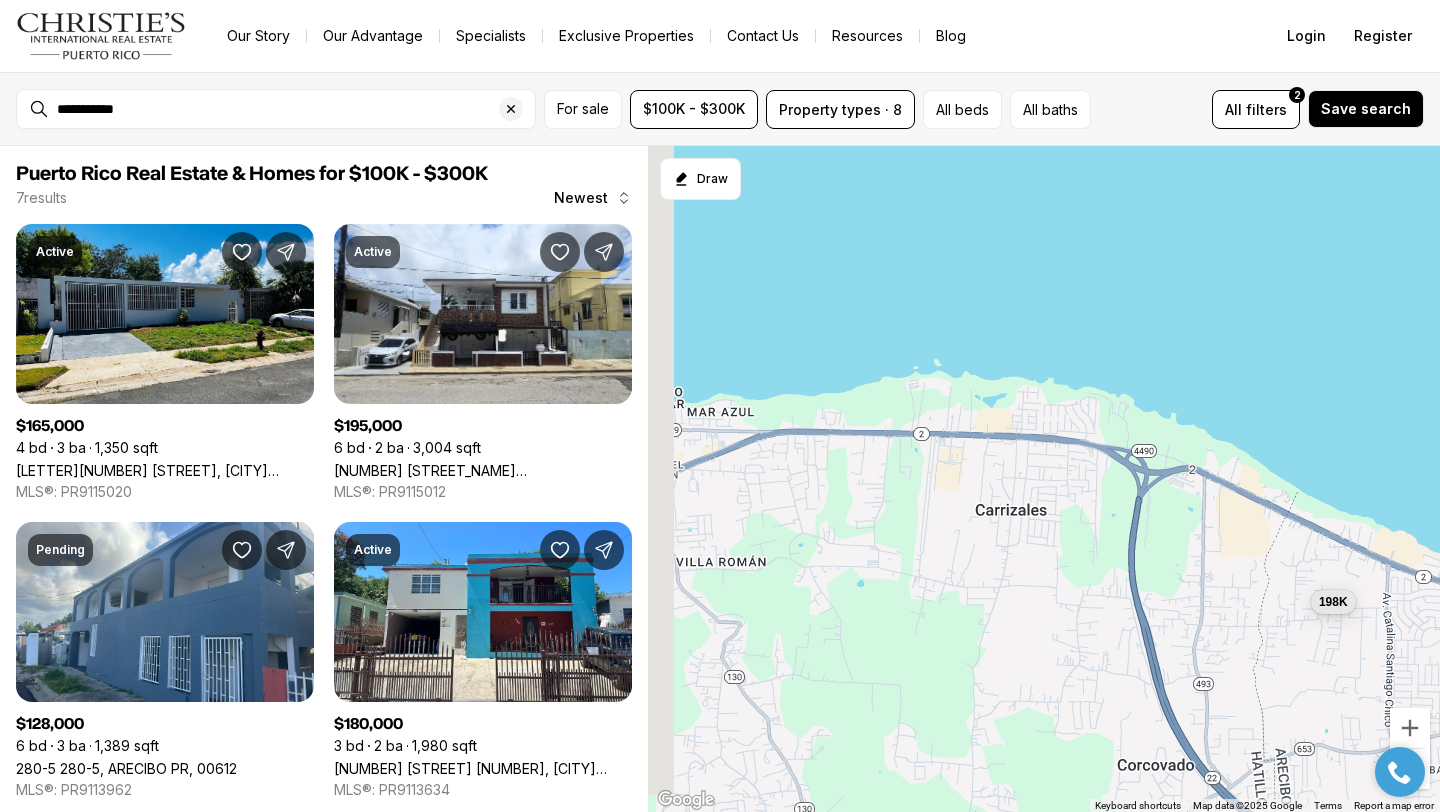 drag, startPoint x: 945, startPoint y: 293, endPoint x: 1372, endPoint y: 429, distance: 448.135 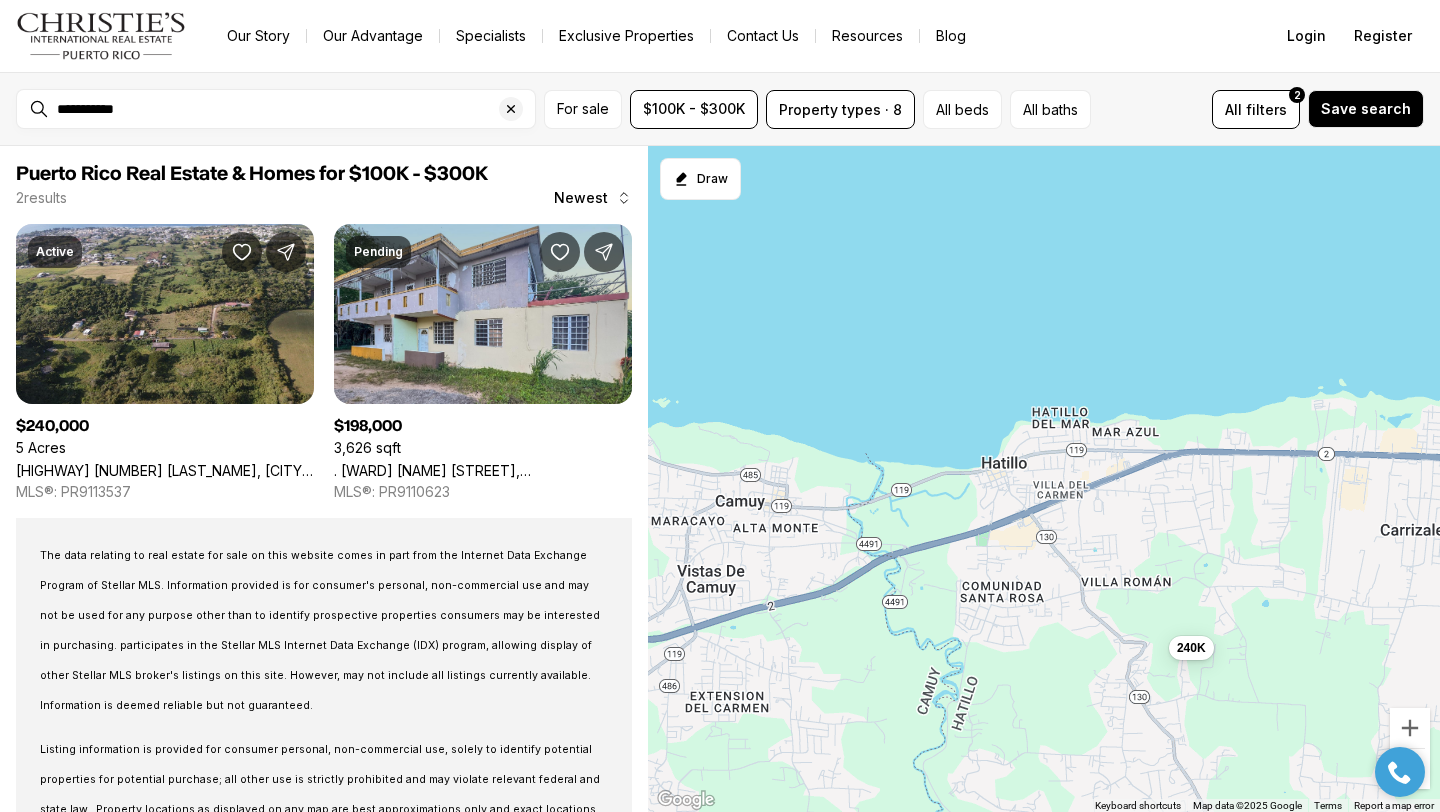 drag, startPoint x: 933, startPoint y: 343, endPoint x: 1341, endPoint y: 362, distance: 408.44217 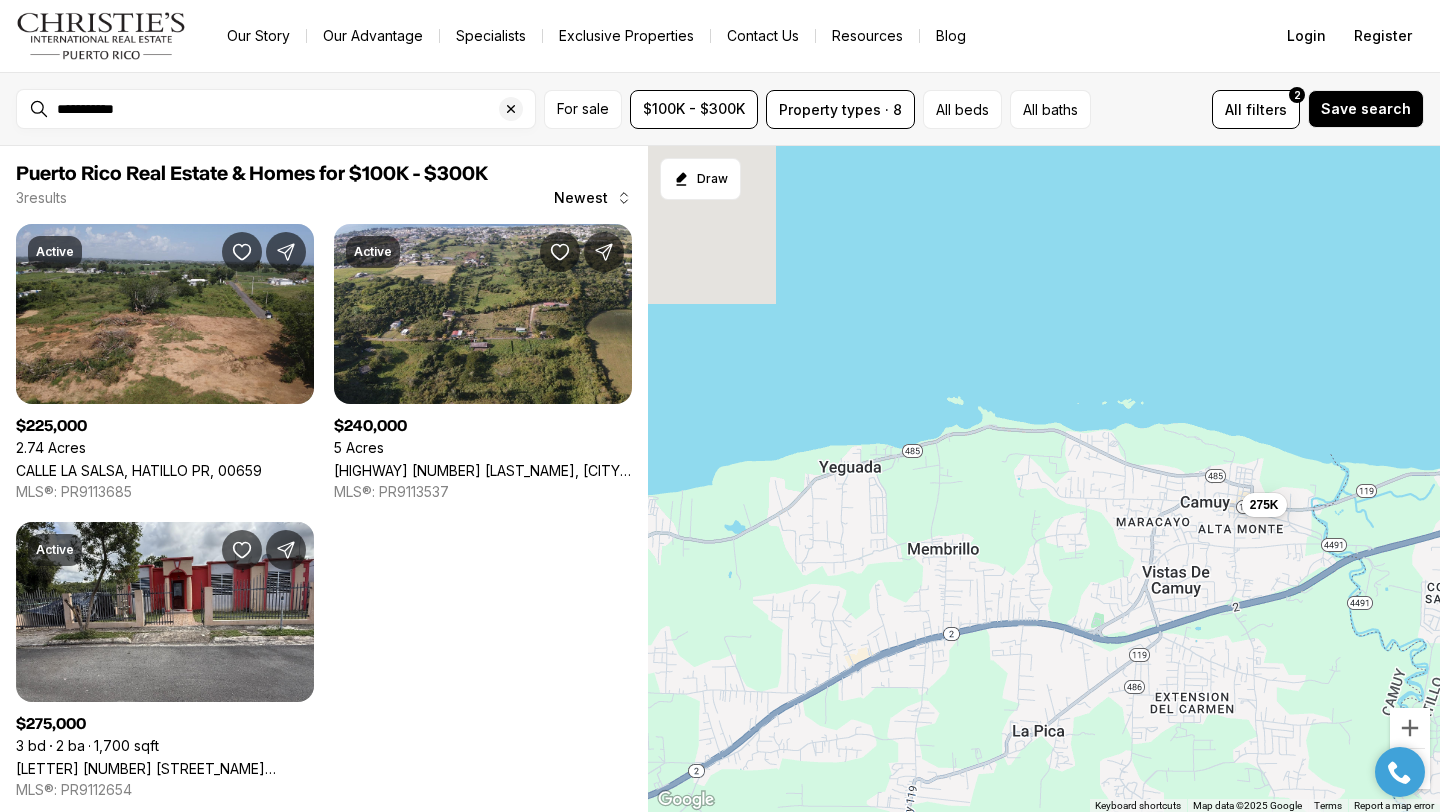 drag, startPoint x: 866, startPoint y: 351, endPoint x: 1335, endPoint y: 352, distance: 469.00107 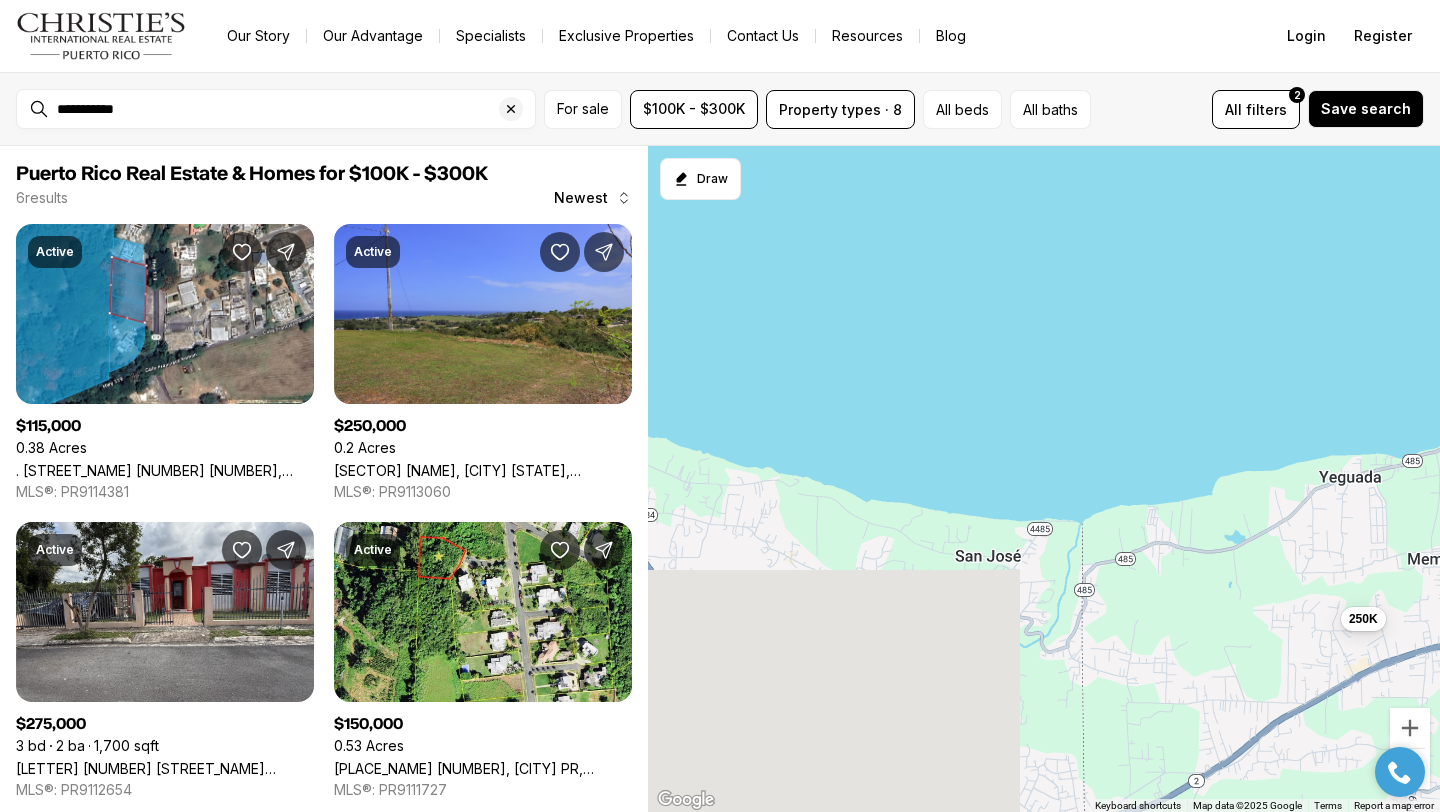 drag, startPoint x: 885, startPoint y: 338, endPoint x: 1393, endPoint y: 348, distance: 508.09842 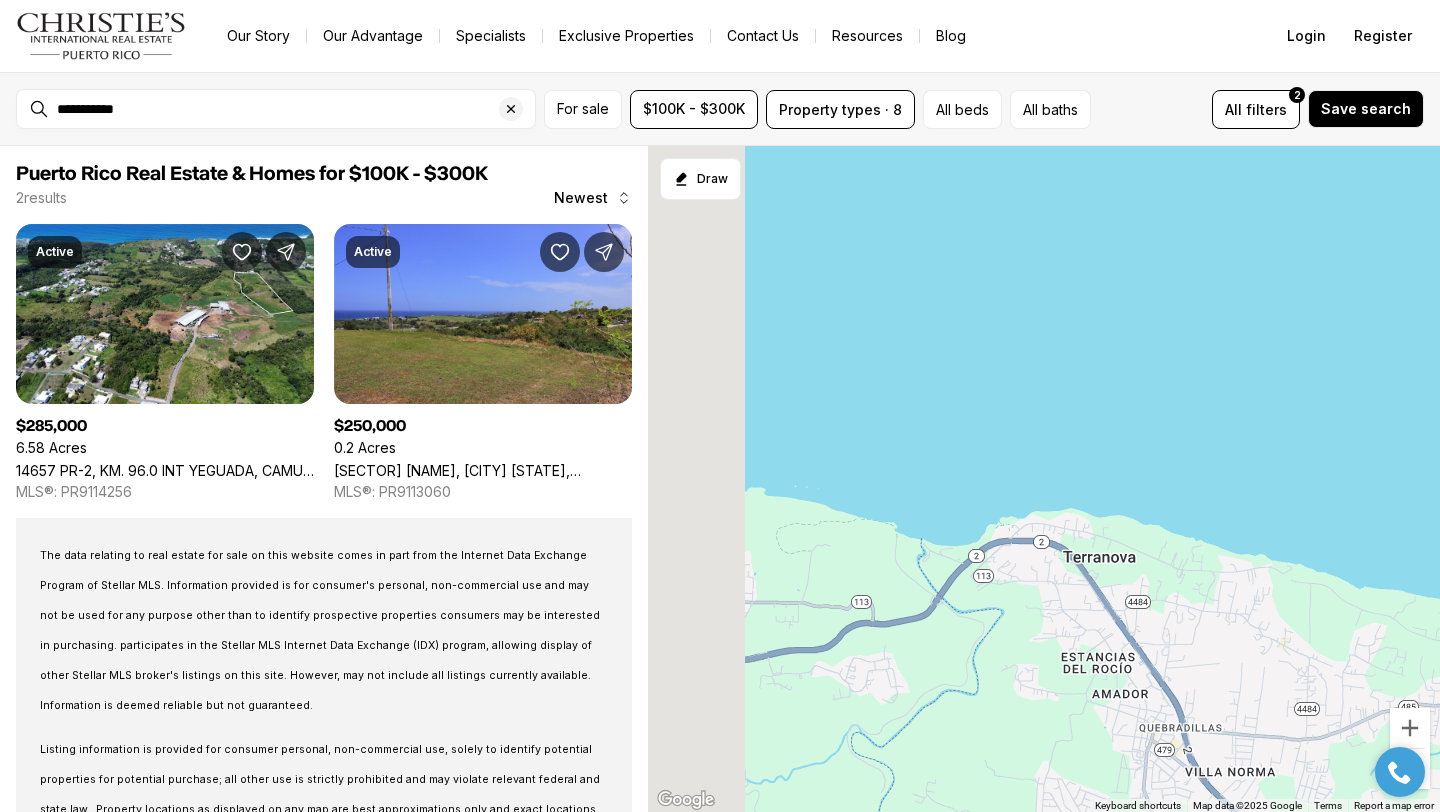drag, startPoint x: 857, startPoint y: 377, endPoint x: 1354, endPoint y: 465, distance: 504.73062 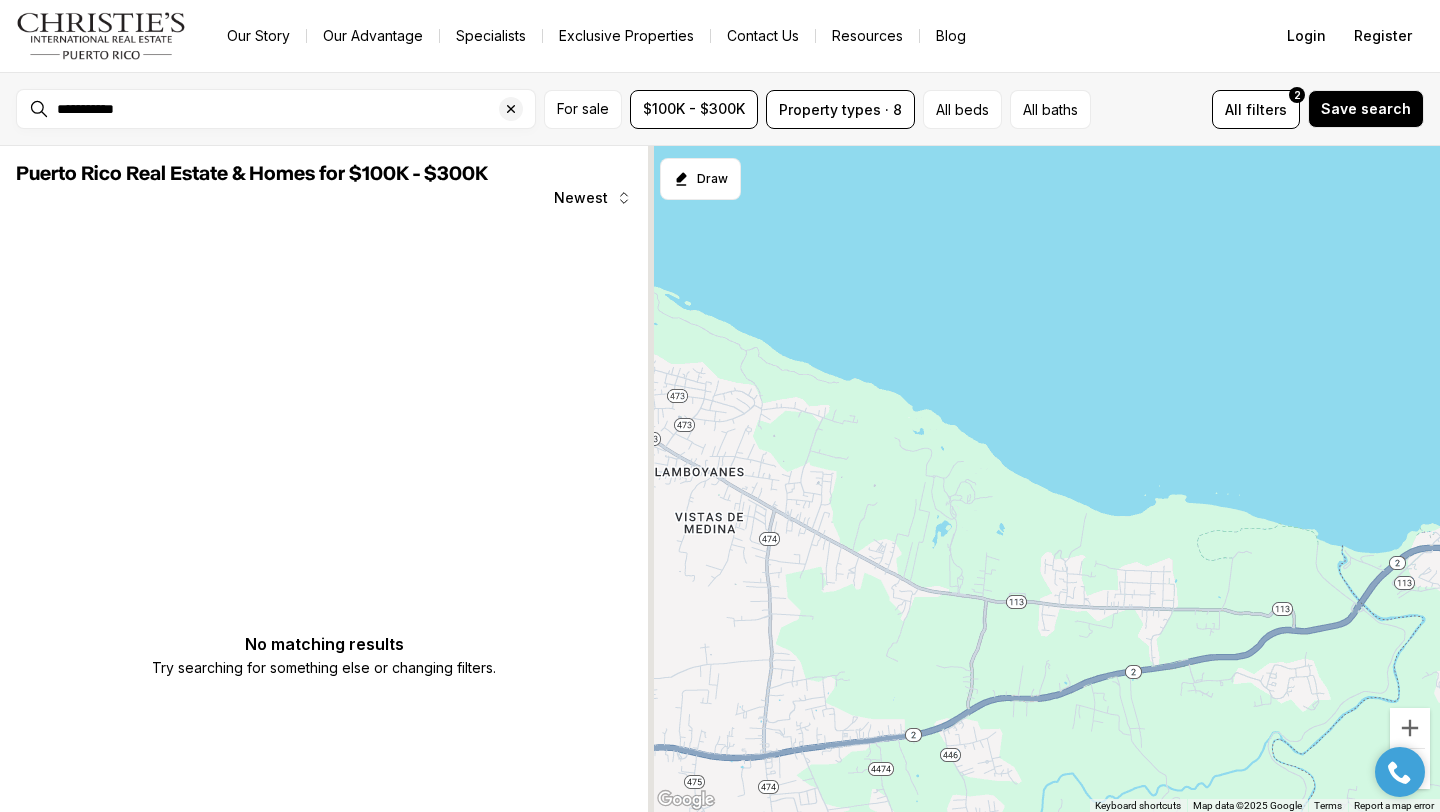 drag, startPoint x: 854, startPoint y: 396, endPoint x: 1284, endPoint y: 401, distance: 430.02908 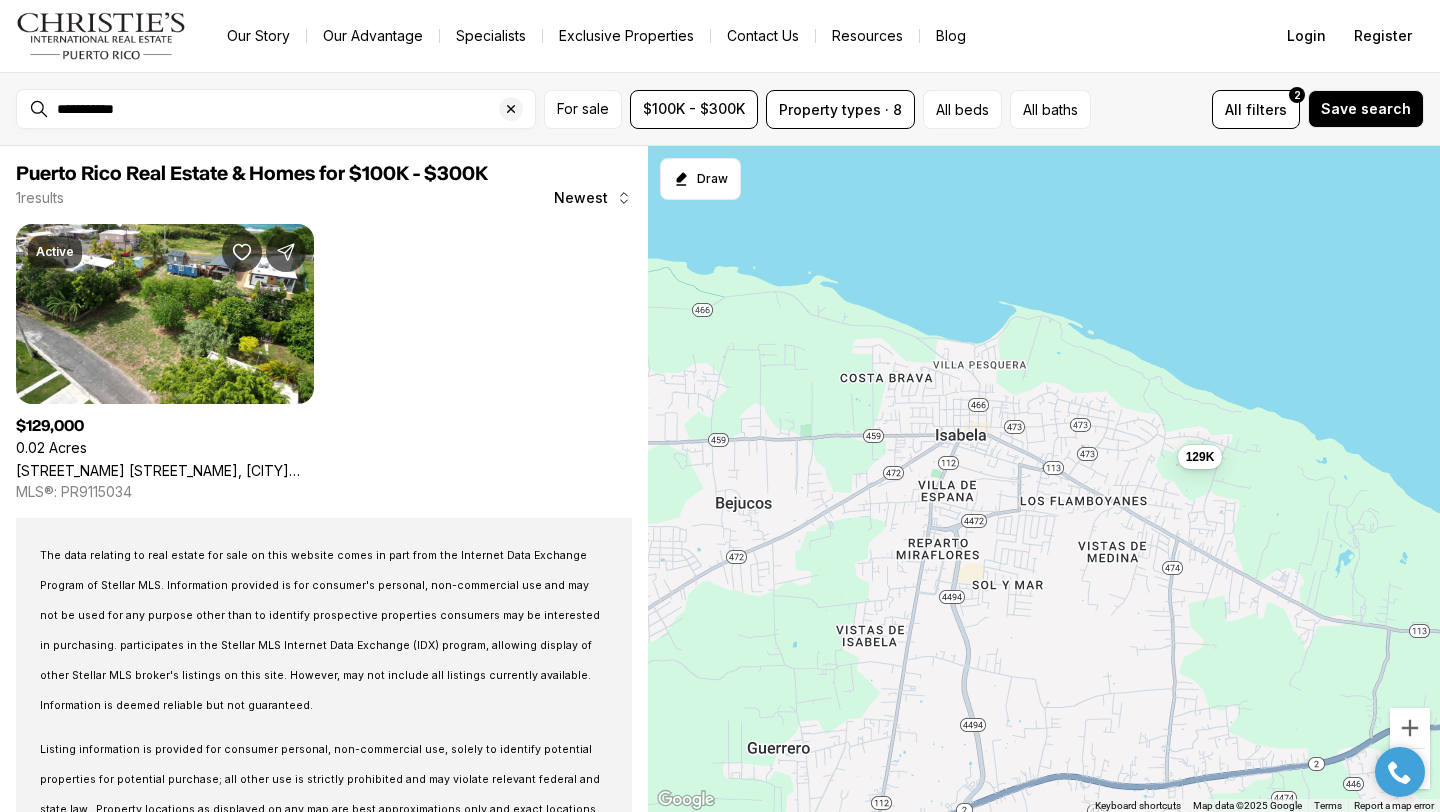 drag, startPoint x: 875, startPoint y: 308, endPoint x: 1281, endPoint y: 337, distance: 407.0344 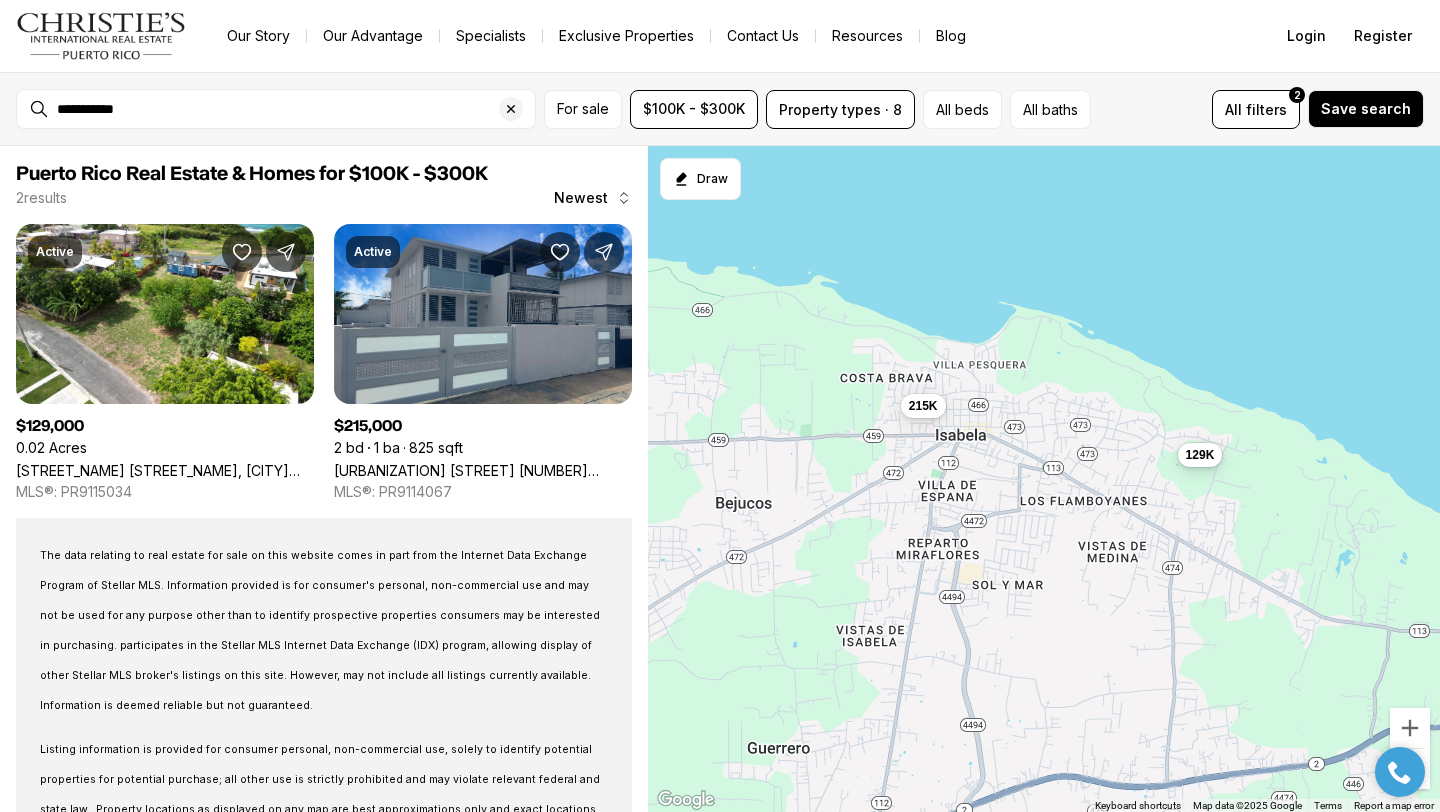 click on "129K" at bounding box center (1200, 454) 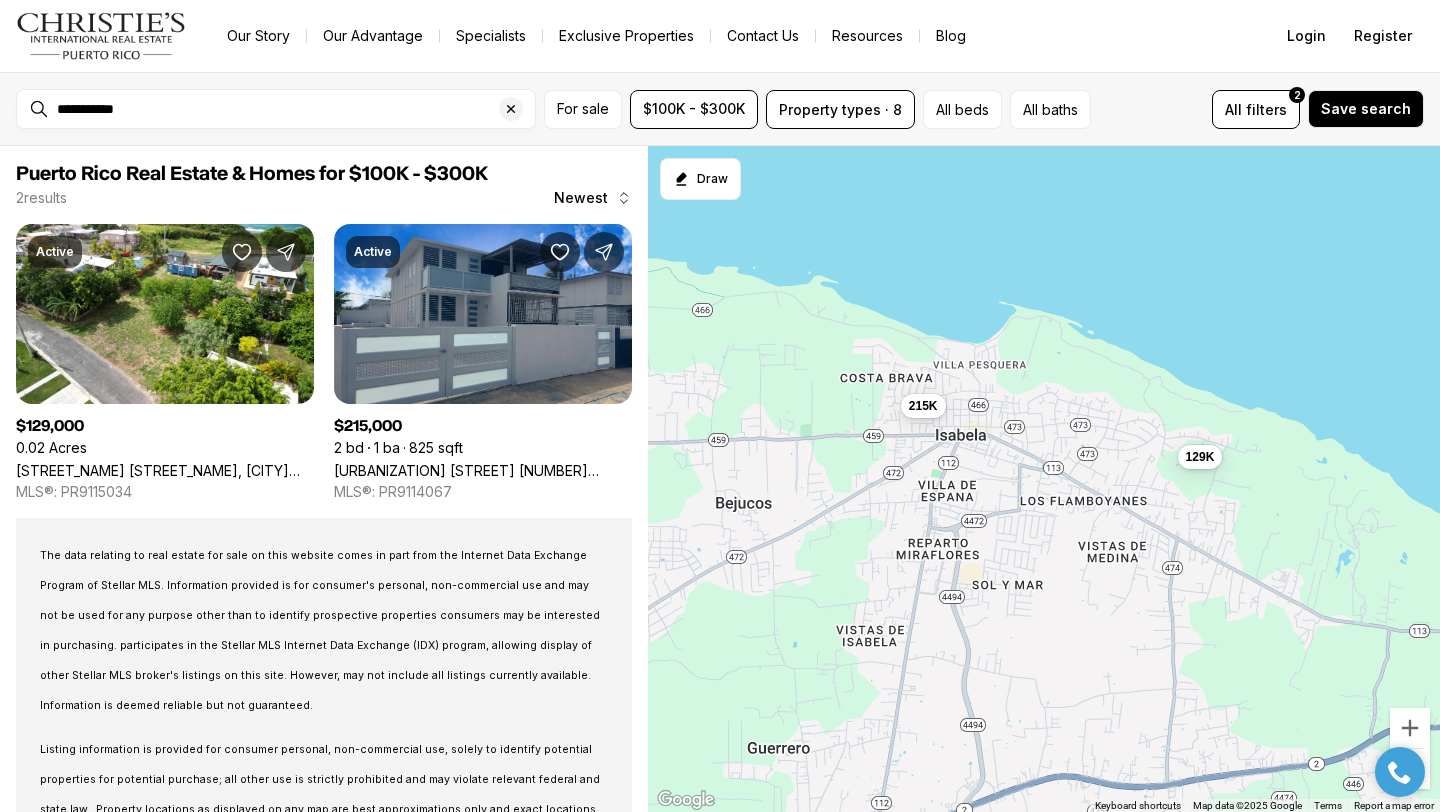 click on "129K 215K" at bounding box center [1044, 479] 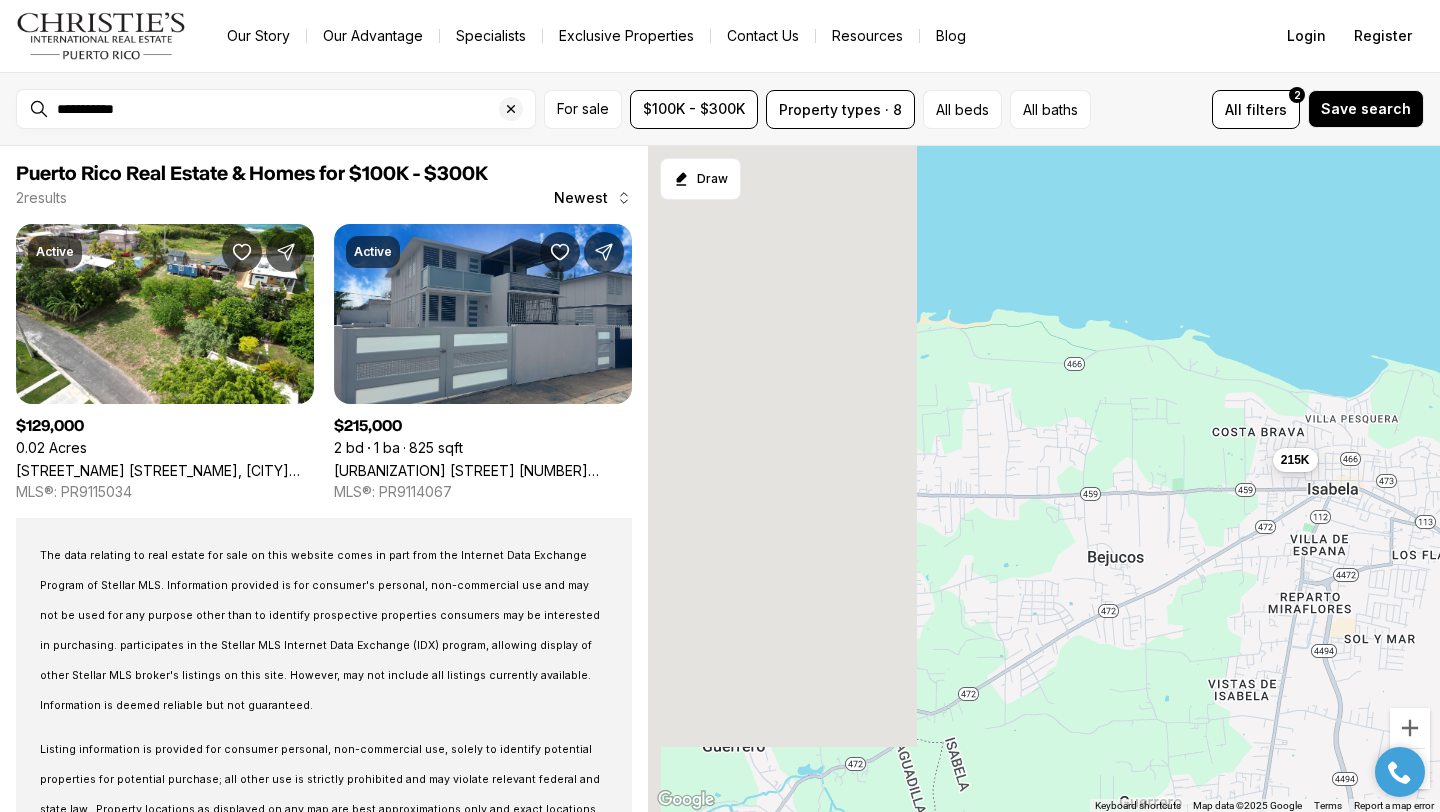 drag, startPoint x: 1008, startPoint y: 255, endPoint x: 1416, endPoint y: 318, distance: 412.83533 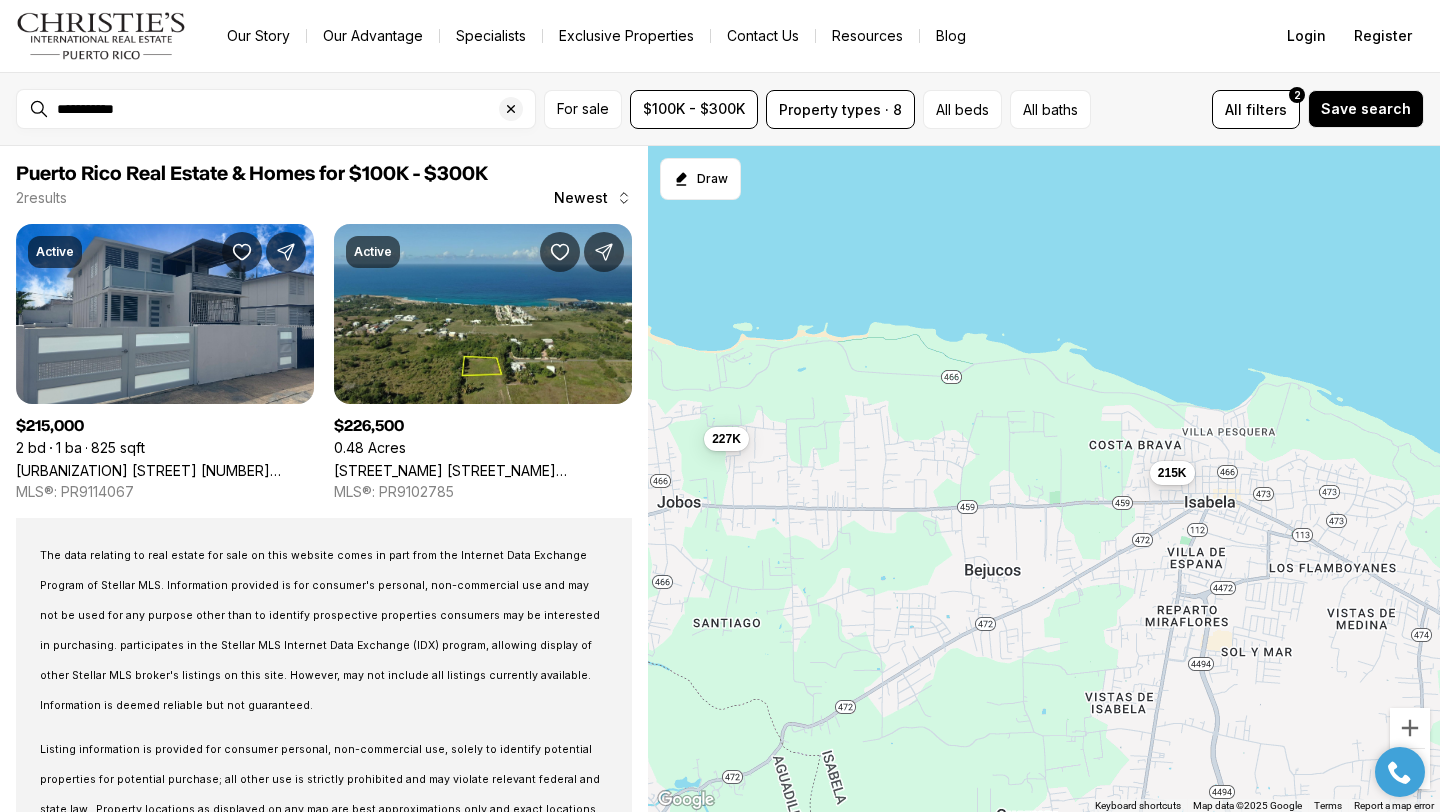 drag, startPoint x: 1384, startPoint y: 317, endPoint x: 1174, endPoint y: 308, distance: 210.19276 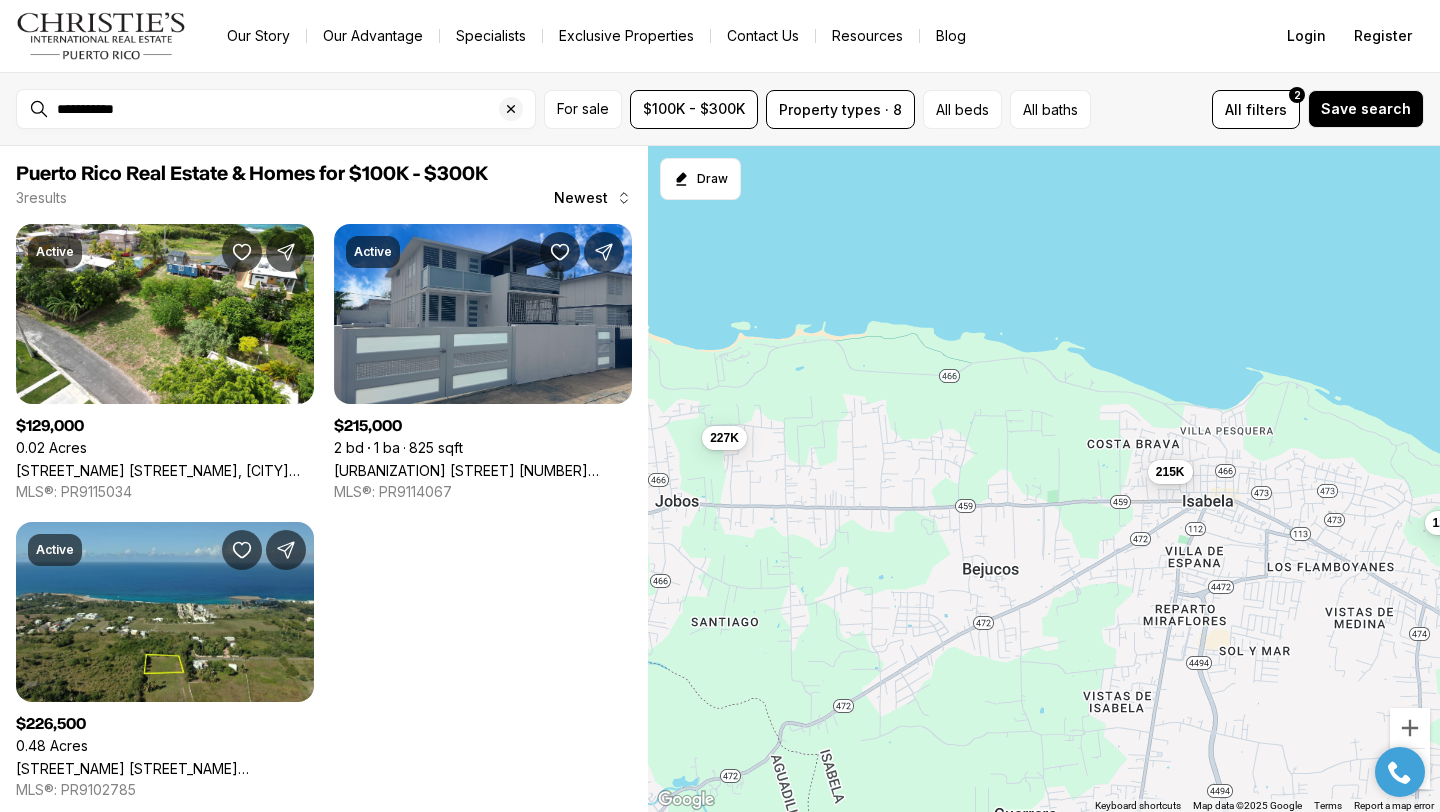 click on "215K 227K 129K" at bounding box center [1044, 479] 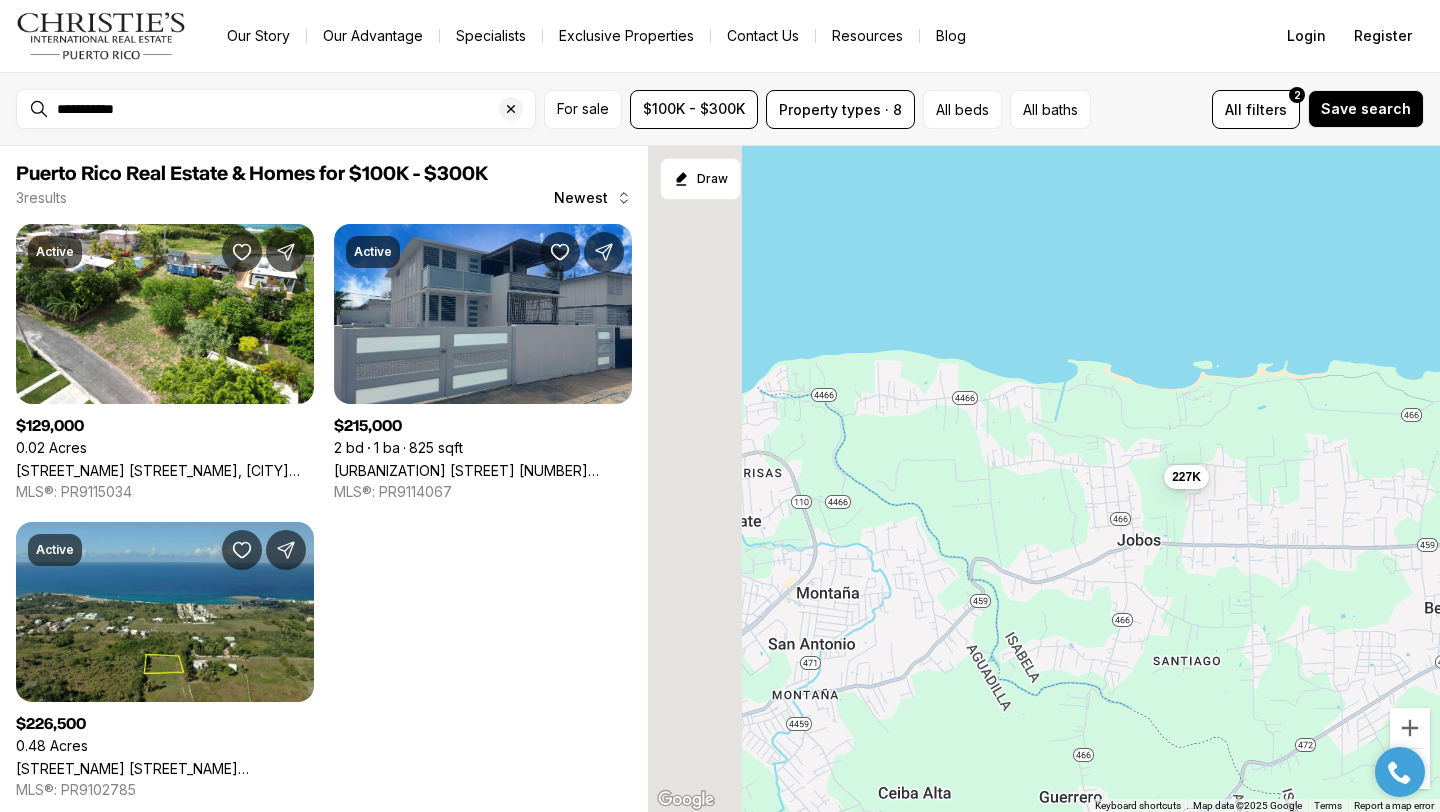 drag, startPoint x: 883, startPoint y: 273, endPoint x: 1354, endPoint y: 314, distance: 472.78113 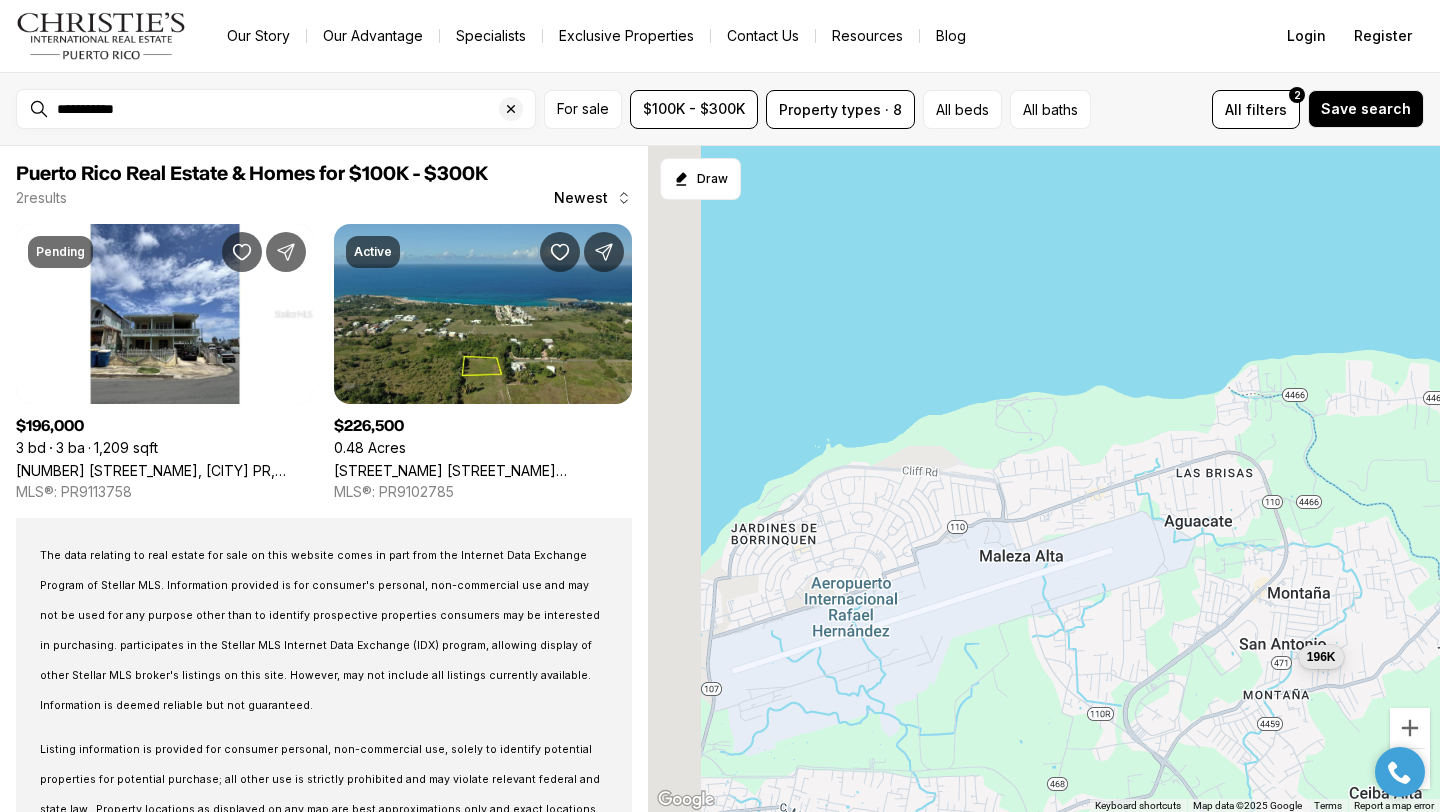 drag, startPoint x: 977, startPoint y: 305, endPoint x: 1413, endPoint y: 293, distance: 436.1651 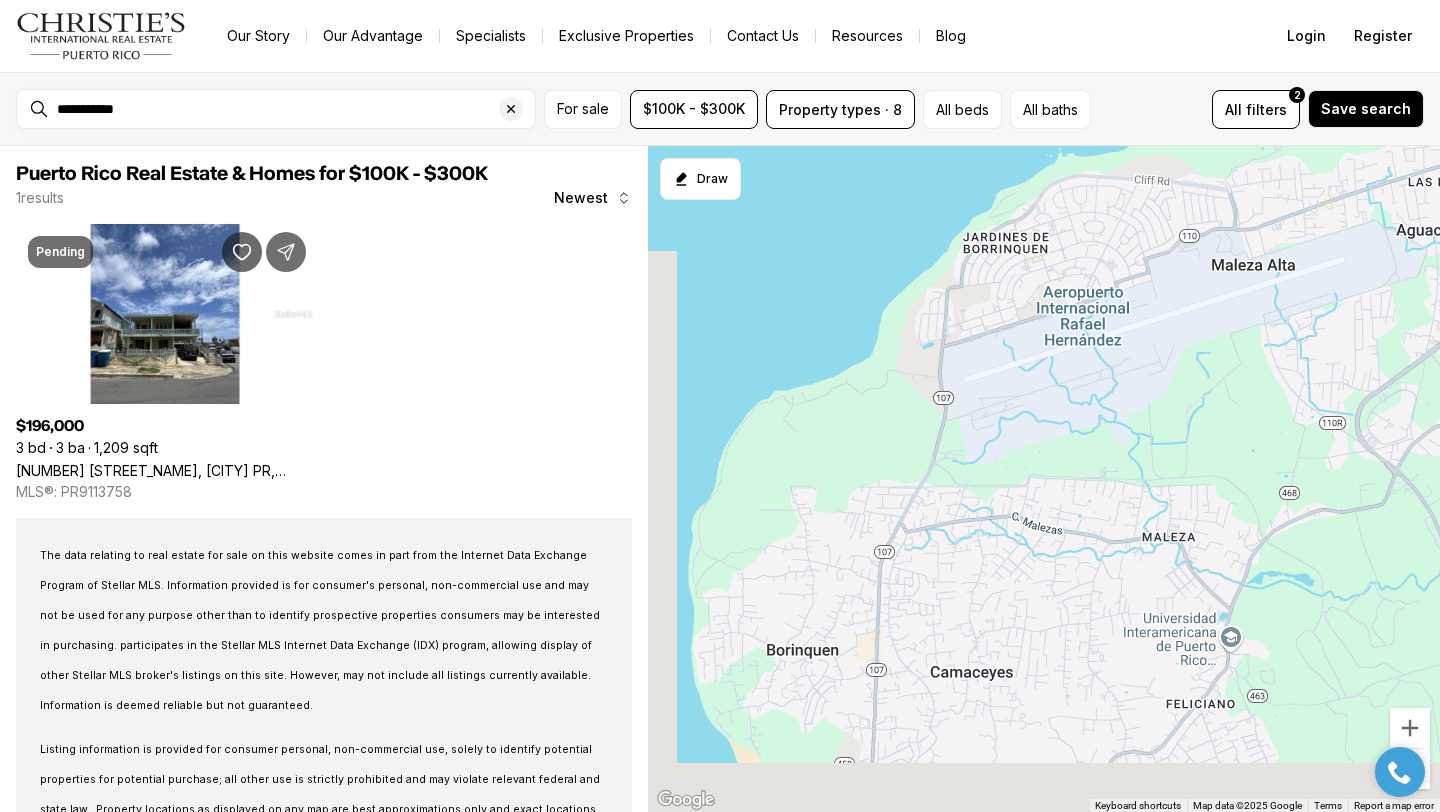 drag, startPoint x: 956, startPoint y: 362, endPoint x: 1188, endPoint y: 68, distance: 374.51303 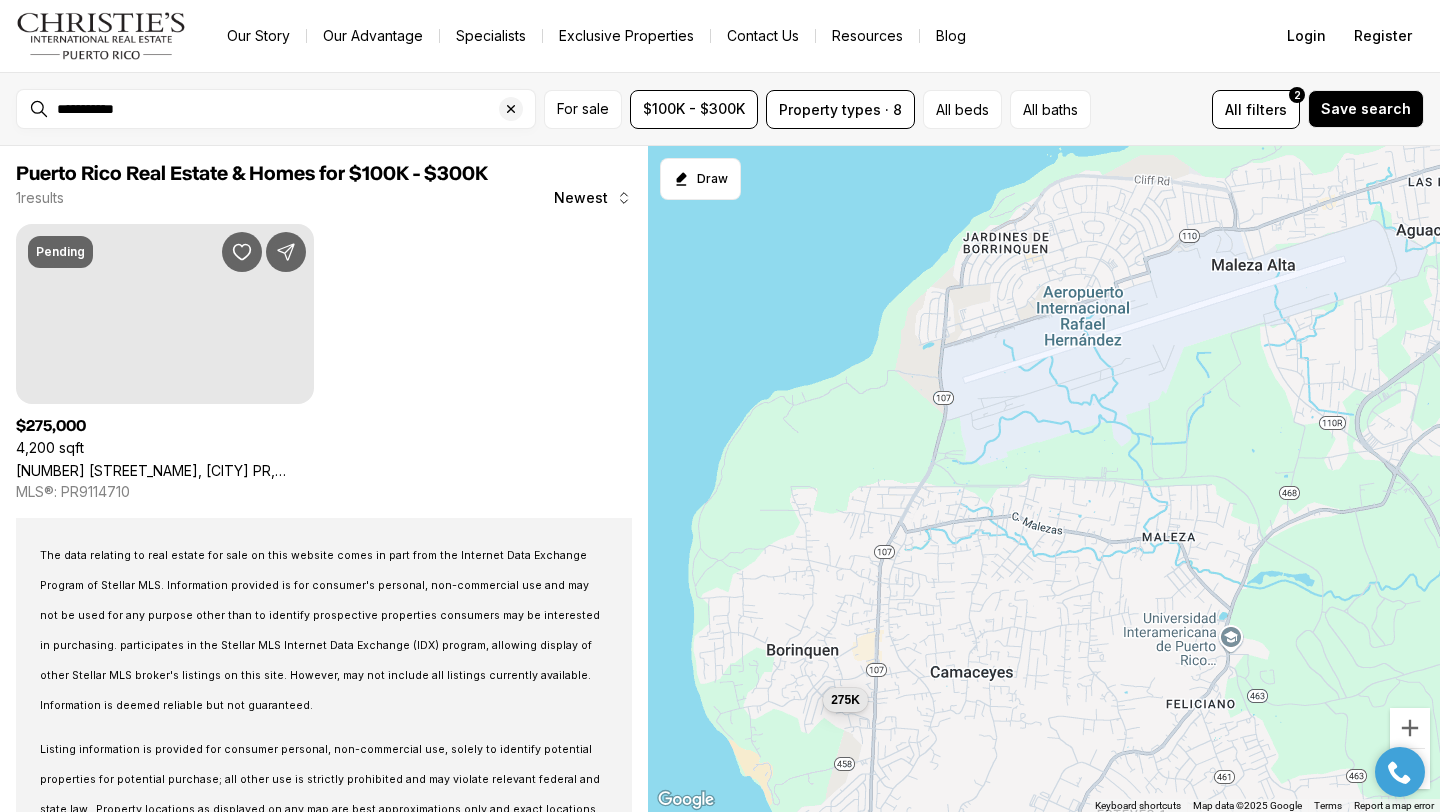 drag, startPoint x: 1178, startPoint y: 365, endPoint x: 460, endPoint y: 333, distance: 718.71277 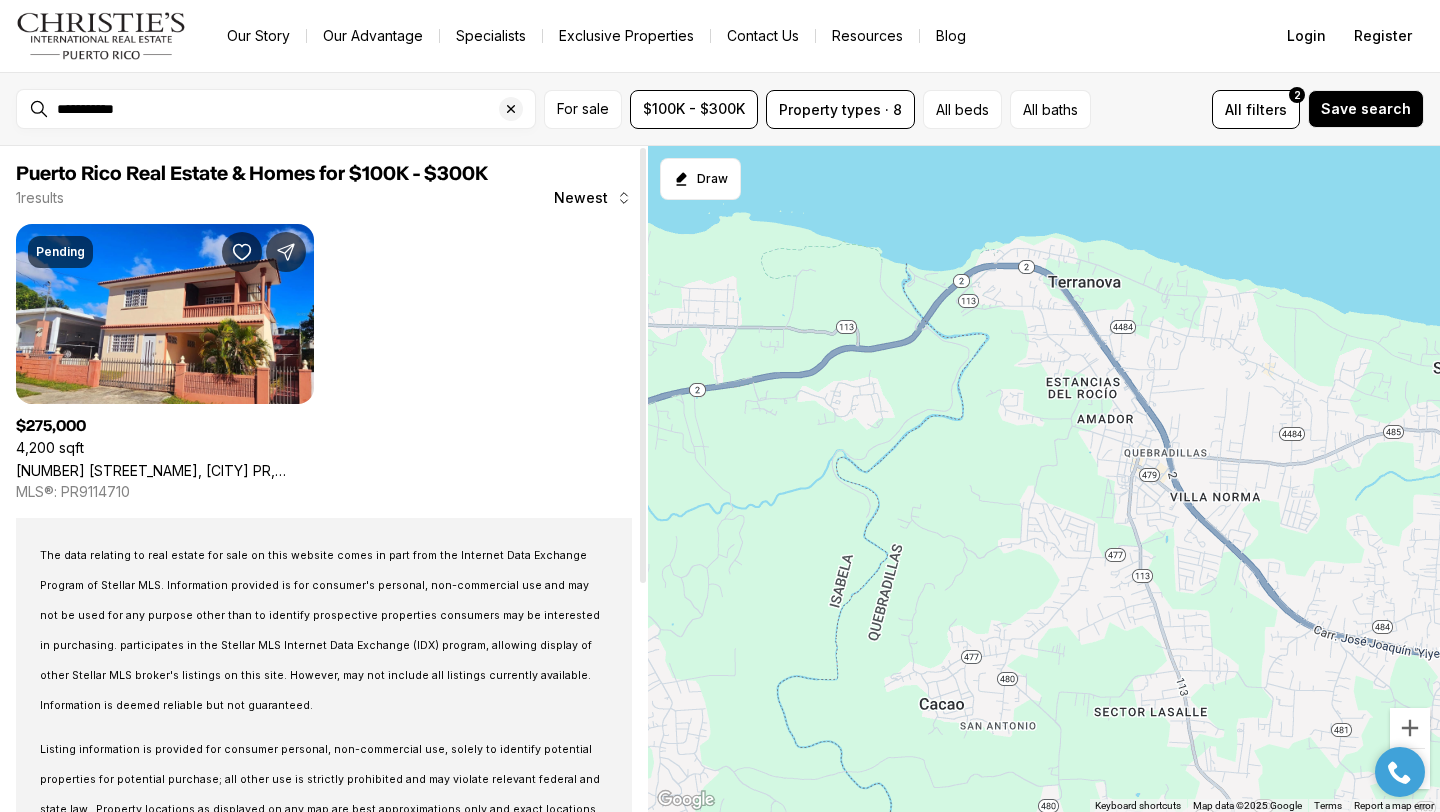 drag, startPoint x: 438, startPoint y: 332, endPoint x: 328, endPoint y: 260, distance: 131.46863 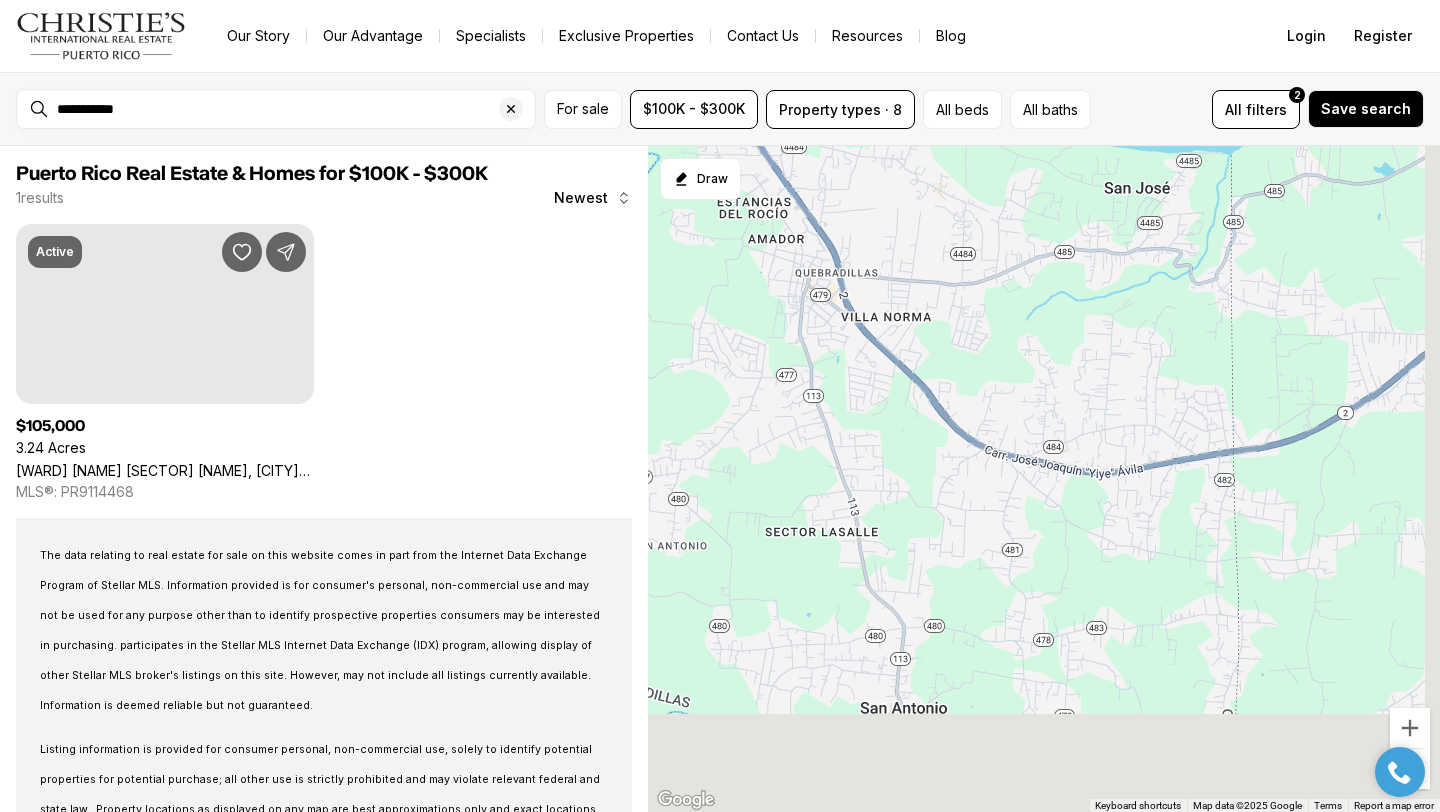 drag, startPoint x: 1075, startPoint y: 462, endPoint x: 661, endPoint y: 158, distance: 513.62634 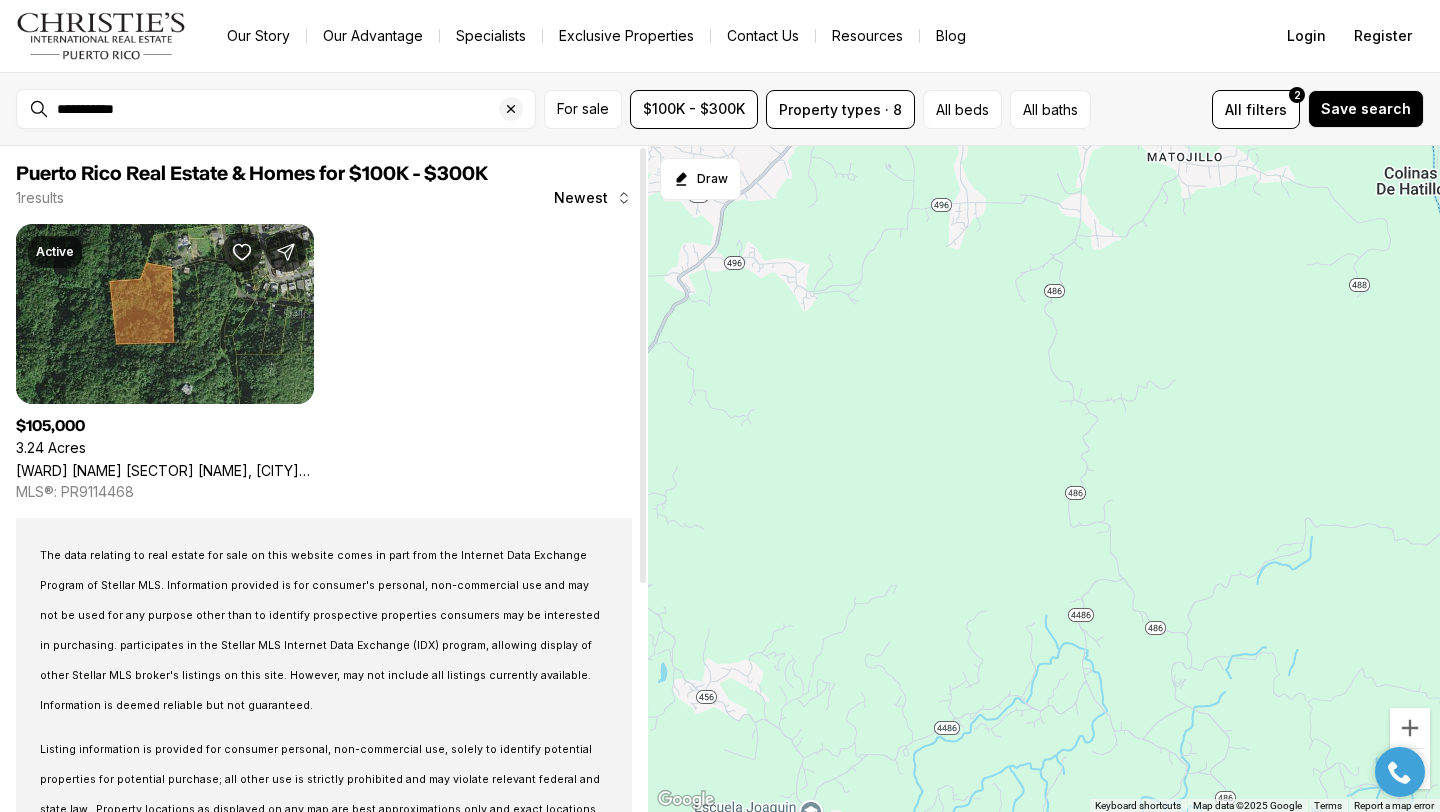 drag, startPoint x: 655, startPoint y: 158, endPoint x: 635, endPoint y: 150, distance: 21.540659 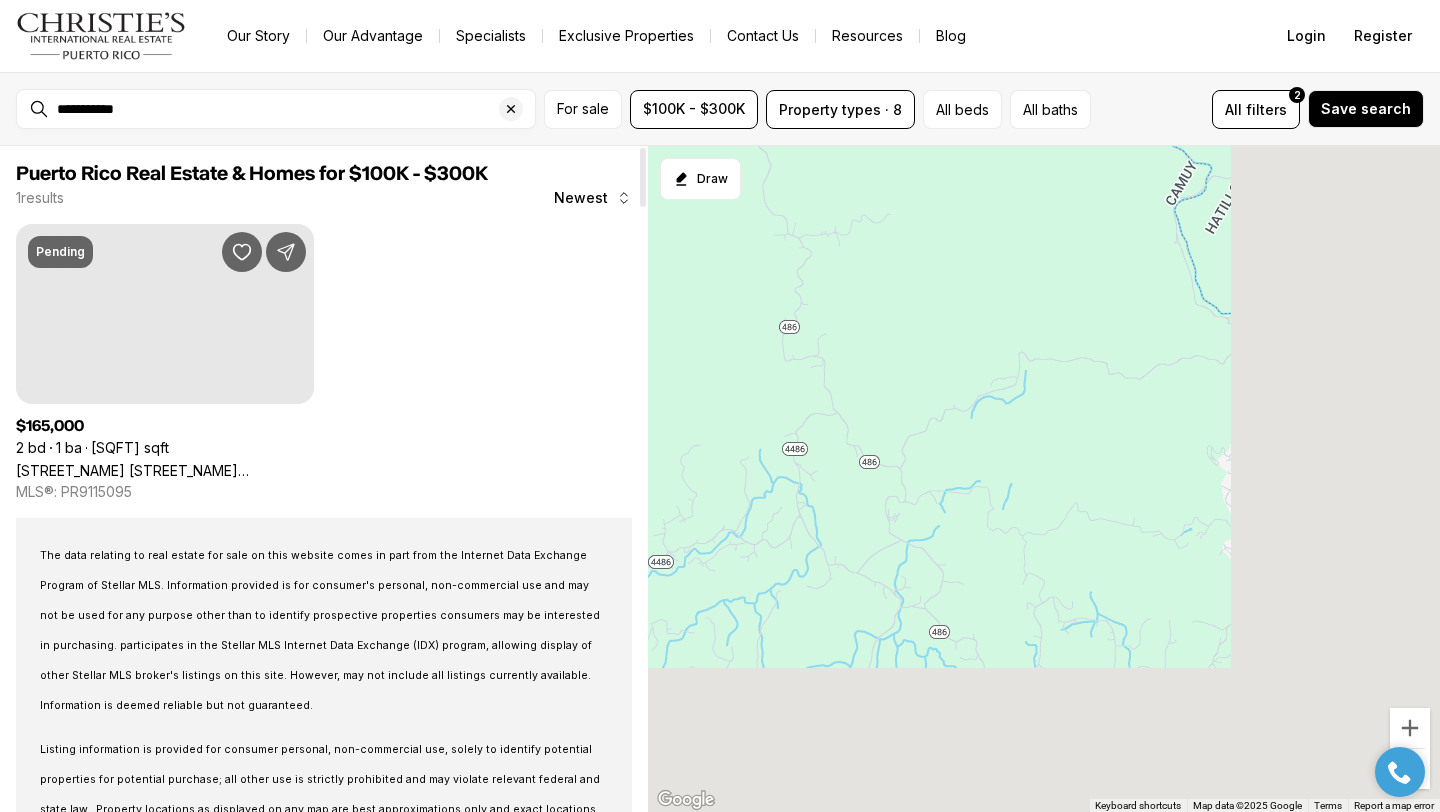 drag, startPoint x: 1104, startPoint y: 478, endPoint x: 630, endPoint y: 146, distance: 578.70544 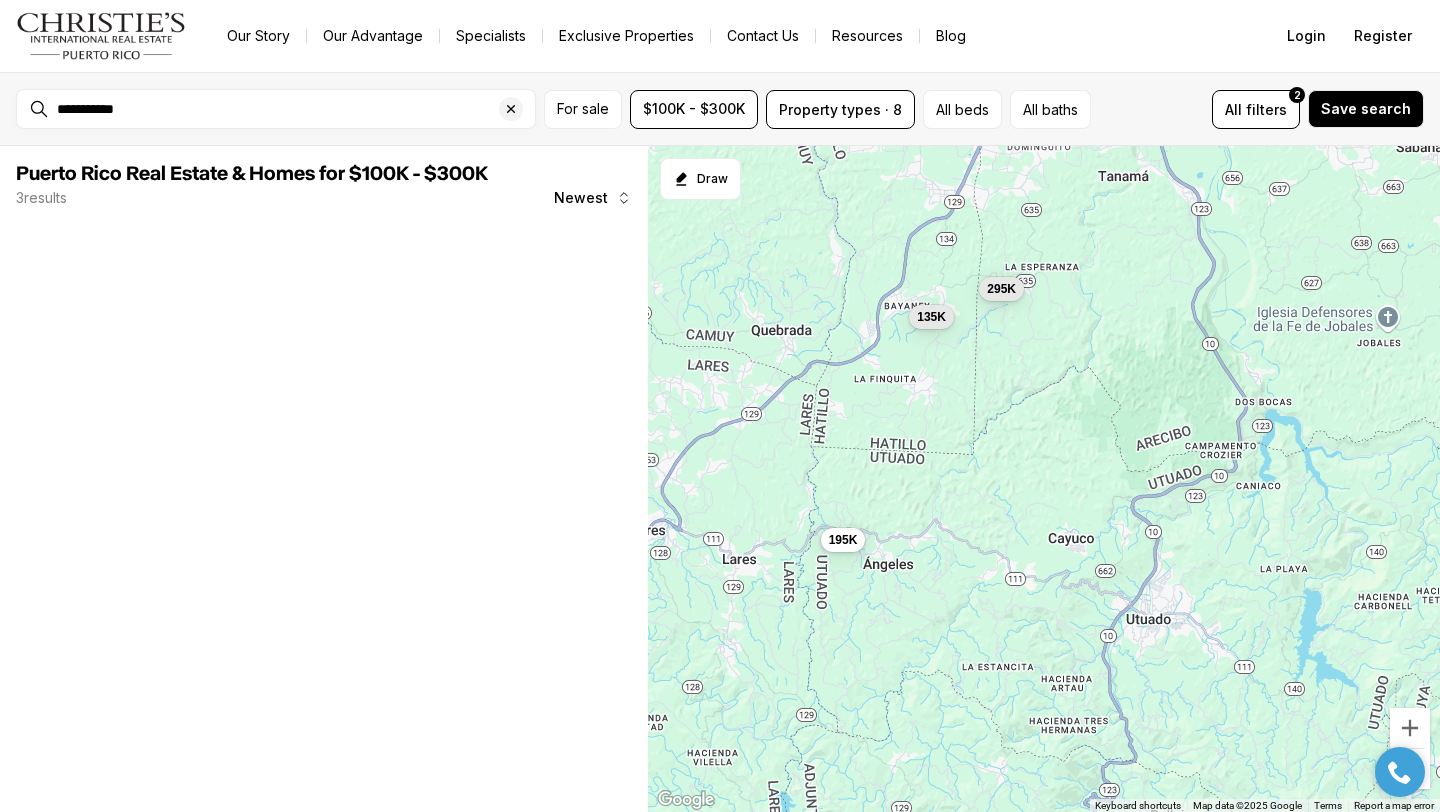 drag, startPoint x: 1234, startPoint y: 659, endPoint x: 947, endPoint y: 339, distance: 429.84766 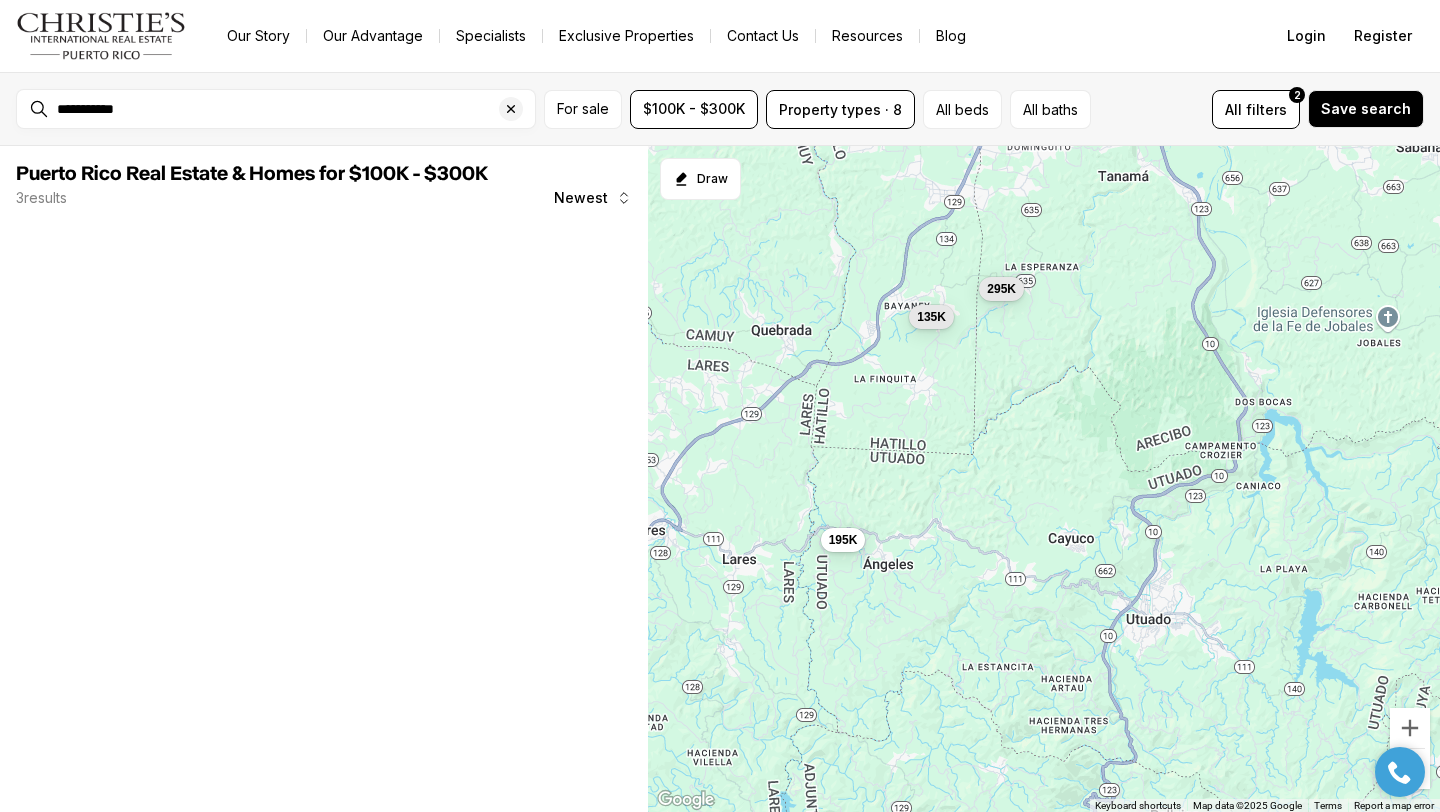 click on "135K 195K 295K" at bounding box center [1044, 479] 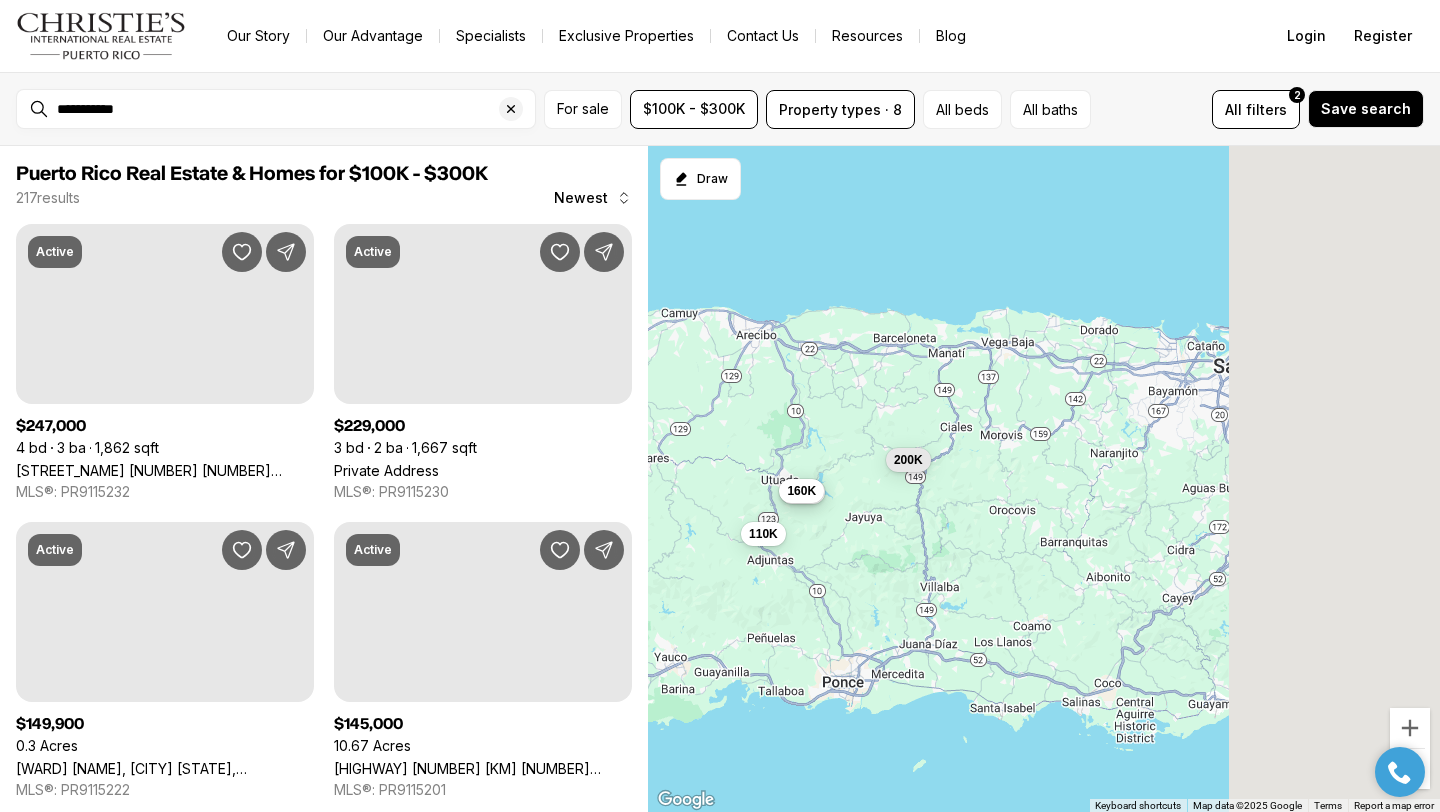 drag, startPoint x: 1188, startPoint y: 647, endPoint x: 827, endPoint y: 660, distance: 361.234 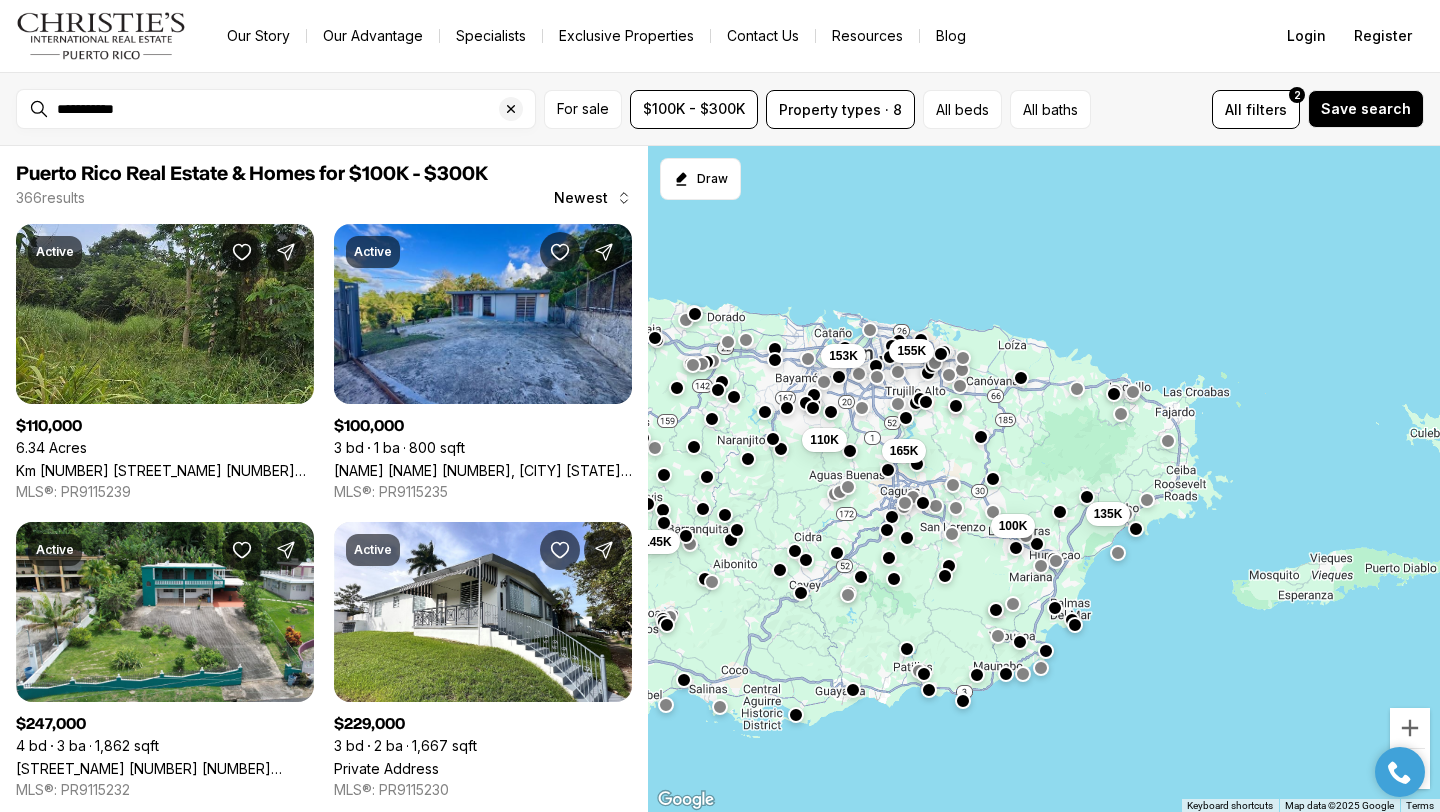 drag, startPoint x: 1297, startPoint y: 427, endPoint x: 1004, endPoint y: 400, distance: 294.2414 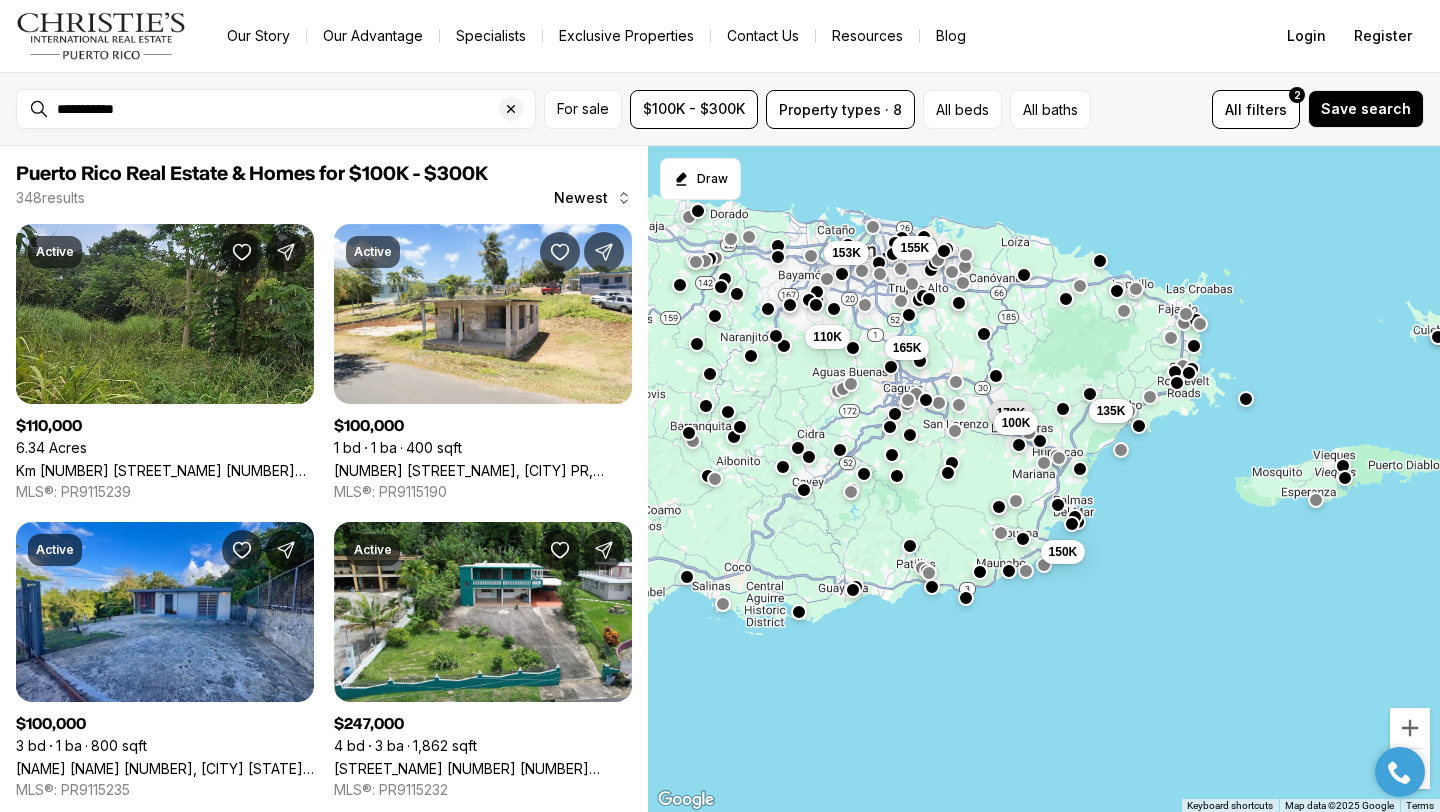 drag, startPoint x: 1219, startPoint y: 543, endPoint x: 1249, endPoint y: 426, distance: 120.784935 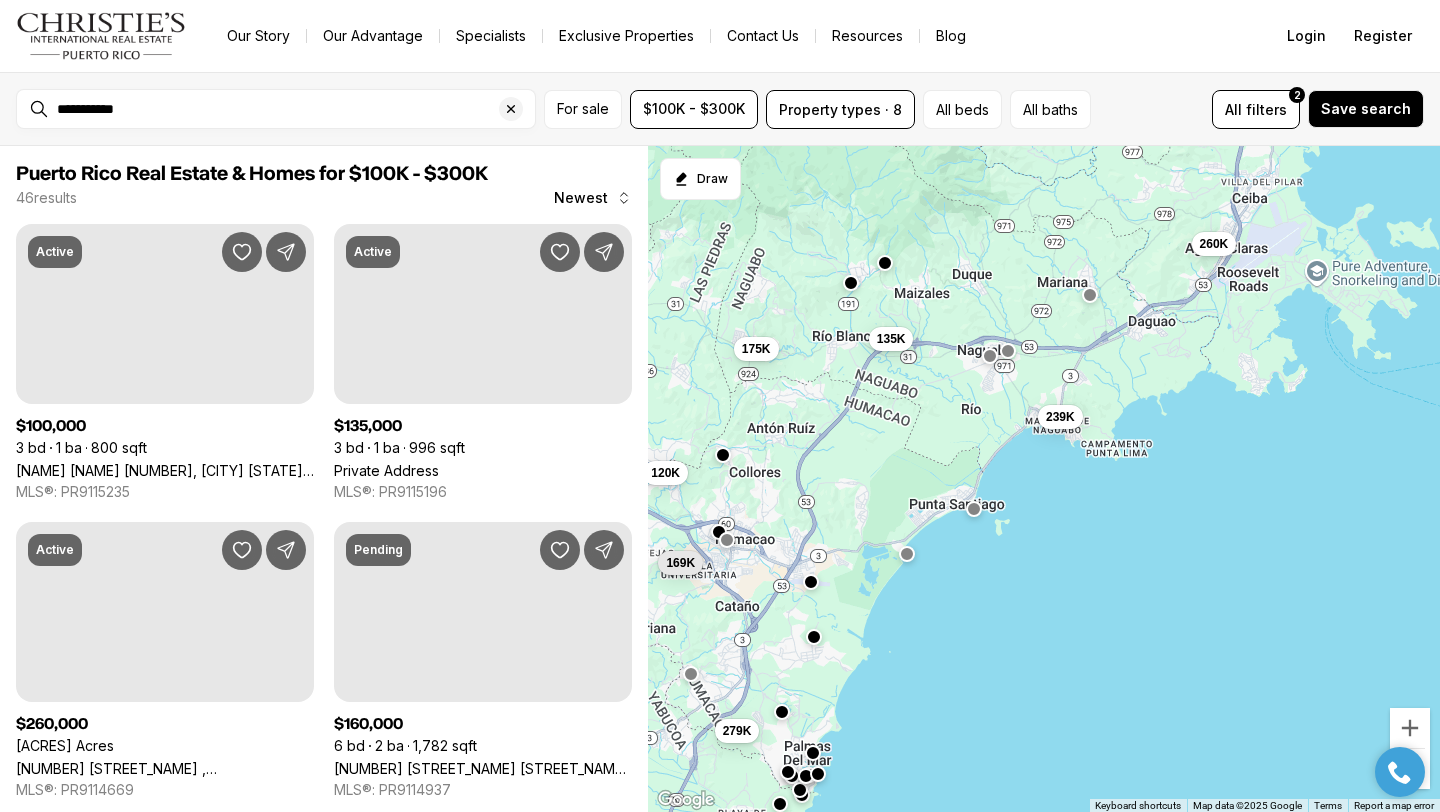 drag, startPoint x: 1376, startPoint y: 461, endPoint x: 1179, endPoint y: 534, distance: 210.09045 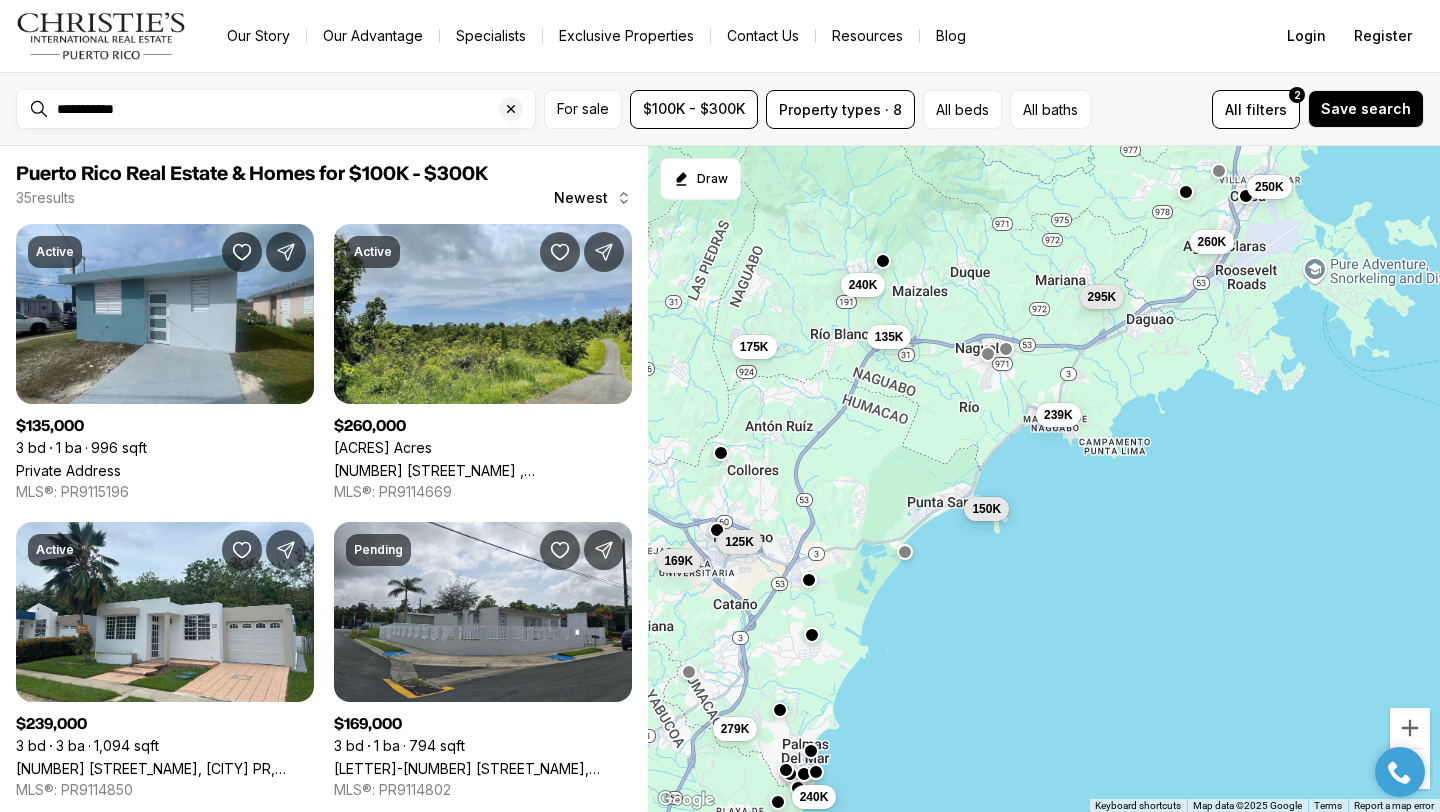 click on "150K" at bounding box center (986, 508) 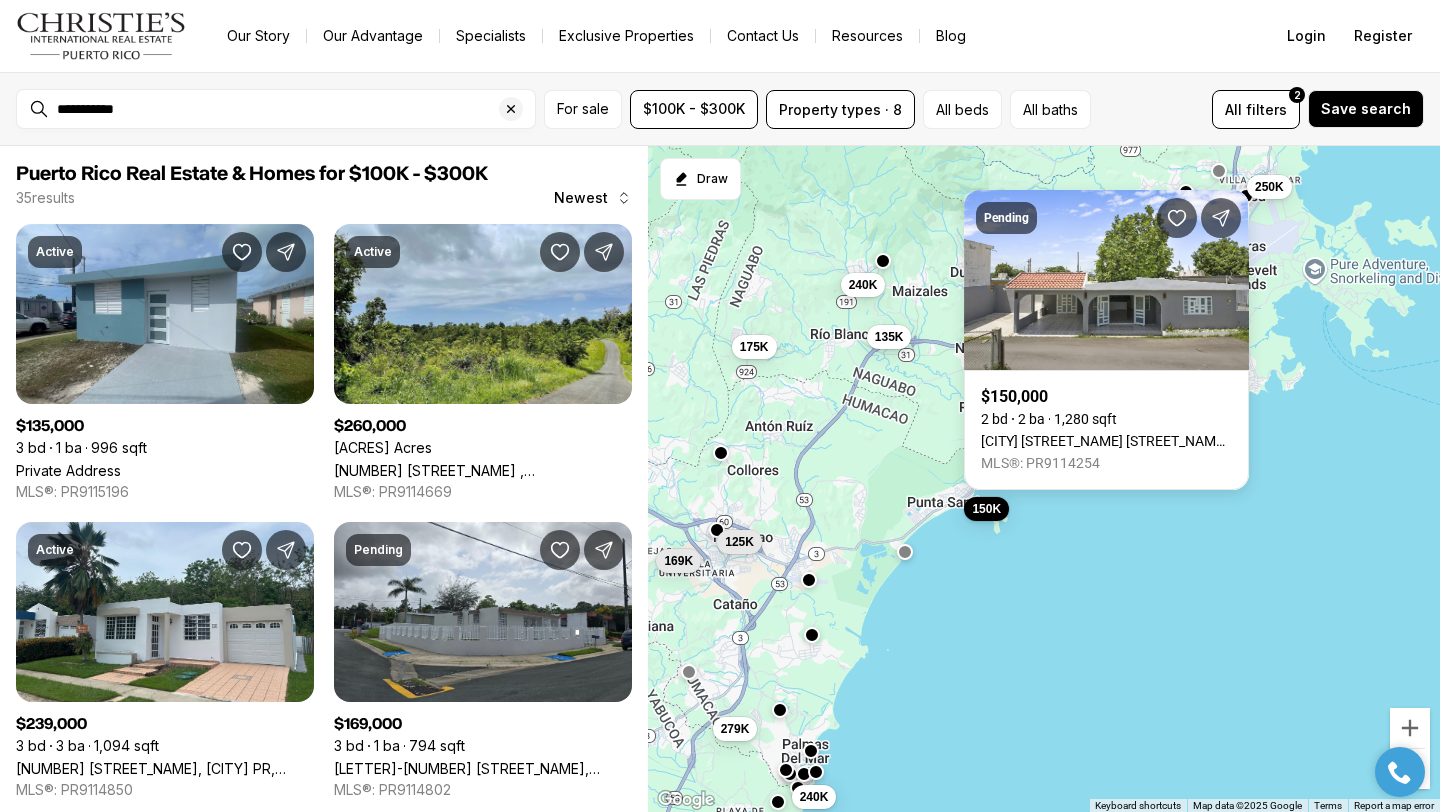 click on "240K 135K 239K 295K 175K 279K 125K 169K 150K 240K 260K 250K" at bounding box center (1044, 479) 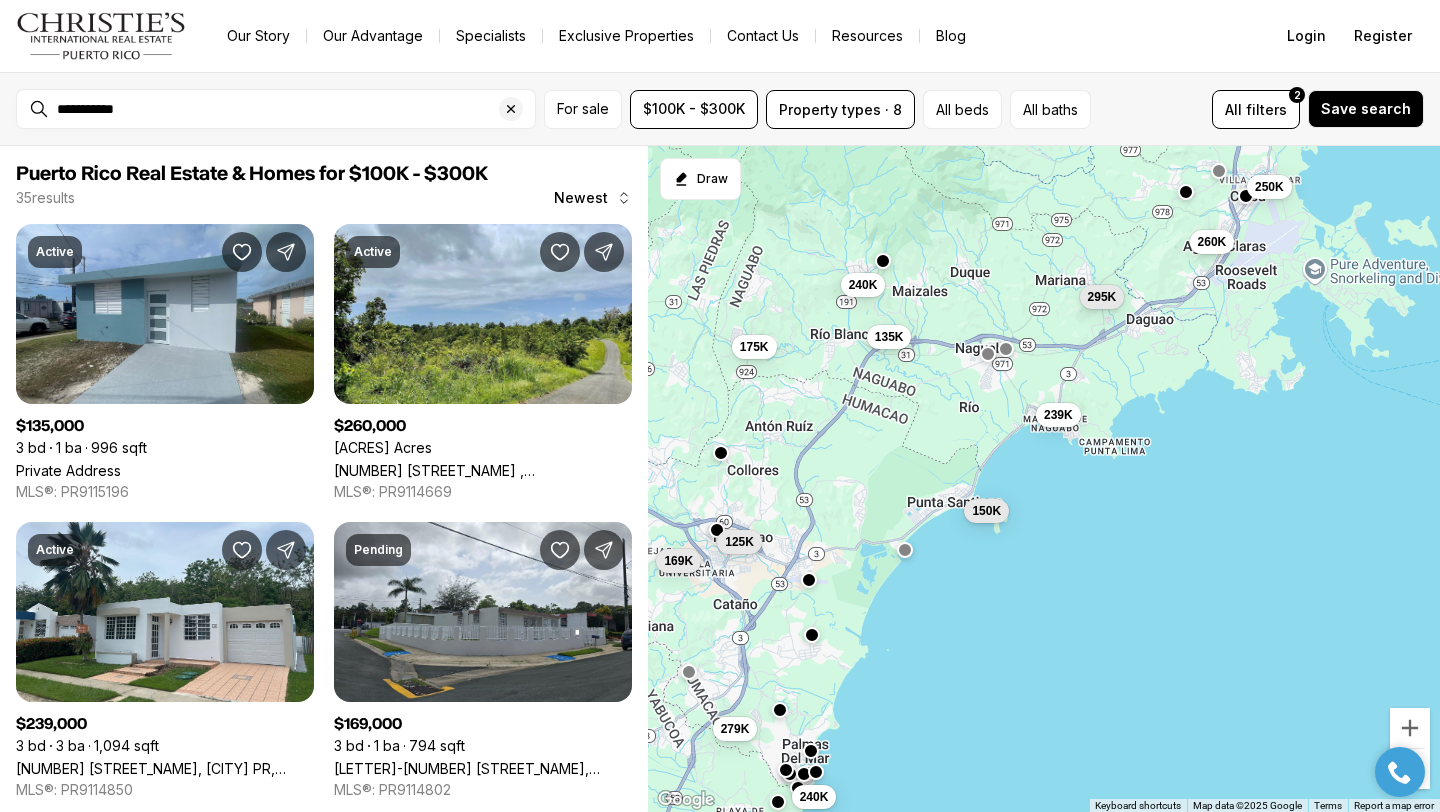 click at bounding box center [905, 550] 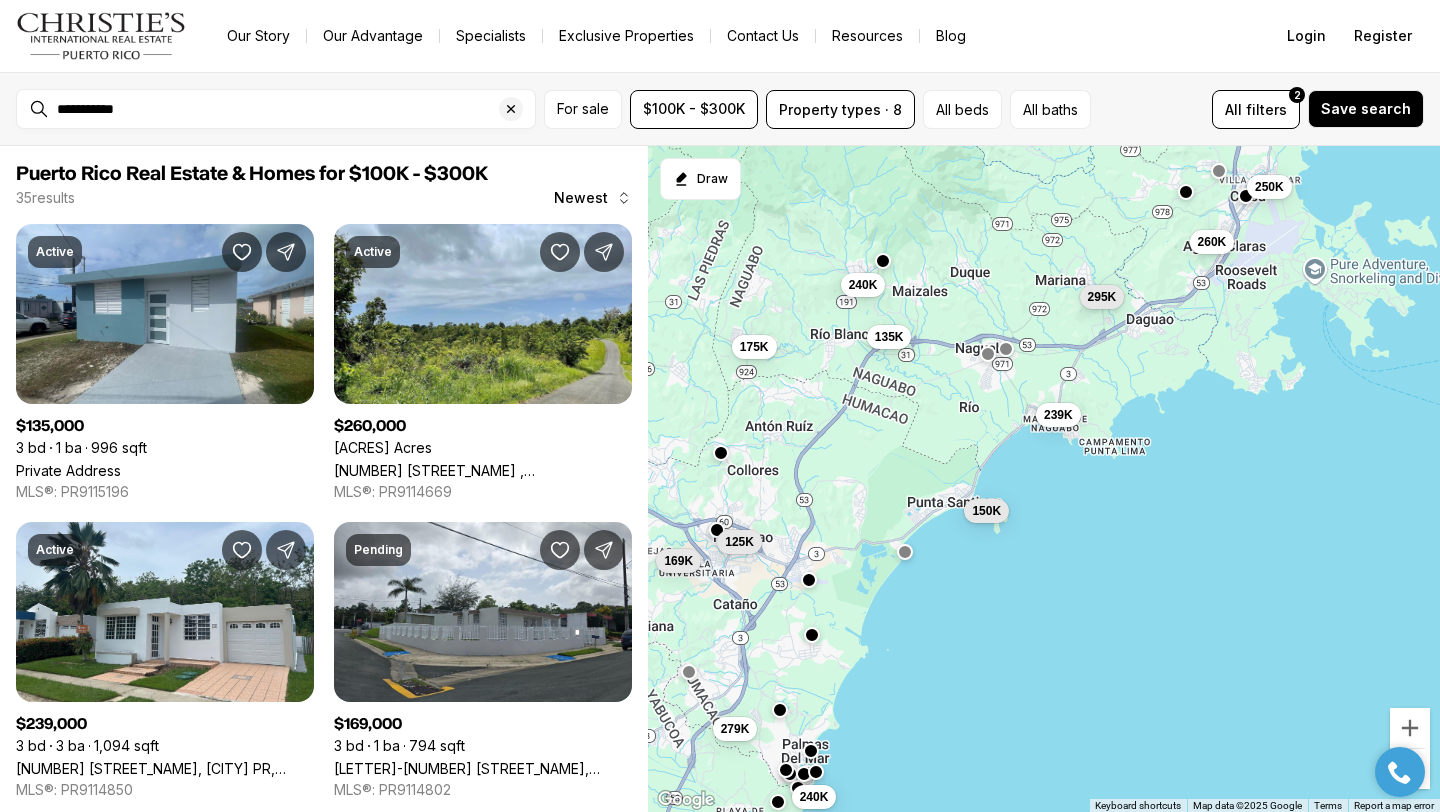 click on "240K 135K 239K 295K 175K 279K 125K 169K 150K 240K 260K 250K" at bounding box center (1044, 479) 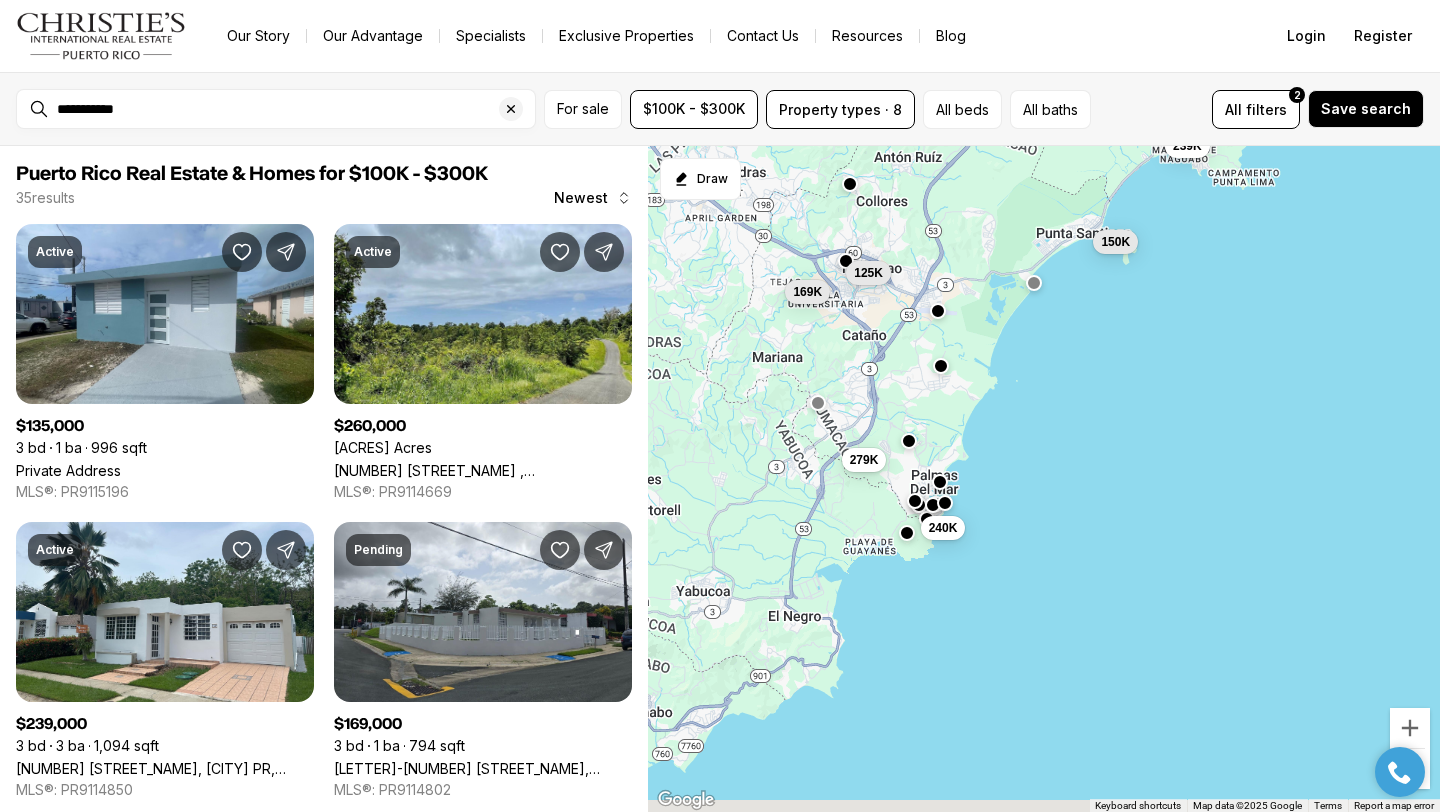 drag, startPoint x: 842, startPoint y: 630, endPoint x: 982, endPoint y: 334, distance: 327.43854 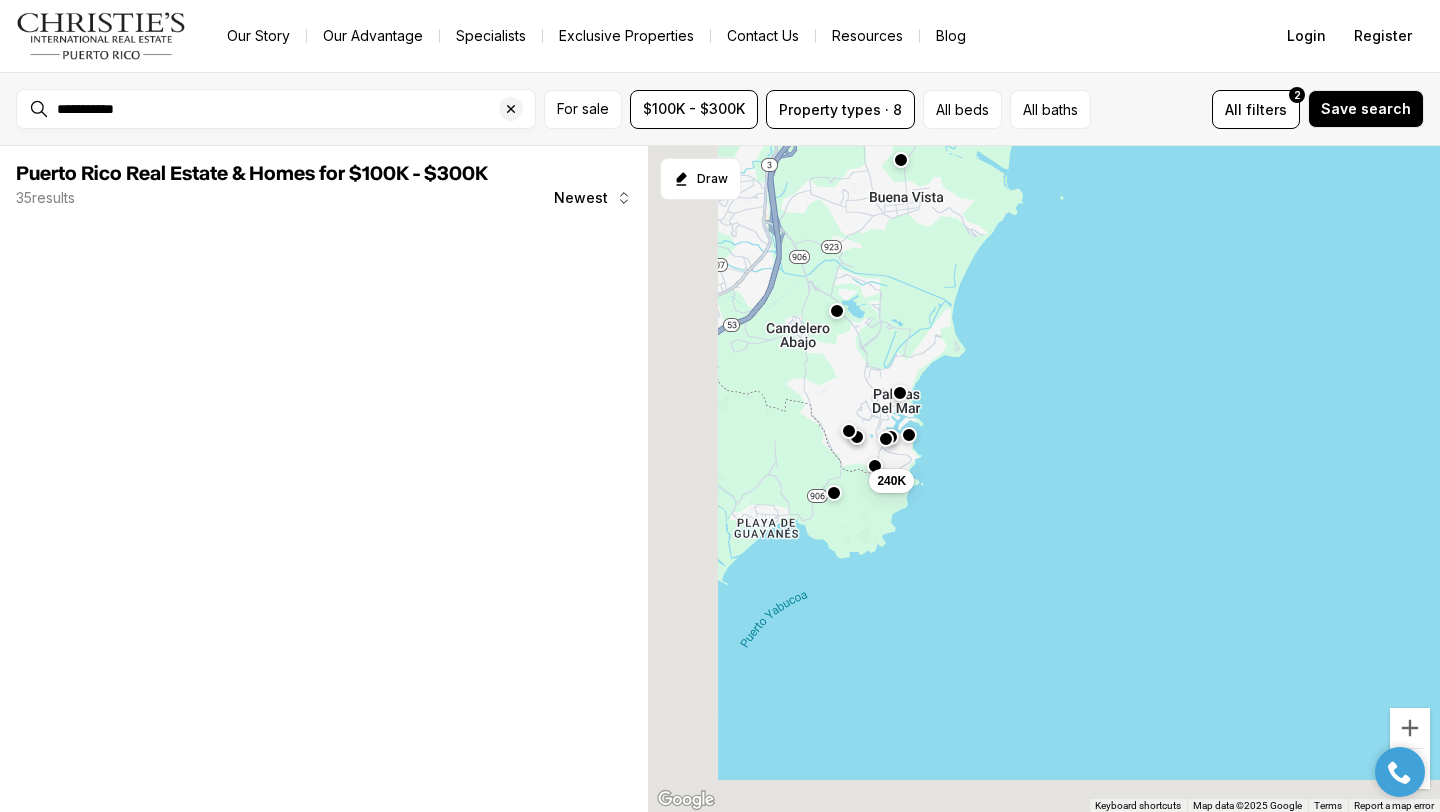 drag, startPoint x: 1060, startPoint y: 435, endPoint x: 1357, endPoint y: 300, distance: 326.24225 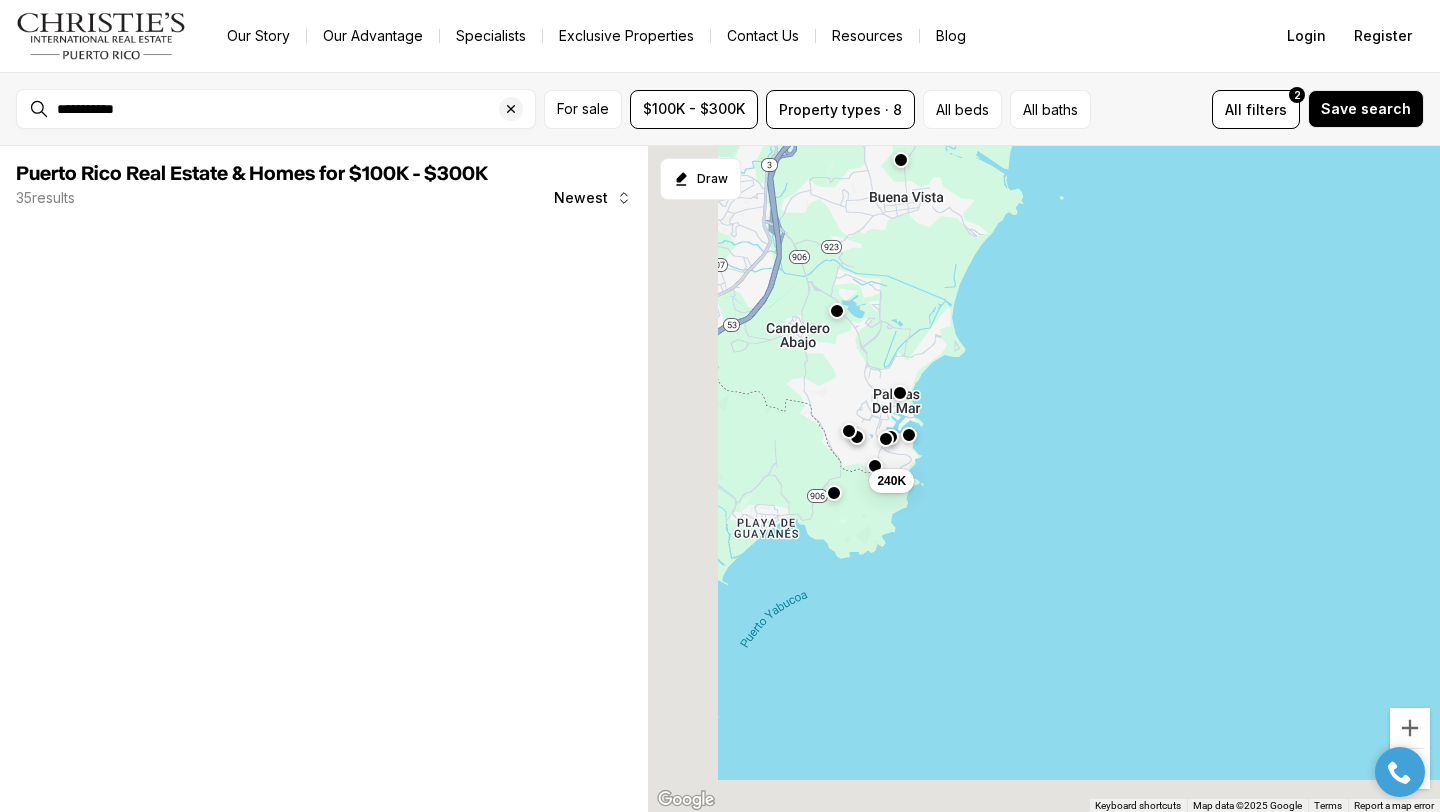 click on "240K" at bounding box center (1044, 479) 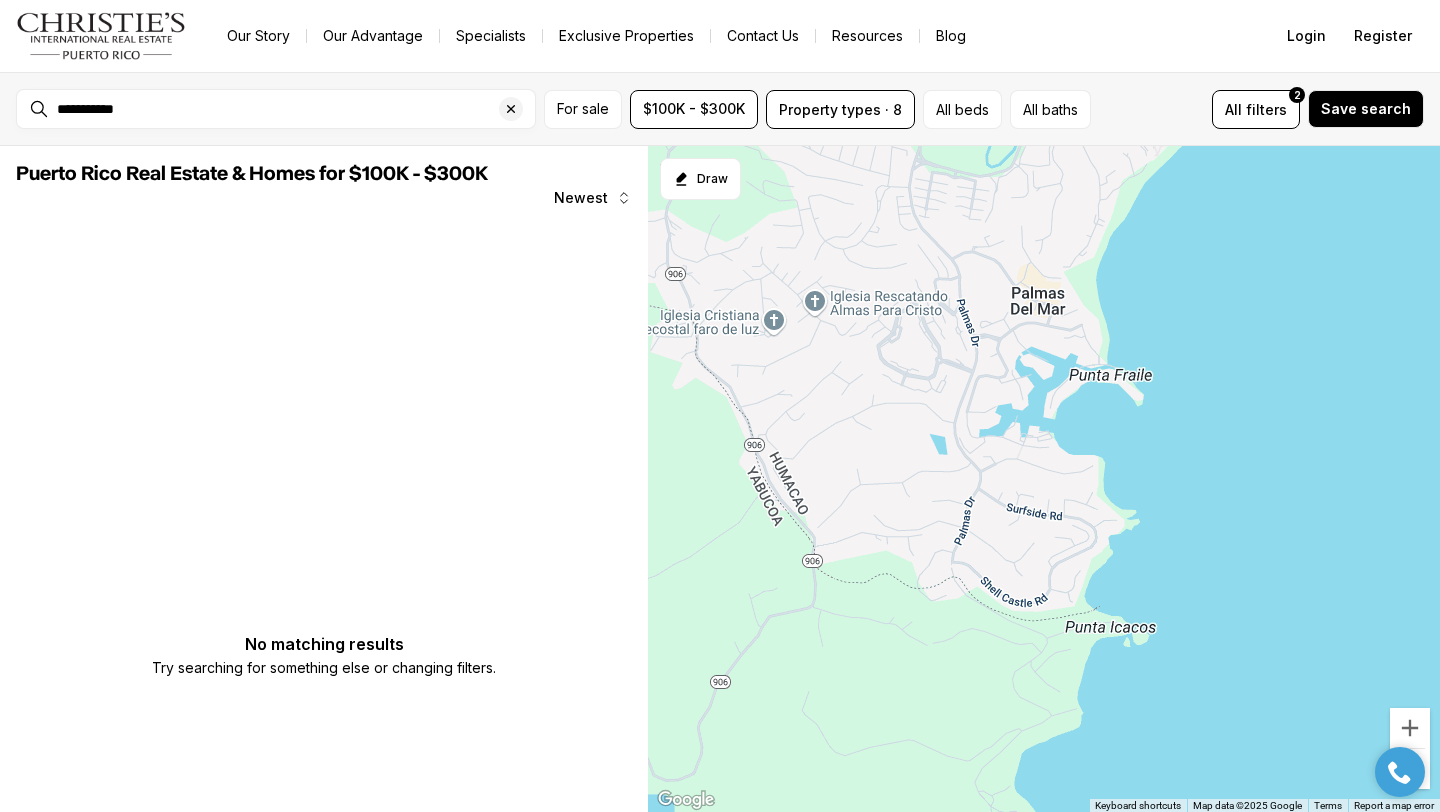 drag, startPoint x: 1014, startPoint y: 369, endPoint x: 1438, endPoint y: 451, distance: 431.85645 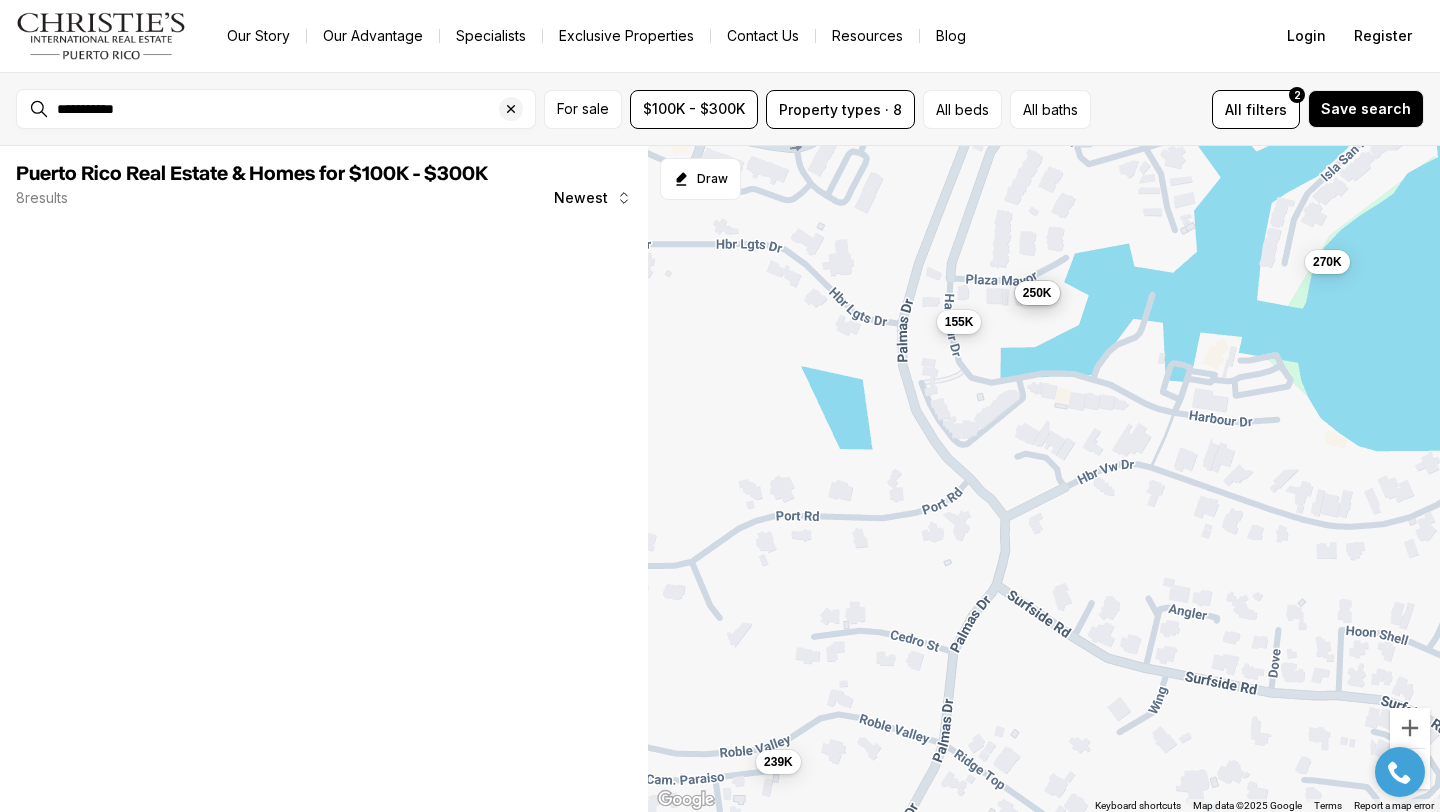 click on "155K" at bounding box center [959, 322] 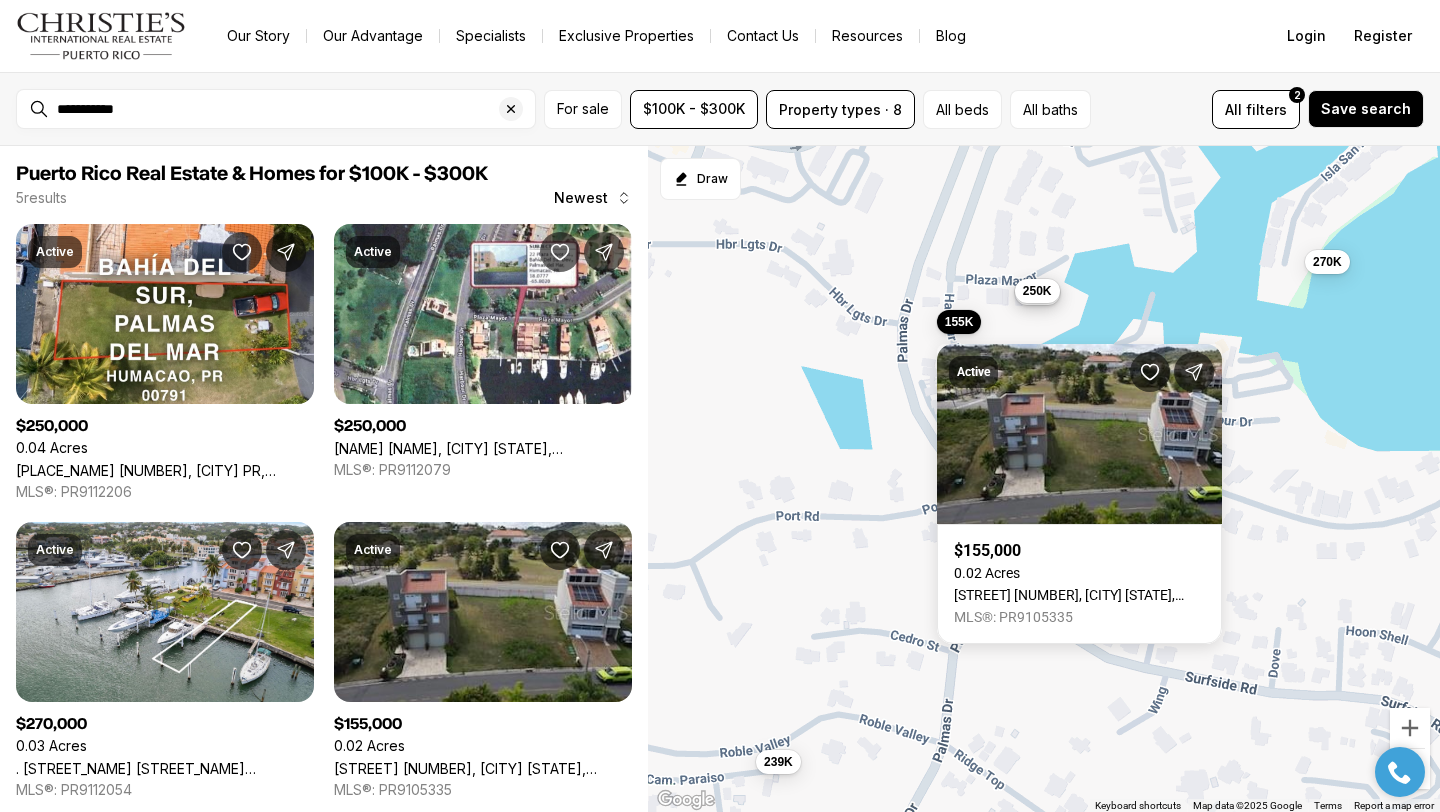 click on "250K" at bounding box center (1037, 290) 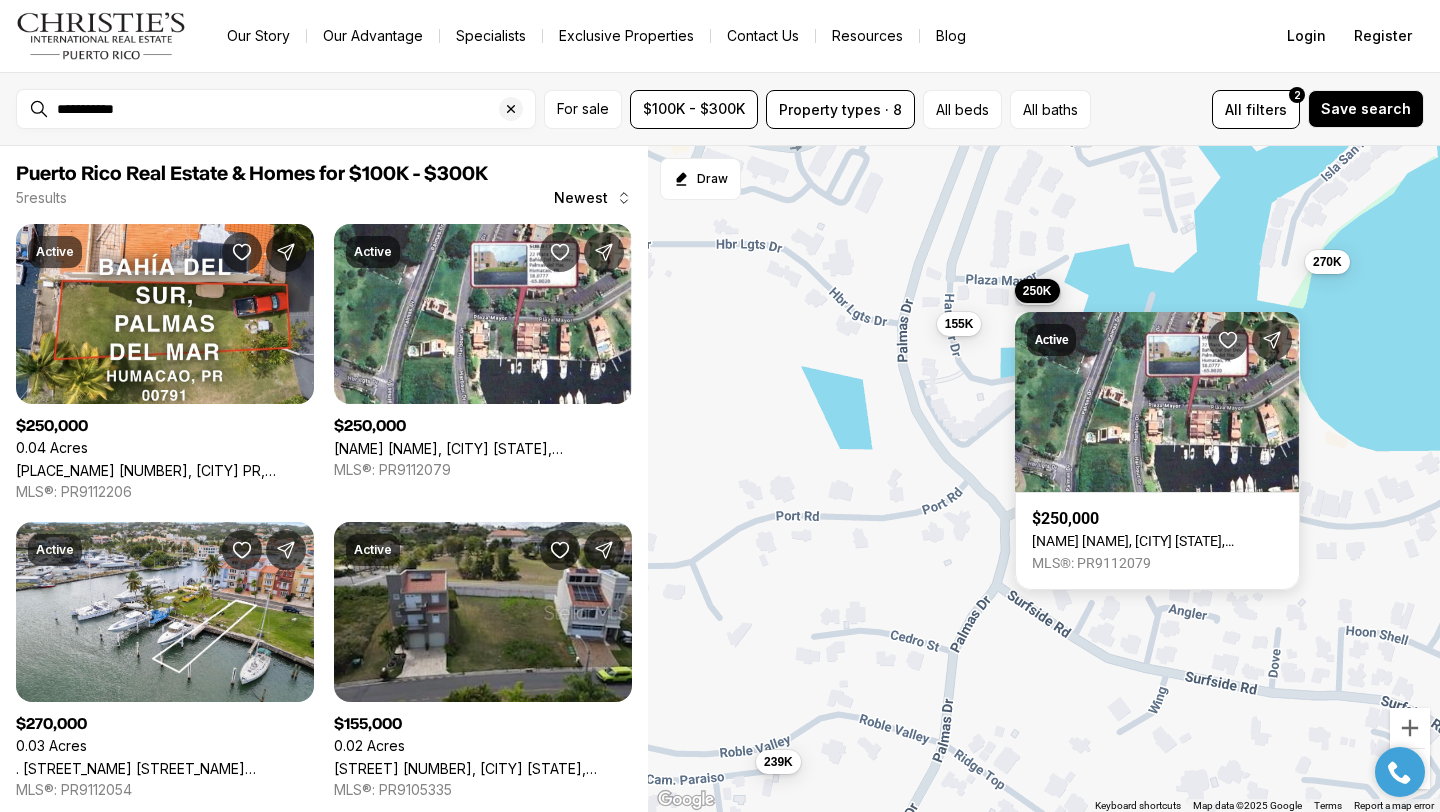 click on "250K 250K 270K 155K 239K" at bounding box center [1044, 479] 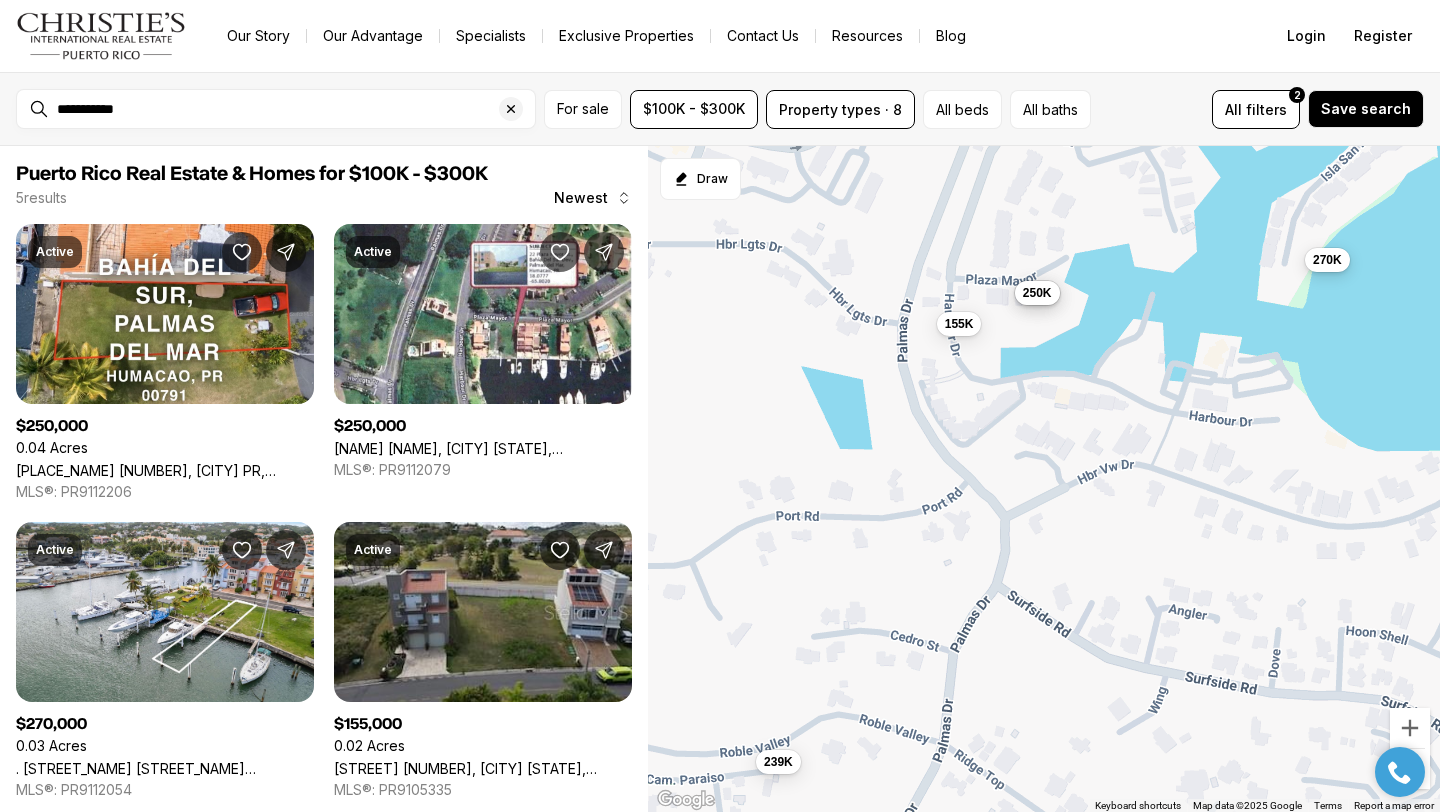 click on "270K" at bounding box center (1327, 259) 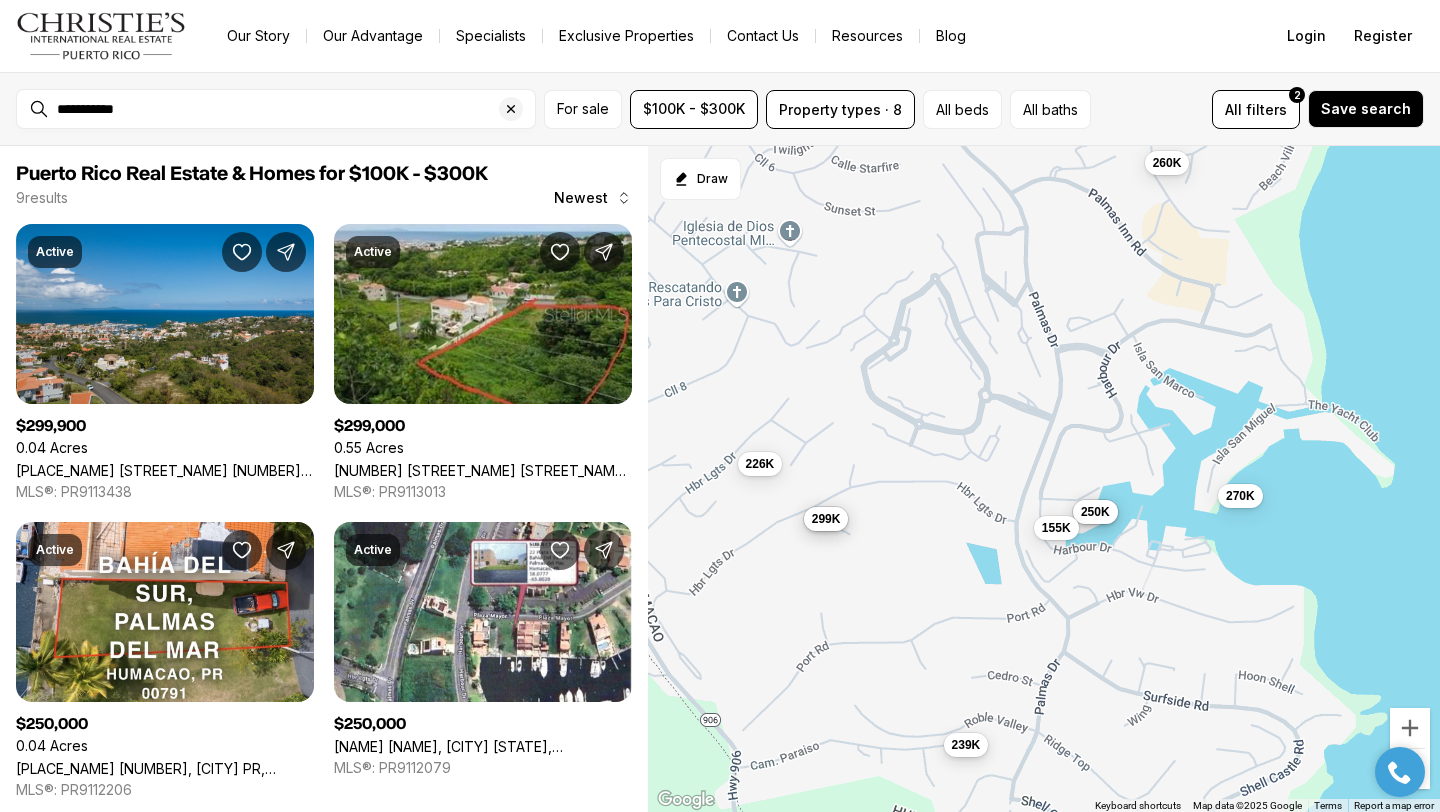 click on "239K" at bounding box center (966, 744) 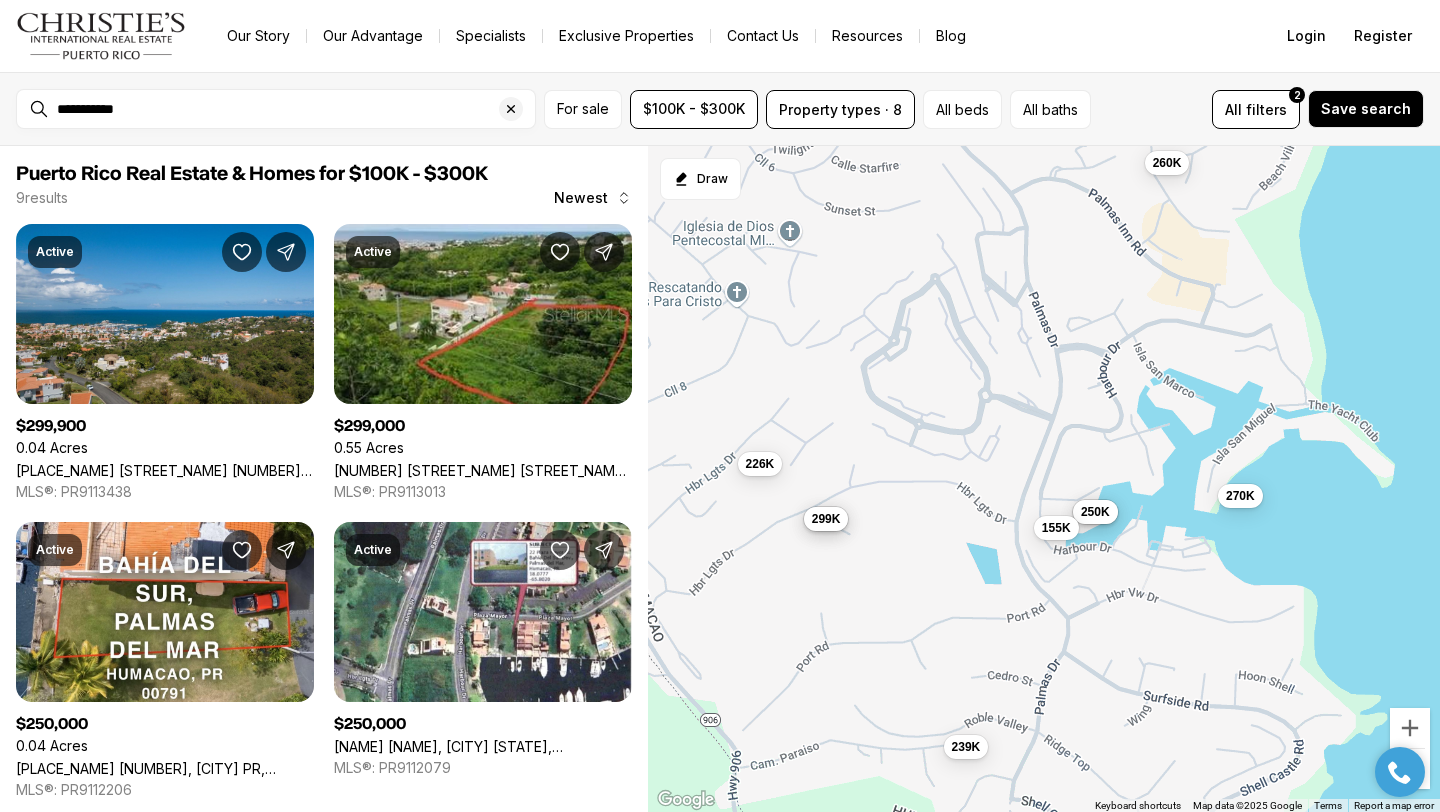 click on "250K 250K 270K 155K 239K 300K 299K 260K 226K" at bounding box center (1044, 479) 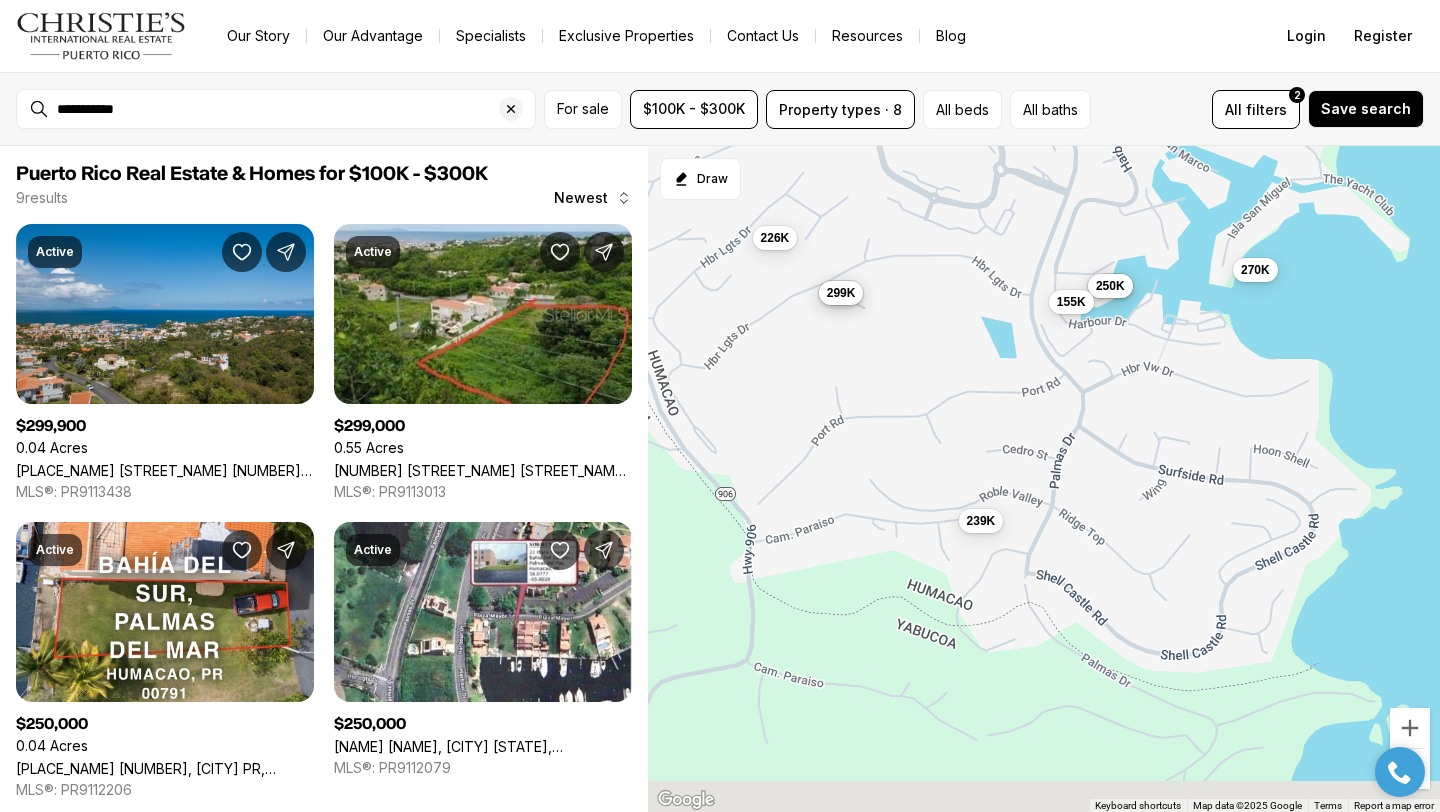 drag, startPoint x: 1325, startPoint y: 590, endPoint x: 1341, endPoint y: 343, distance: 247.51767 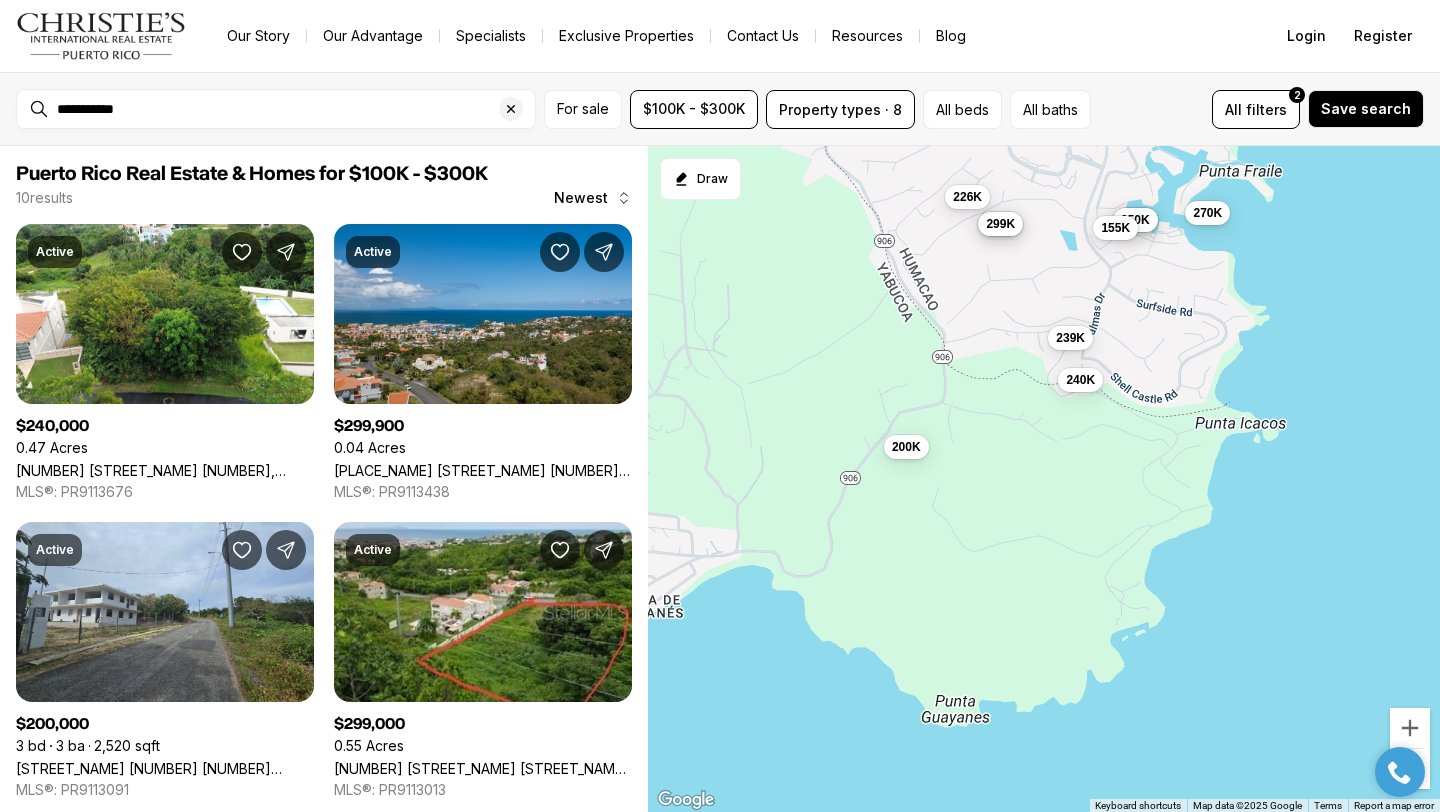 drag, startPoint x: 1054, startPoint y: 642, endPoint x: 1070, endPoint y: 540, distance: 103.24728 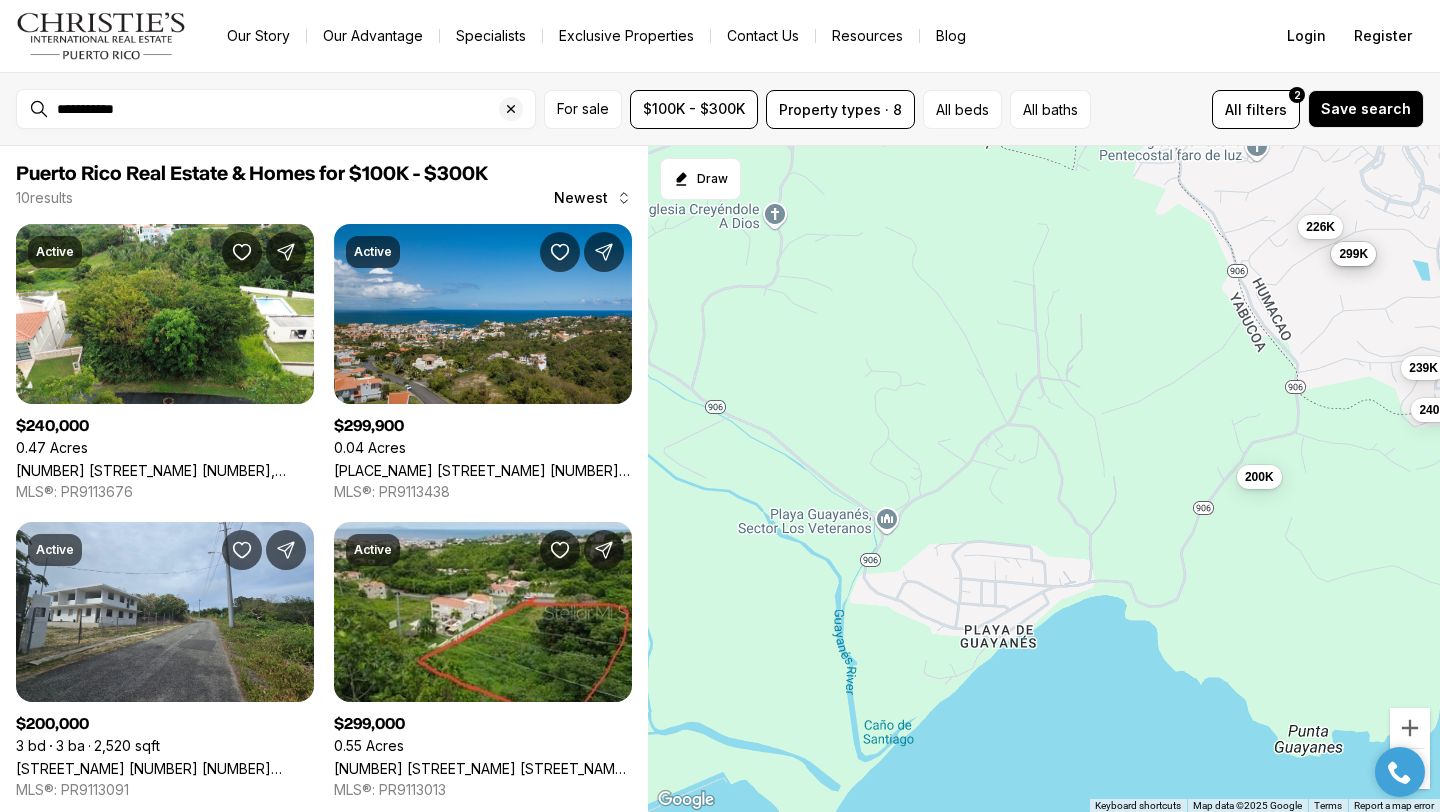 drag, startPoint x: 998, startPoint y: 534, endPoint x: 1351, endPoint y: 566, distance: 354.44745 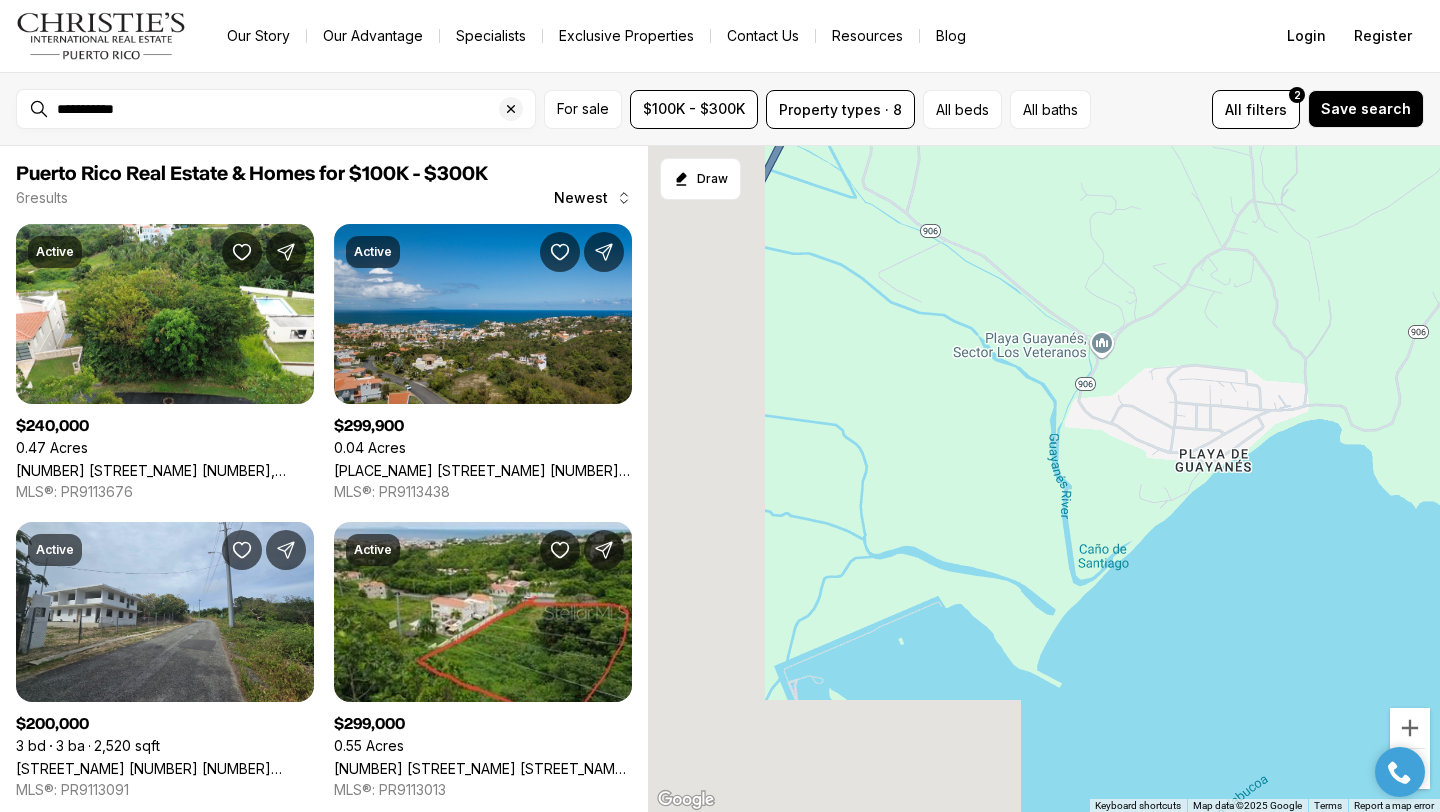 drag, startPoint x: 951, startPoint y: 586, endPoint x: 1168, endPoint y: 407, distance: 281.30054 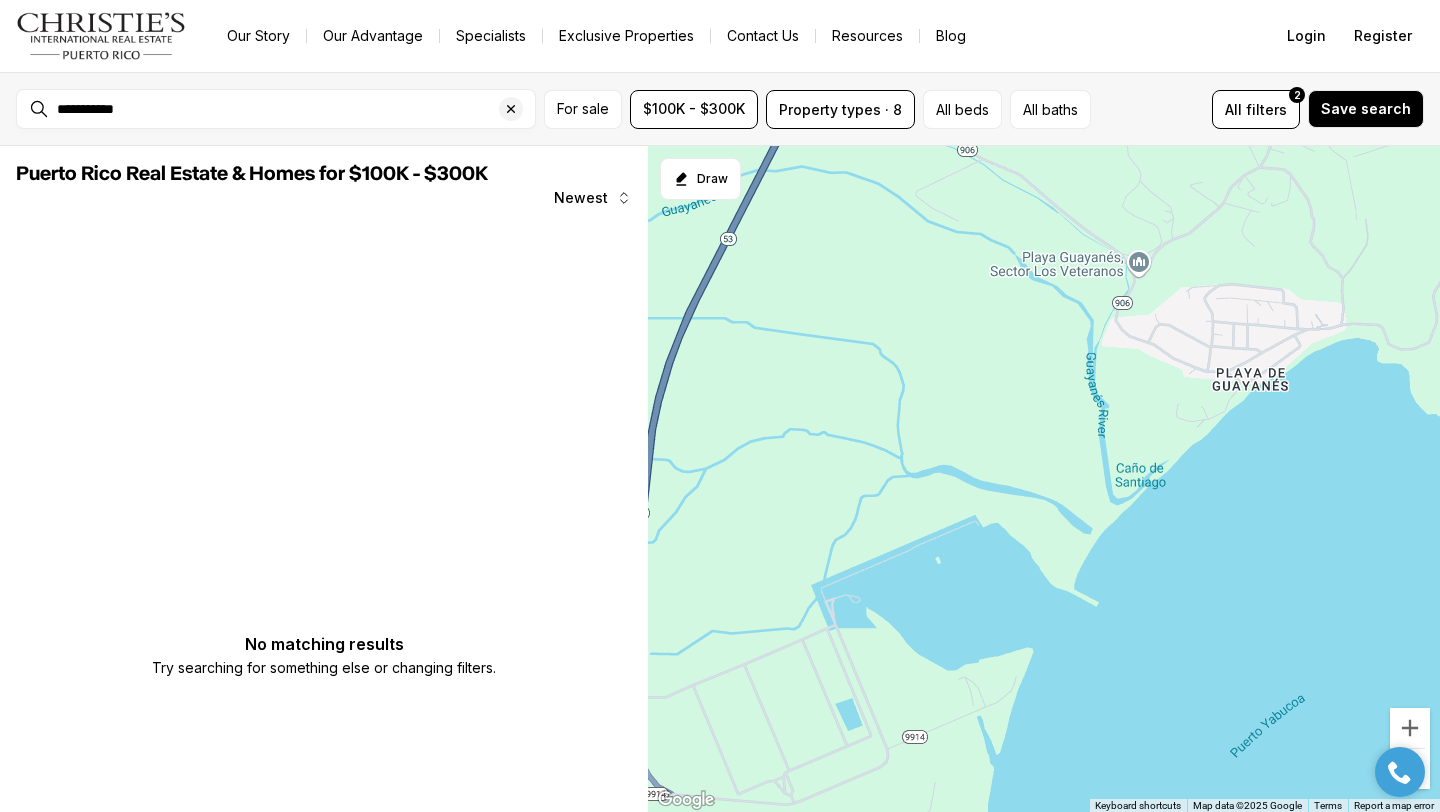 drag, startPoint x: 895, startPoint y: 537, endPoint x: 1005, endPoint y: 348, distance: 218.68013 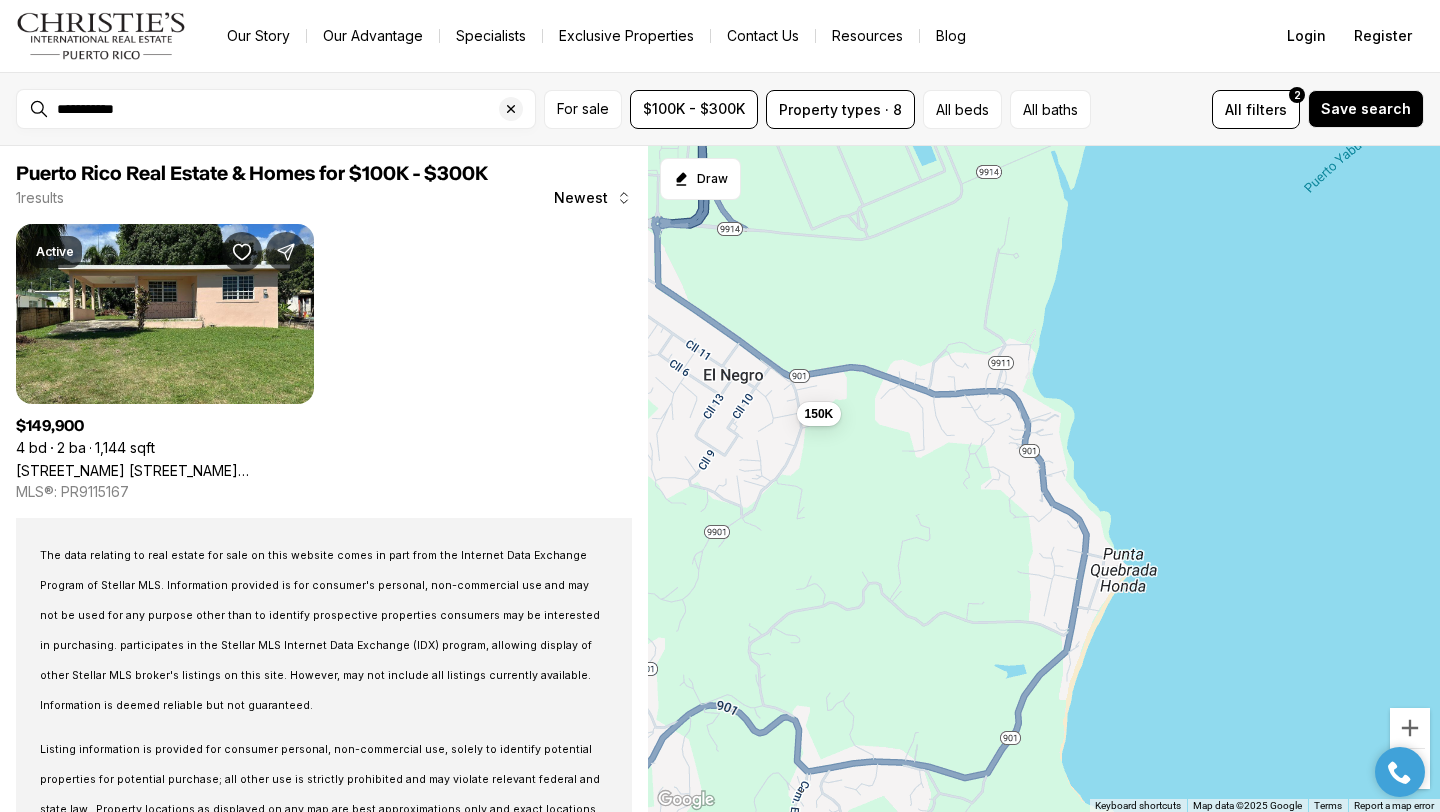 drag, startPoint x: 1038, startPoint y: 637, endPoint x: 921, endPoint y: 261, distance: 393.78293 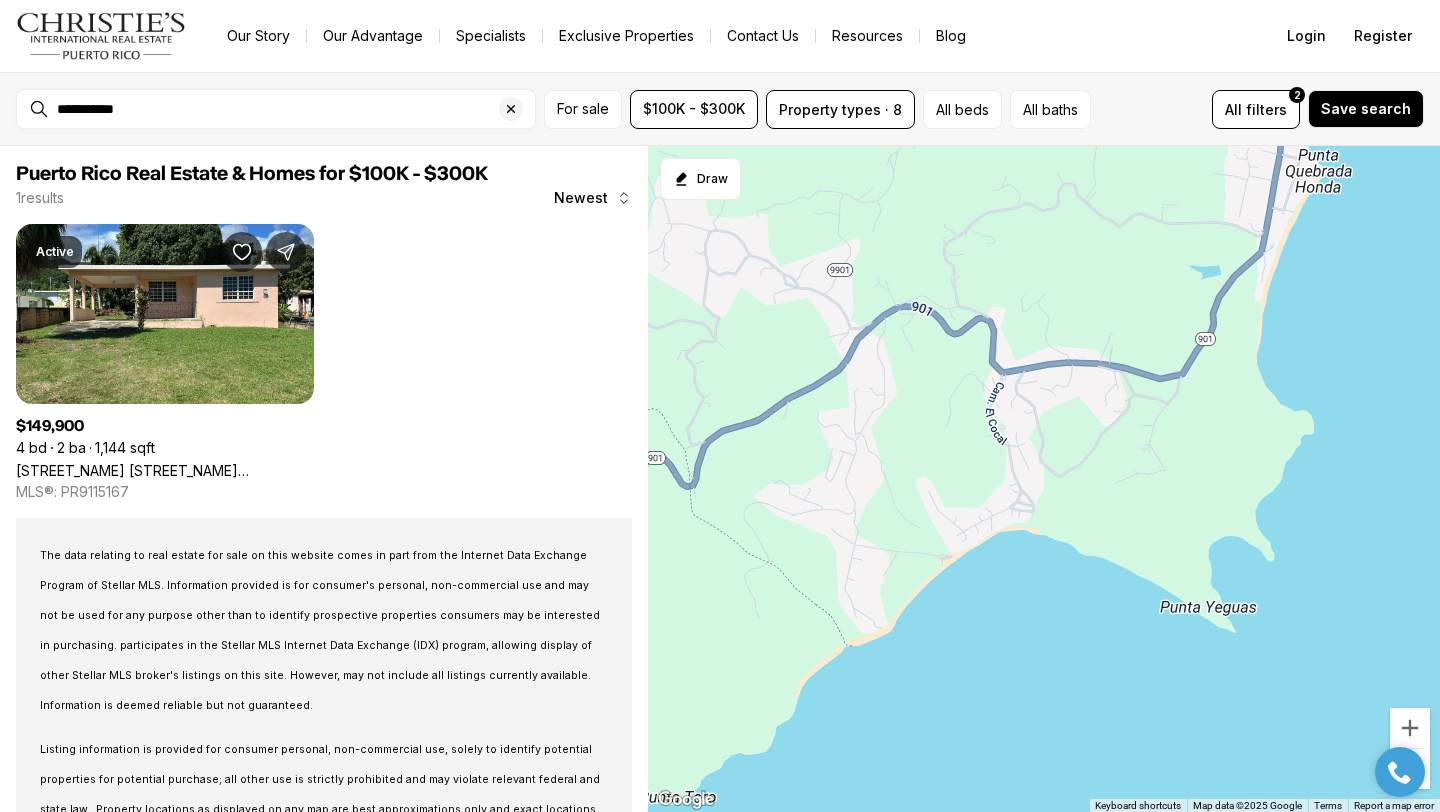 drag, startPoint x: 870, startPoint y: 457, endPoint x: 1192, endPoint y: 209, distance: 406.43326 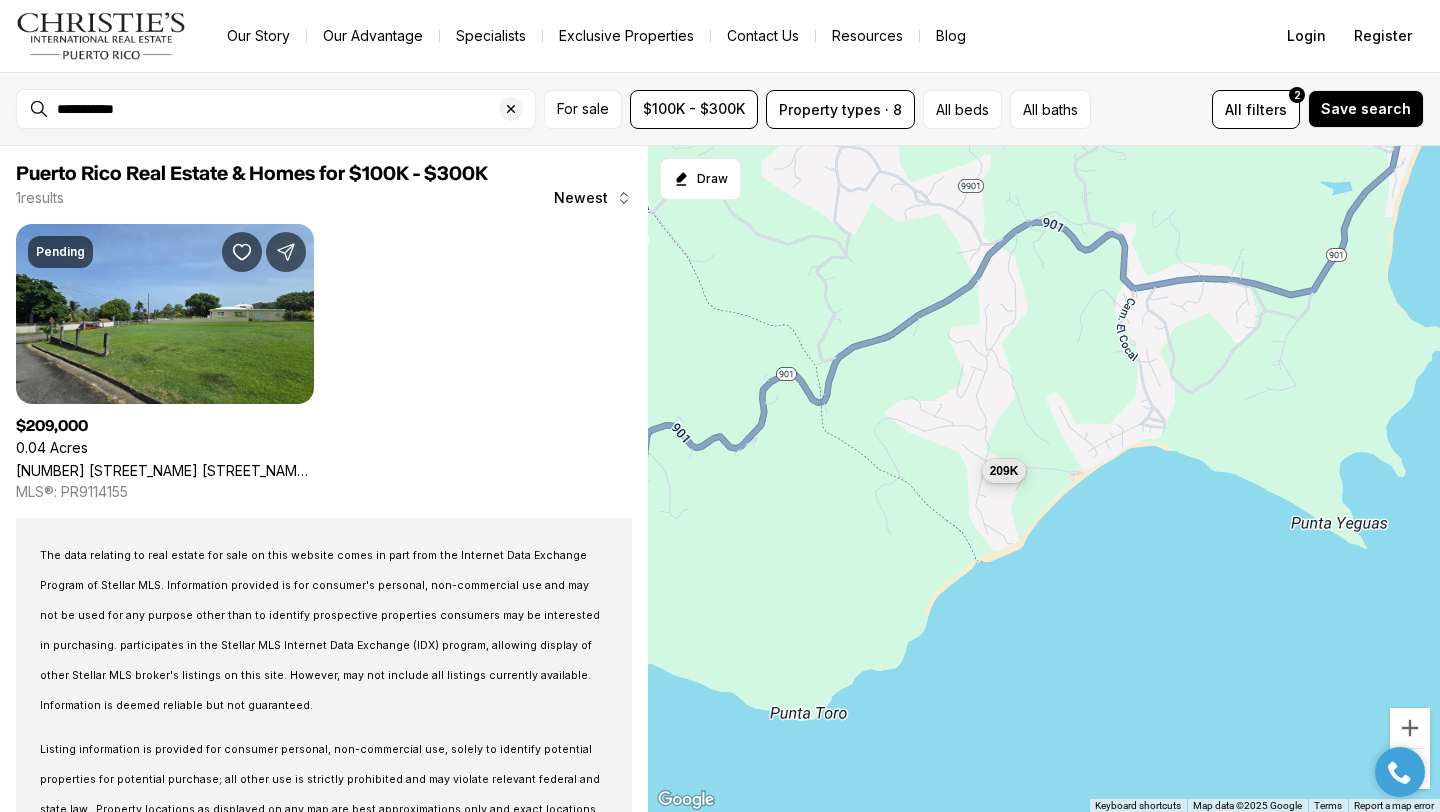 click on "209K" at bounding box center (1004, 470) 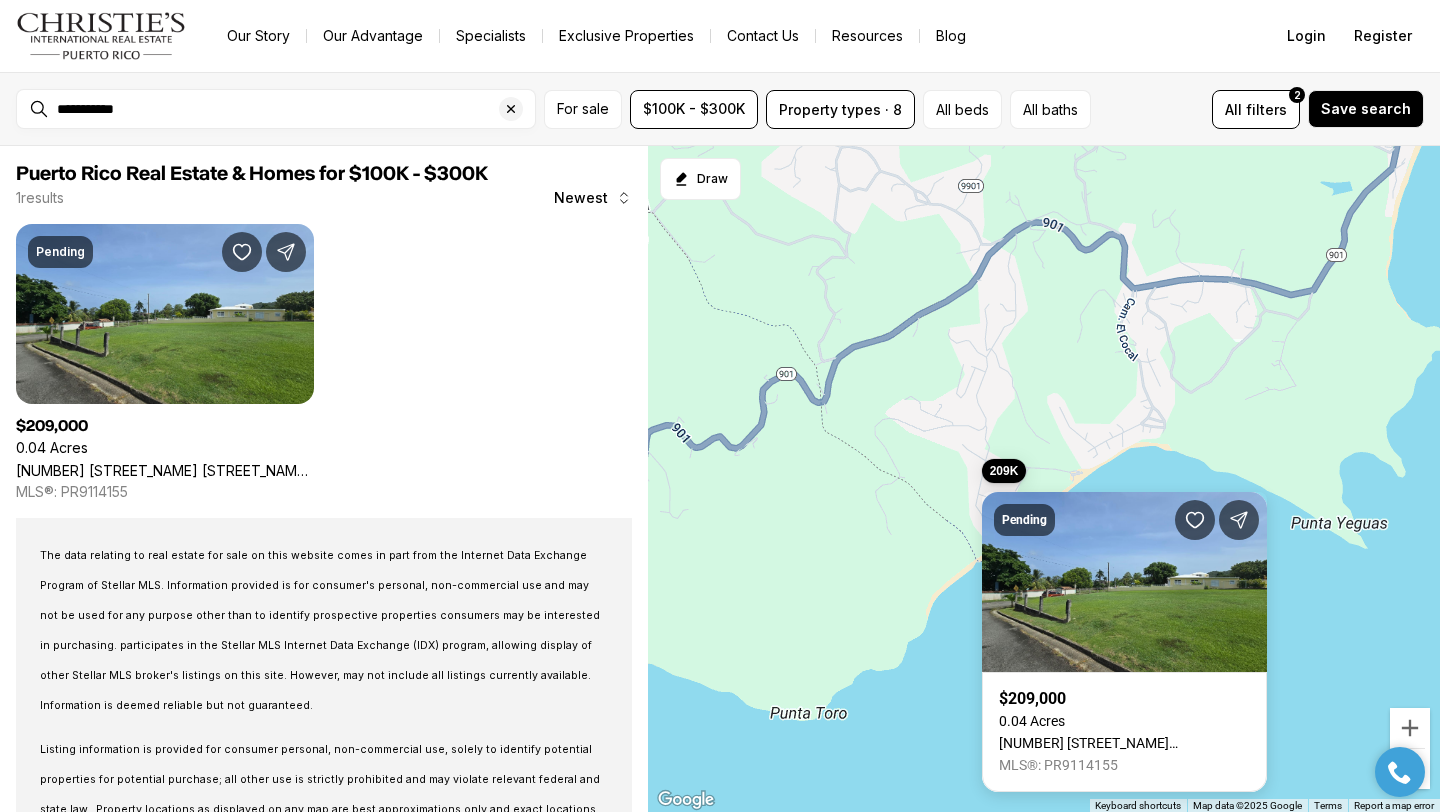 click on "209K" at bounding box center [1044, 479] 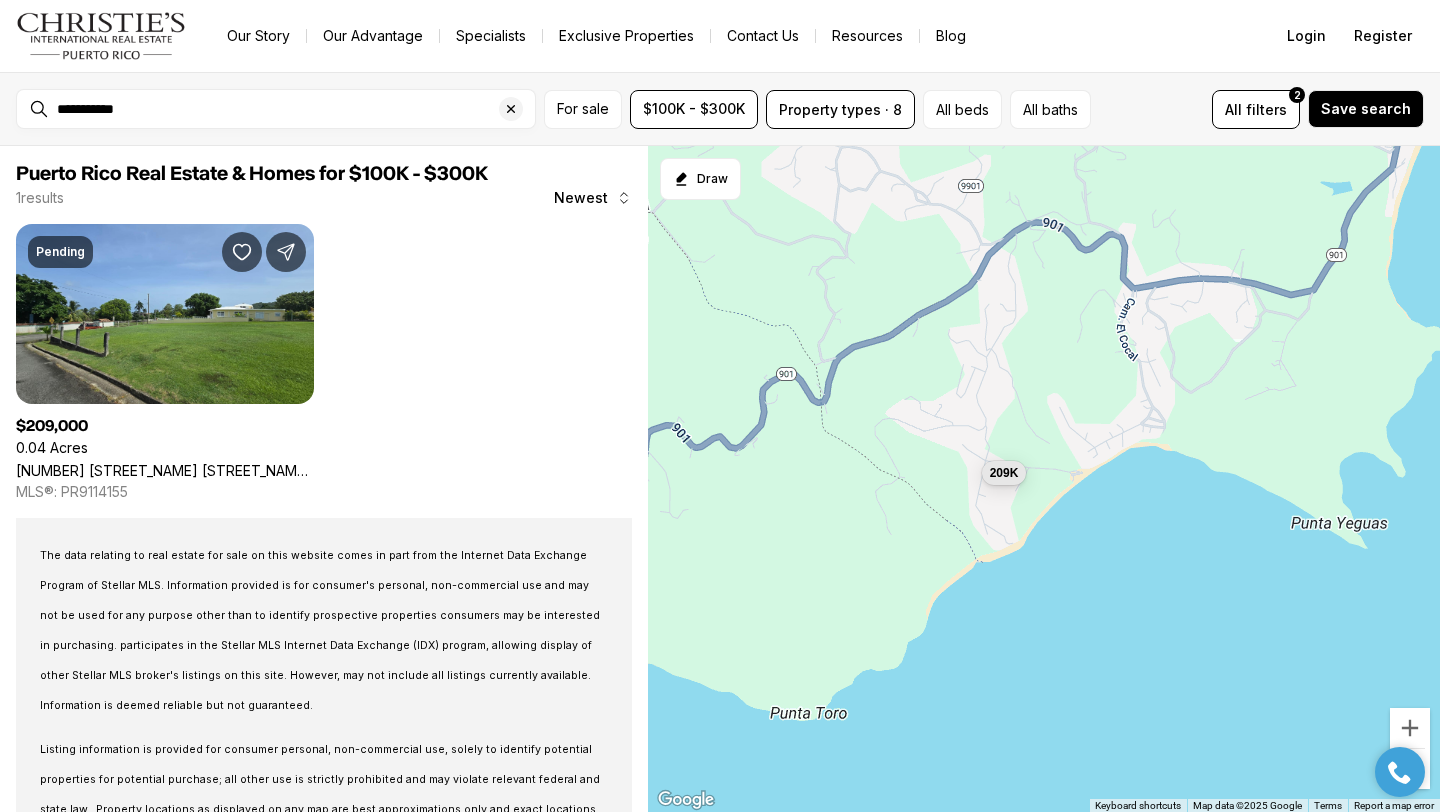 drag, startPoint x: 804, startPoint y: 611, endPoint x: 1358, endPoint y: 460, distance: 574.2099 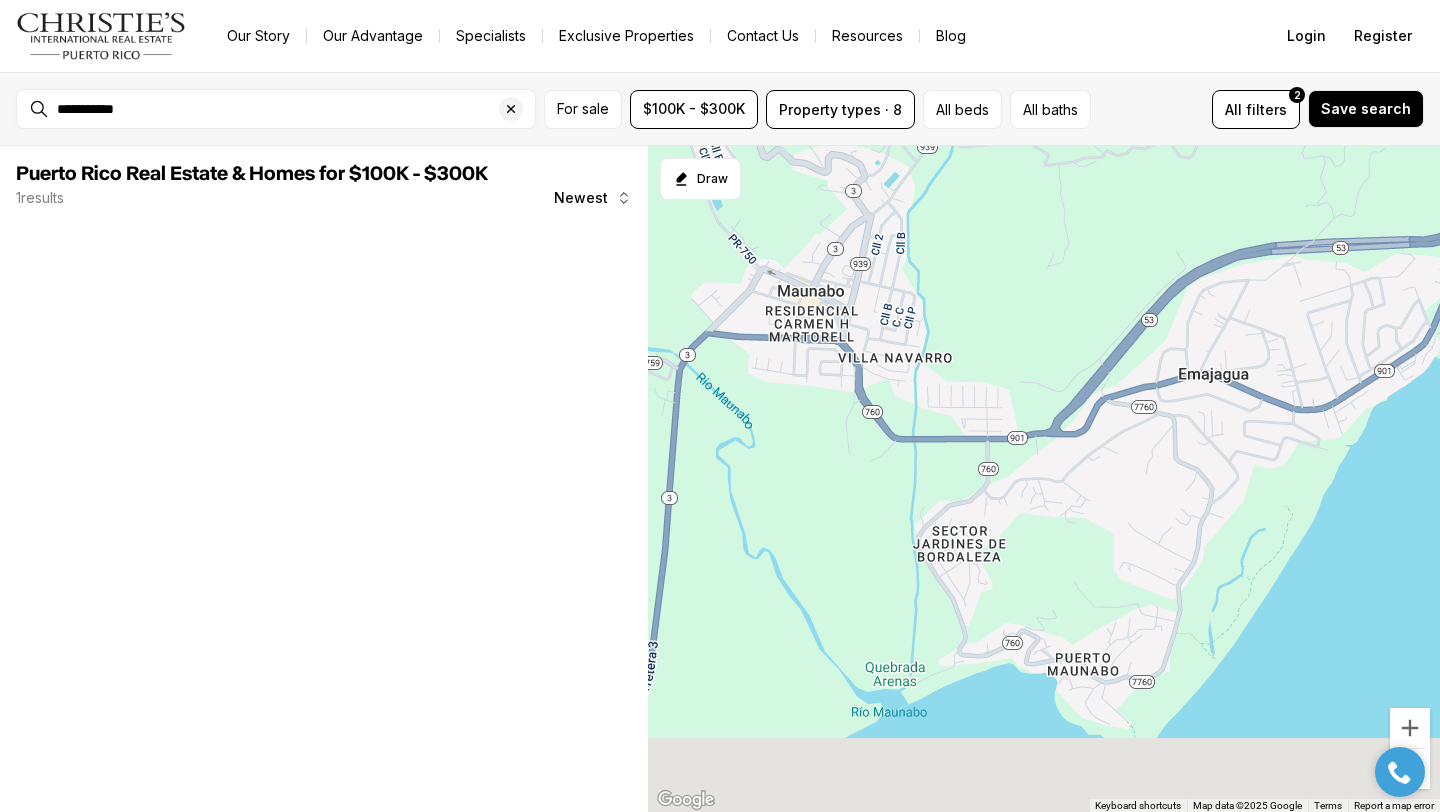 drag, startPoint x: 1185, startPoint y: 638, endPoint x: 1205, endPoint y: 448, distance: 191.04973 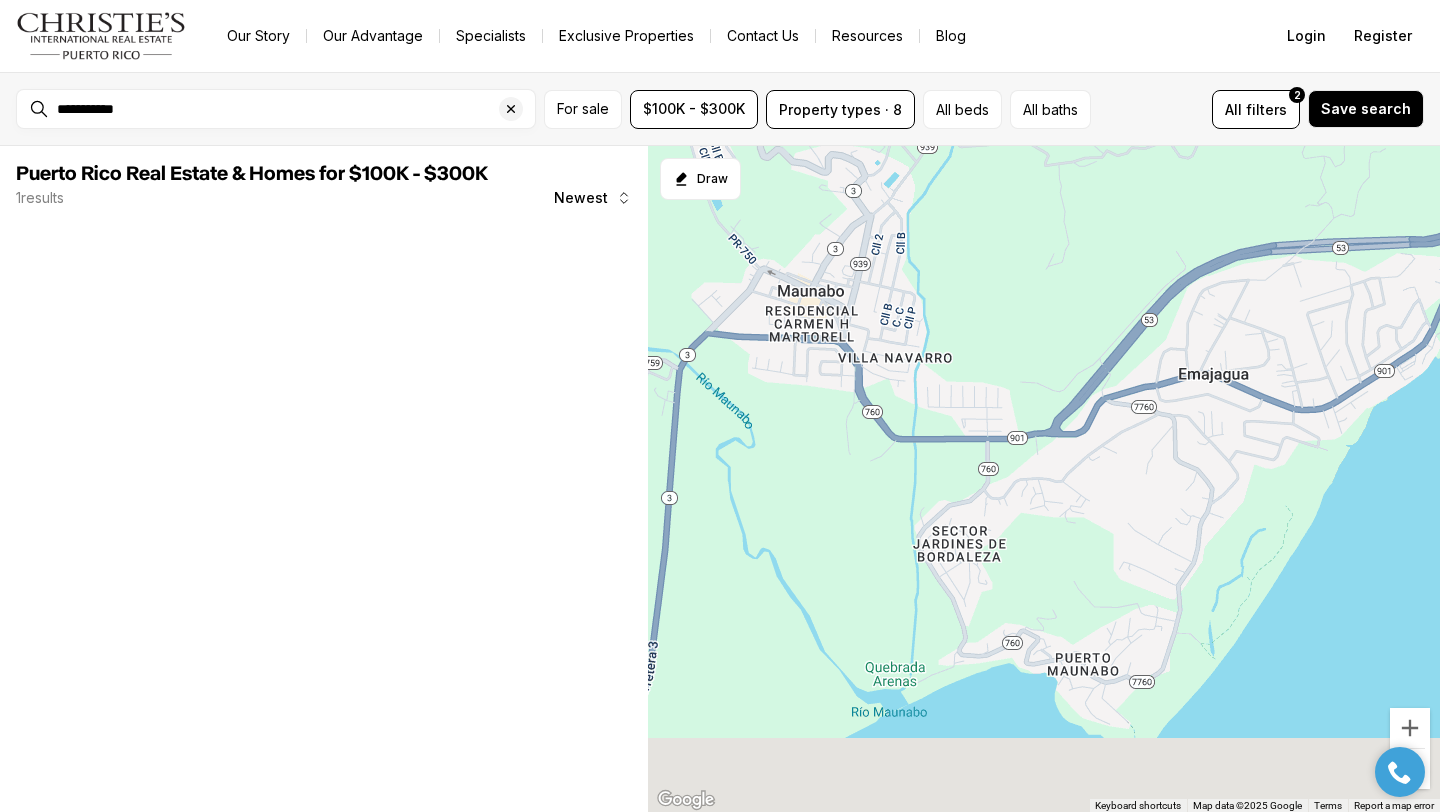 click at bounding box center [1044, 479] 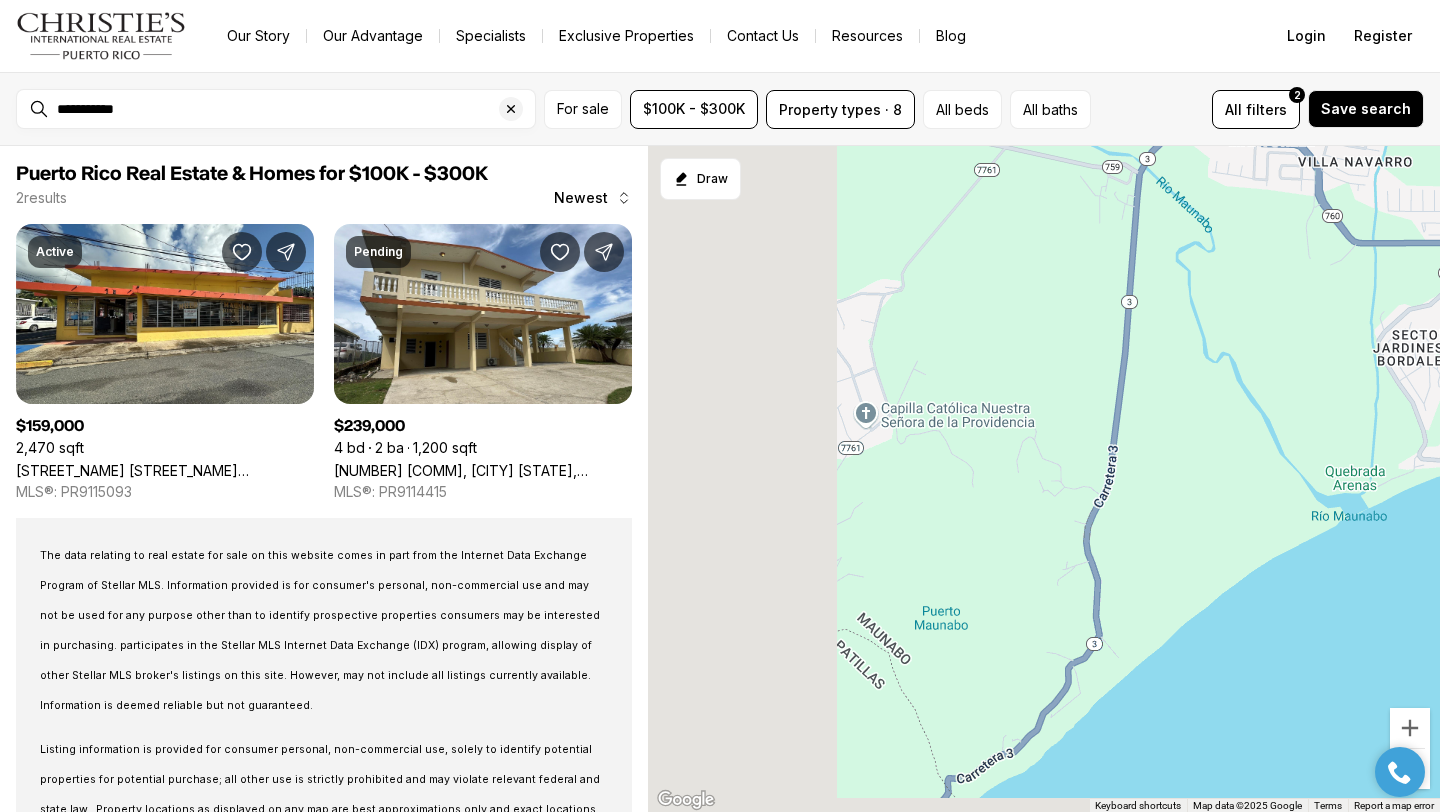 drag, startPoint x: 914, startPoint y: 554, endPoint x: 1352, endPoint y: 456, distance: 448.8296 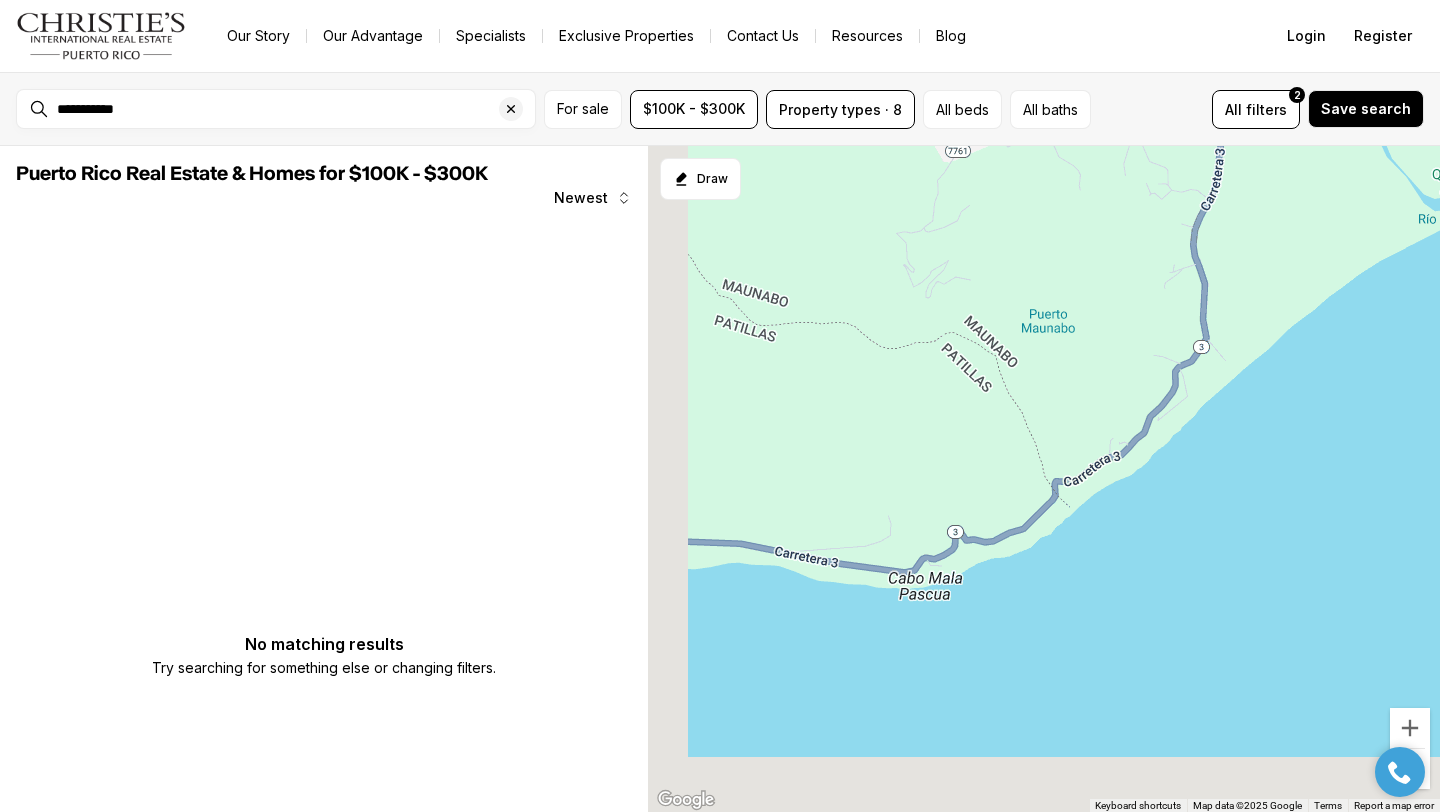 drag, startPoint x: 987, startPoint y: 614, endPoint x: 1094, endPoint y: 342, distance: 292.28925 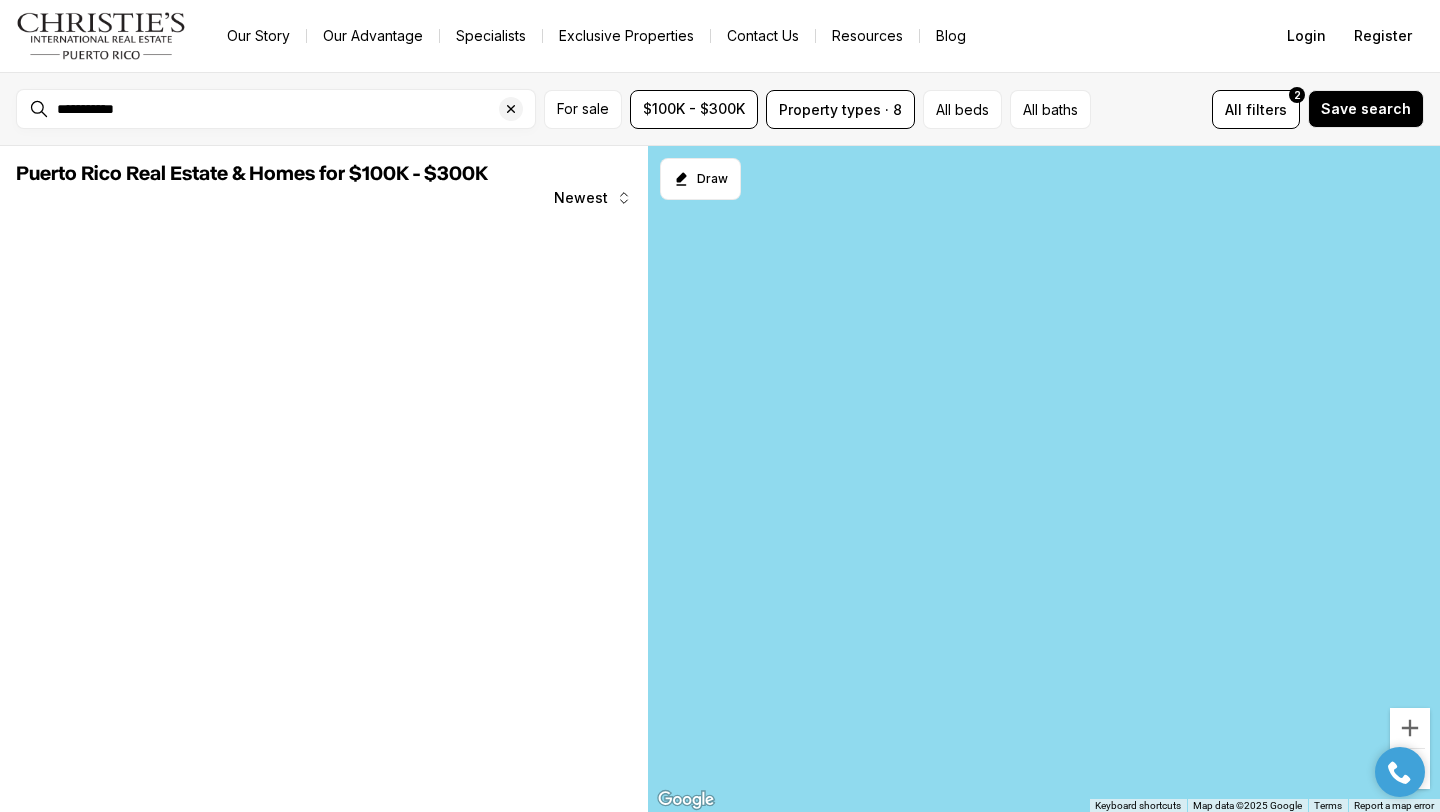 drag, startPoint x: 1098, startPoint y: 395, endPoint x: 1098, endPoint y: 538, distance: 143 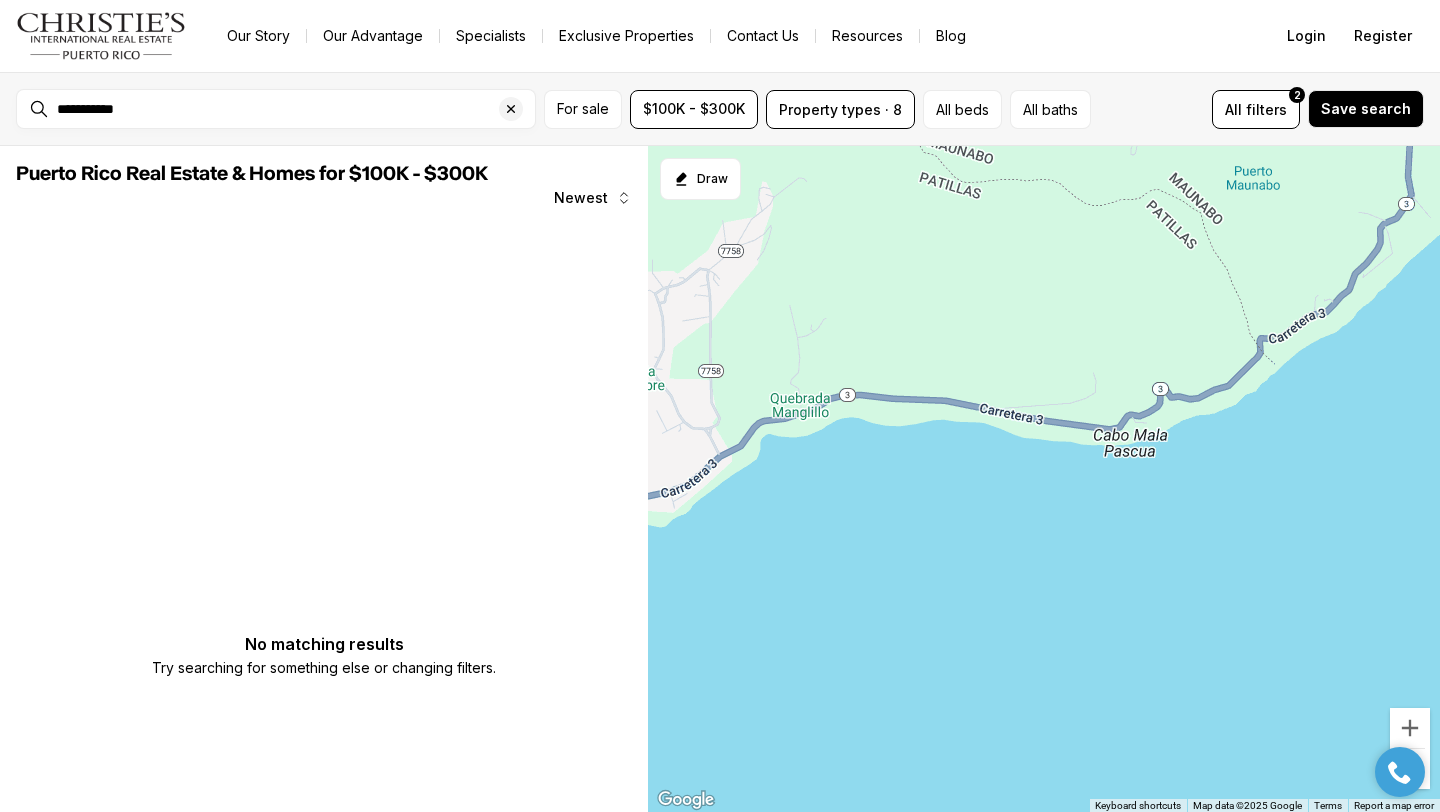 drag, startPoint x: 1124, startPoint y: 314, endPoint x: 1043, endPoint y: 730, distance: 423.81247 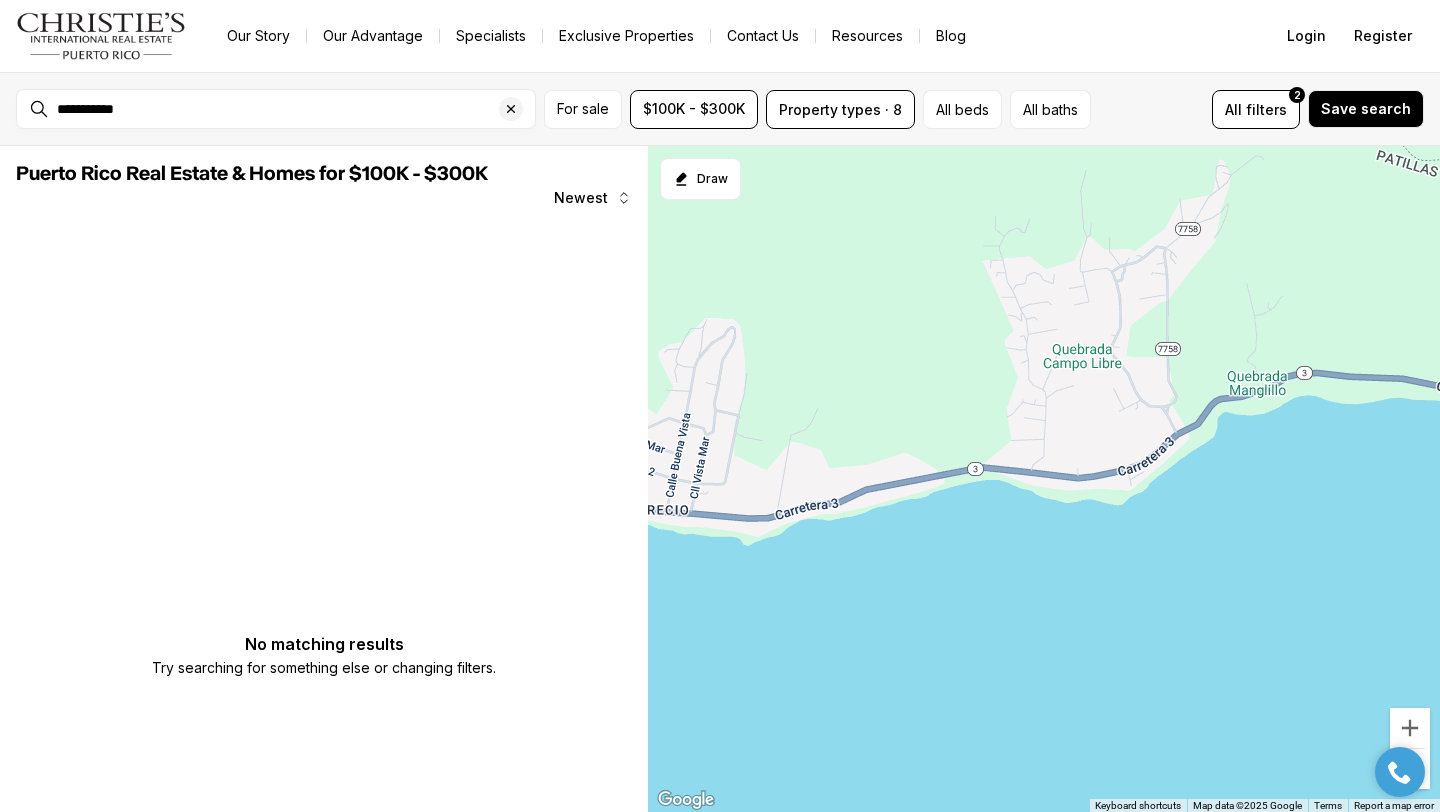 drag, startPoint x: 862, startPoint y: 566, endPoint x: 1326, endPoint y: 544, distance: 464.52127 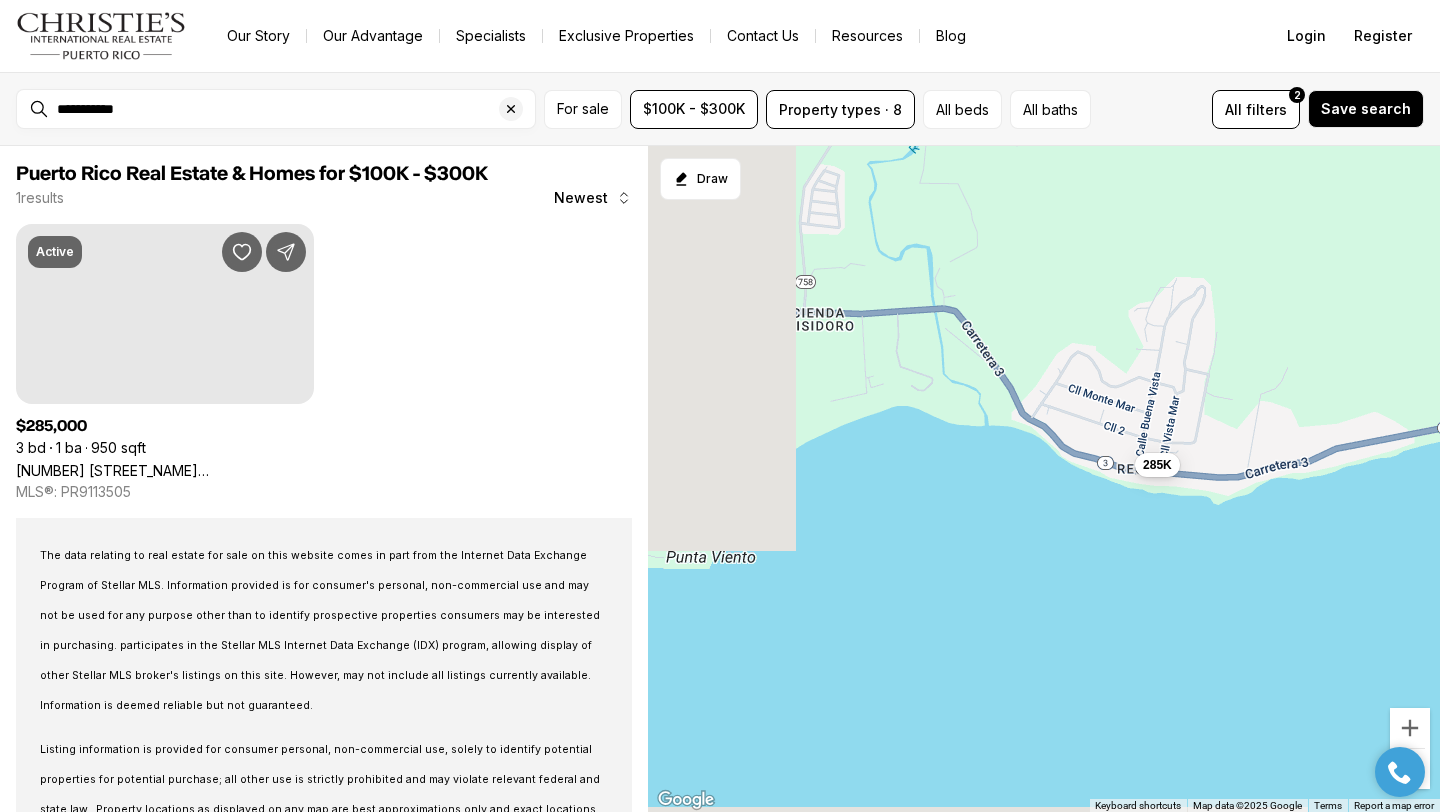 drag, startPoint x: 907, startPoint y: 602, endPoint x: 1380, endPoint y: 561, distance: 474.77362 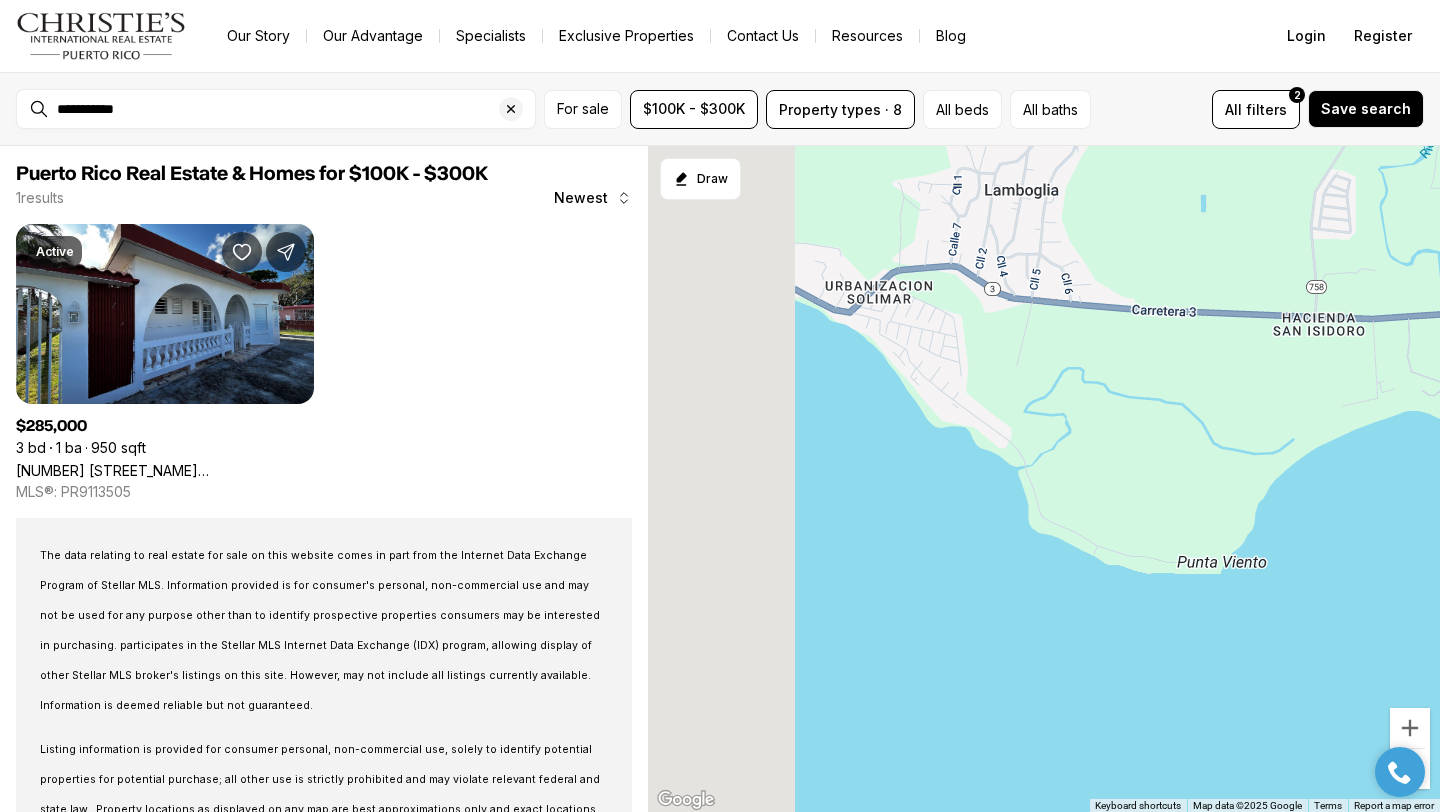 drag, startPoint x: 927, startPoint y: 521, endPoint x: 1439, endPoint y: 528, distance: 512.04785 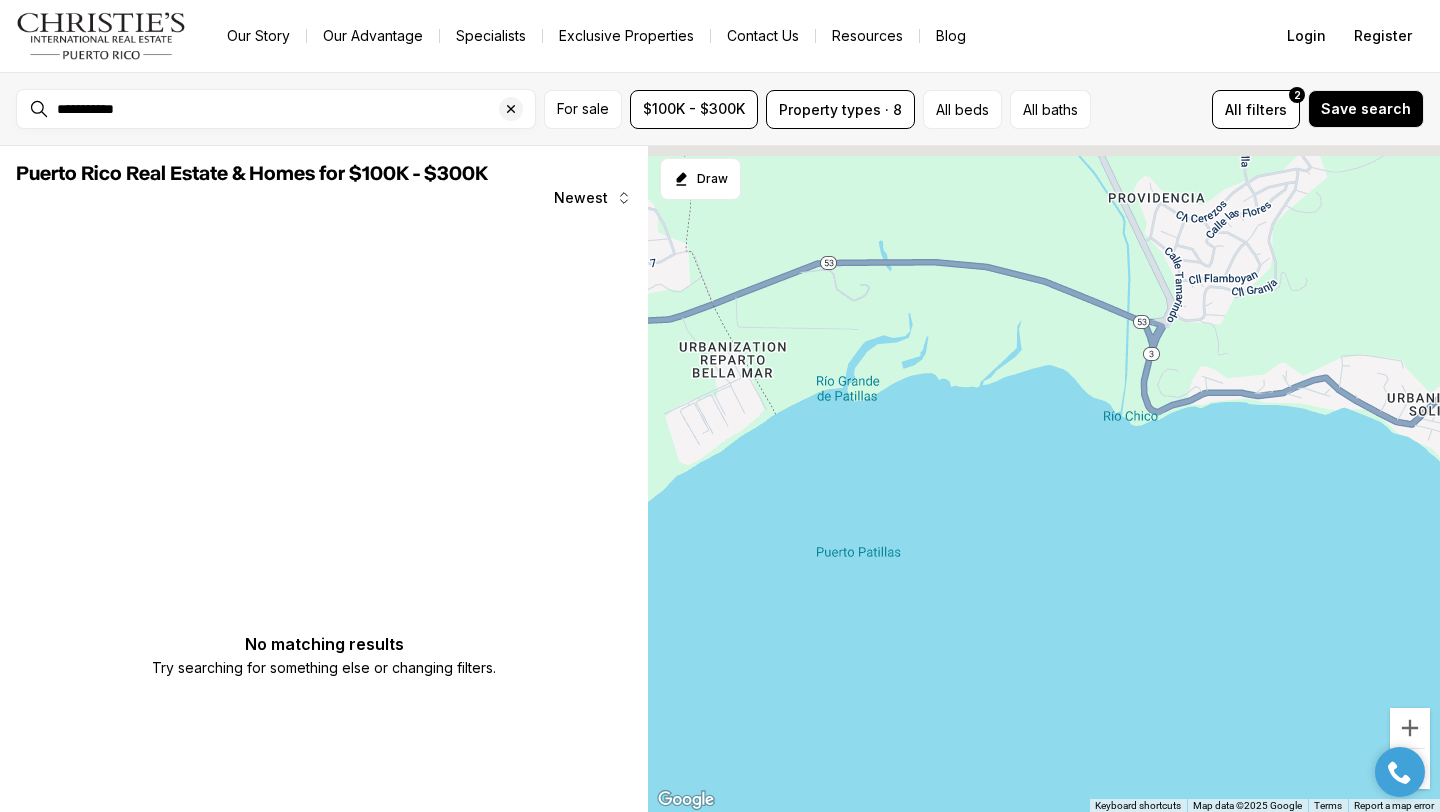 drag, startPoint x: 872, startPoint y: 517, endPoint x: 1439, endPoint y: 627, distance: 577.57166 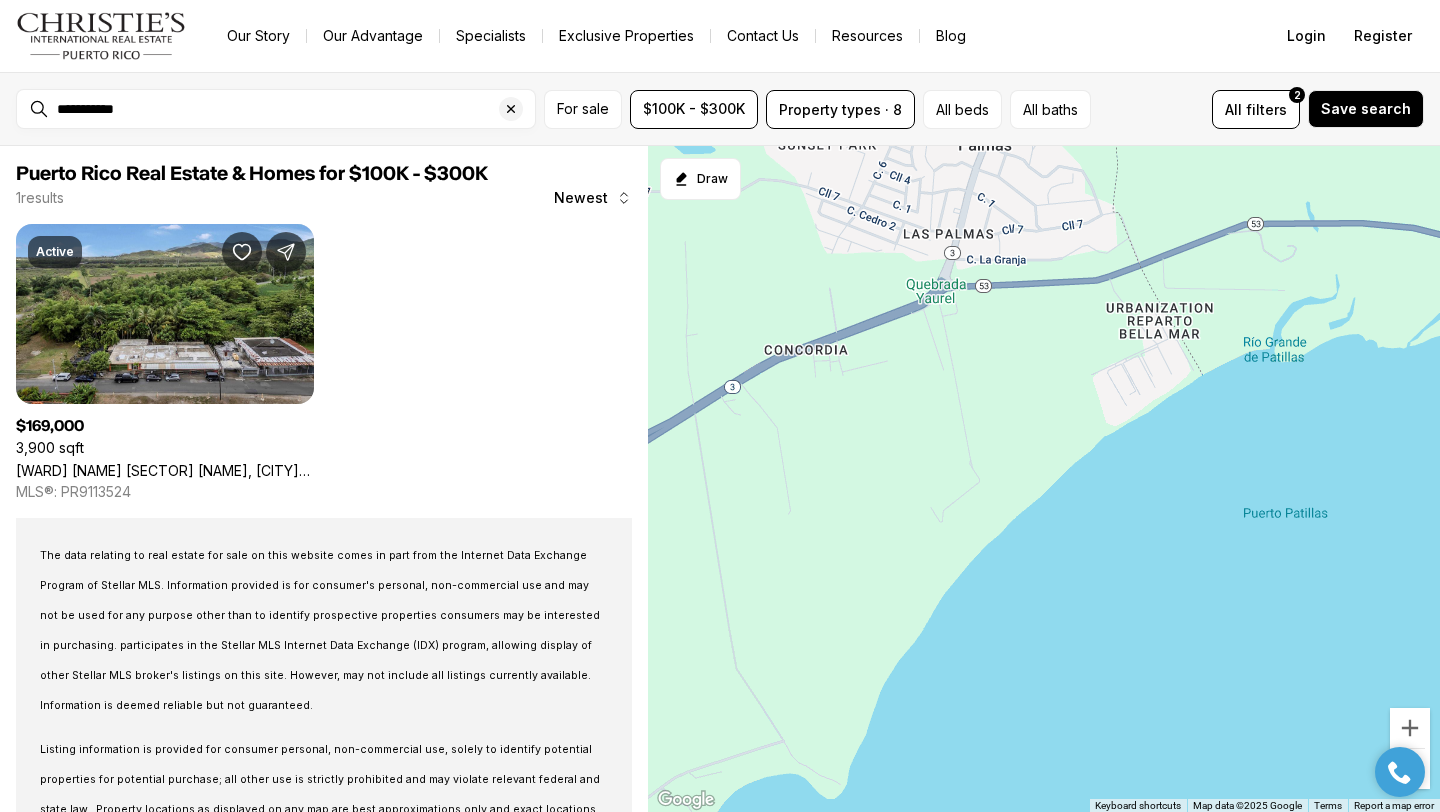 drag, startPoint x: 1010, startPoint y: 497, endPoint x: 1439, endPoint y: 457, distance: 430.86078 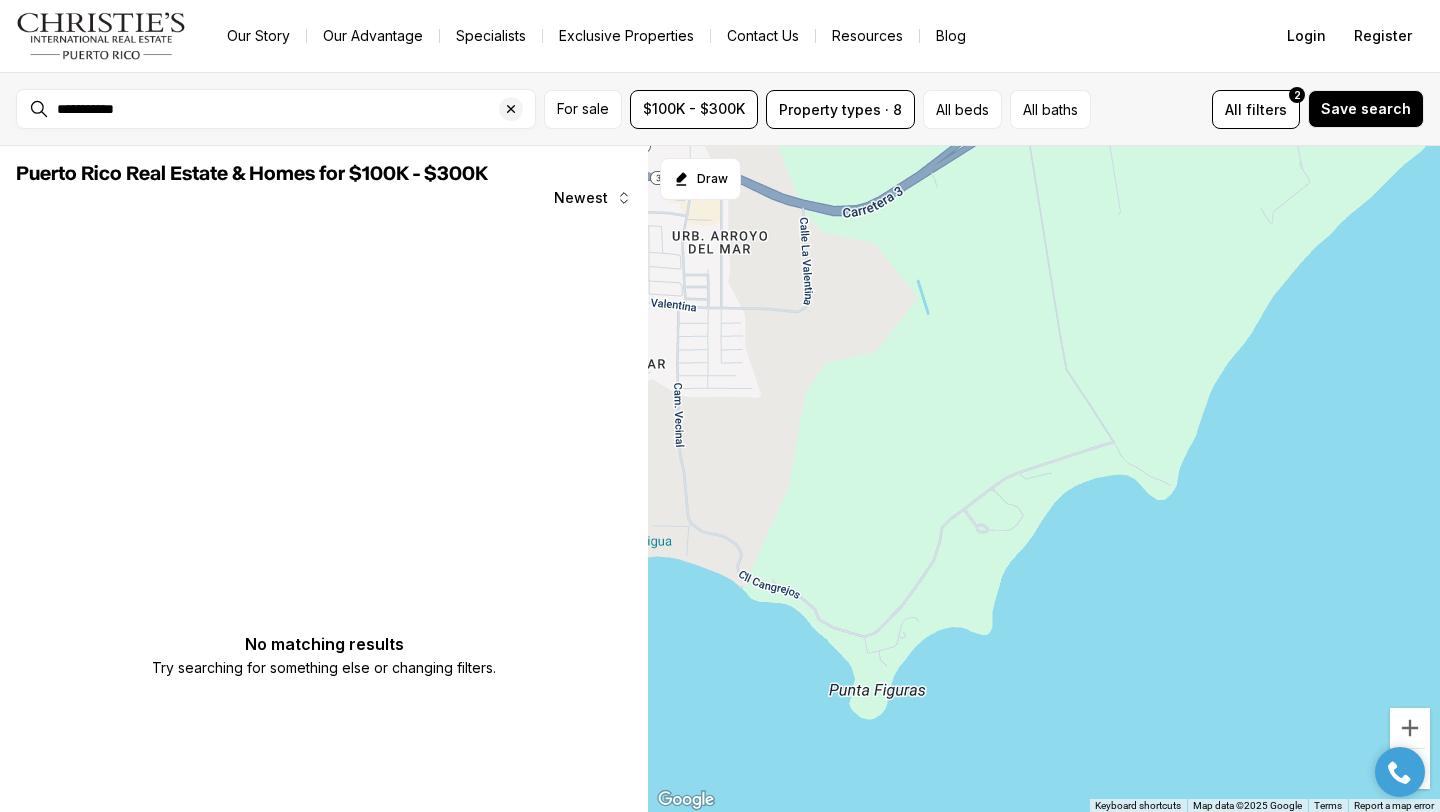 drag, startPoint x: 1087, startPoint y: 664, endPoint x: 1418, endPoint y: 360, distance: 449.41852 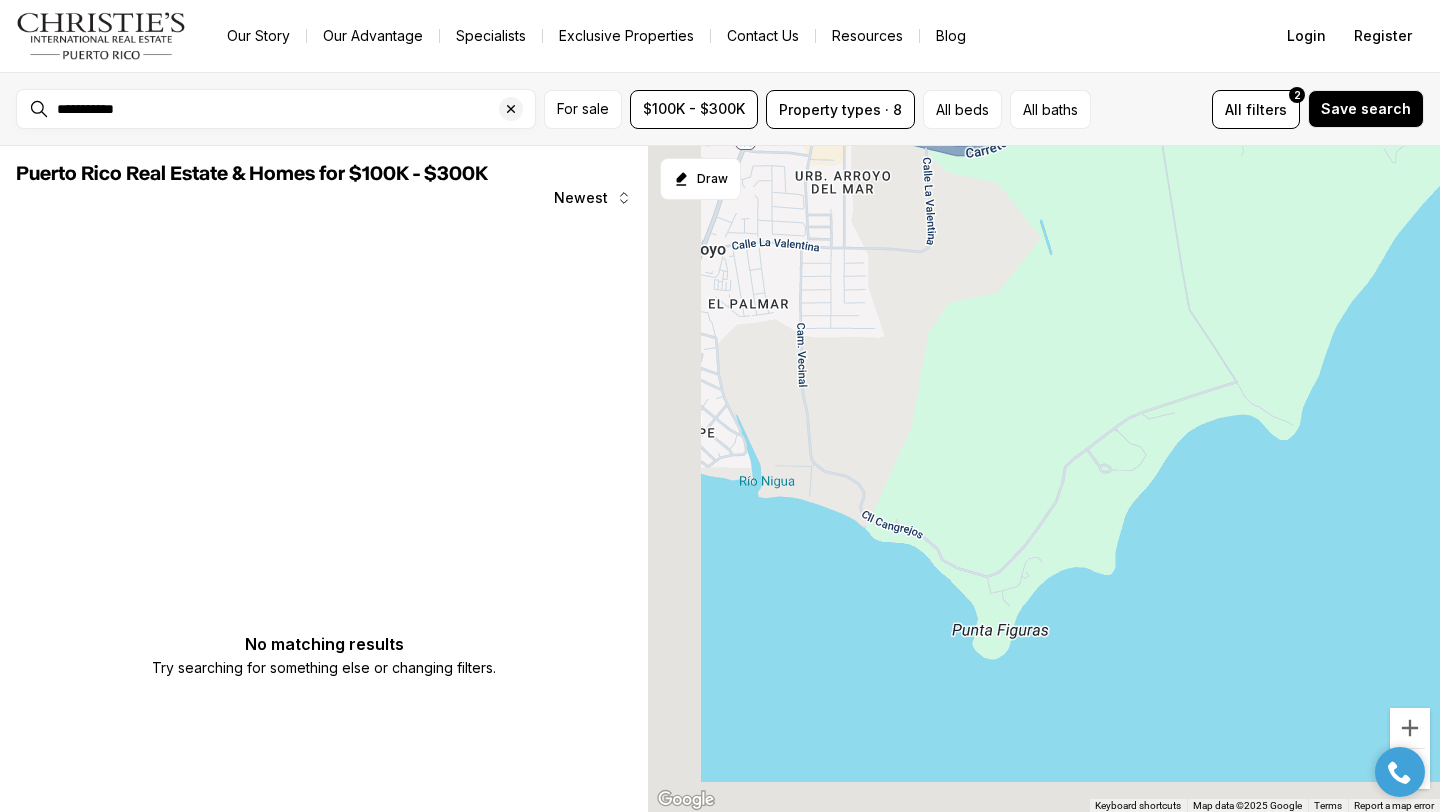 drag, startPoint x: 1094, startPoint y: 634, endPoint x: 1318, endPoint y: 522, distance: 250.43962 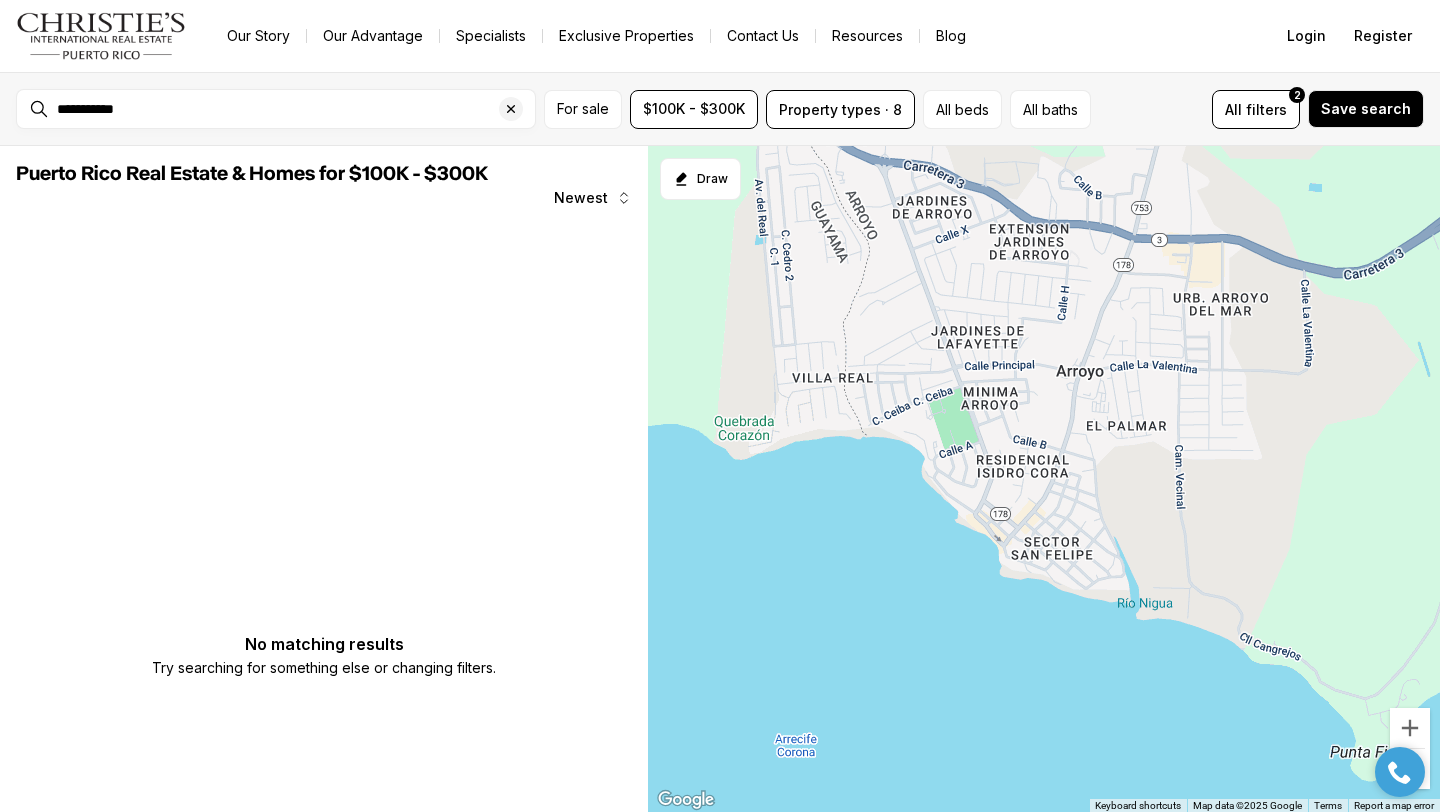 drag, startPoint x: 1155, startPoint y: 364, endPoint x: 980, endPoint y: 783, distance: 454.0771 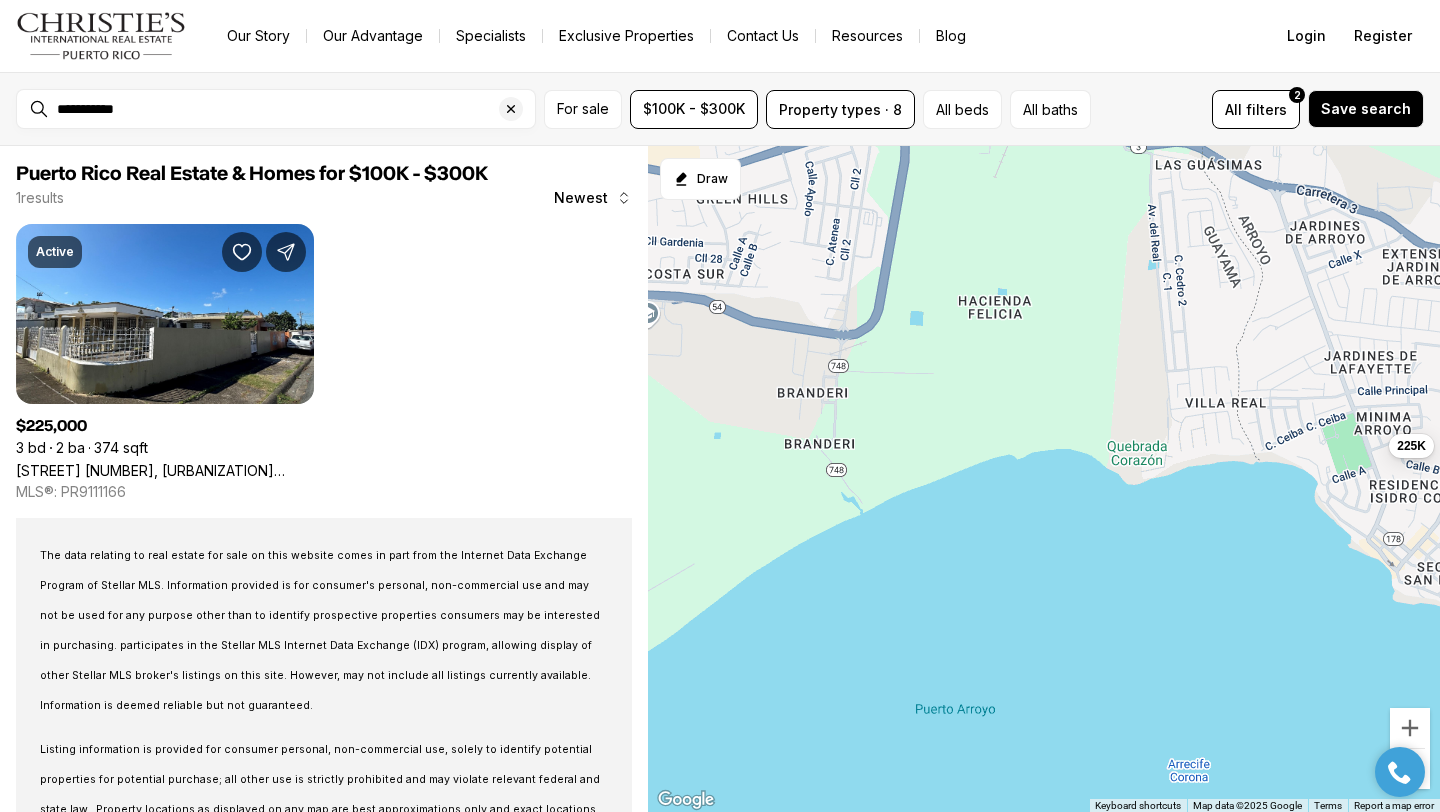 drag, startPoint x: 857, startPoint y: 666, endPoint x: 1257, endPoint y: 691, distance: 400.7805 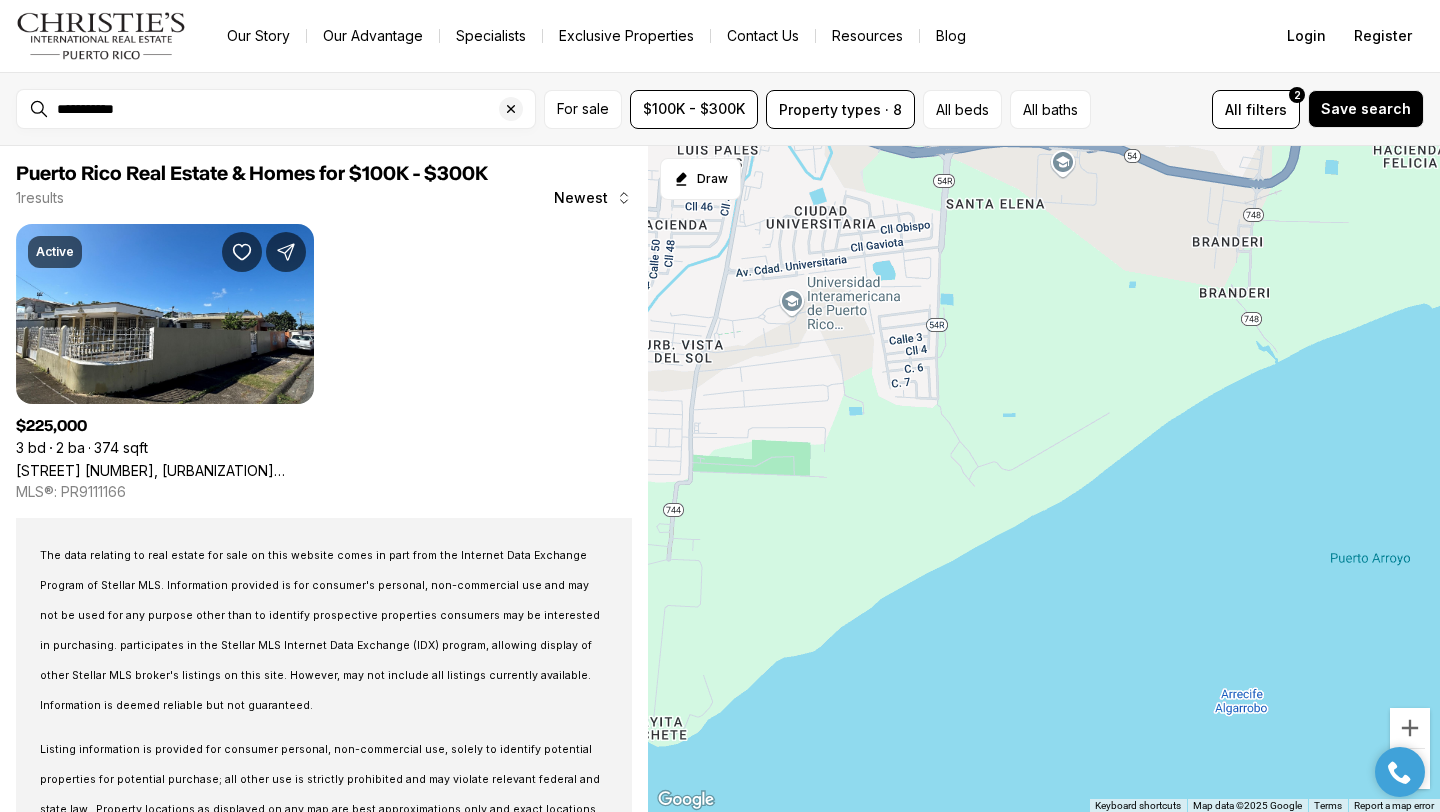 drag, startPoint x: 804, startPoint y: 656, endPoint x: 1224, endPoint y: 504, distance: 446.6587 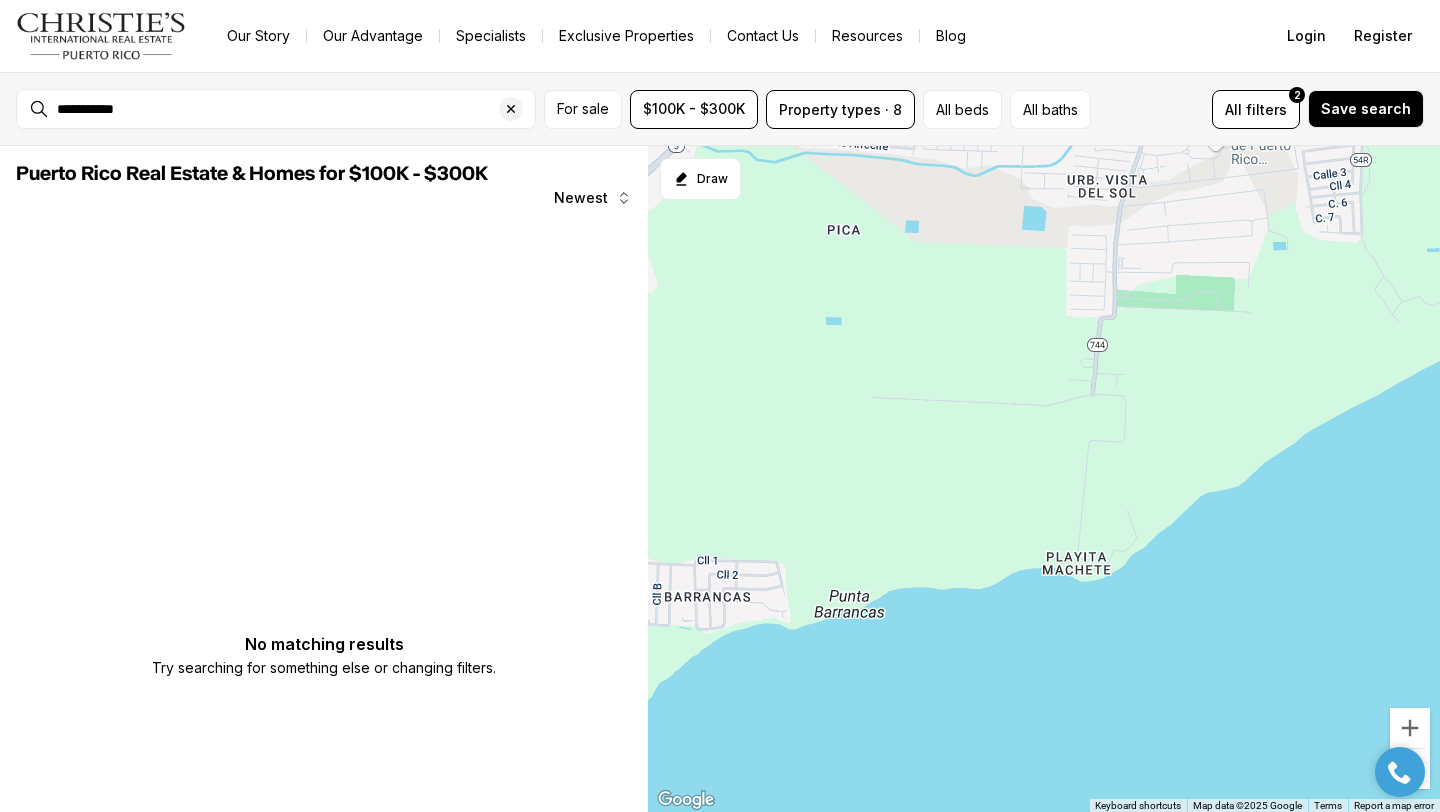 drag, startPoint x: 980, startPoint y: 666, endPoint x: 1410, endPoint y: 501, distance: 460.5703 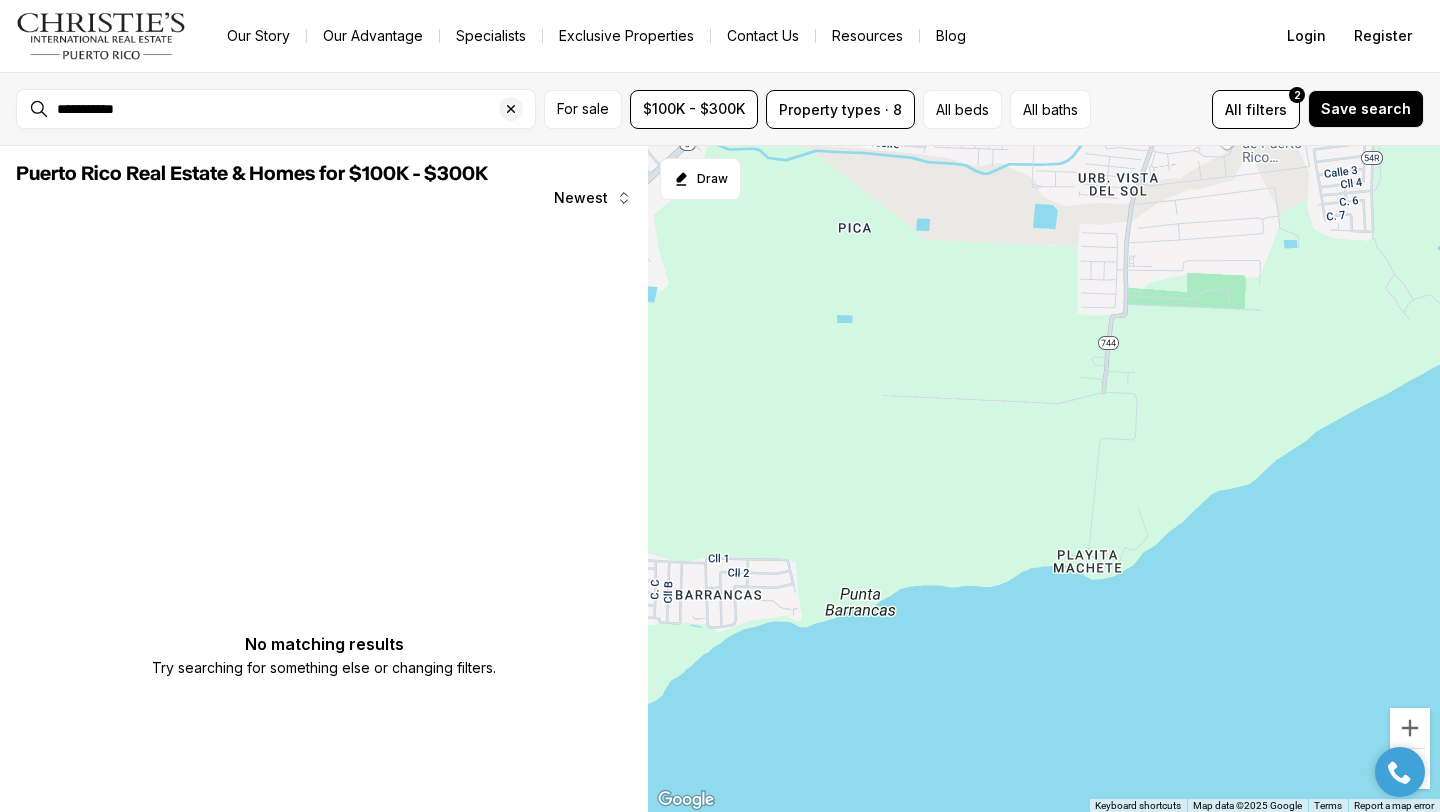 drag, startPoint x: 928, startPoint y: 697, endPoint x: 1335, endPoint y: 597, distance: 419.105 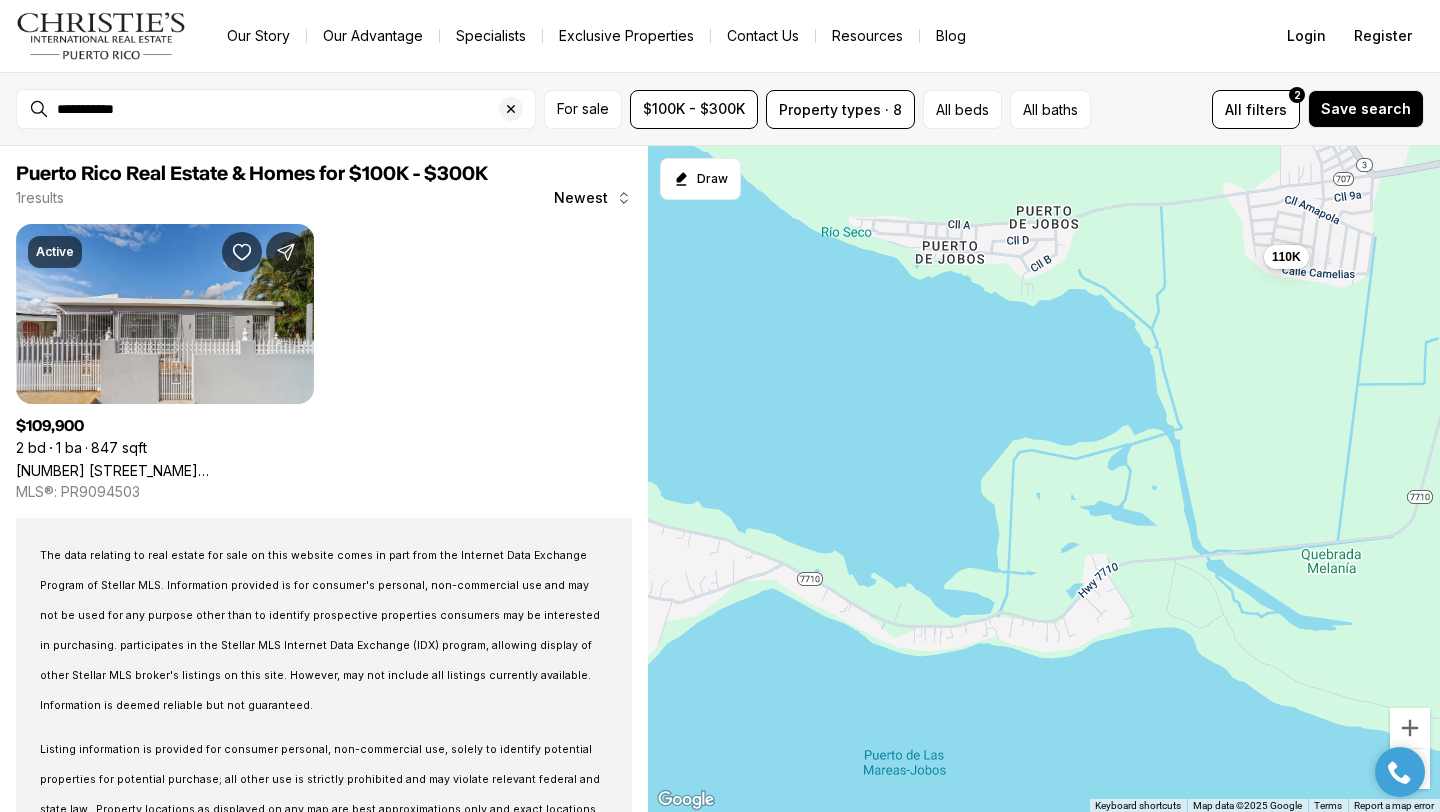 drag, startPoint x: 1014, startPoint y: 721, endPoint x: 1264, endPoint y: 790, distance: 259.34726 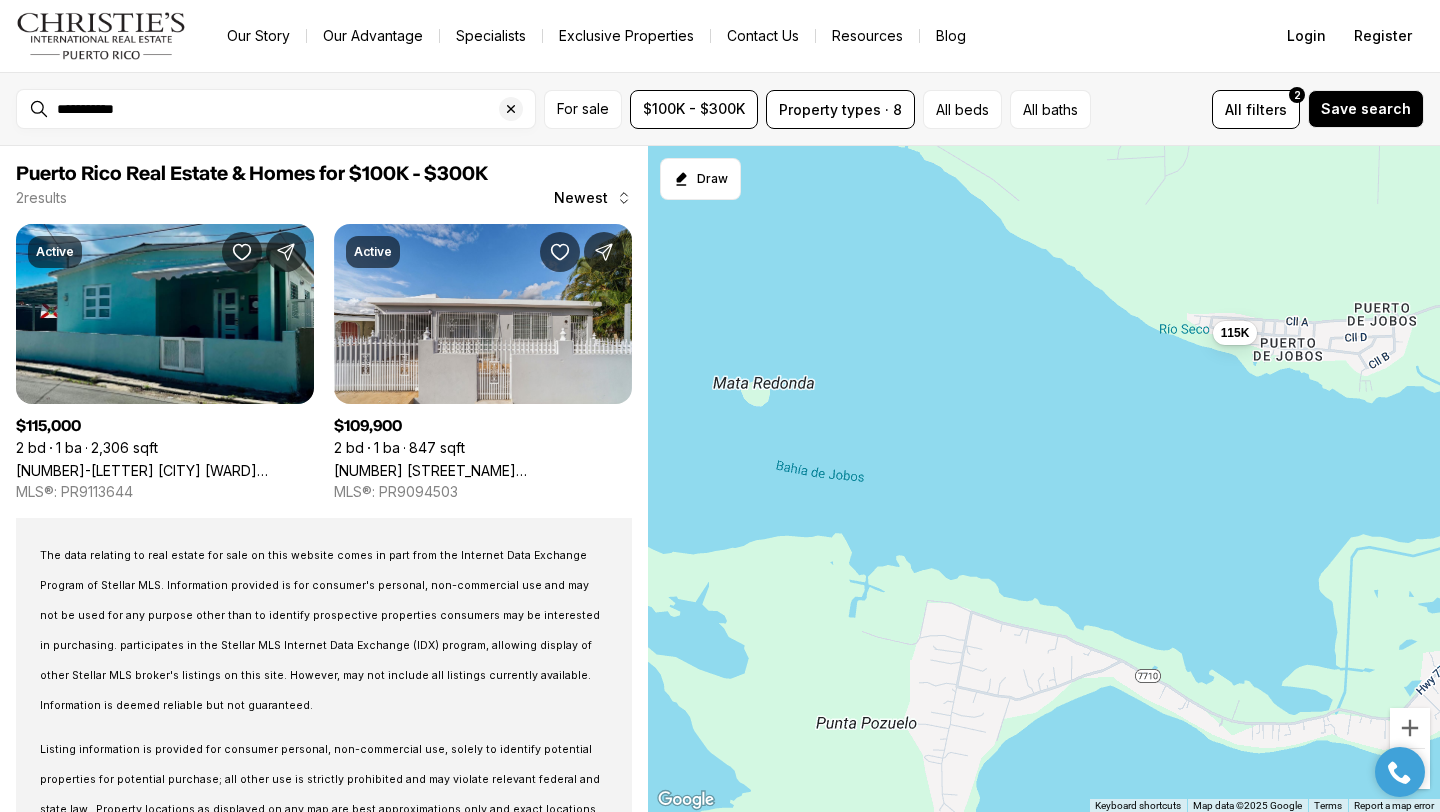 drag, startPoint x: 904, startPoint y: 405, endPoint x: 1244, endPoint y: 503, distance: 353.84177 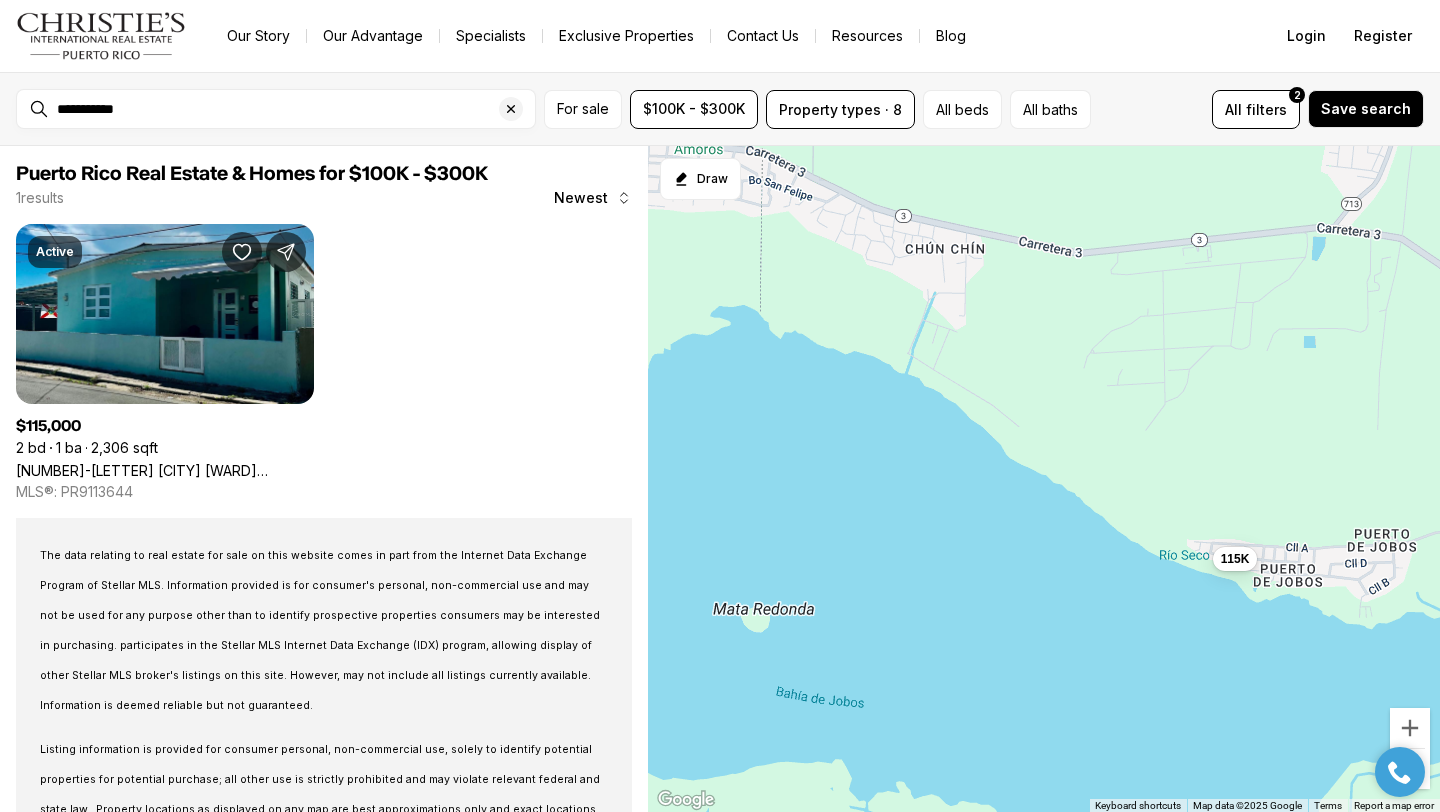 drag, startPoint x: 1076, startPoint y: 434, endPoint x: 1076, endPoint y: 667, distance: 233 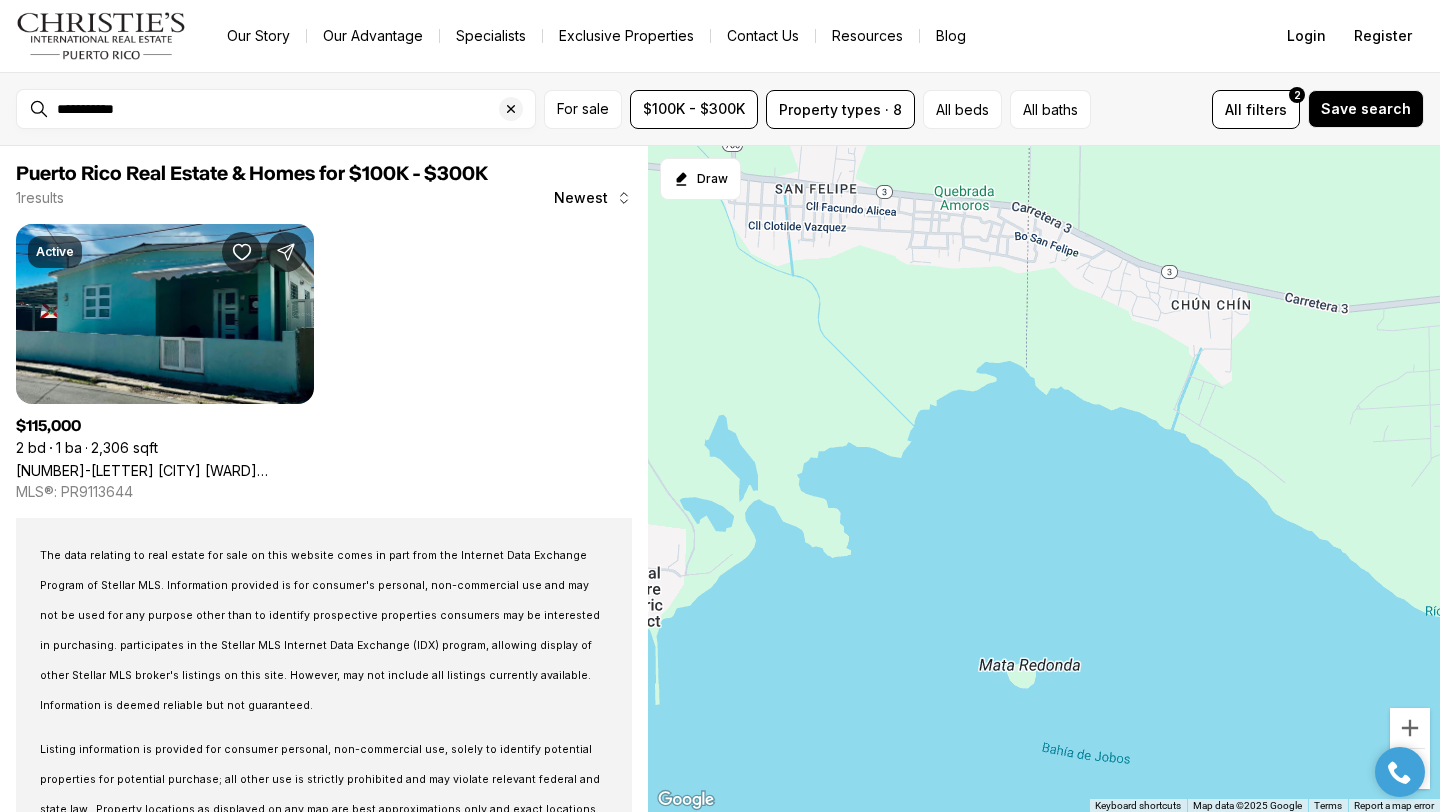 drag, startPoint x: 914, startPoint y: 604, endPoint x: 1189, endPoint y: 660, distance: 280.6439 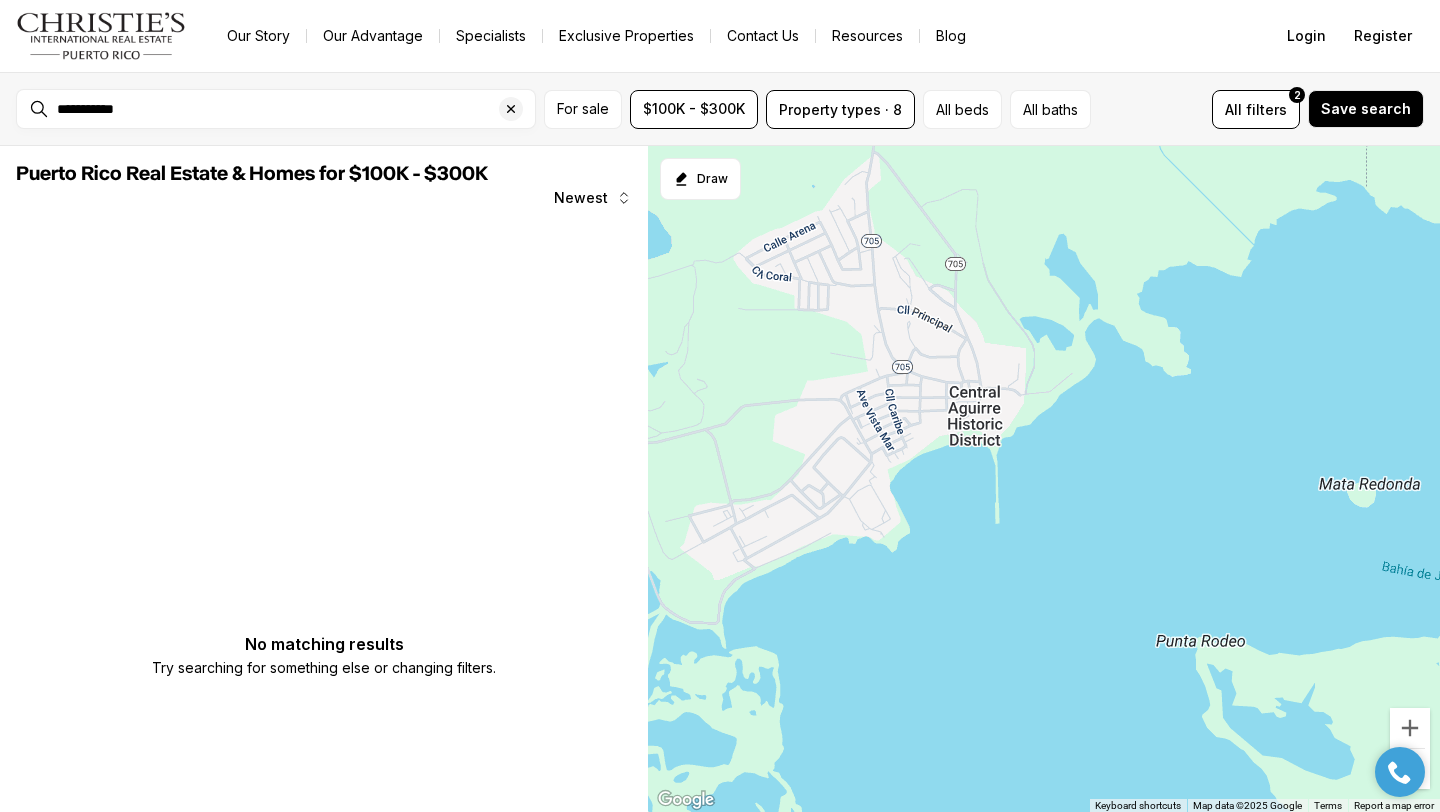 drag, startPoint x: 883, startPoint y: 669, endPoint x: 1228, endPoint y: 488, distance: 389.59723 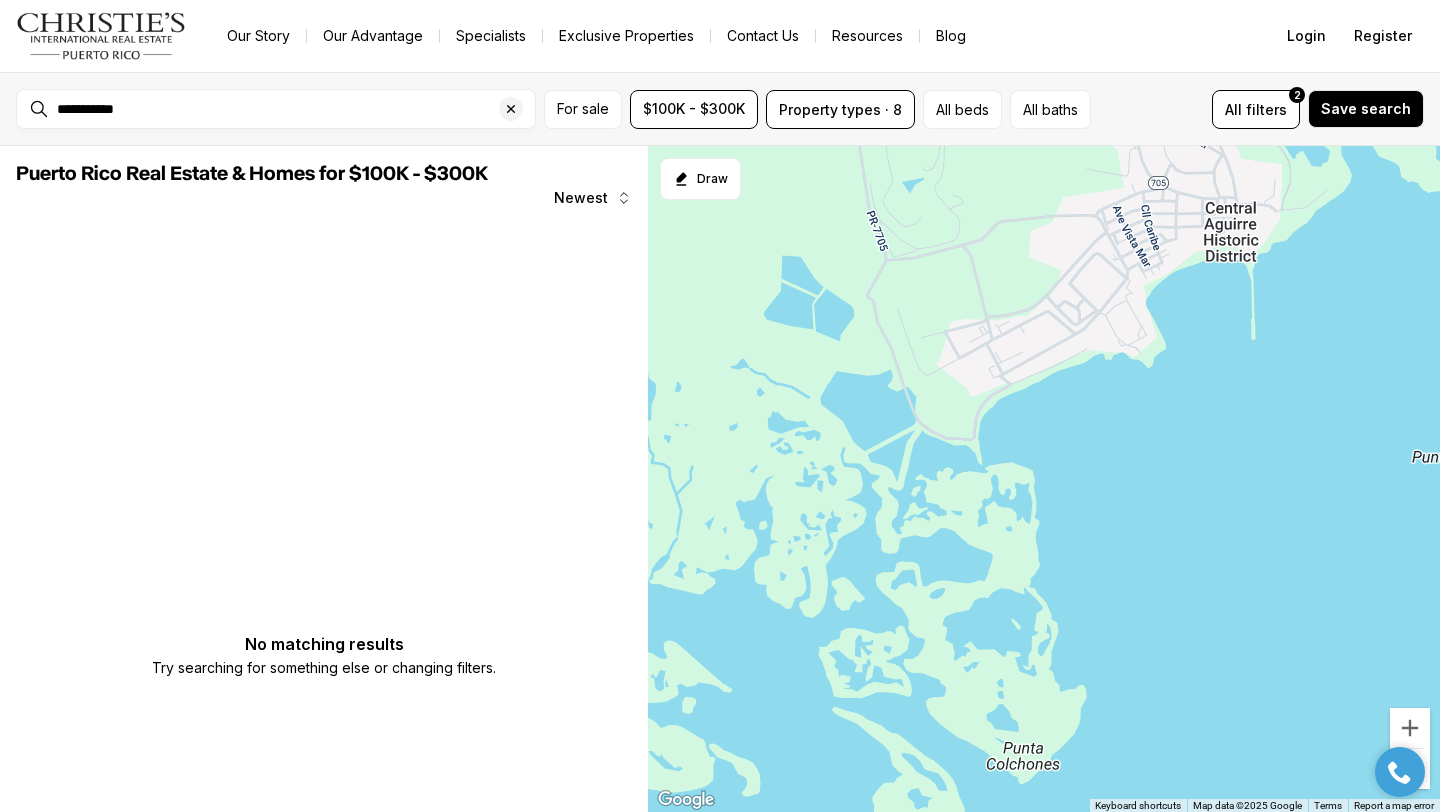 drag, startPoint x: 1067, startPoint y: 556, endPoint x: 1335, endPoint y: 292, distance: 376.19144 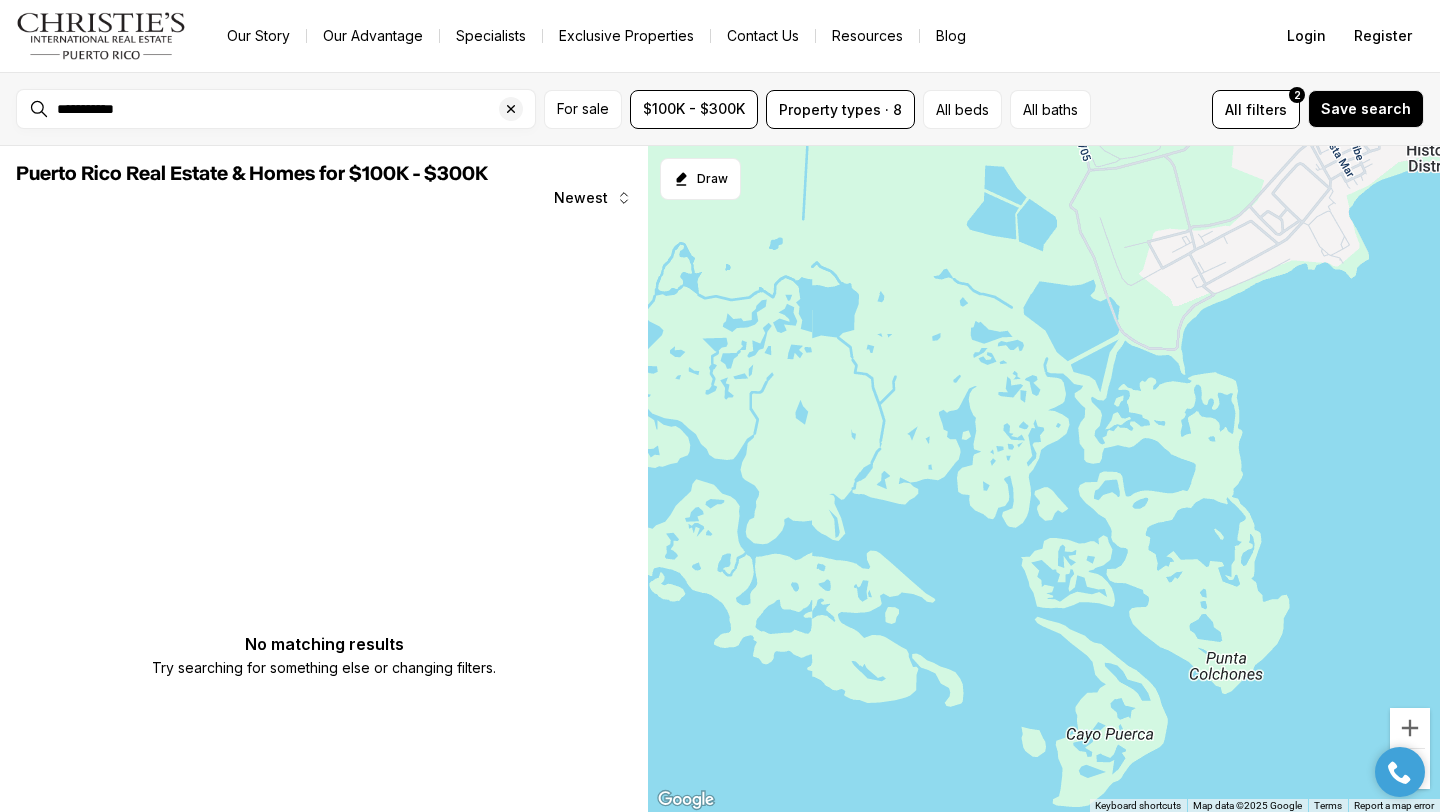 drag, startPoint x: 1238, startPoint y: 375, endPoint x: 1439, endPoint y: 371, distance: 201.0398 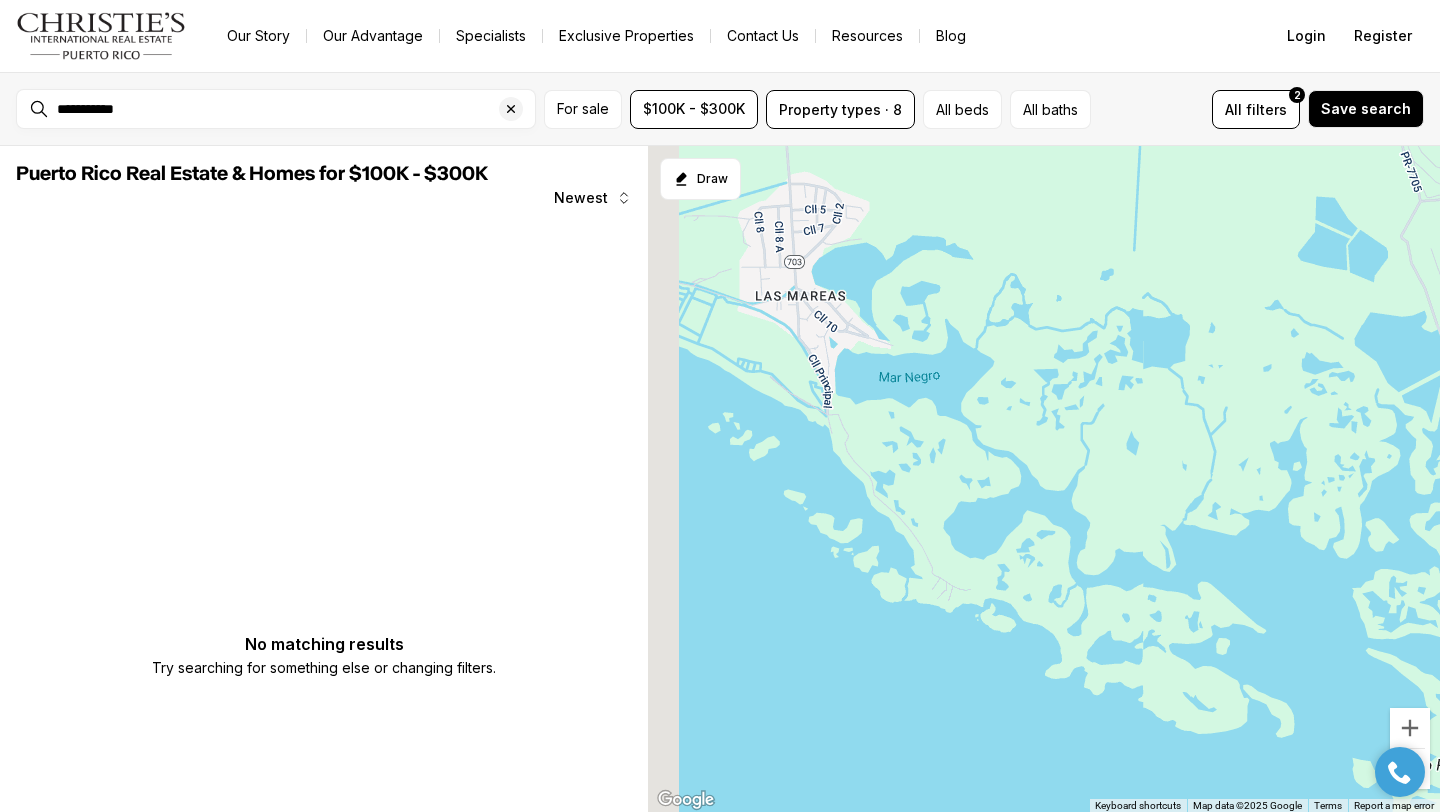 drag, startPoint x: 1022, startPoint y: 443, endPoint x: 1356, endPoint y: 474, distance: 335.43555 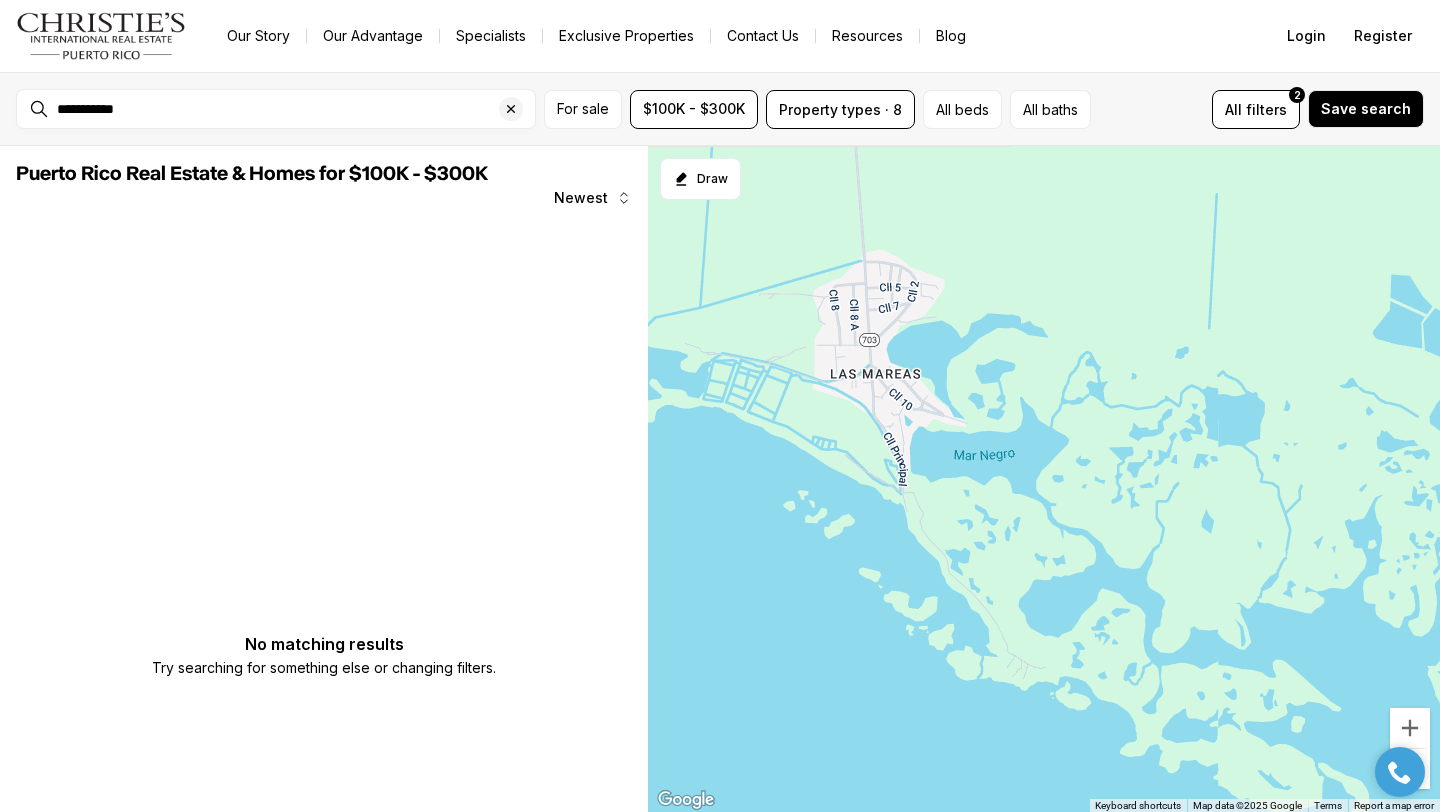 drag, startPoint x: 1356, startPoint y: 474, endPoint x: 1439, endPoint y: 557, distance: 117.37972 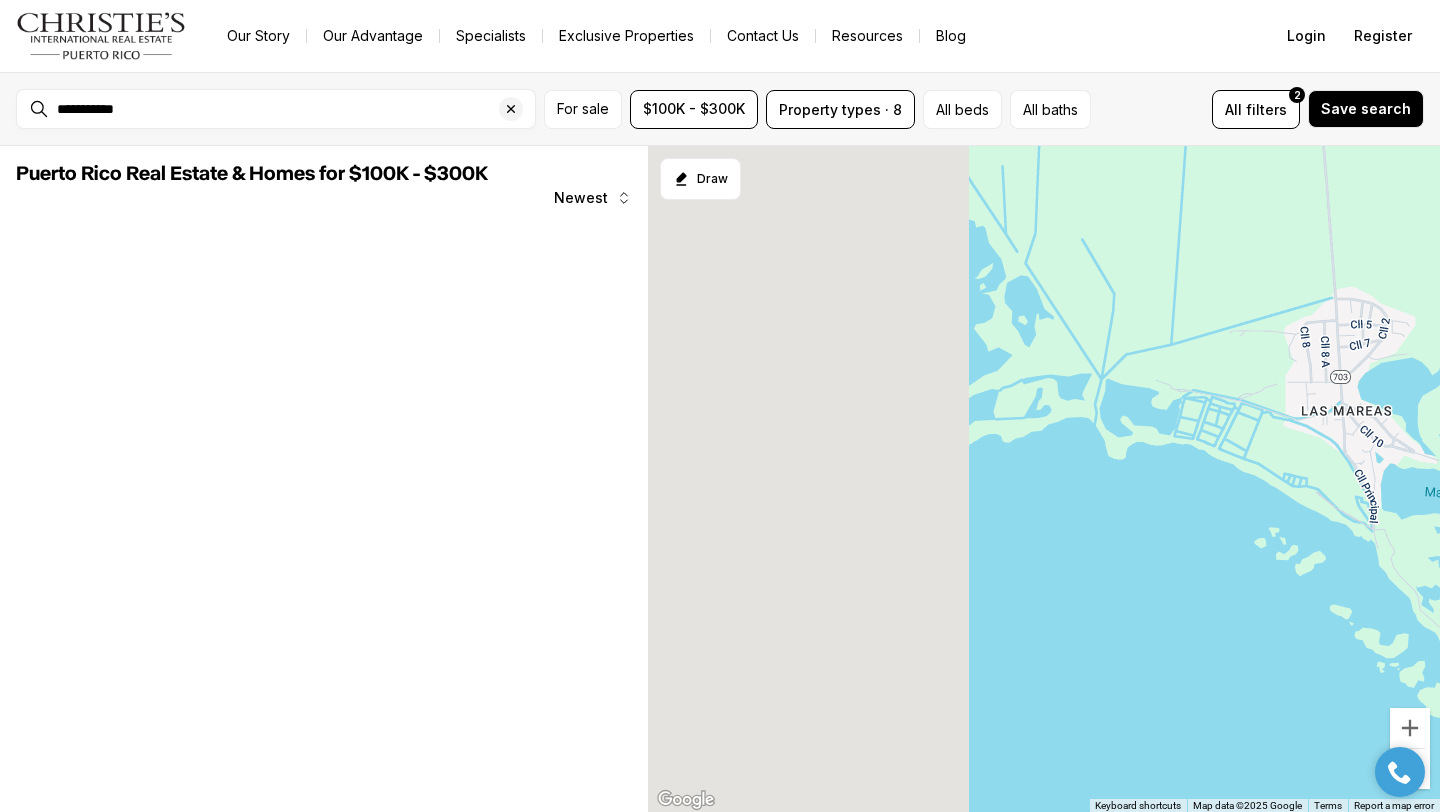drag, startPoint x: 856, startPoint y: 539, endPoint x: 1336, endPoint y: 581, distance: 481.83398 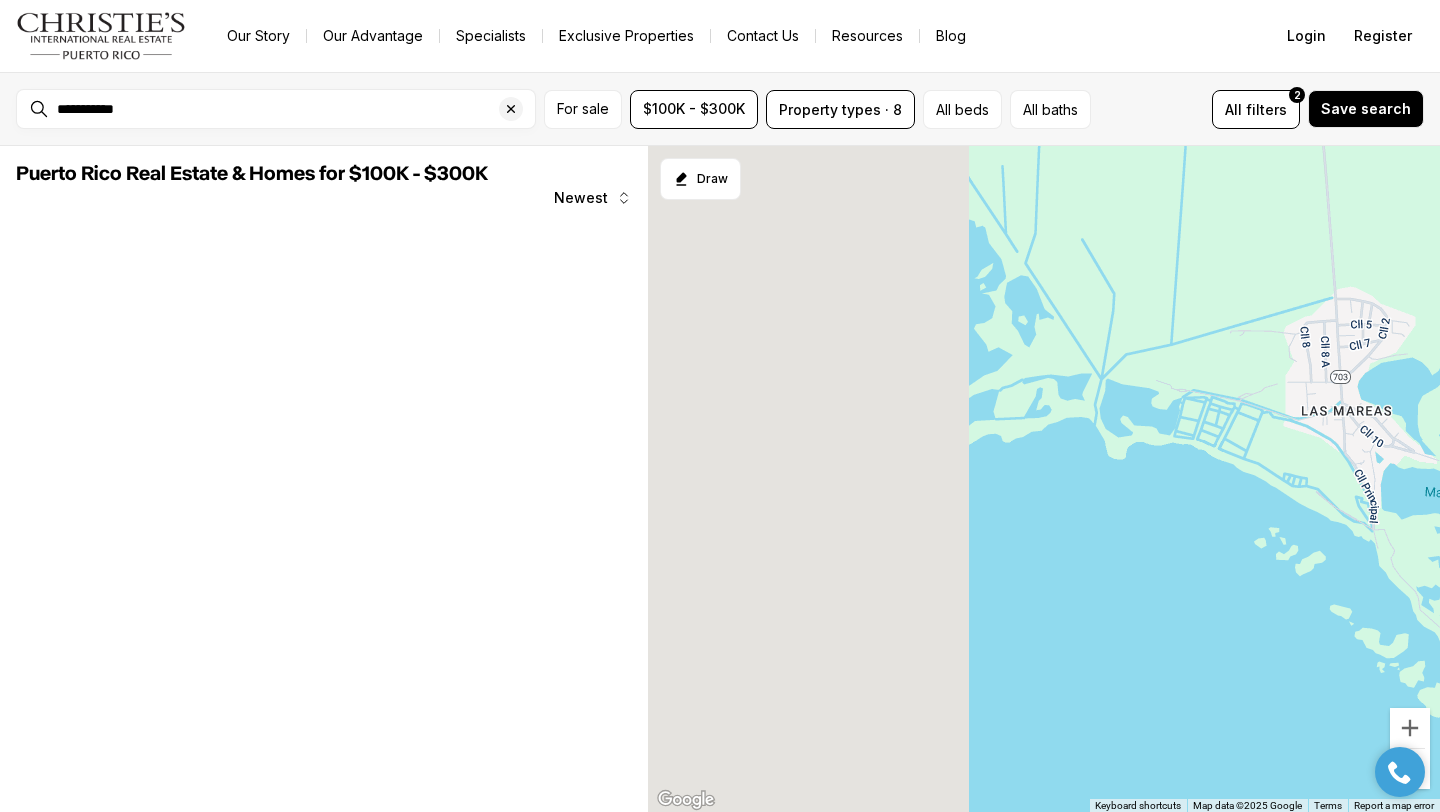 click at bounding box center (1044, 479) 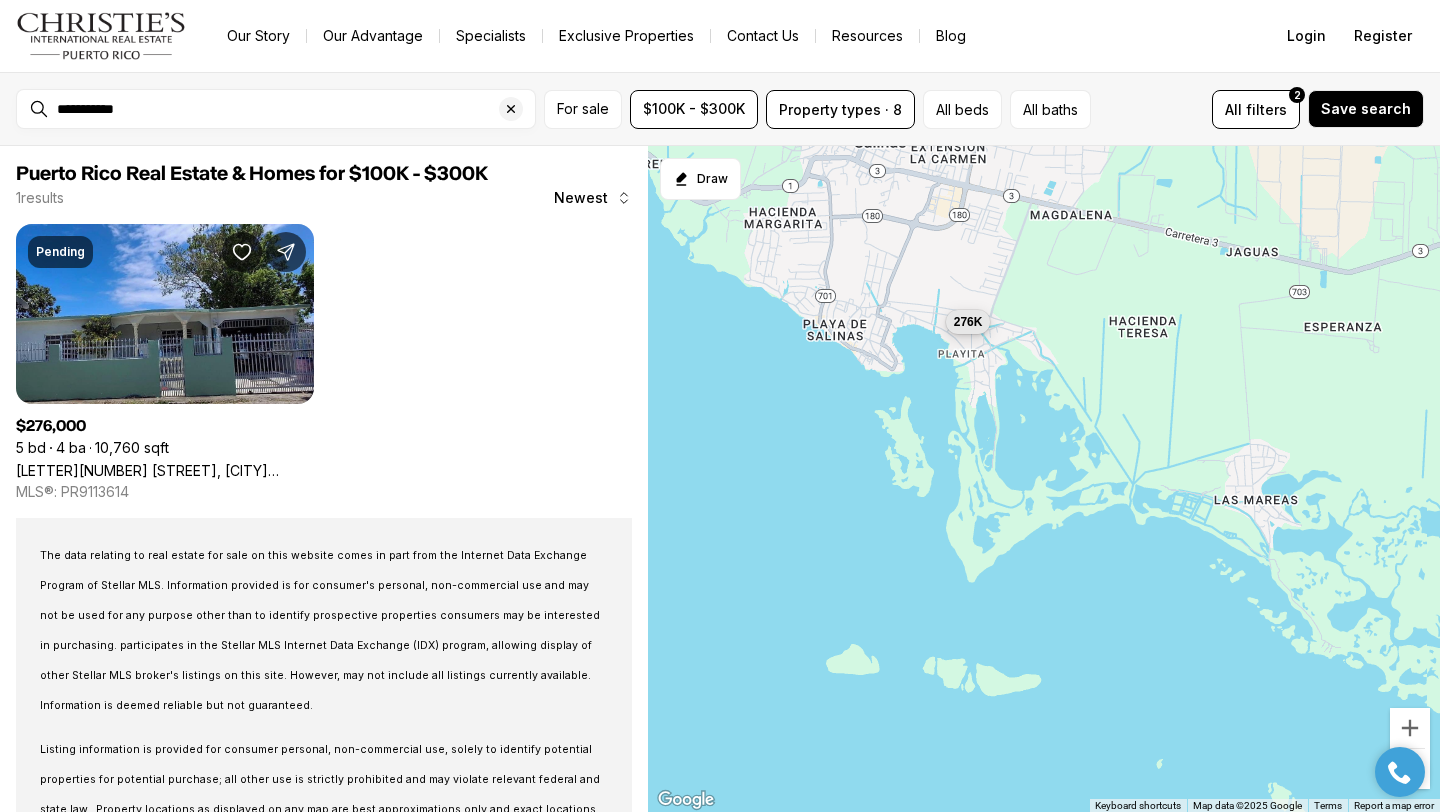 click on "276K" at bounding box center [968, 322] 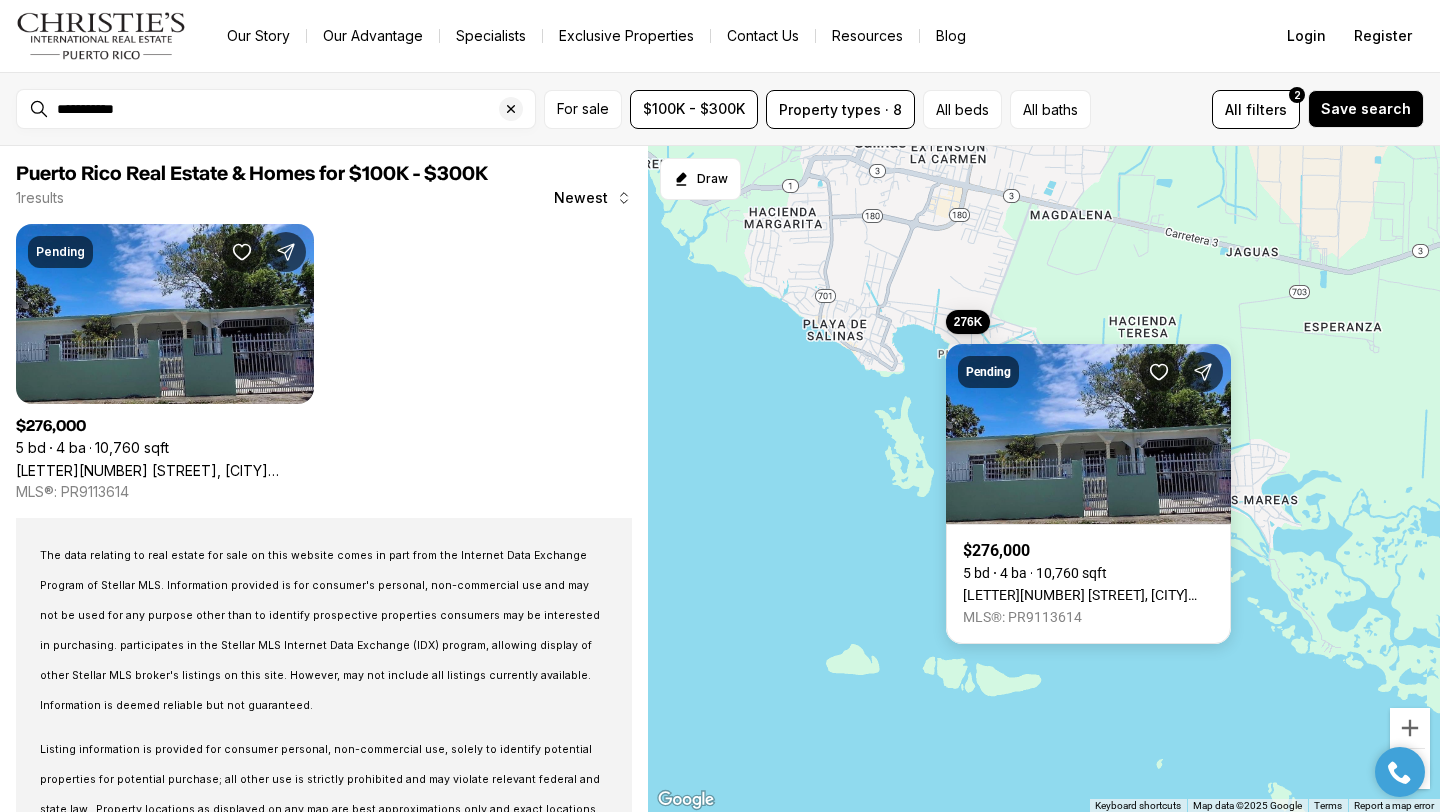click on "276K" at bounding box center [1044, 479] 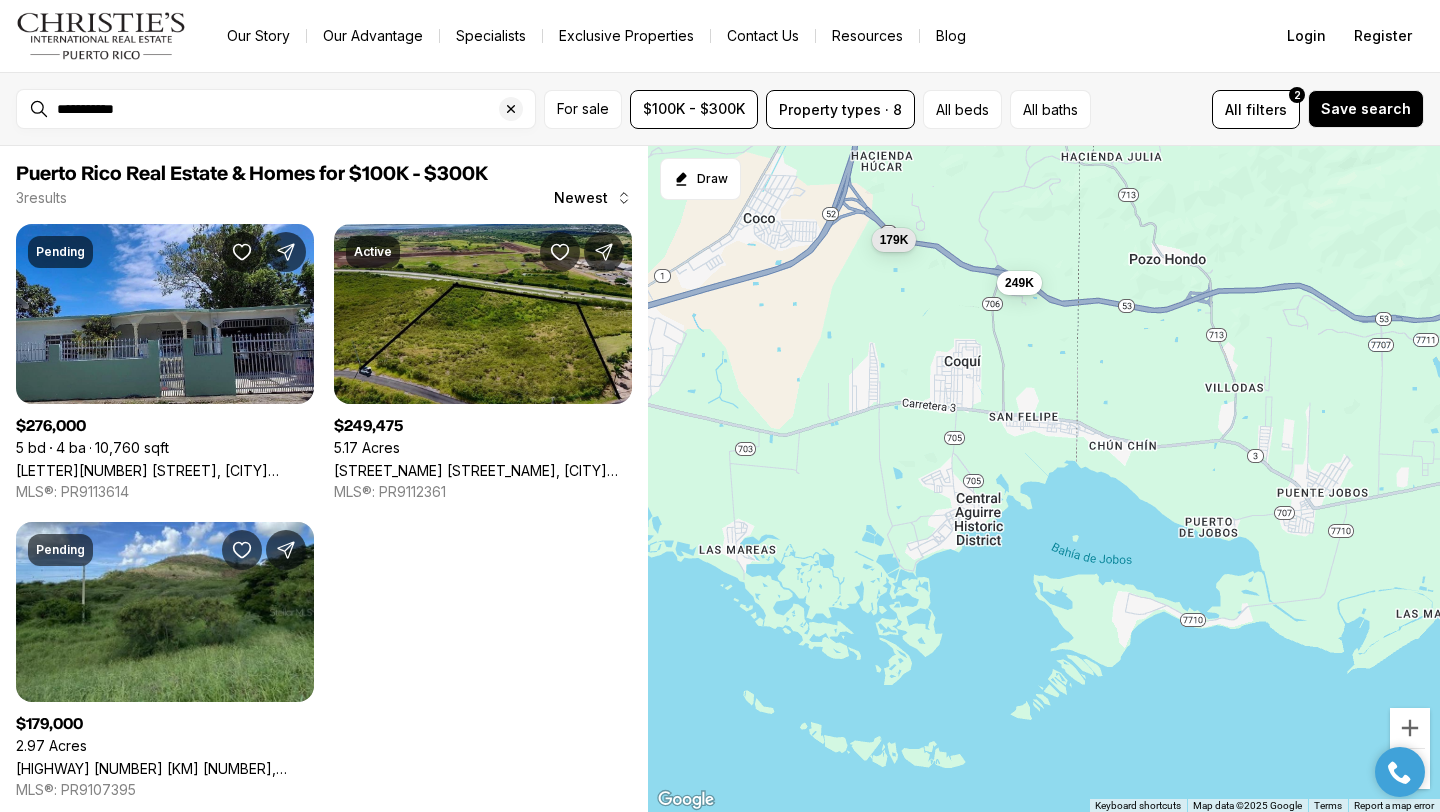 drag, startPoint x: 1344, startPoint y: 636, endPoint x: 1048, endPoint y: 661, distance: 297.05386 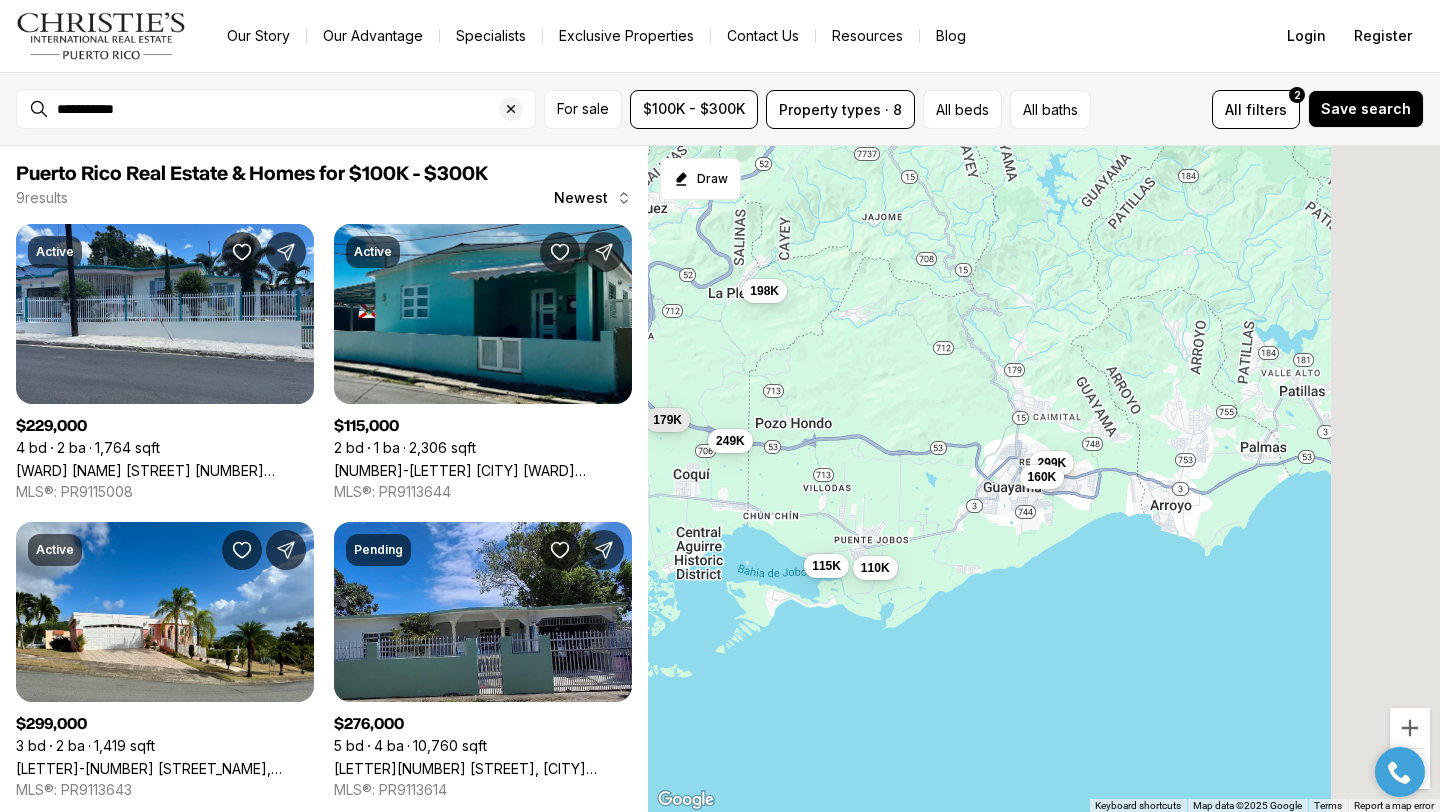 drag, startPoint x: 1330, startPoint y: 717, endPoint x: 992, endPoint y: 661, distance: 342.60764 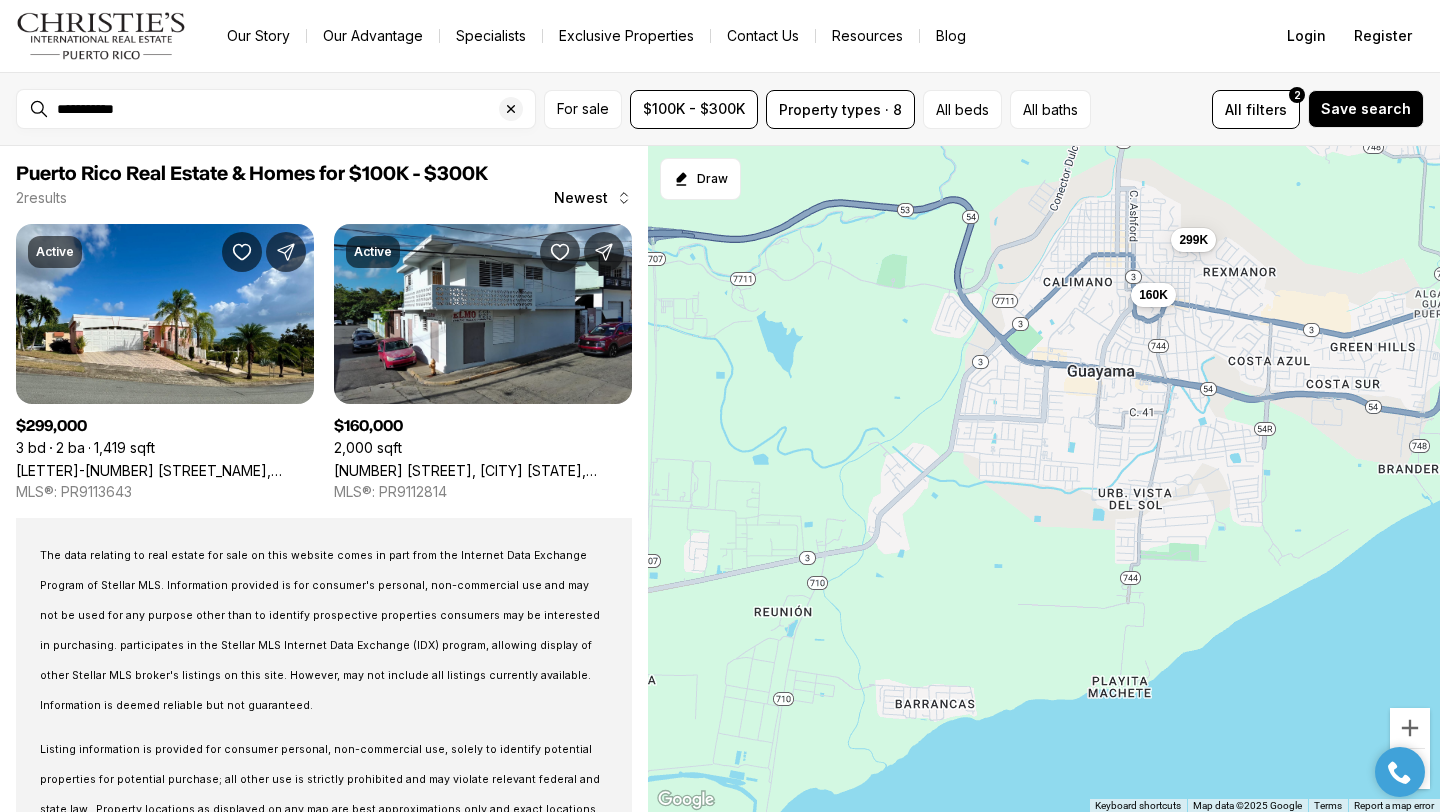drag, startPoint x: 1243, startPoint y: 665, endPoint x: 1179, endPoint y: 469, distance: 206.18439 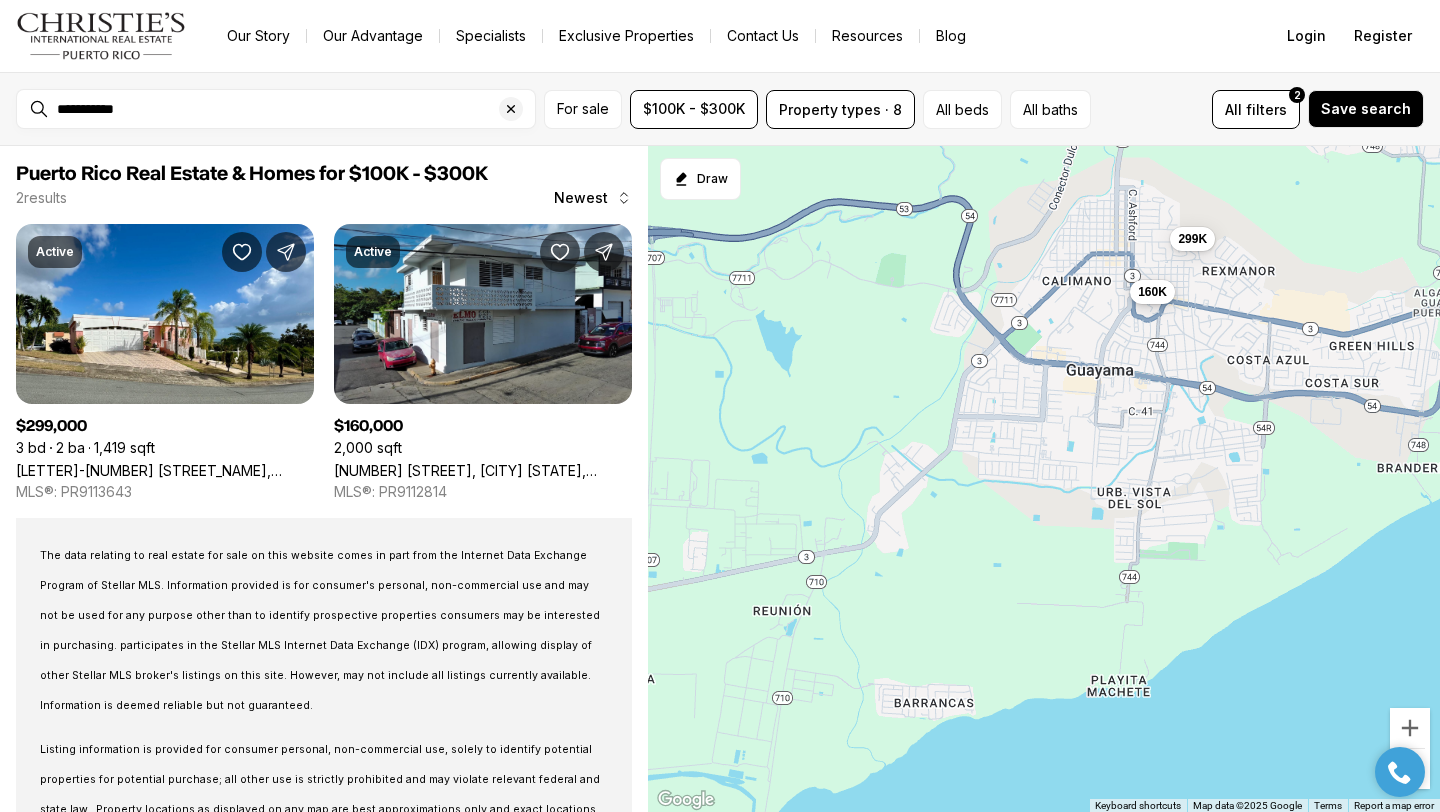 click on "160K" at bounding box center (1152, 291) 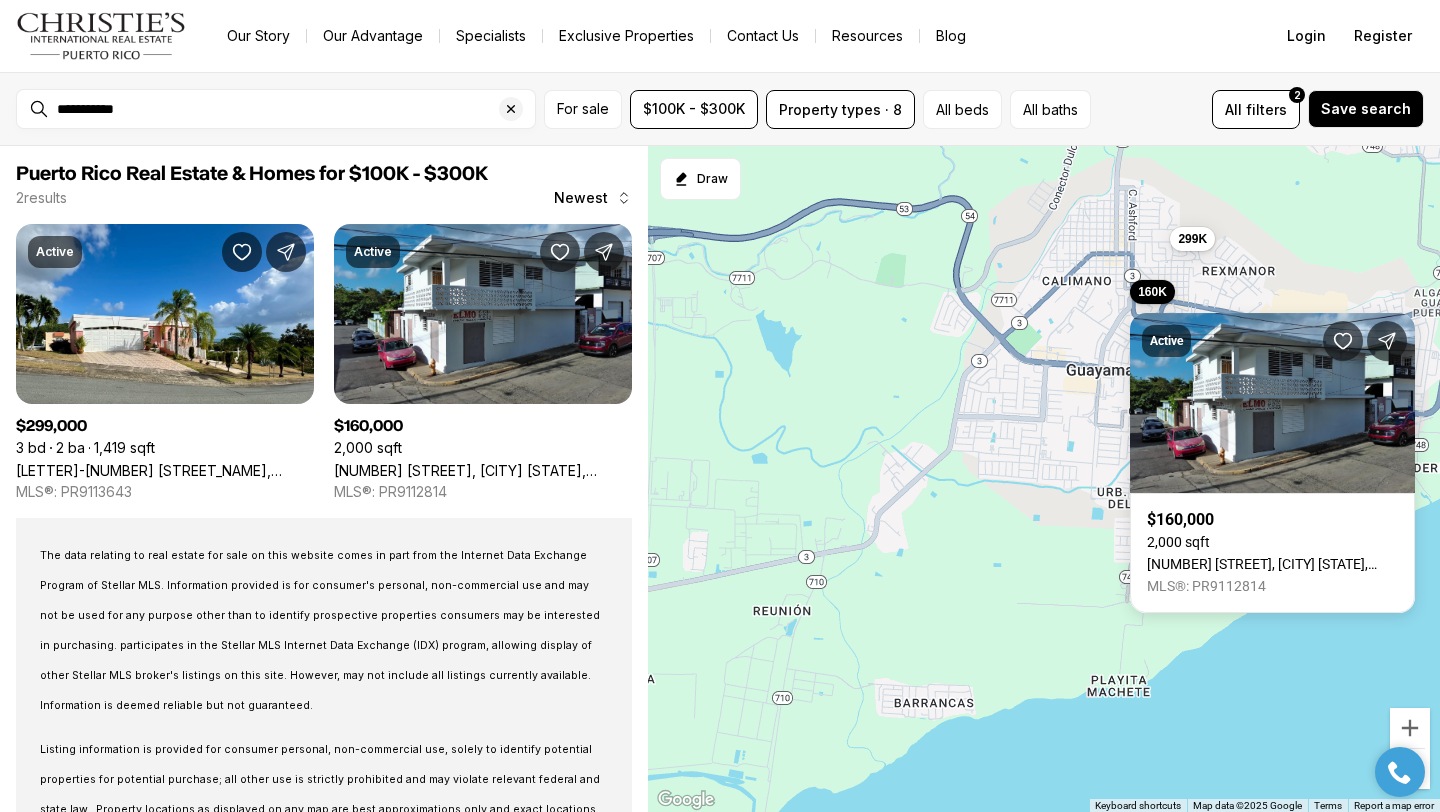 click on "299K 160K" at bounding box center [1044, 479] 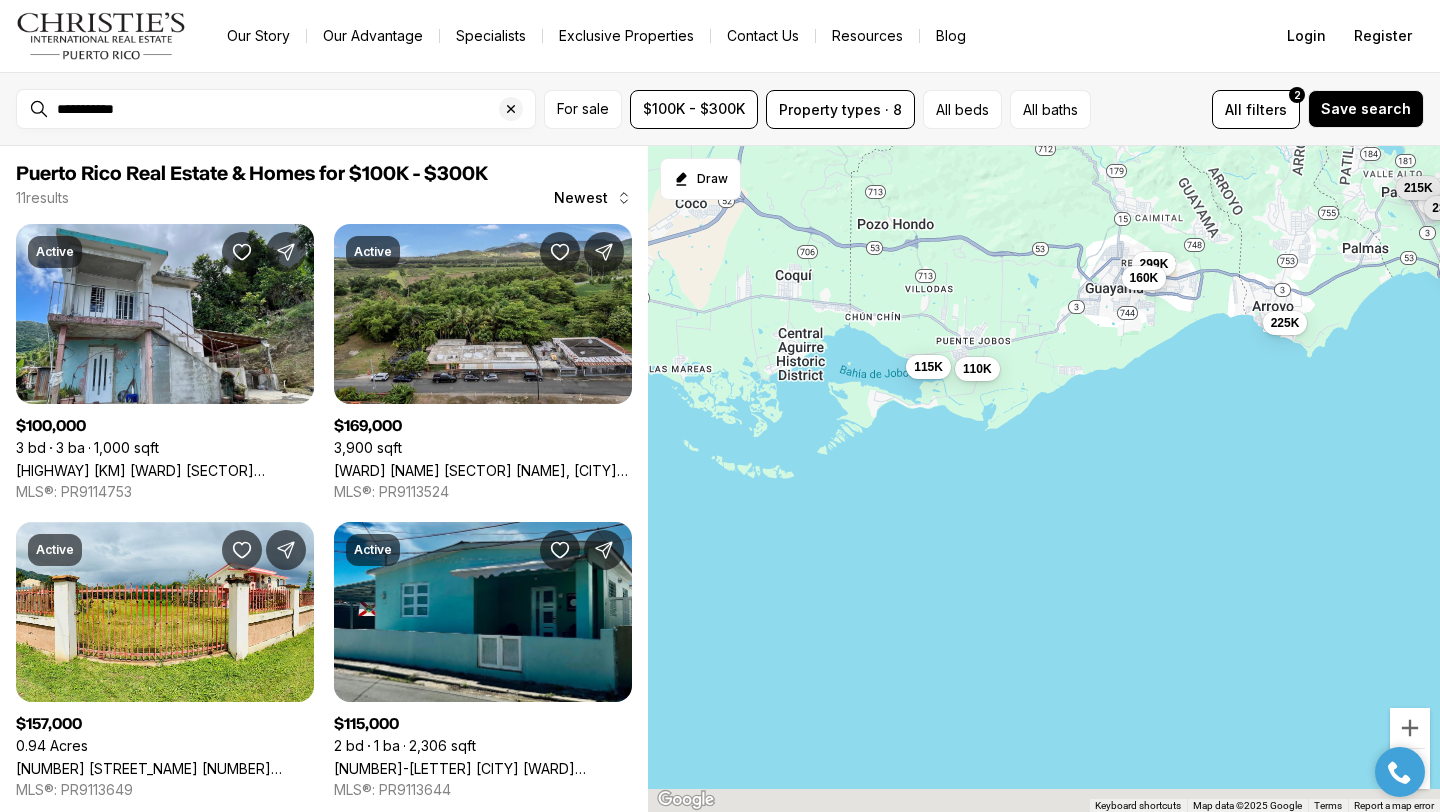 drag, startPoint x: 864, startPoint y: 535, endPoint x: 1066, endPoint y: 485, distance: 208.09613 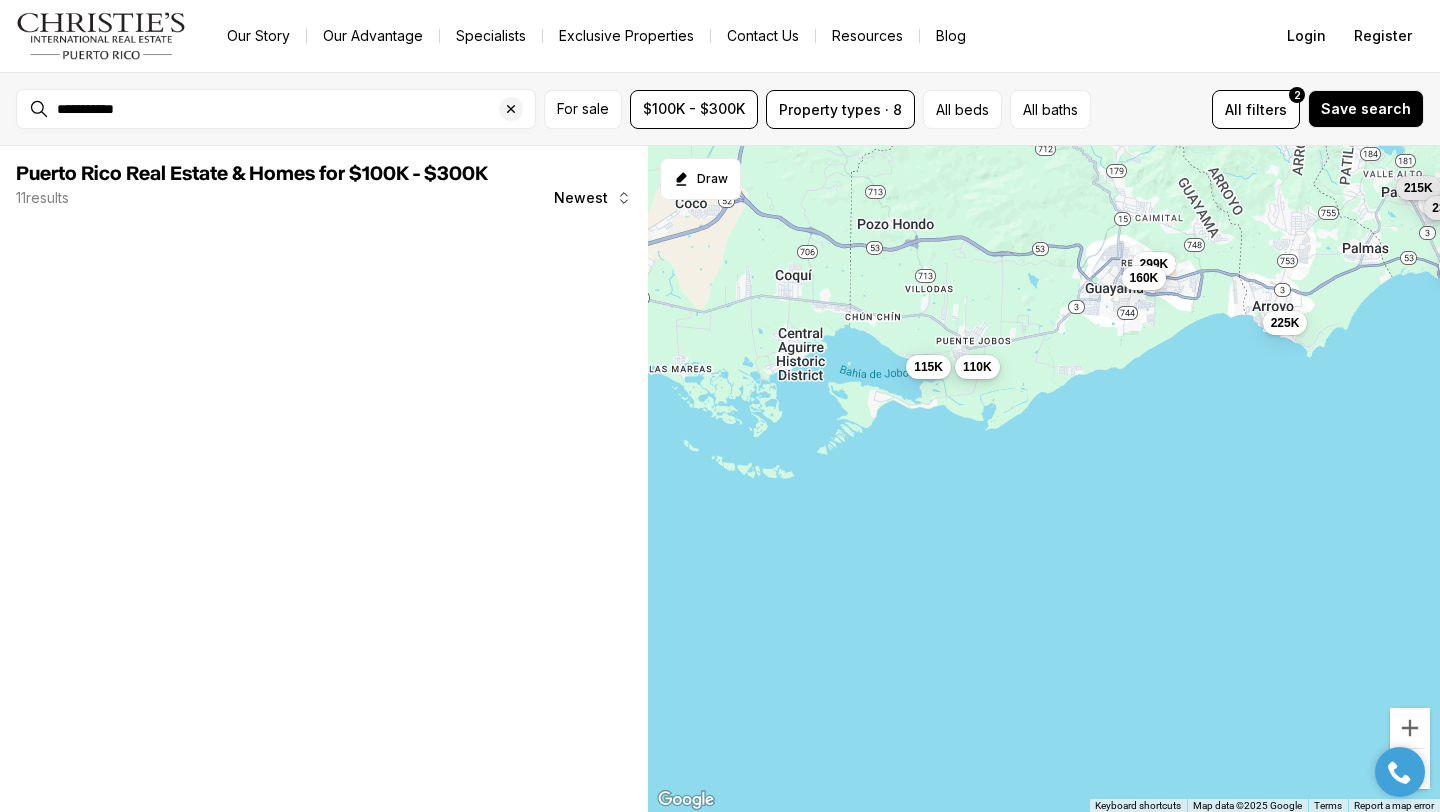 click on "110K" at bounding box center [977, 367] 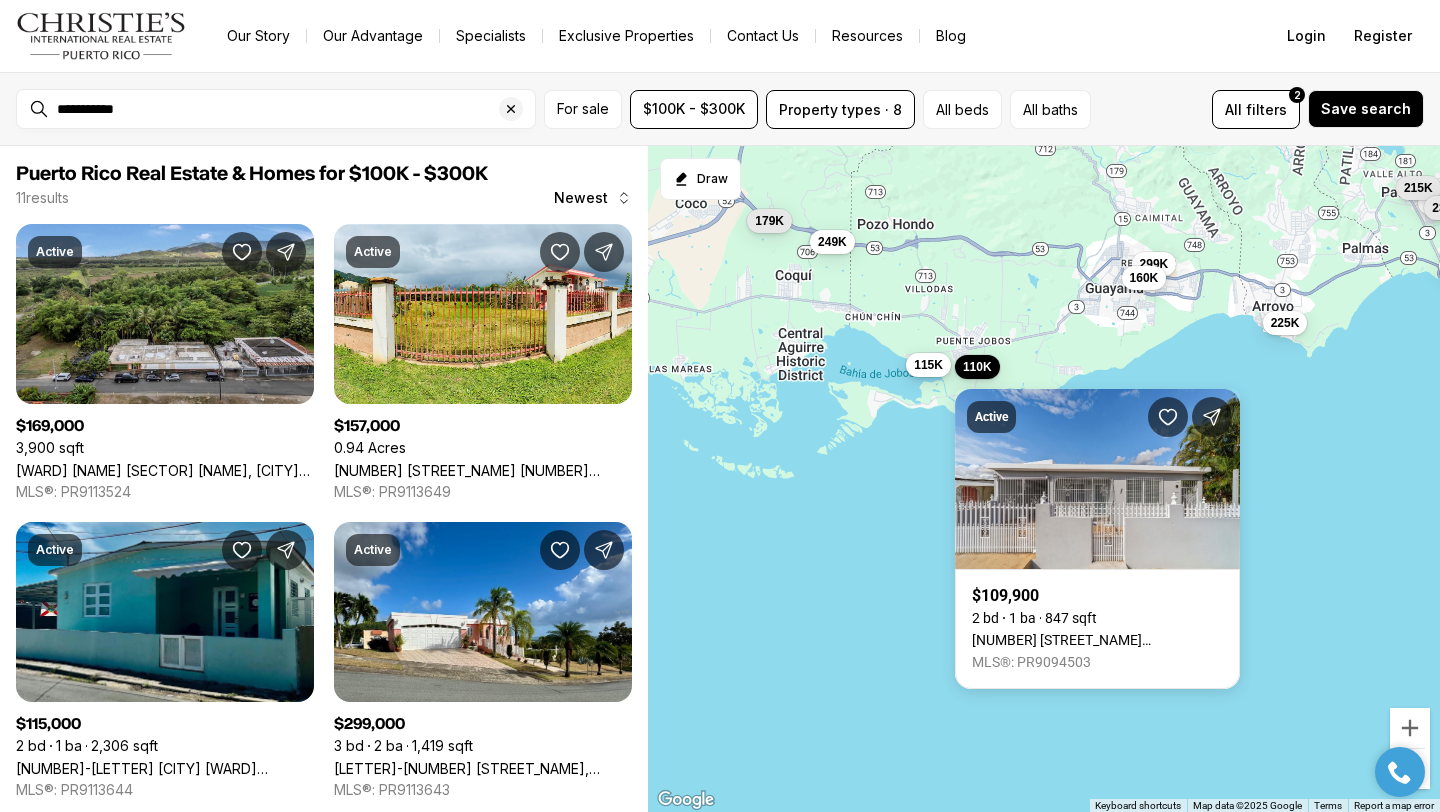 click on "115K" at bounding box center [928, 364] 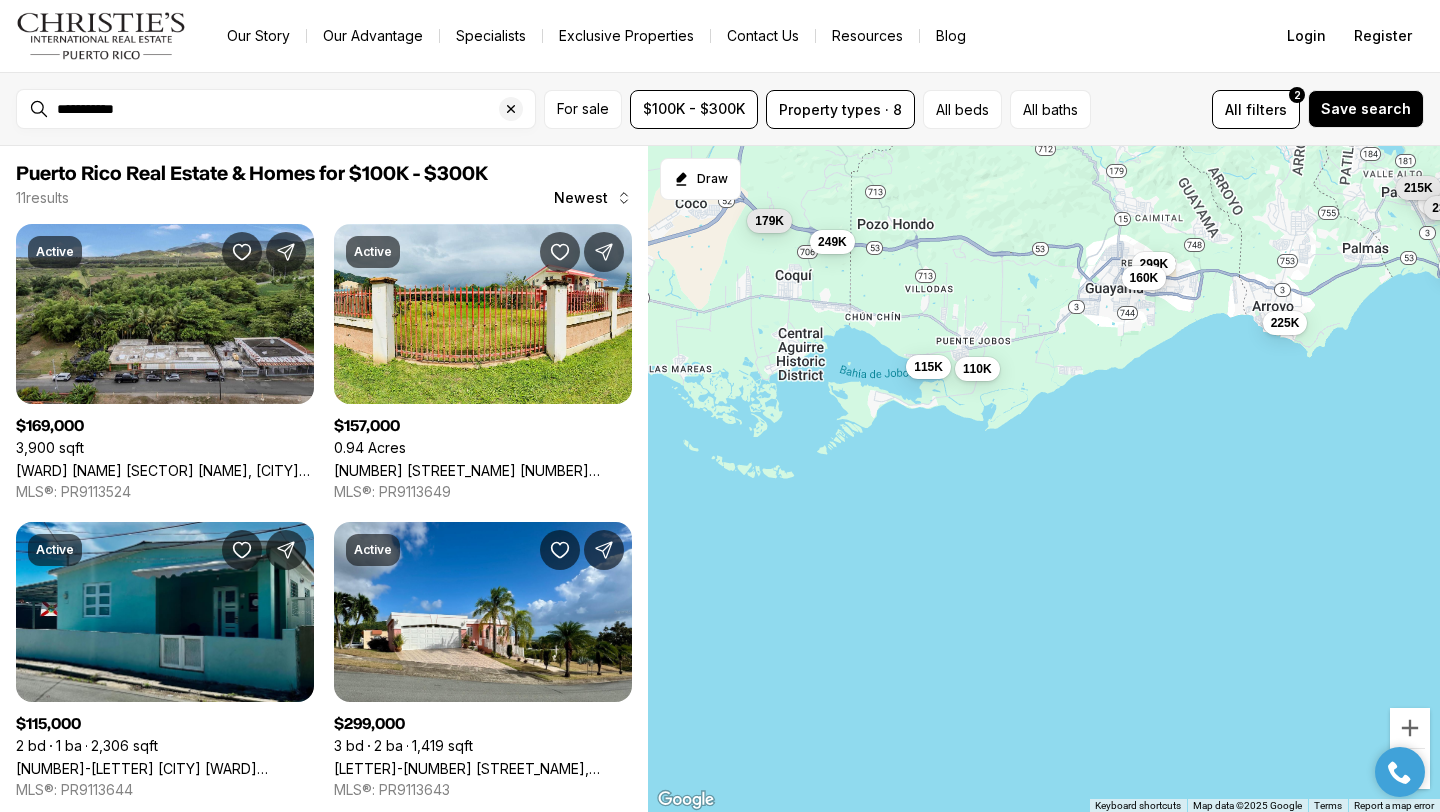 click on "299K 160K 225K 110K 169K 157K 115K 215K 235K 249K 179K" at bounding box center (1044, 479) 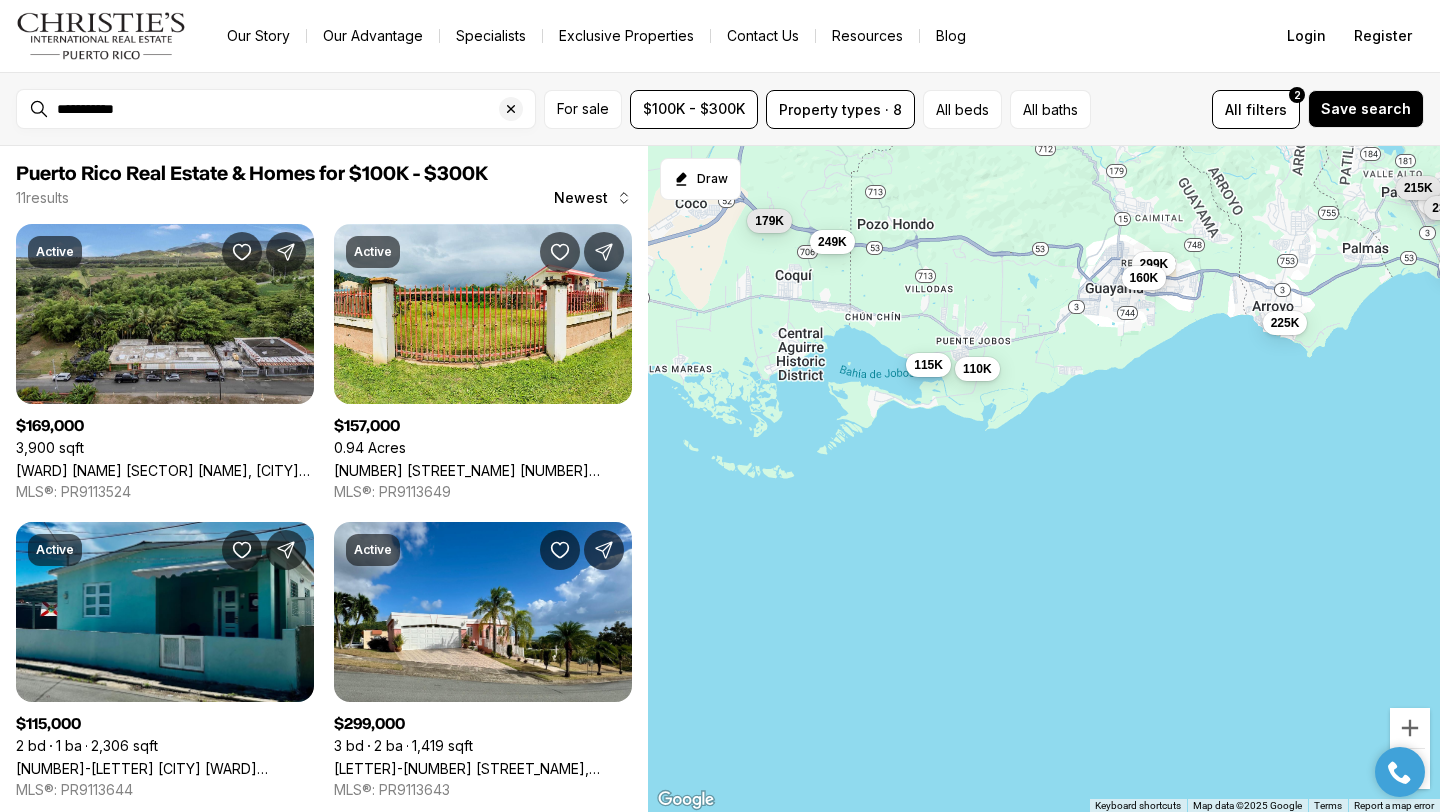 click on "115K" at bounding box center [928, 364] 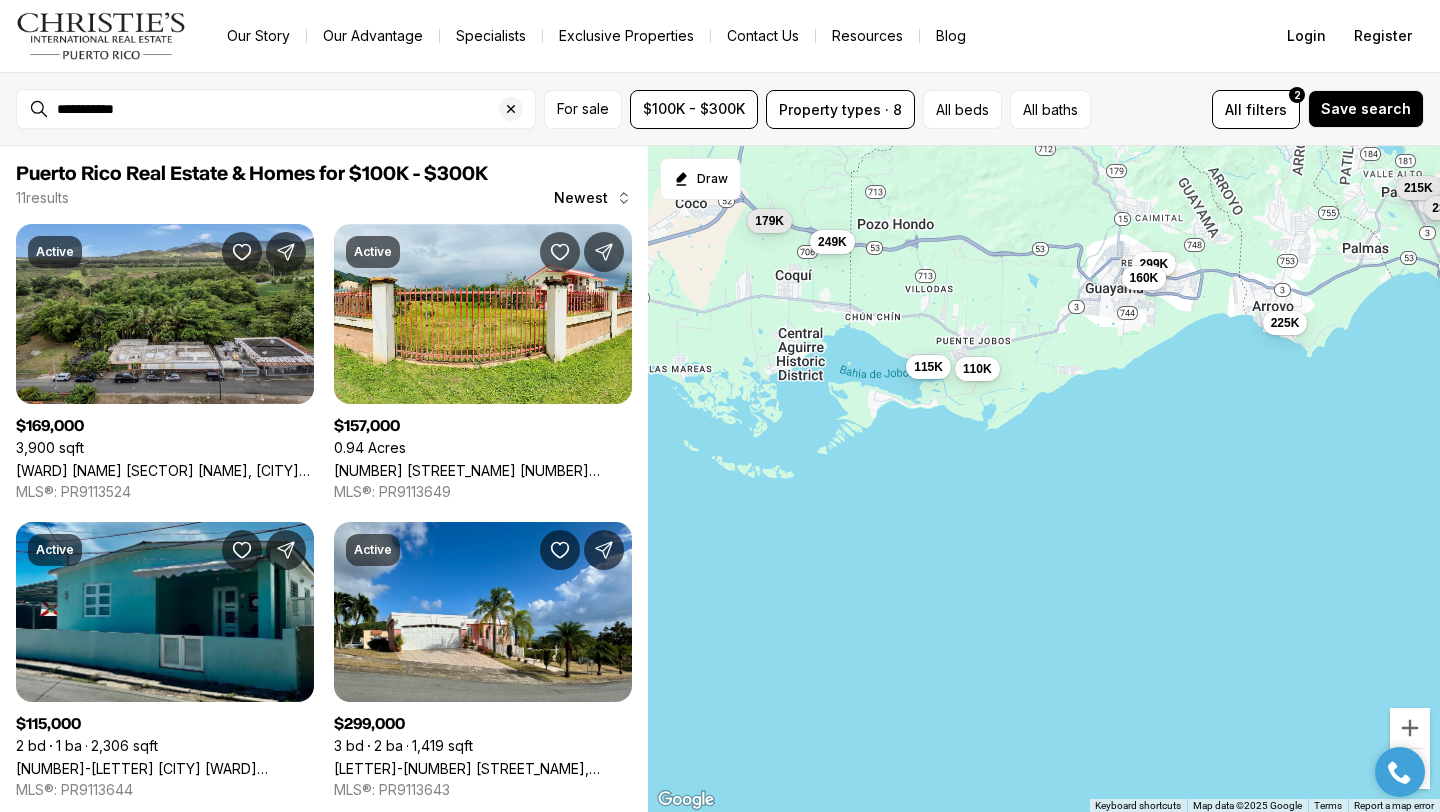 click on "299K 160K 225K 110K 169K 157K 115K 215K 235K 249K 179K" at bounding box center [1044, 479] 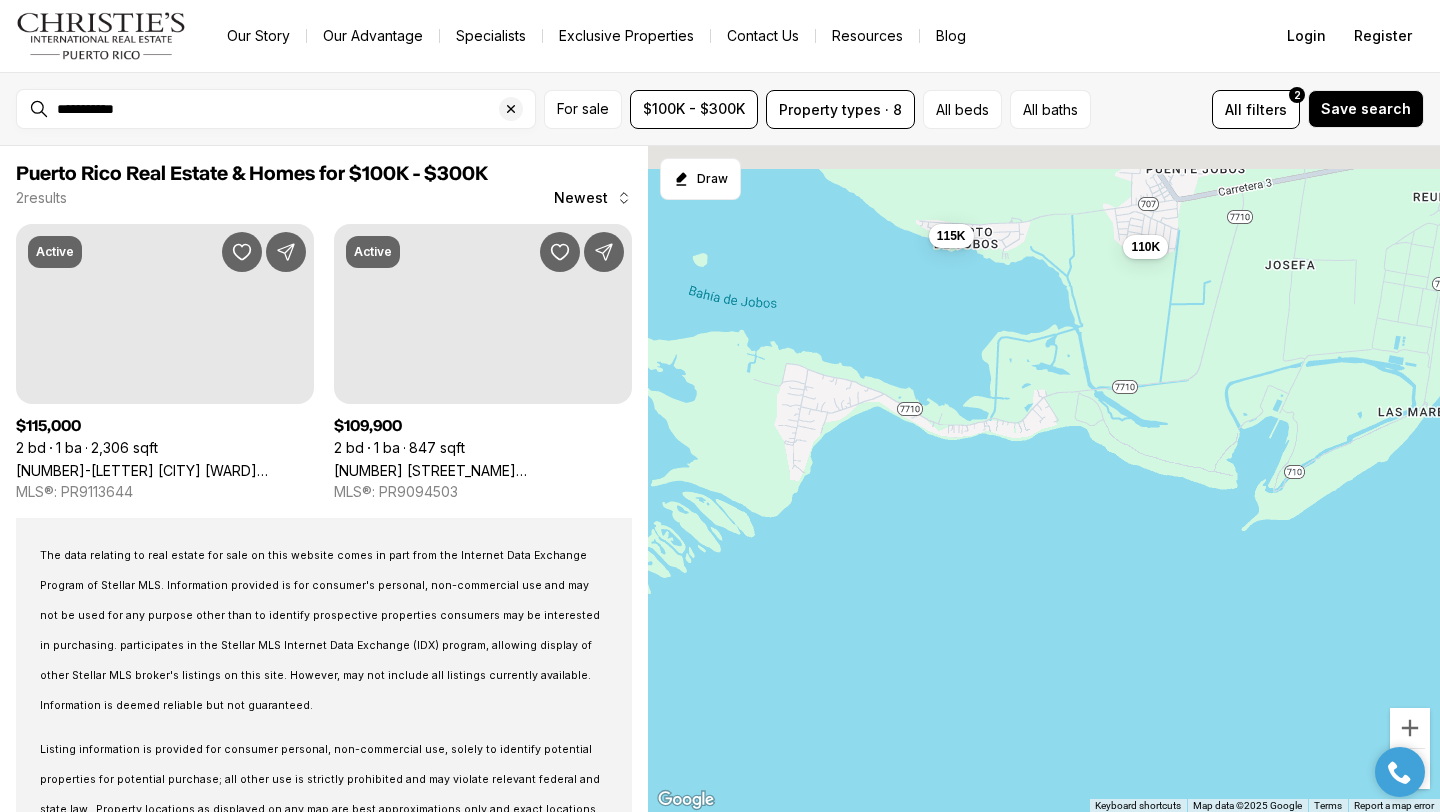 drag, startPoint x: 932, startPoint y: 283, endPoint x: 947, endPoint y: 341, distance: 59.908264 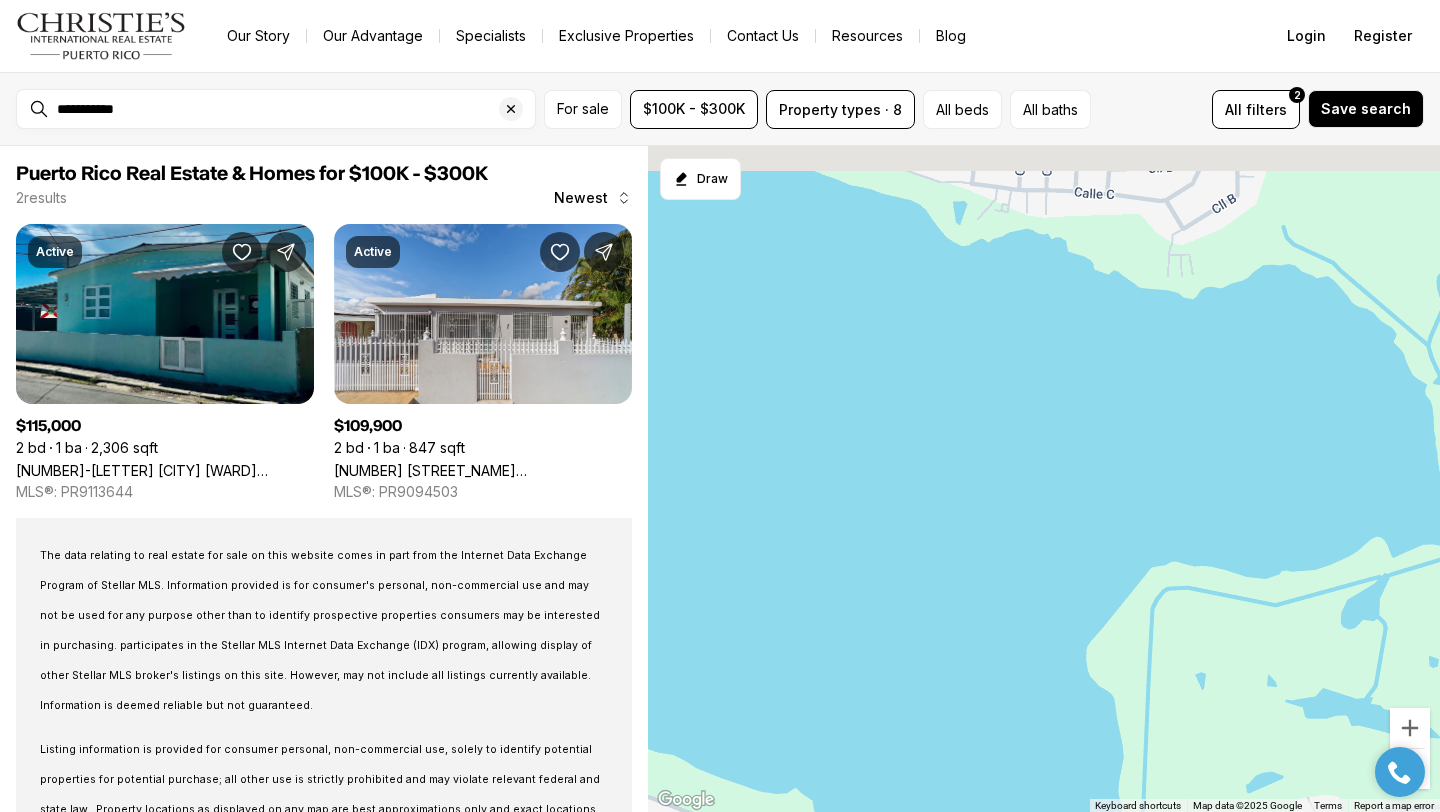 drag, startPoint x: 941, startPoint y: 217, endPoint x: 939, endPoint y: 480, distance: 263.0076 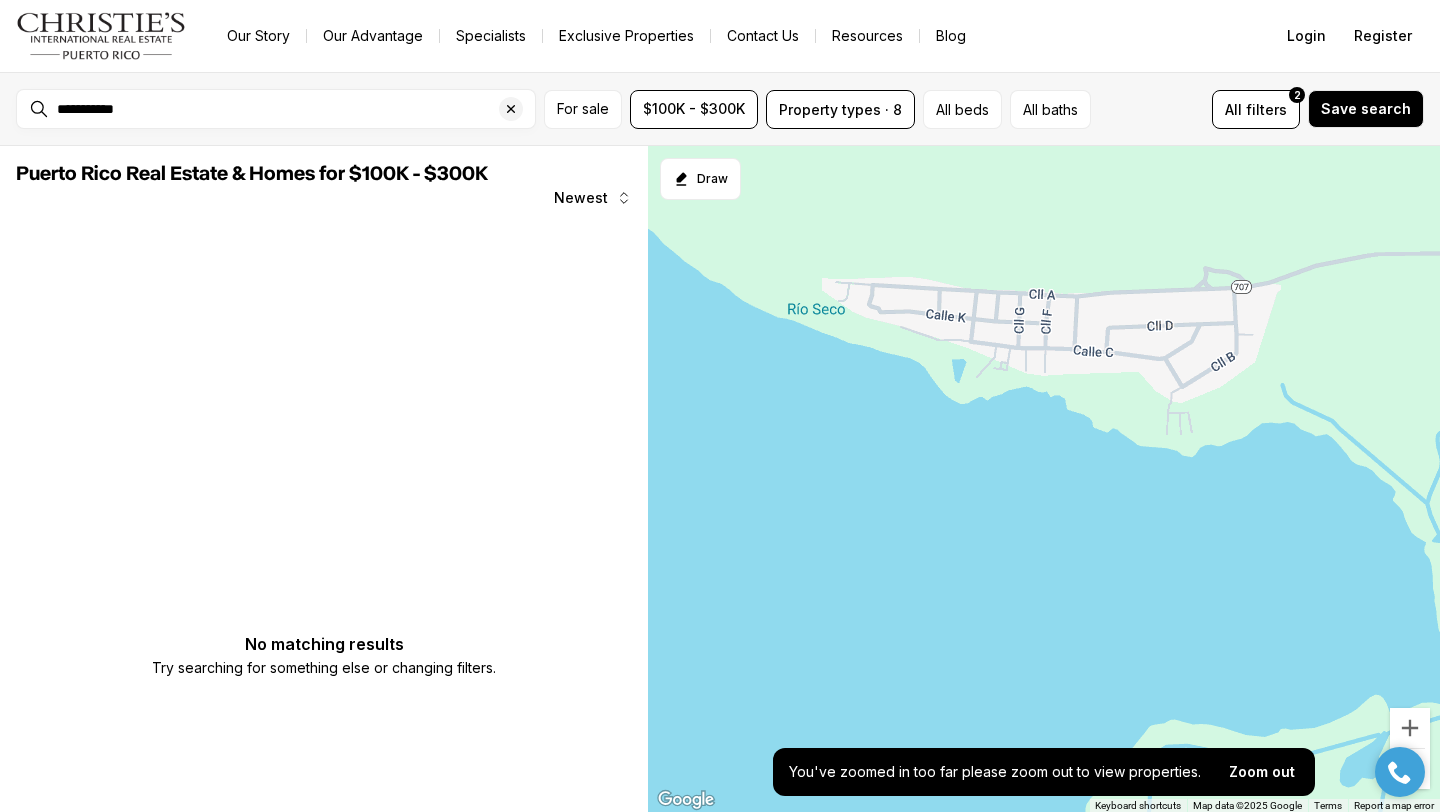drag, startPoint x: 930, startPoint y: 393, endPoint x: 931, endPoint y: 592, distance: 199.00252 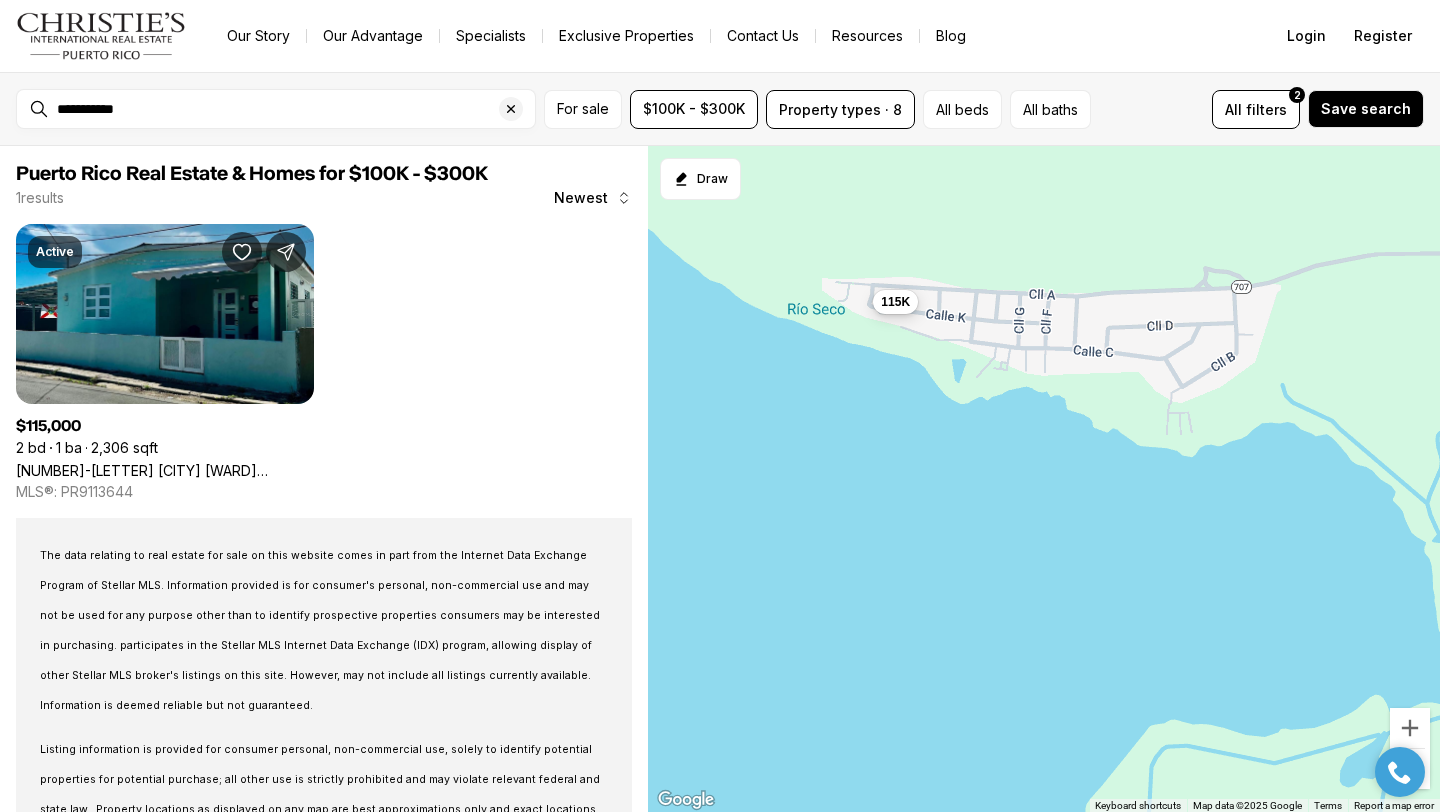 click on "115K" at bounding box center [895, 302] 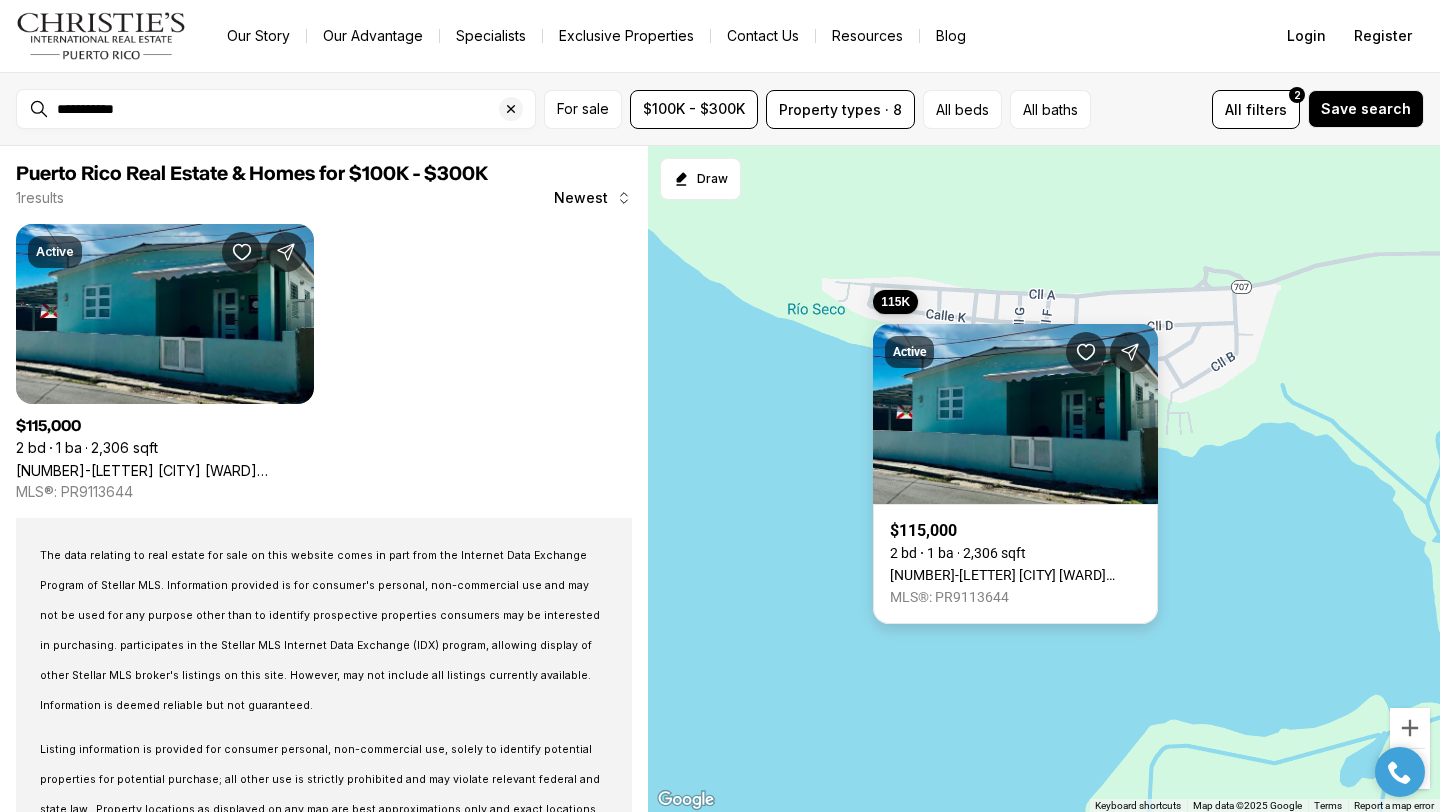 click on "[NUMBER]-[LETTER] [STREET], [CITY] [STATE], [POSTAL_CODE]" at bounding box center (1015, 575) 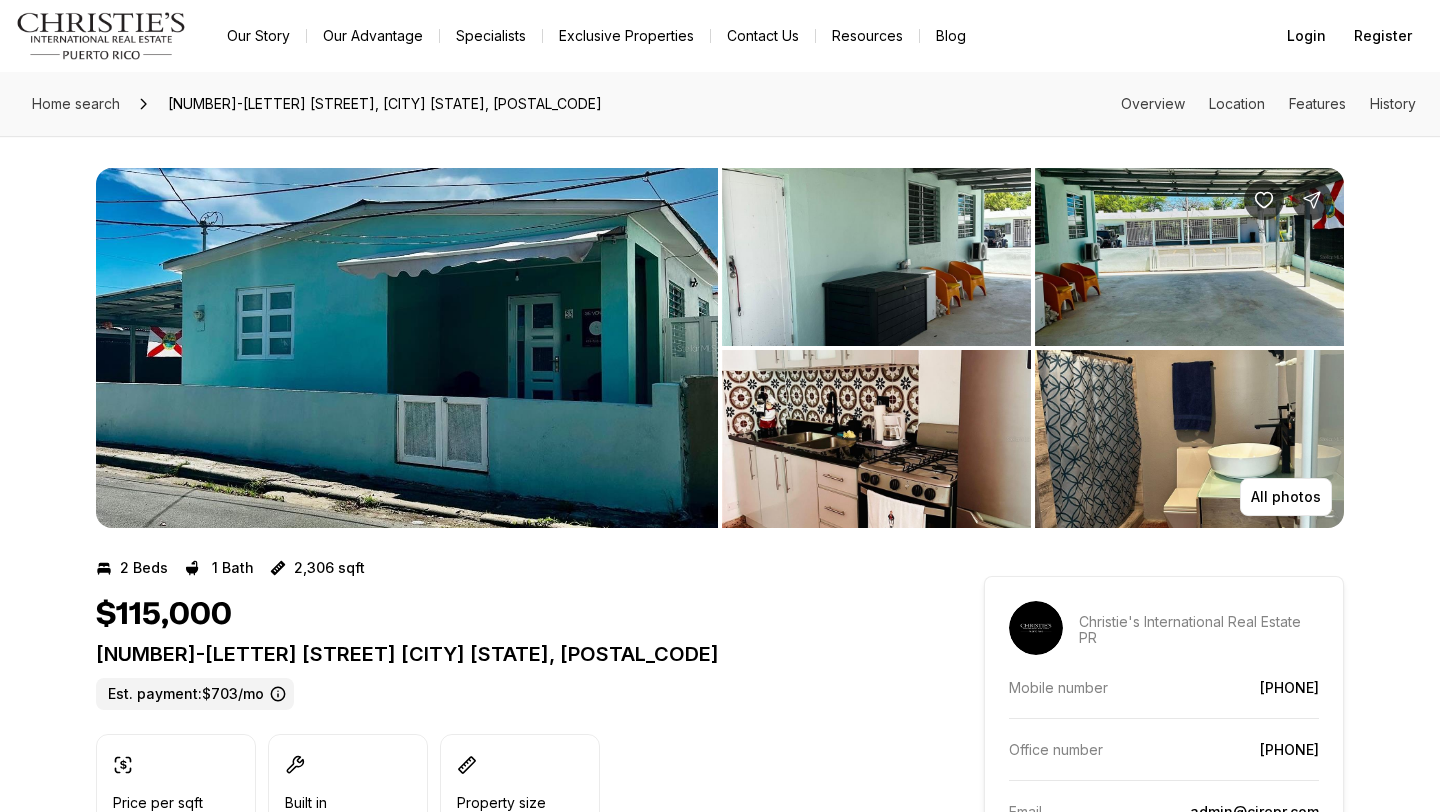 click at bounding box center [407, 348] 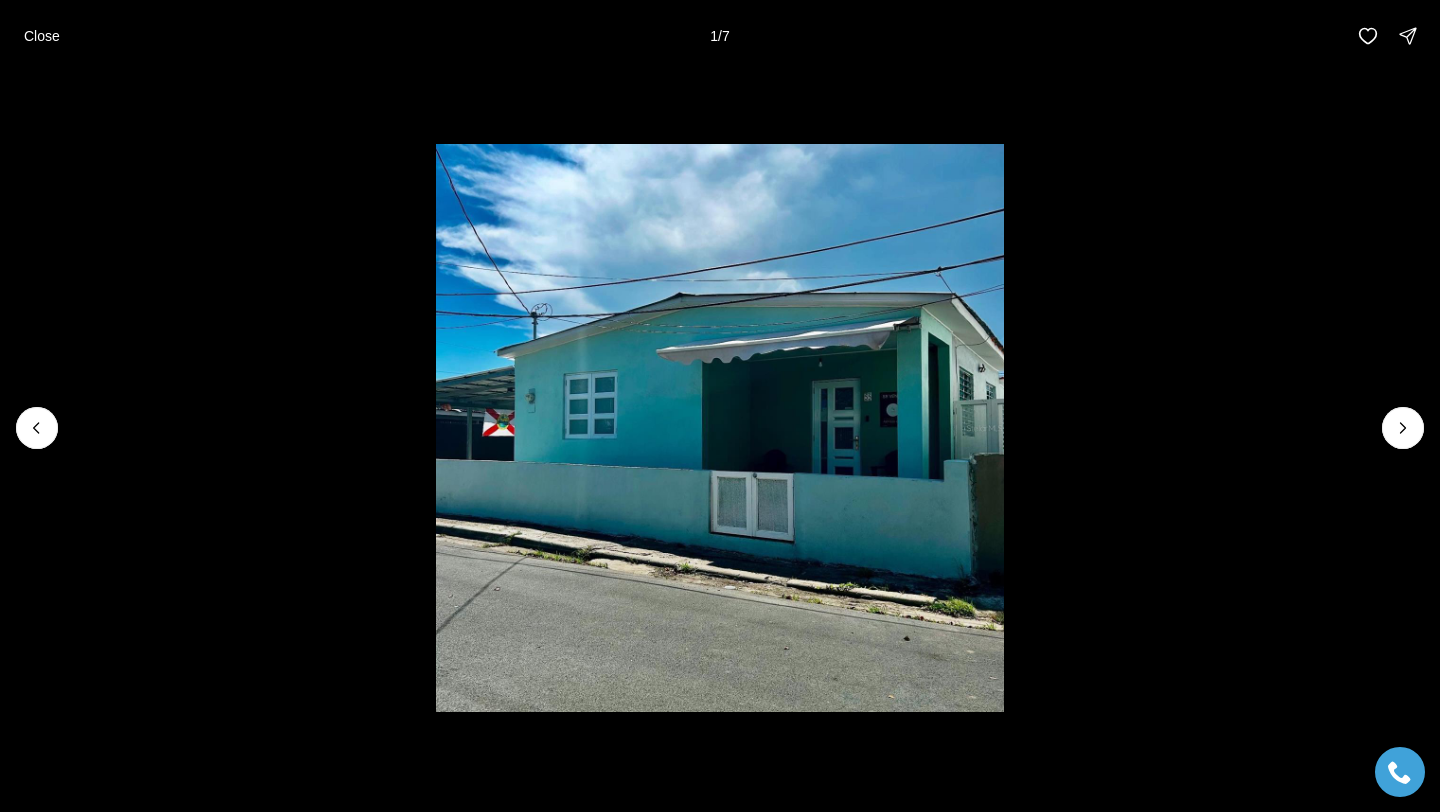 scroll, scrollTop: 0, scrollLeft: 0, axis: both 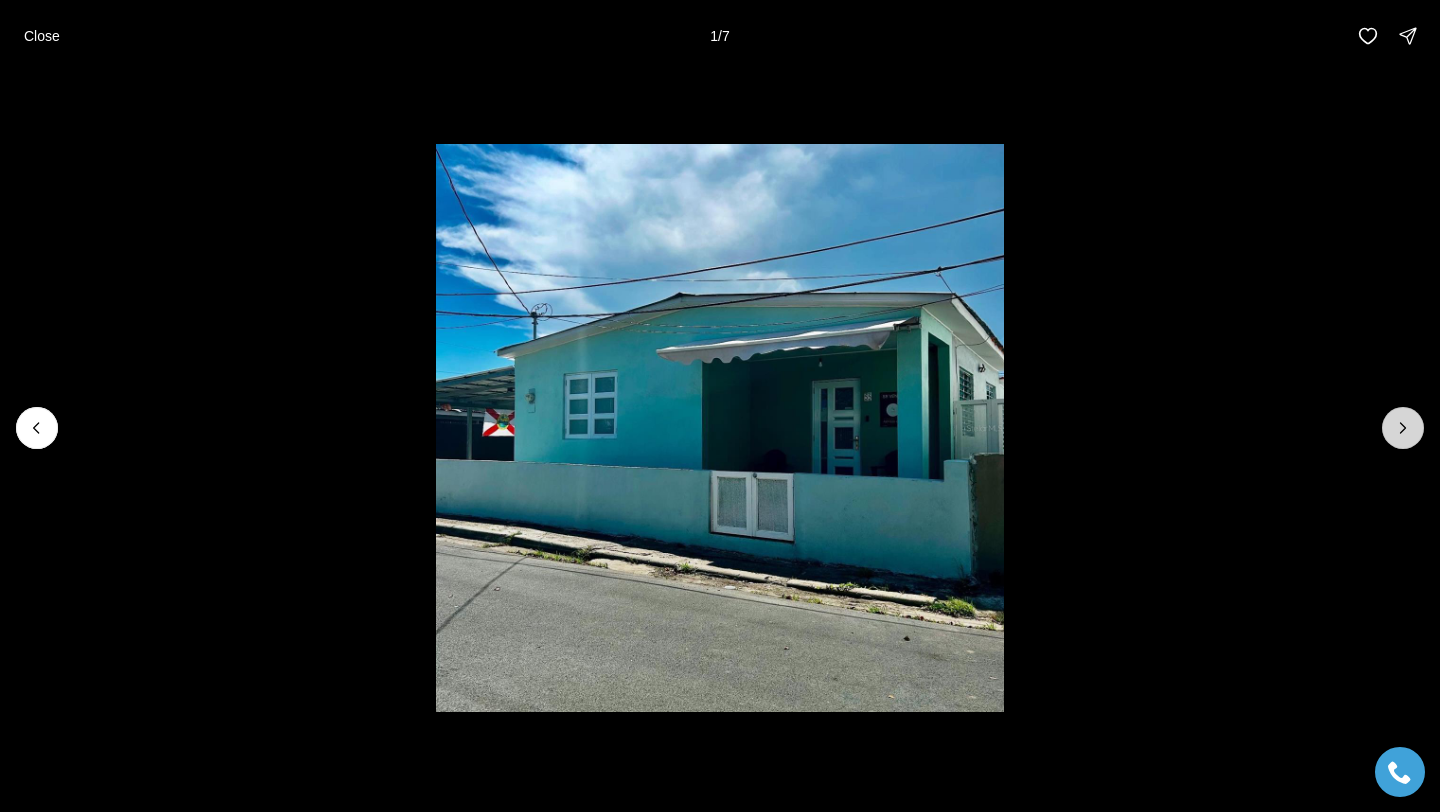 click 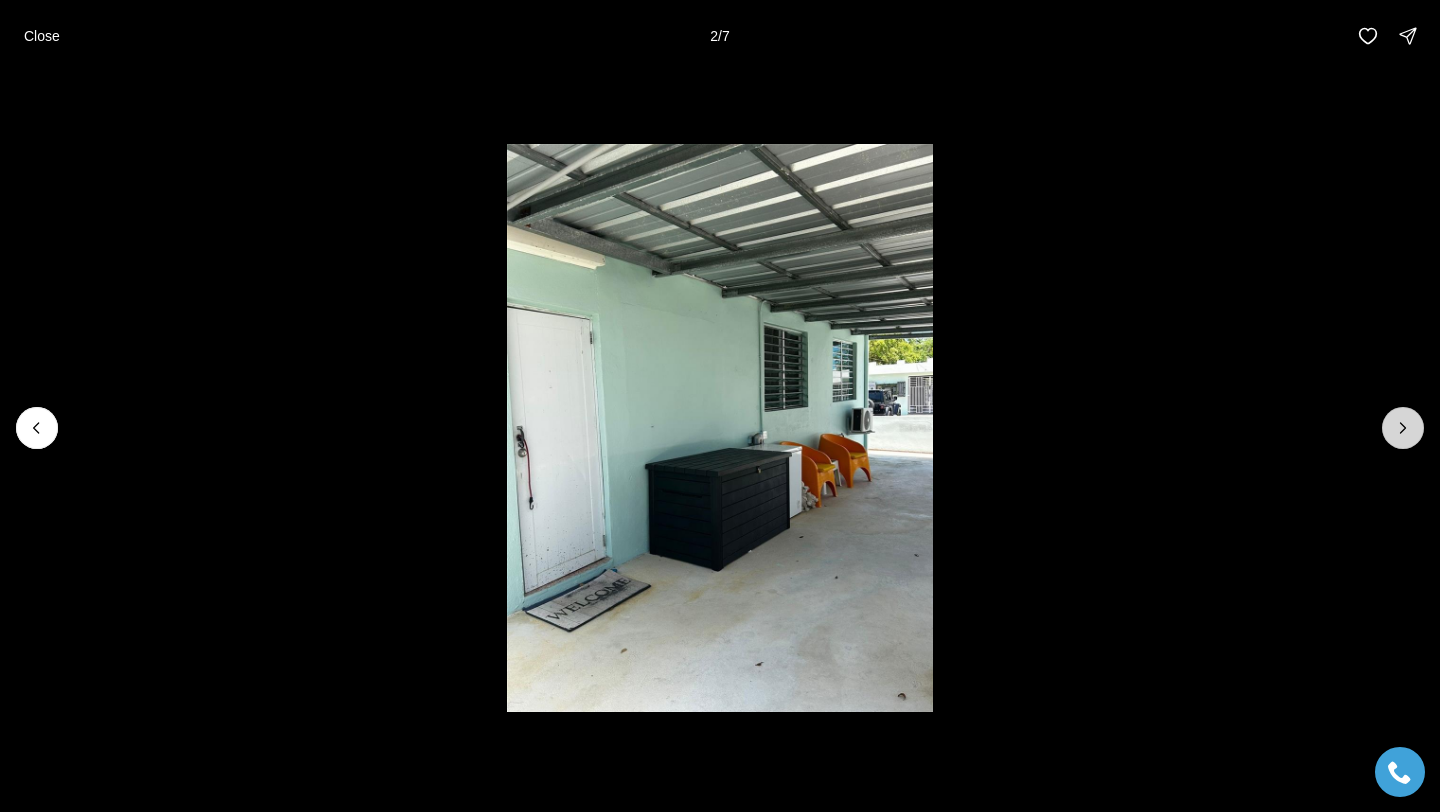 click 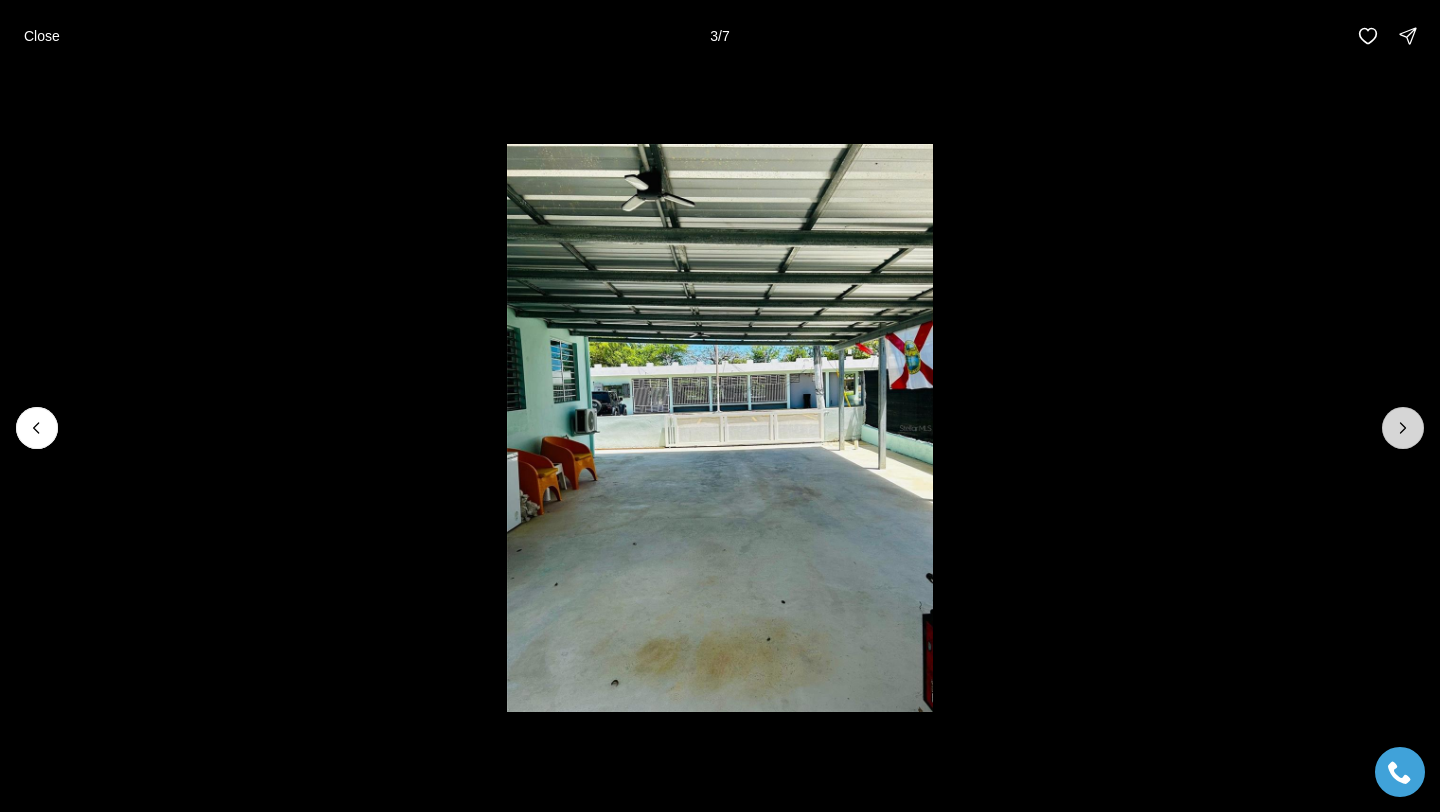 click 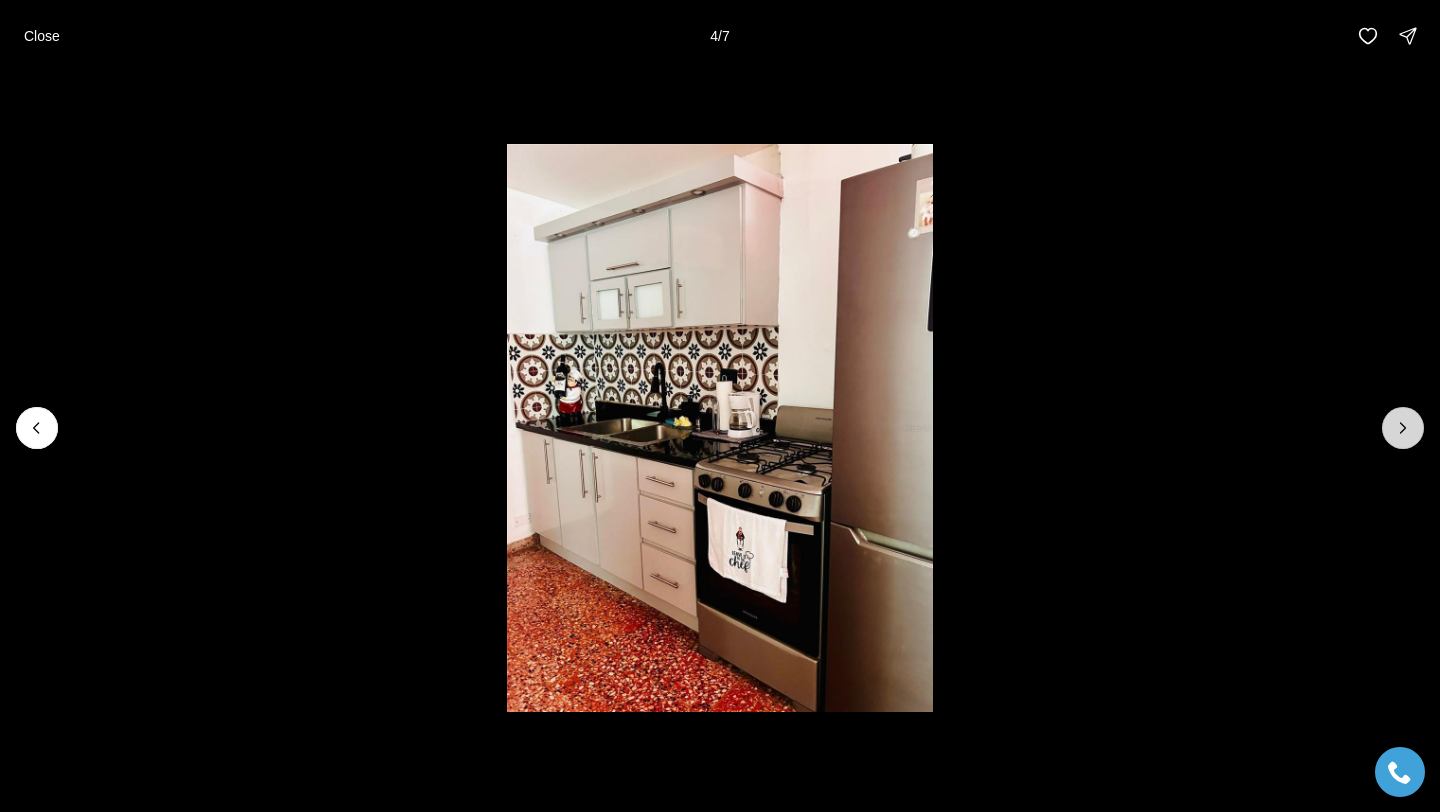 click 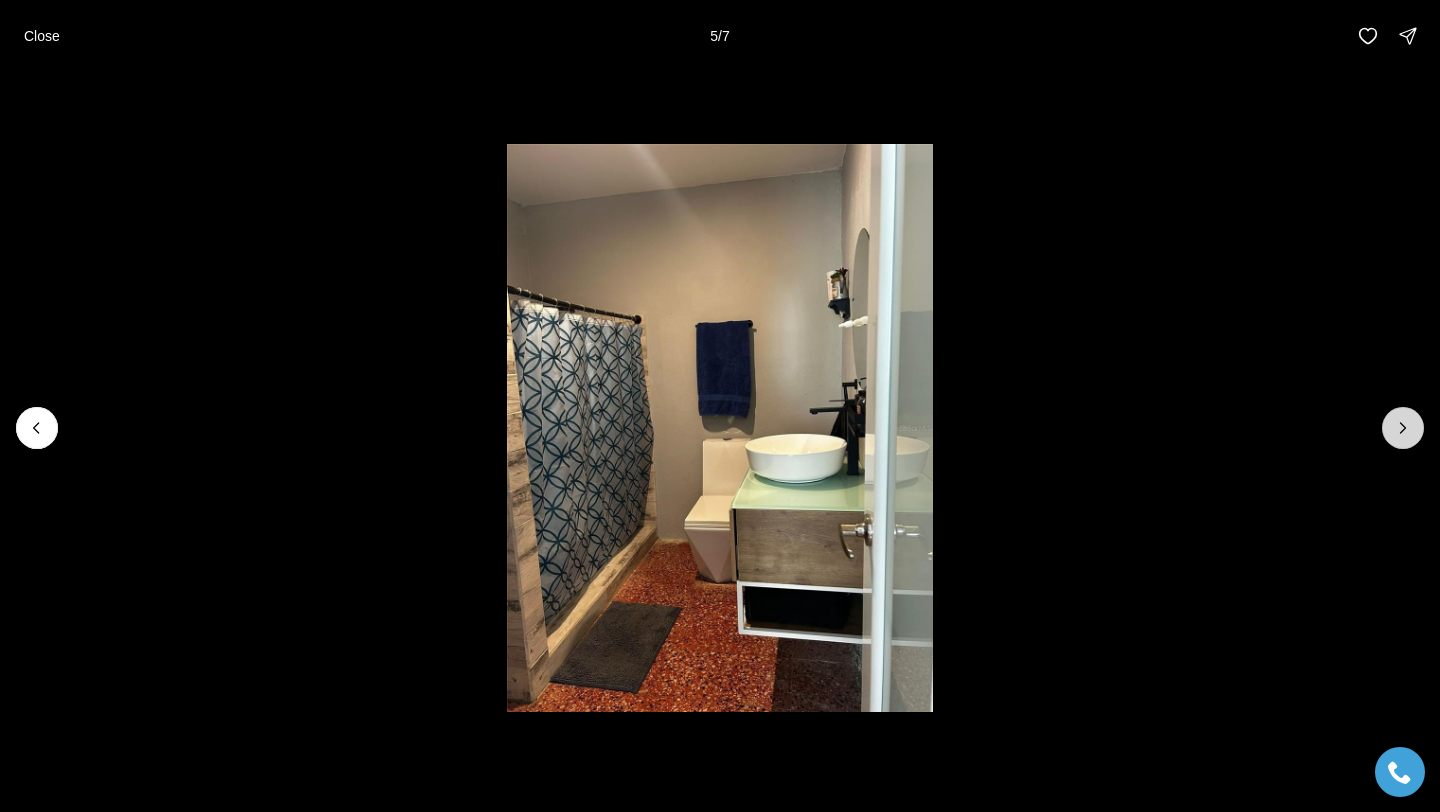 click 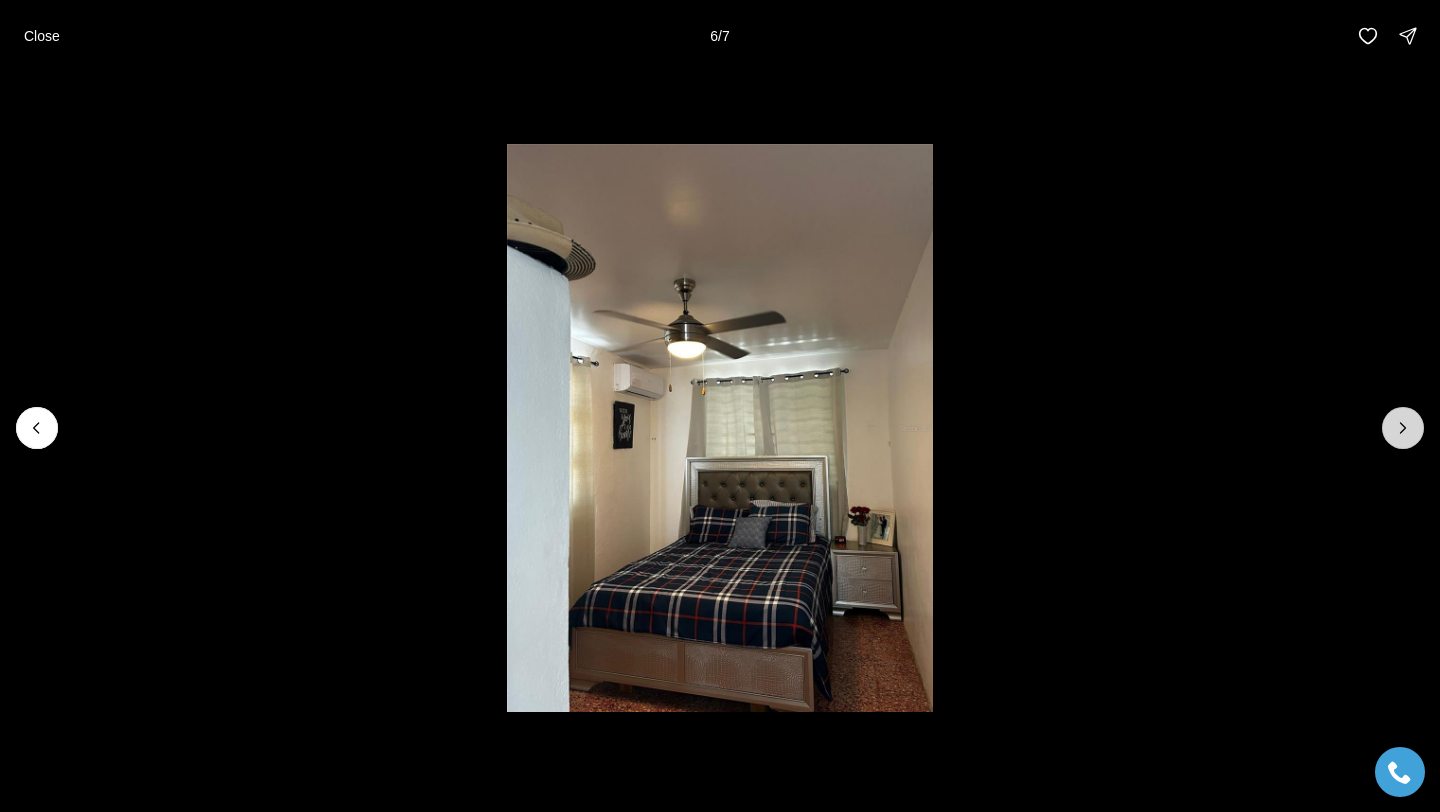 click 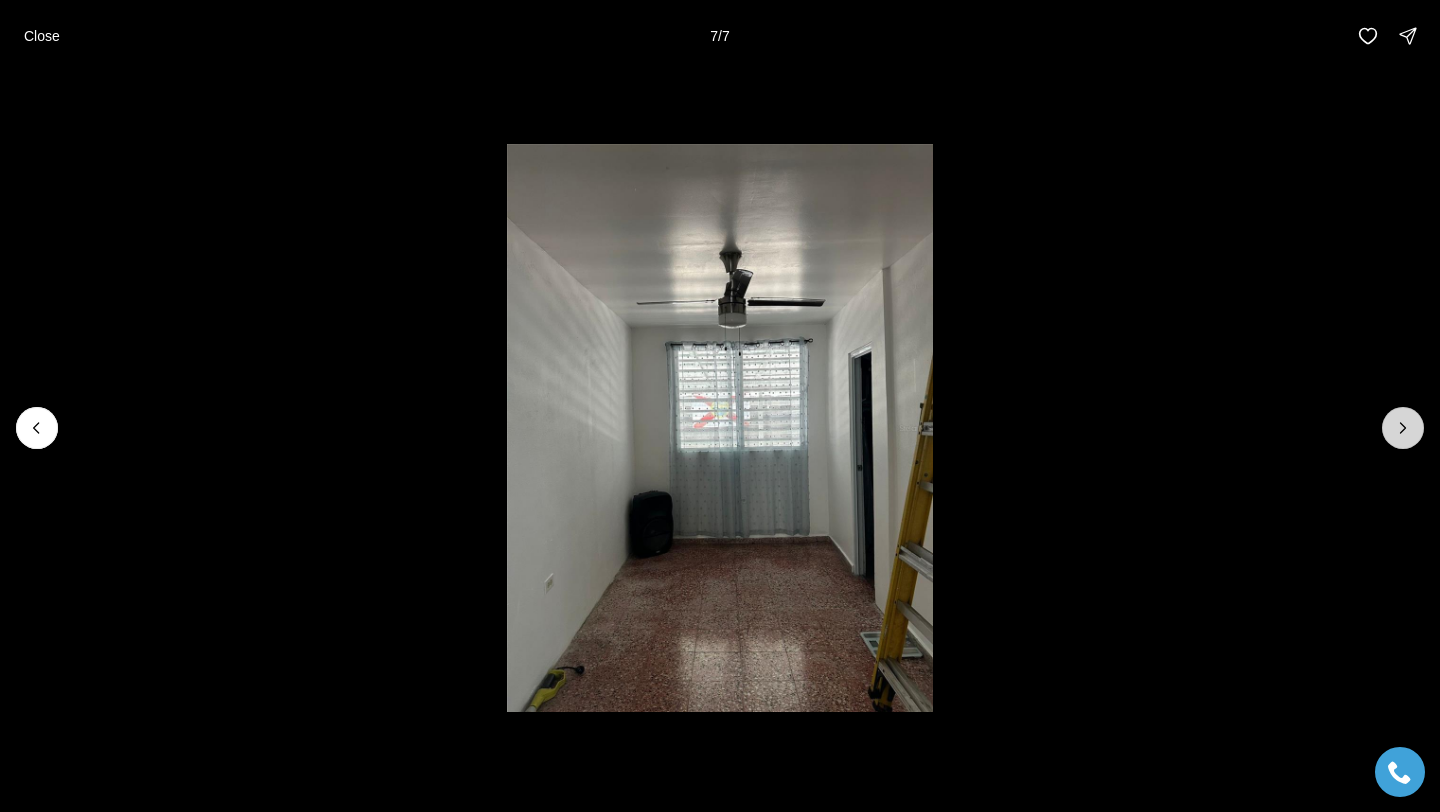 click at bounding box center [1403, 428] 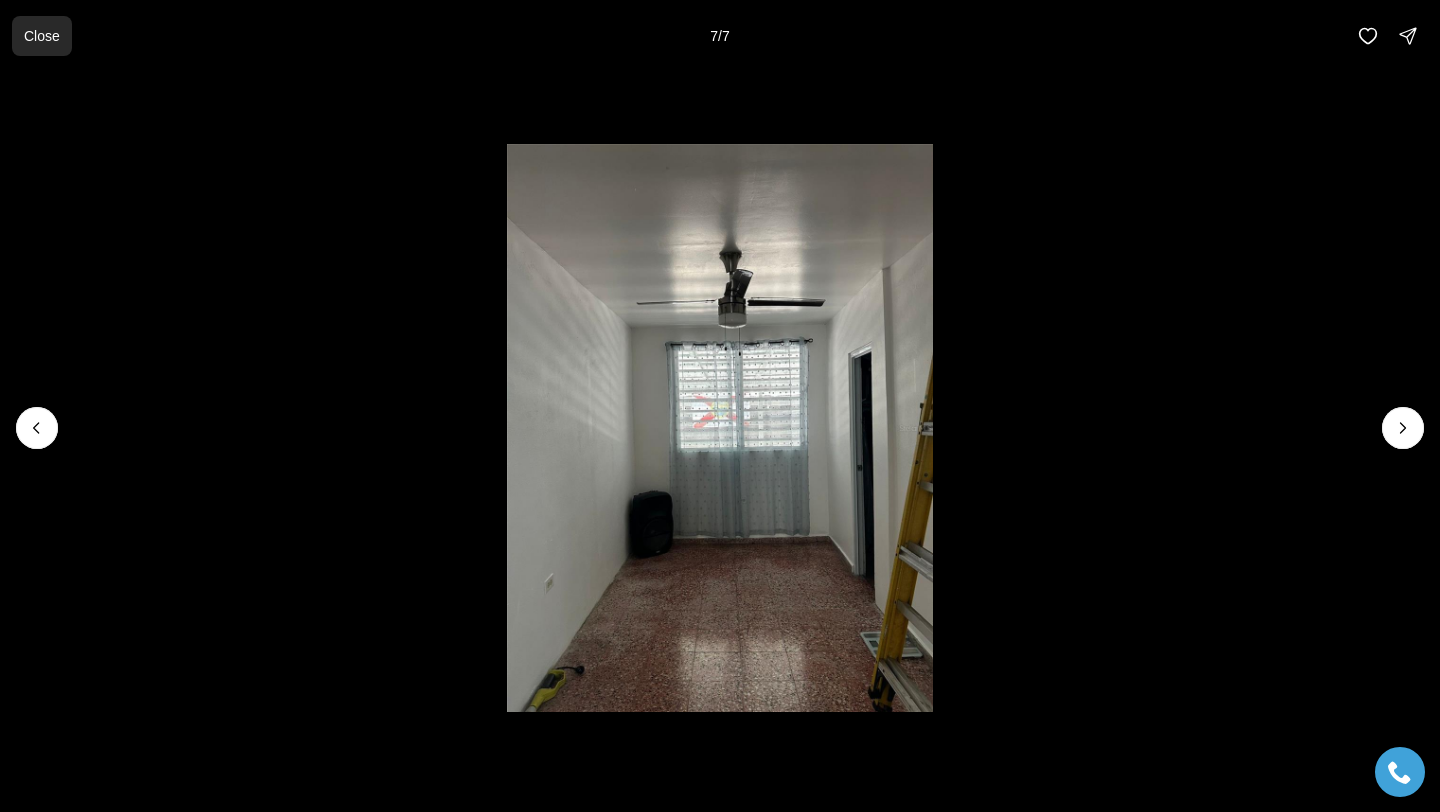 click on "Close" at bounding box center [42, 36] 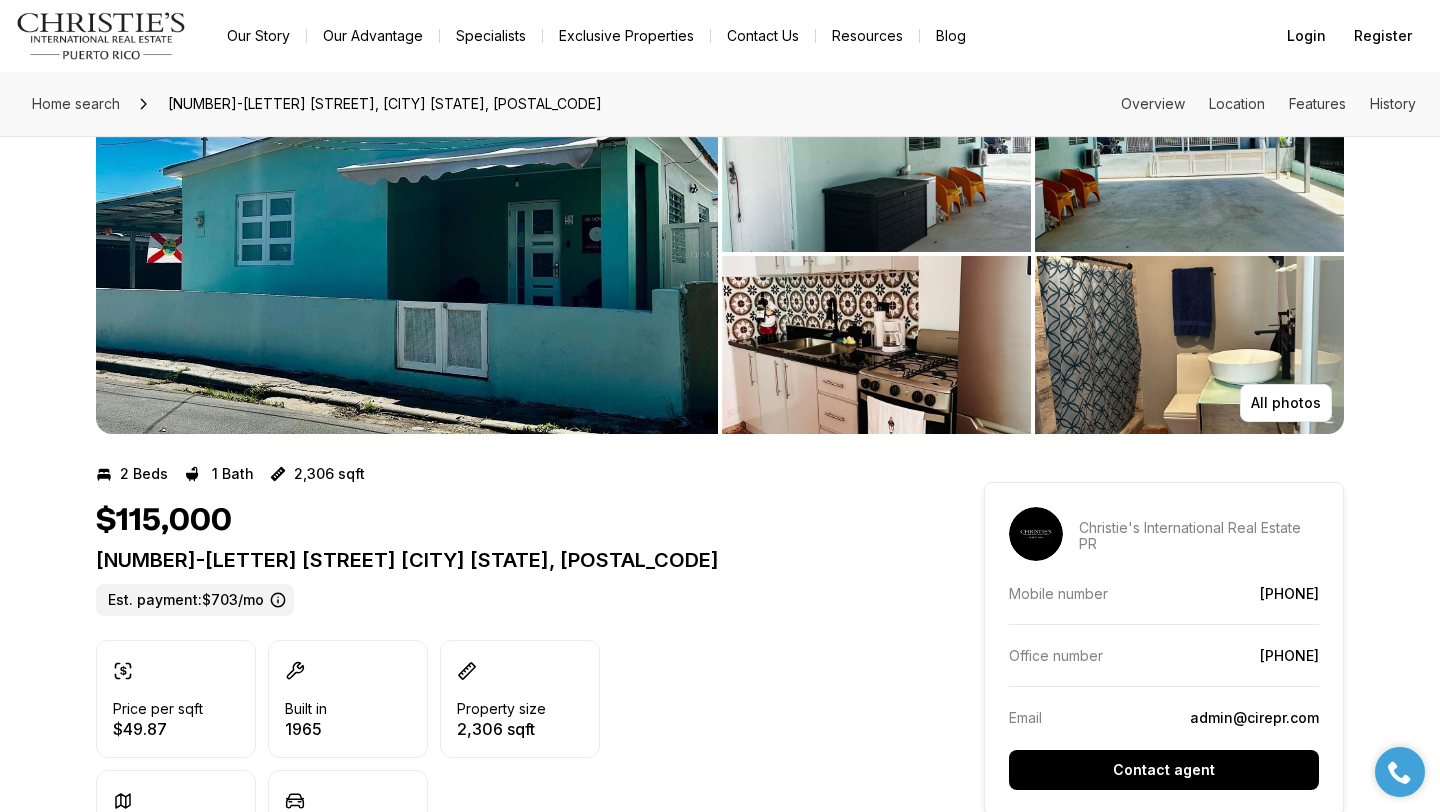 scroll, scrollTop: 0, scrollLeft: 0, axis: both 